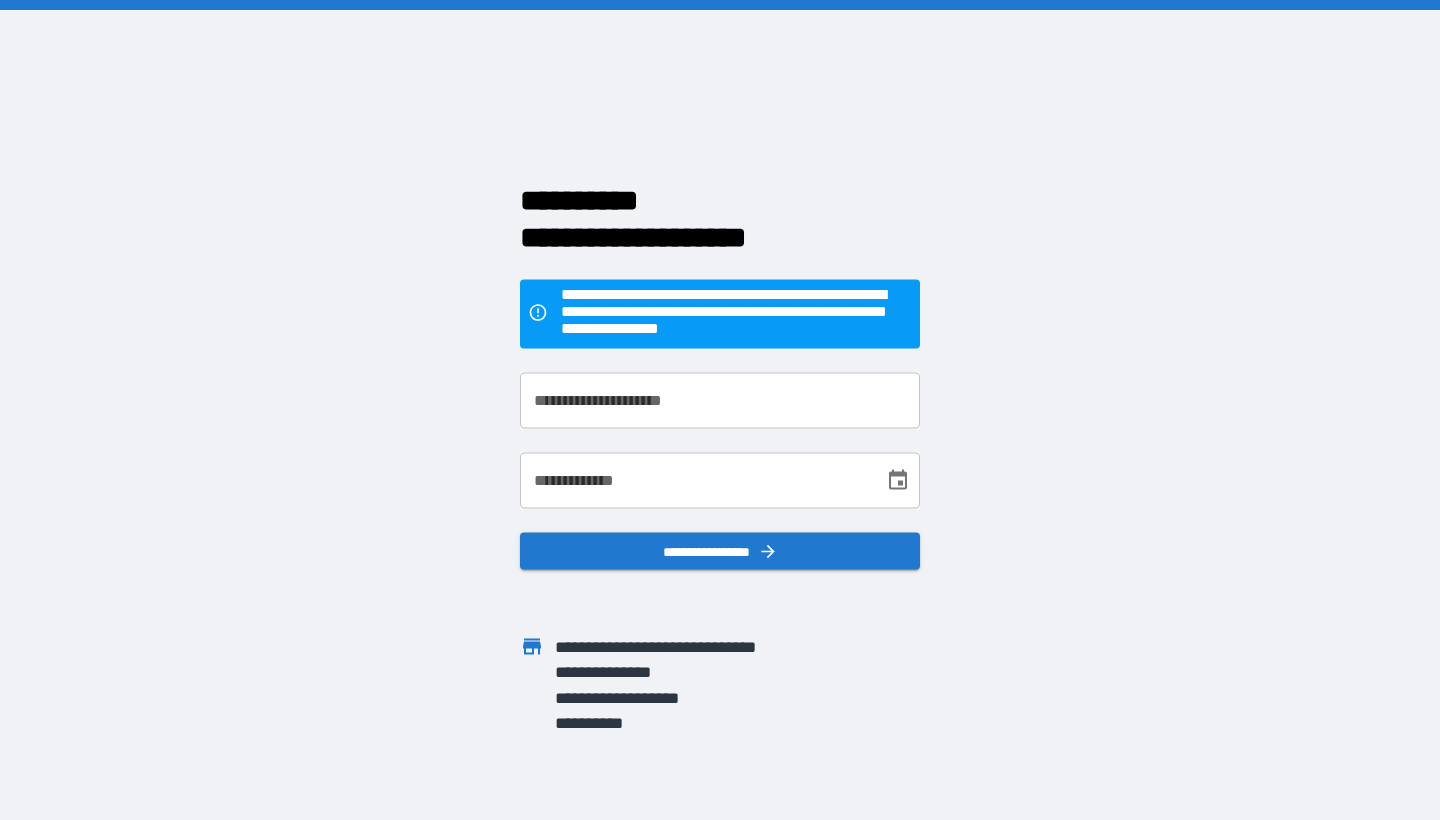 scroll, scrollTop: 0, scrollLeft: 0, axis: both 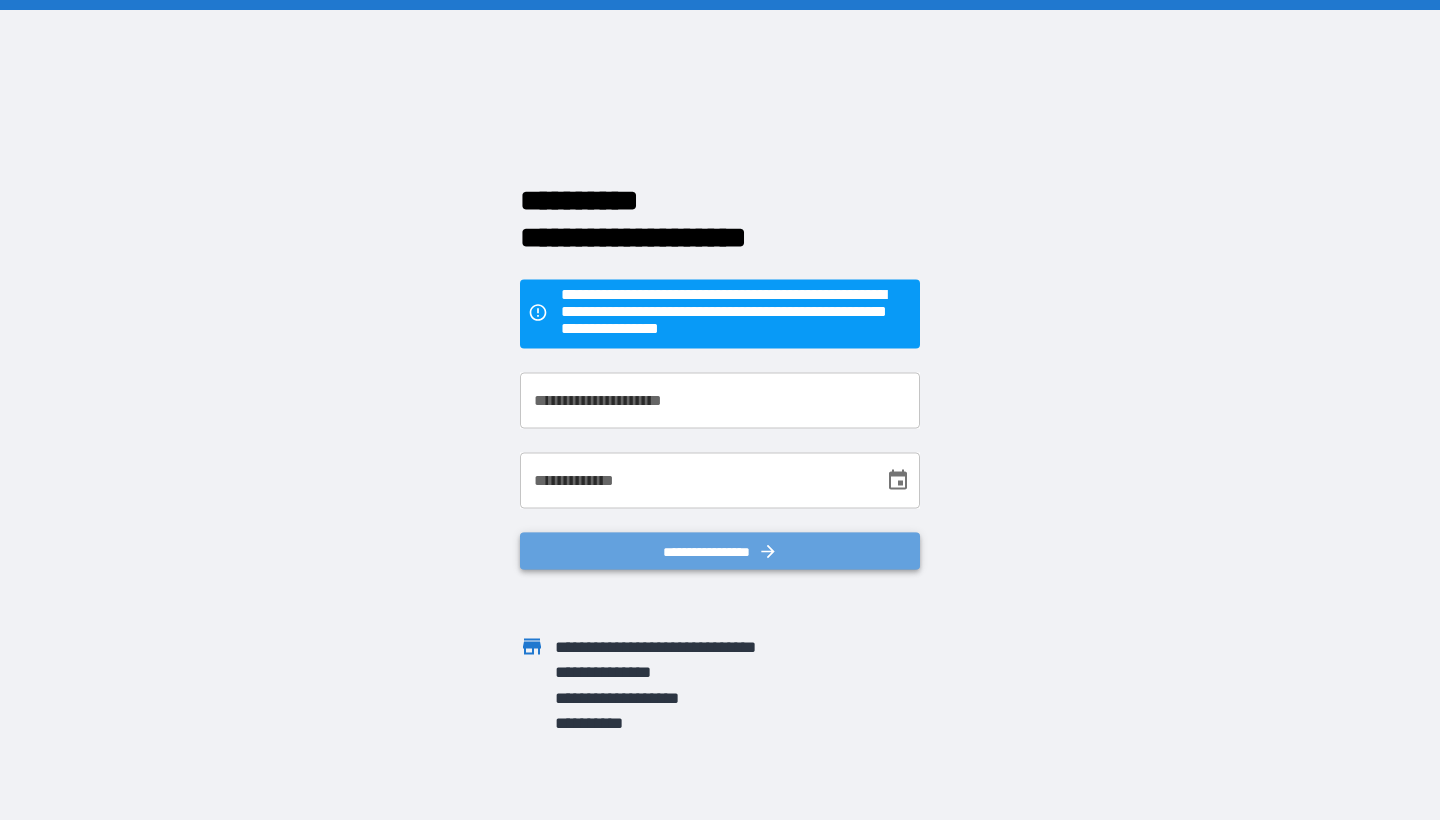 click on "**********" at bounding box center (720, 551) 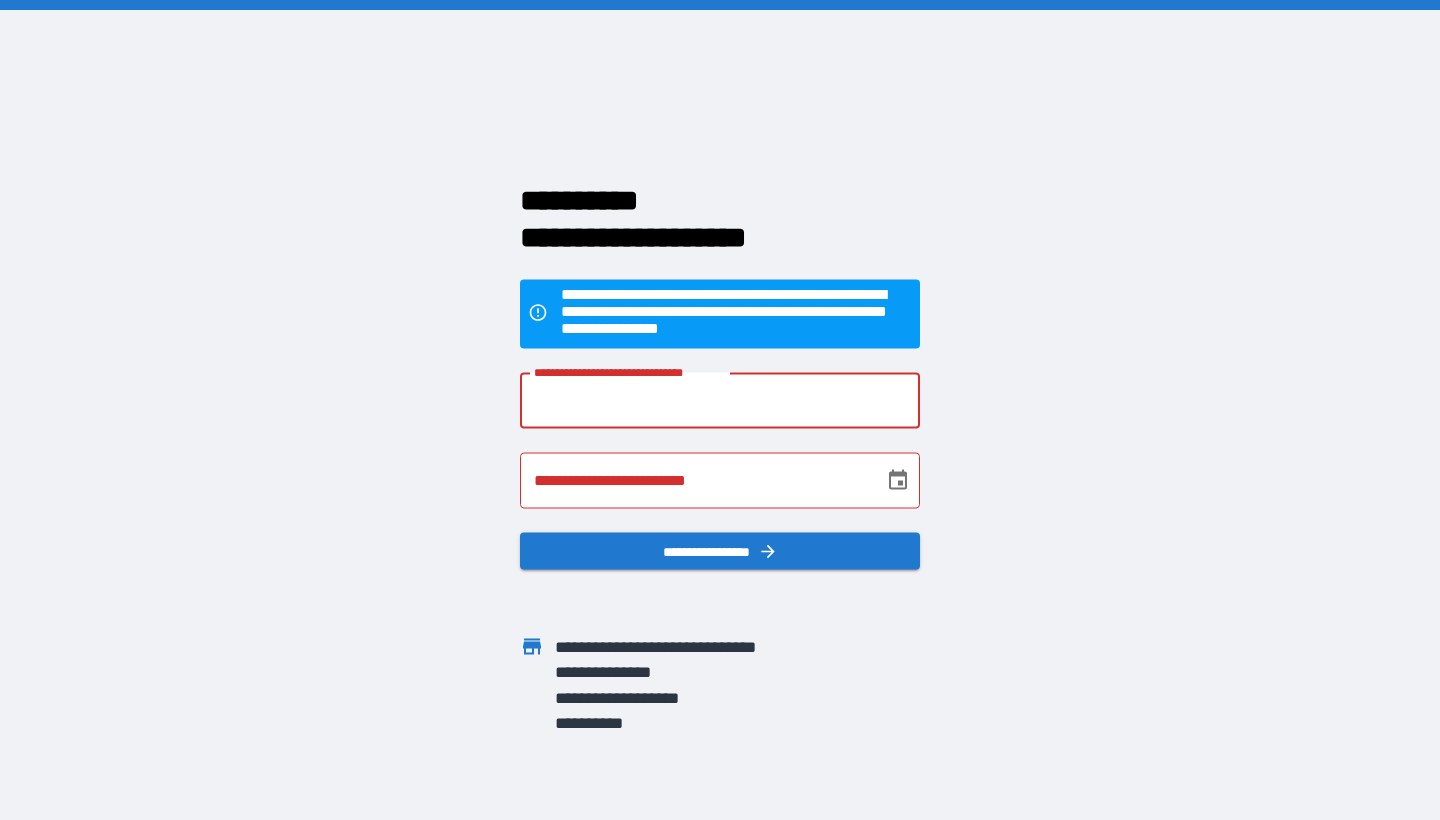 type on "*" 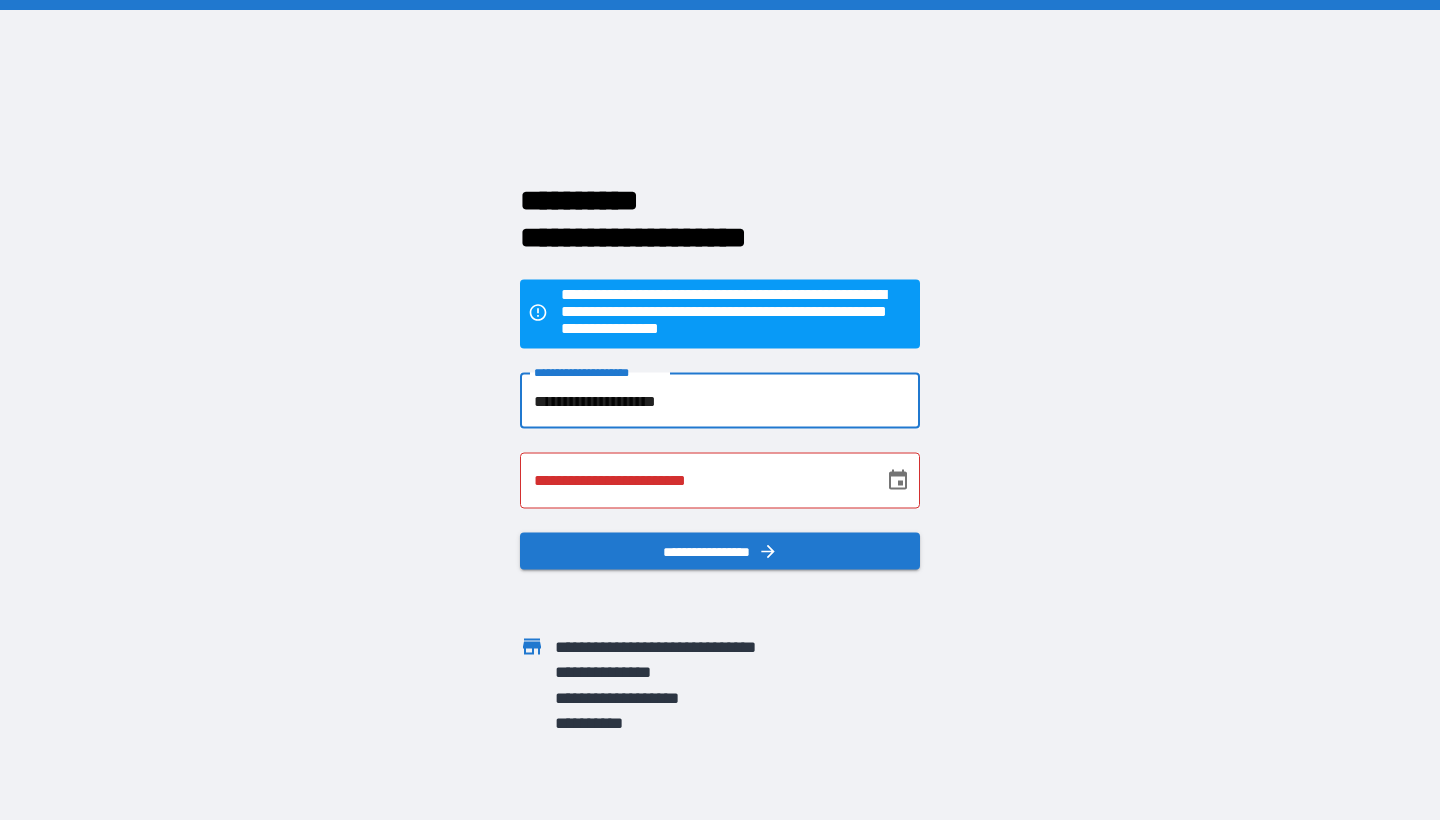 type on "**********" 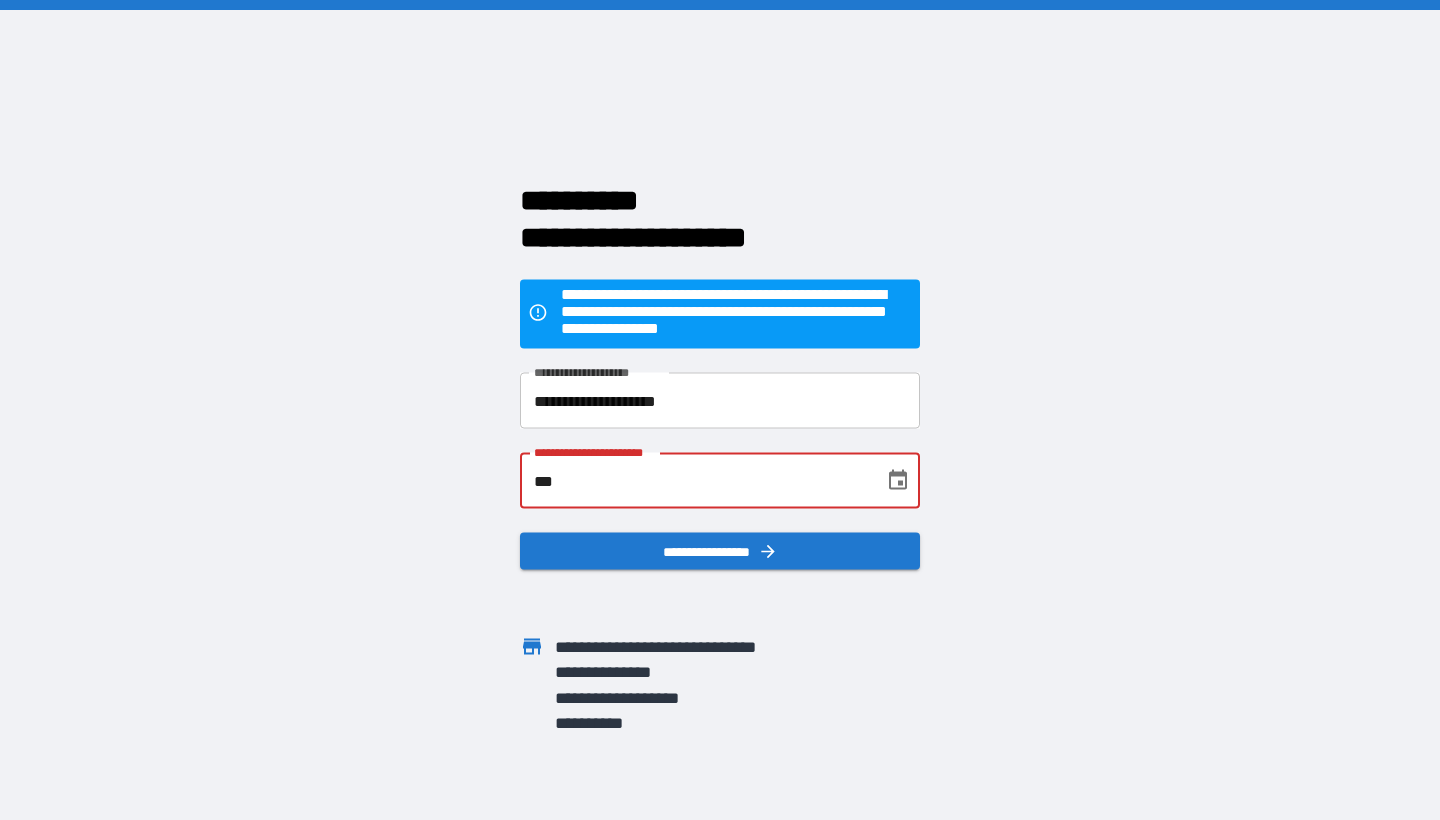 type on "*" 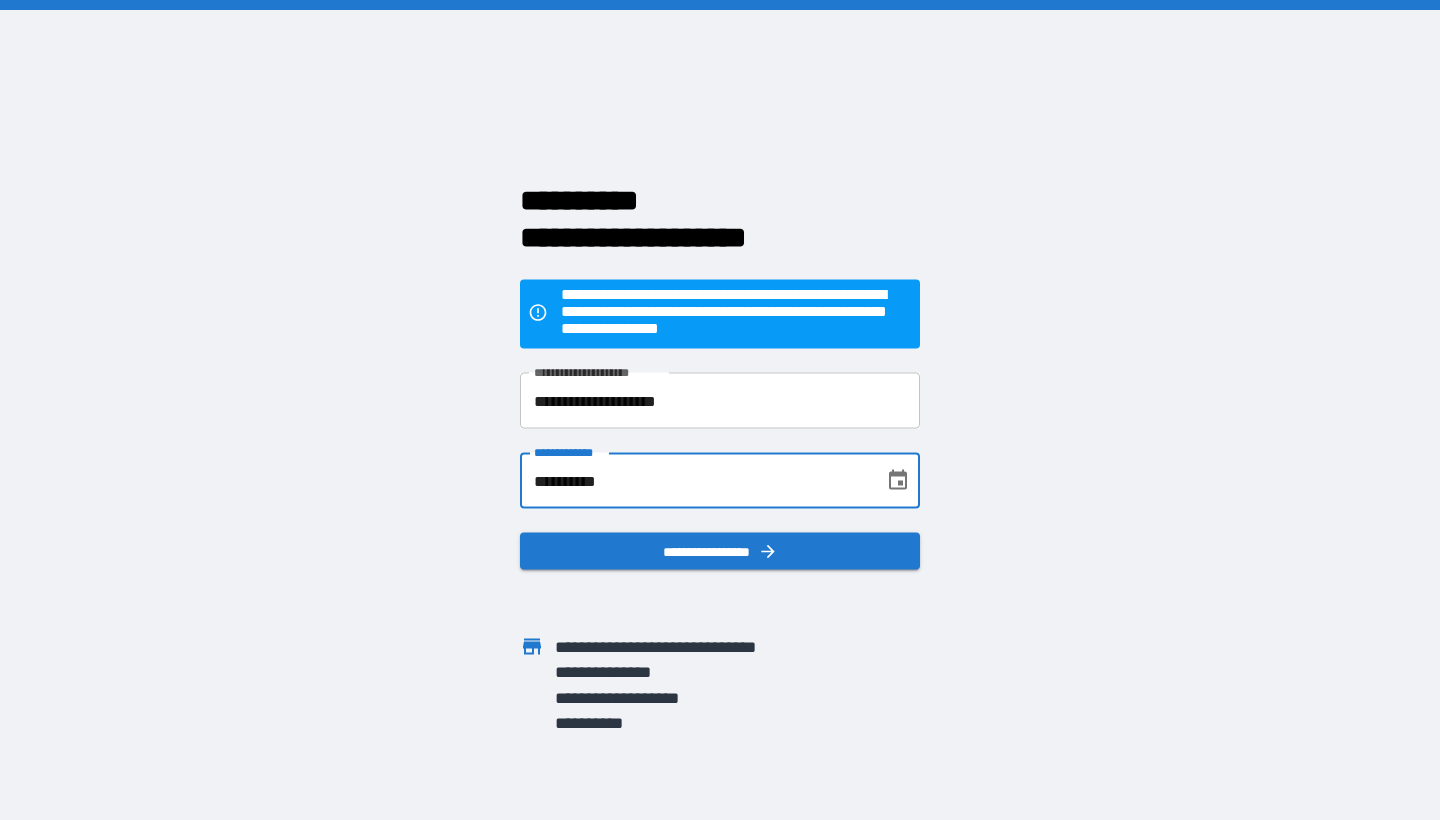 type on "**********" 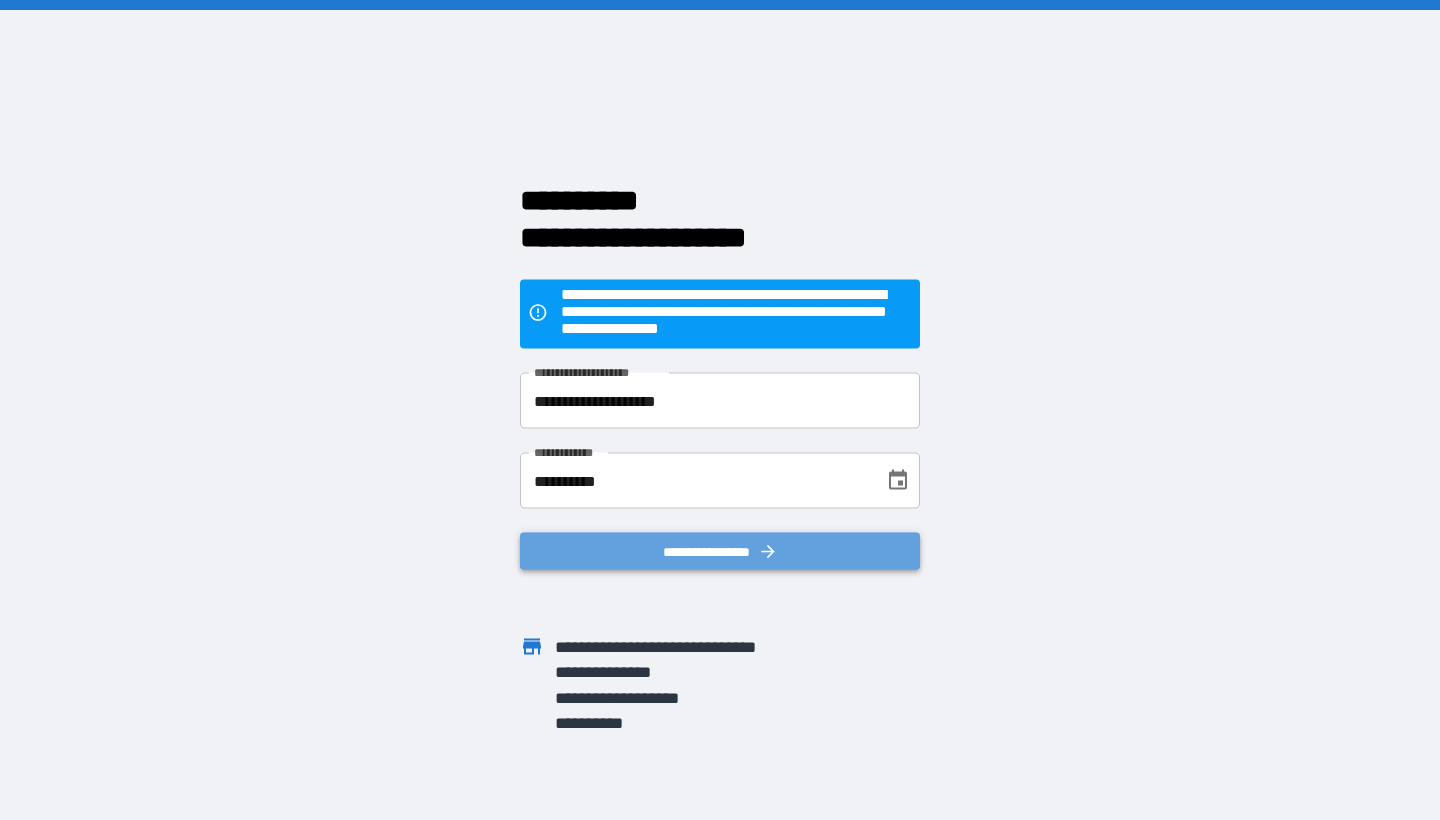 click on "**********" at bounding box center [720, 551] 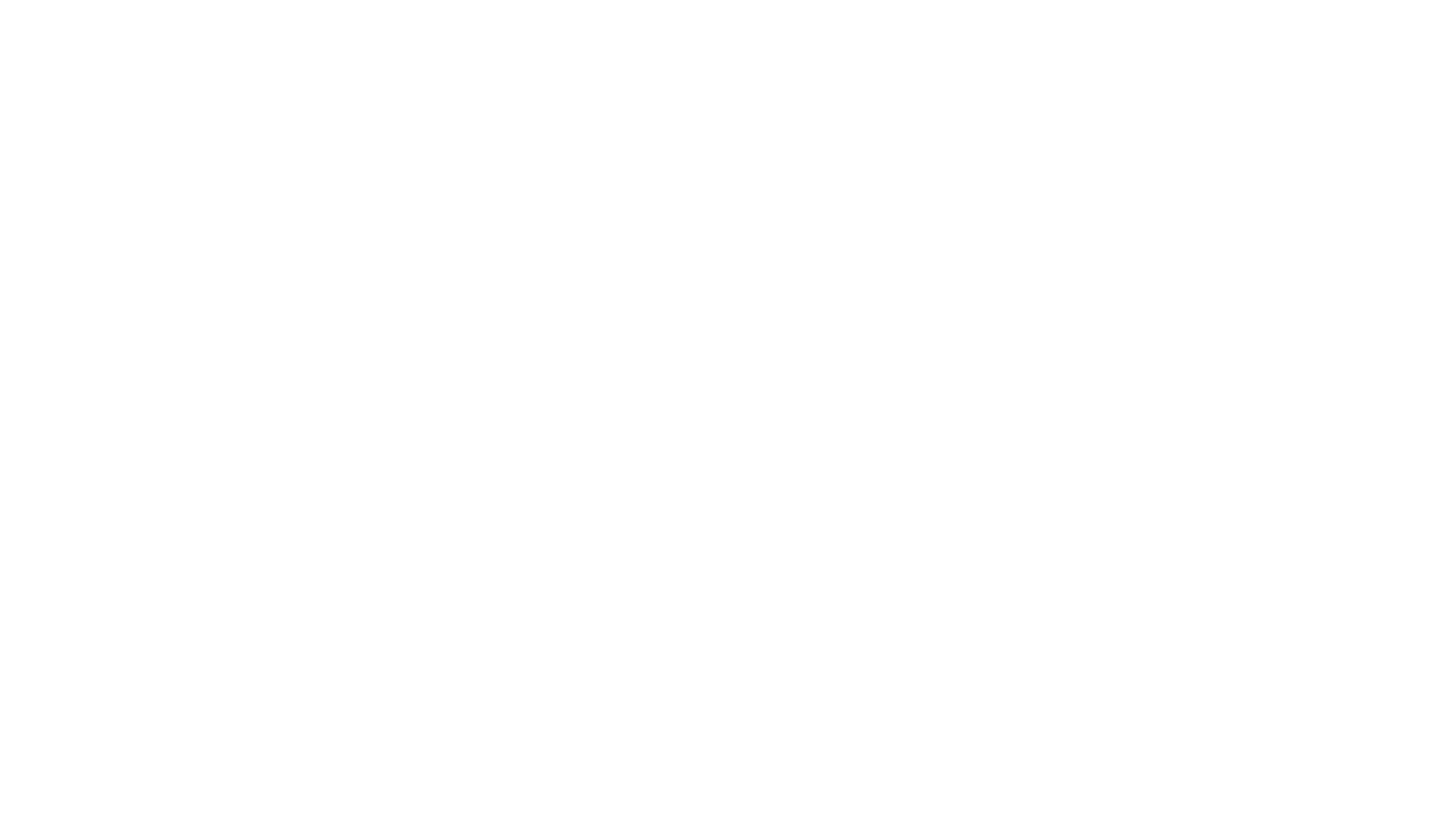 scroll, scrollTop: 0, scrollLeft: 0, axis: both 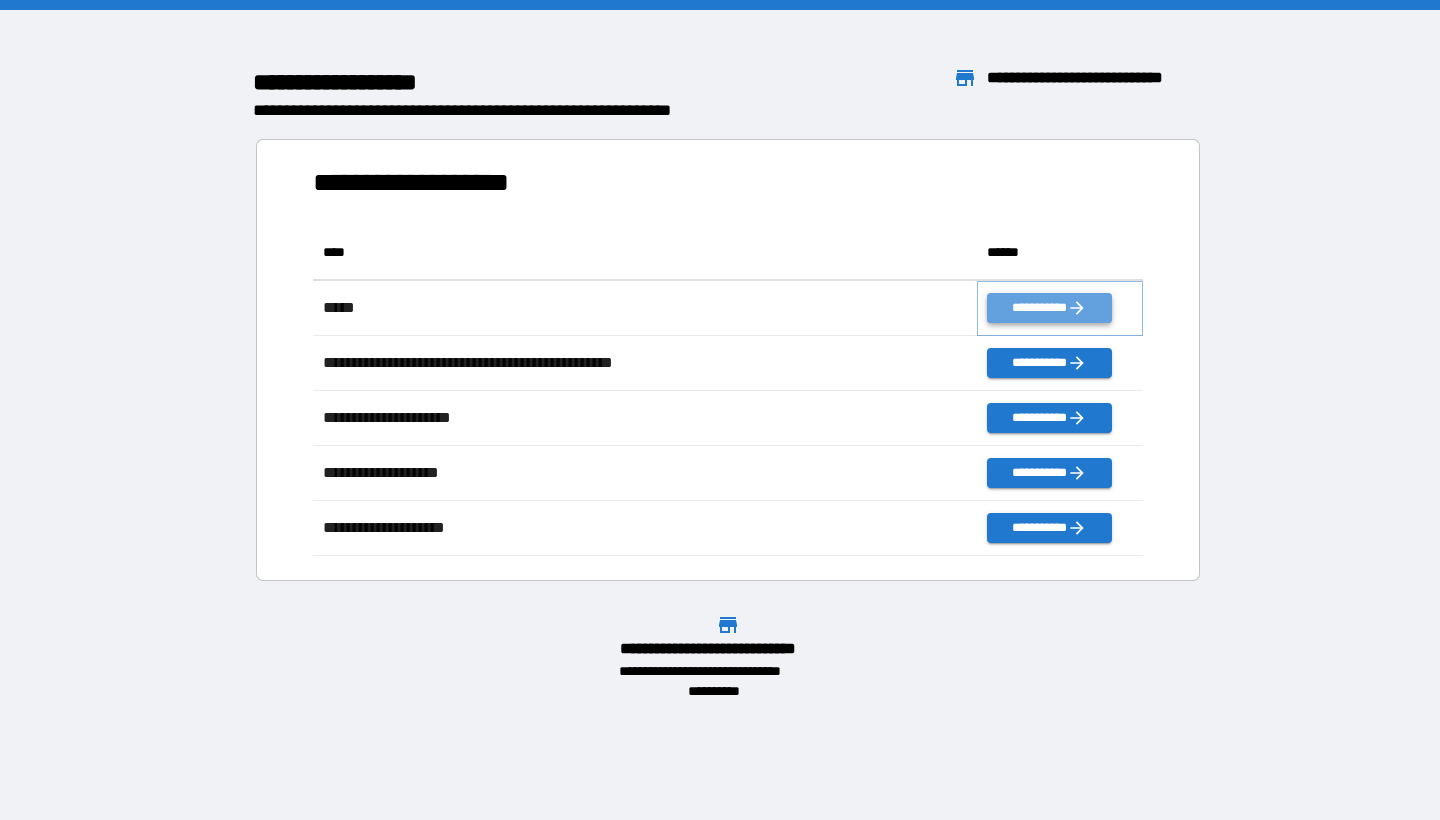 click on "**********" at bounding box center [1049, 308] 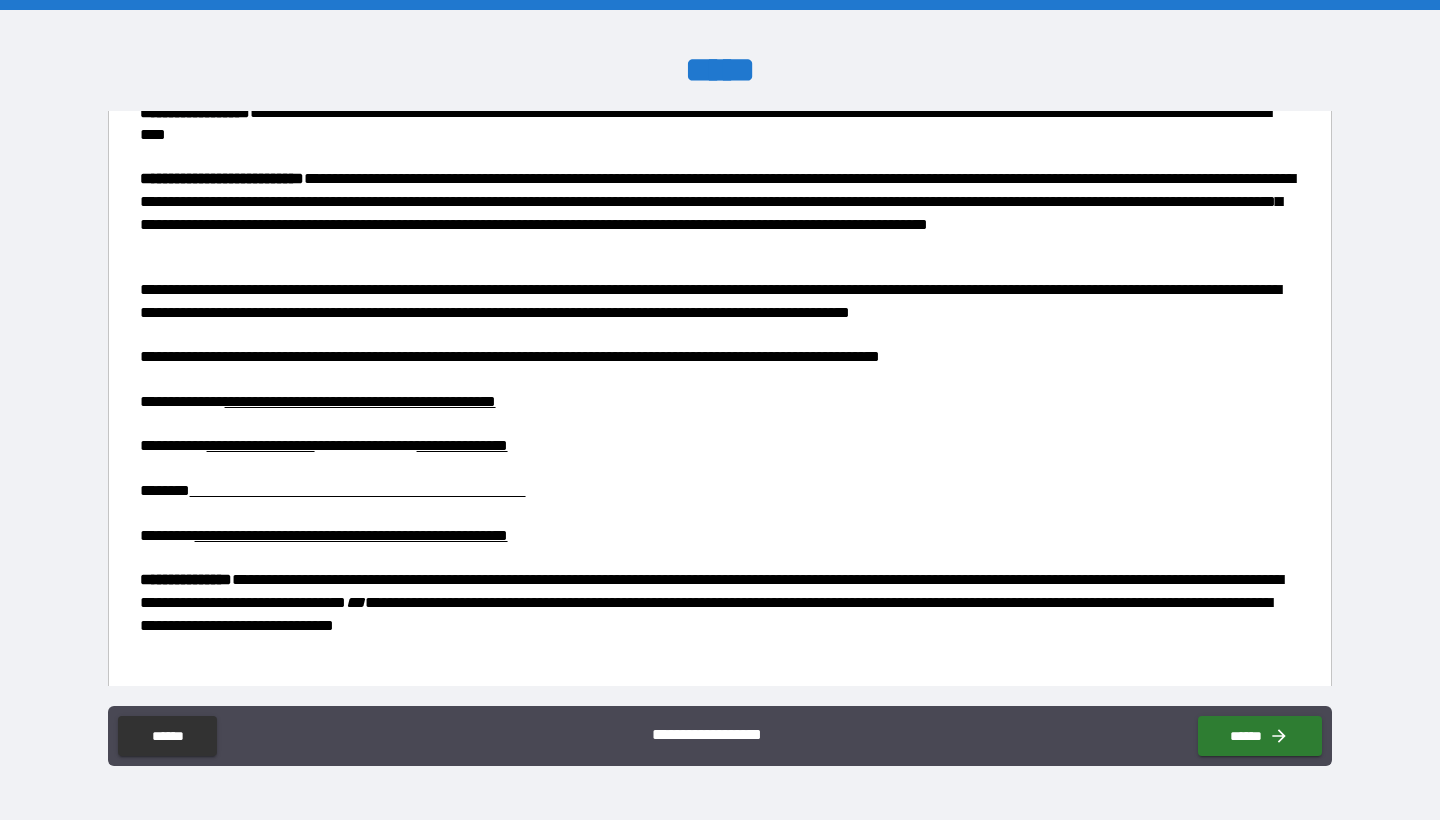 scroll, scrollTop: 0, scrollLeft: 0, axis: both 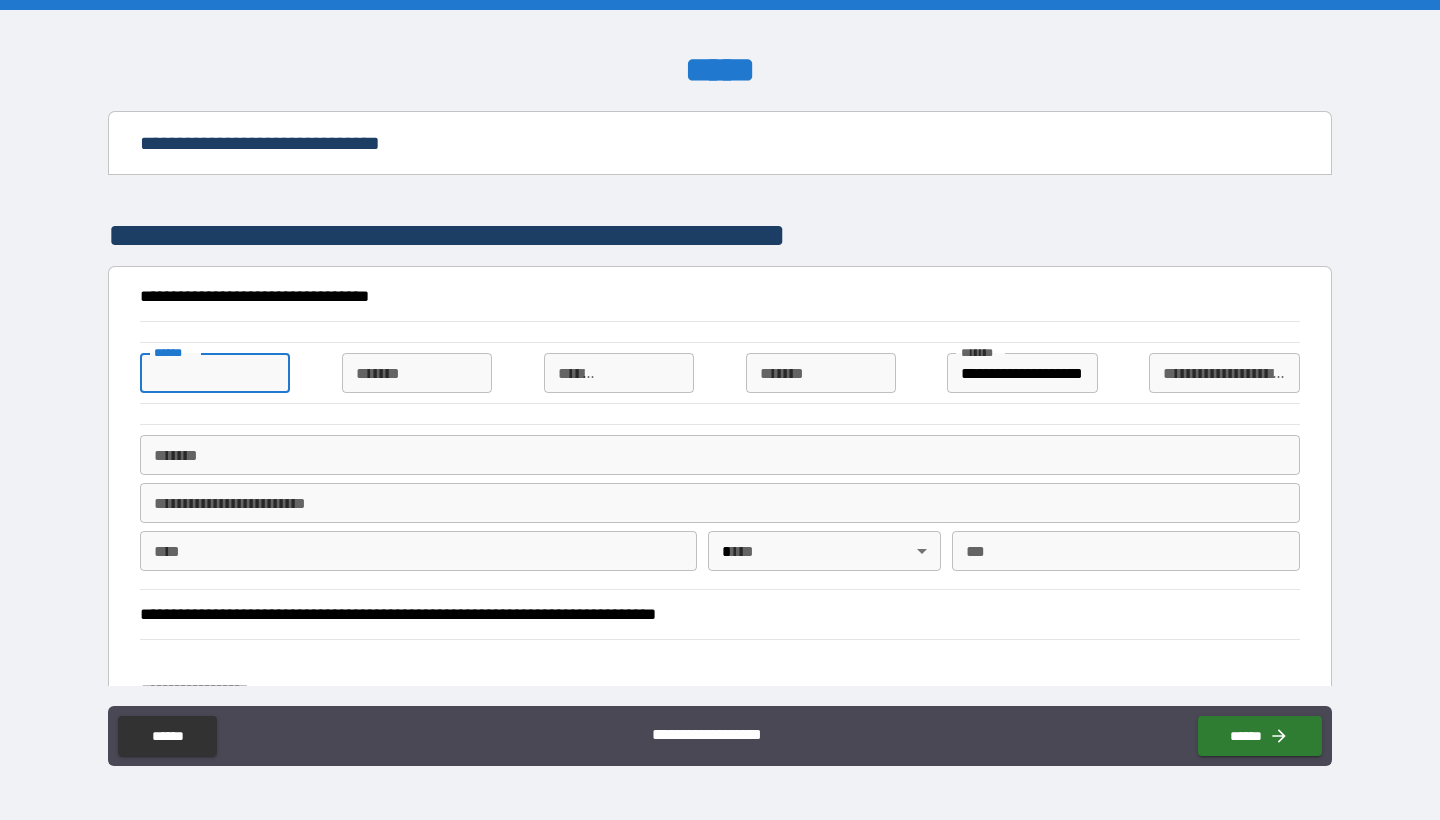 click on "****   *" at bounding box center (215, 373) 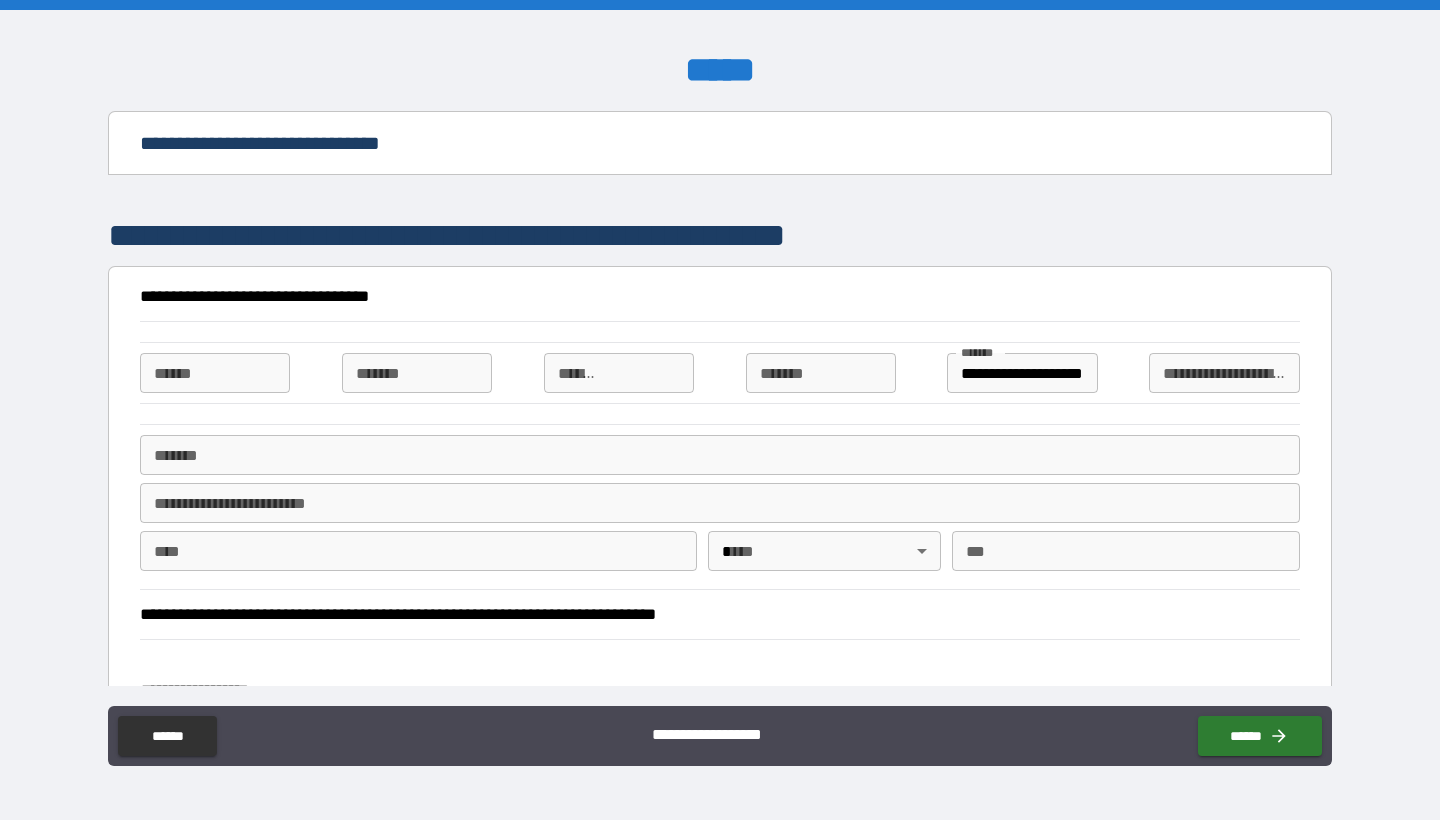 click on "**********" at bounding box center (715, 296) 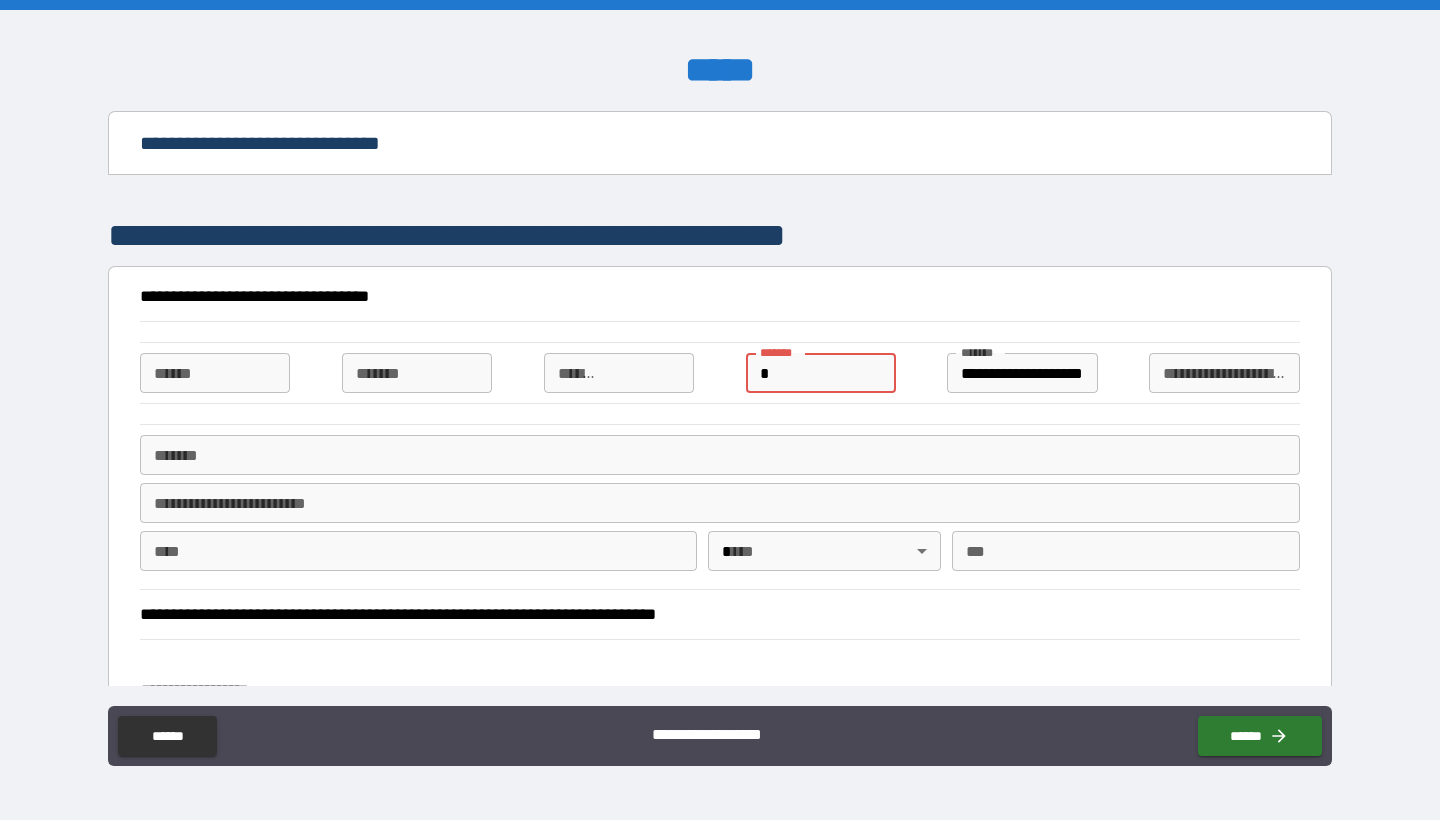 click on "*" at bounding box center (821, 373) 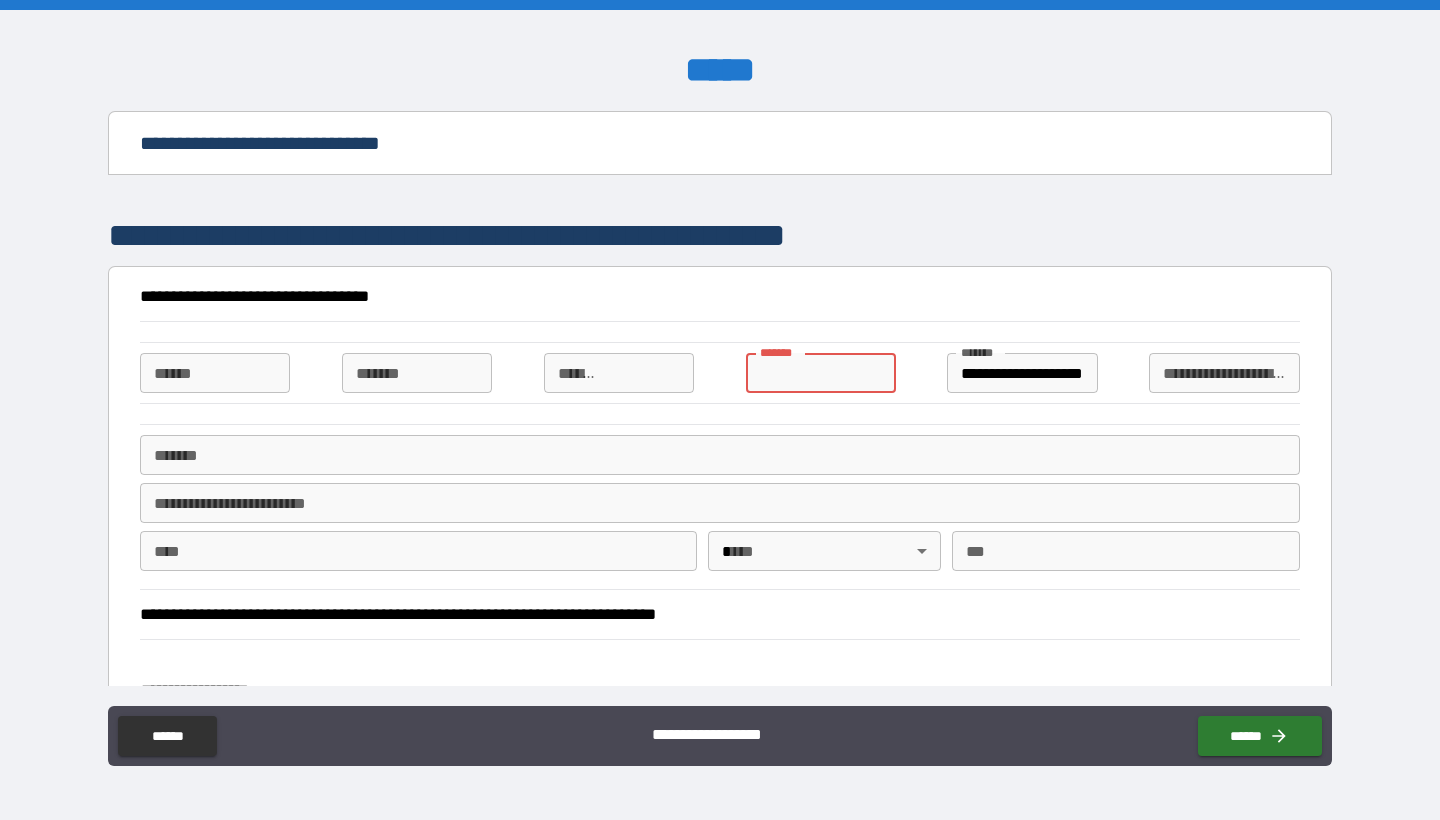 click on "**********" at bounding box center (720, 145) 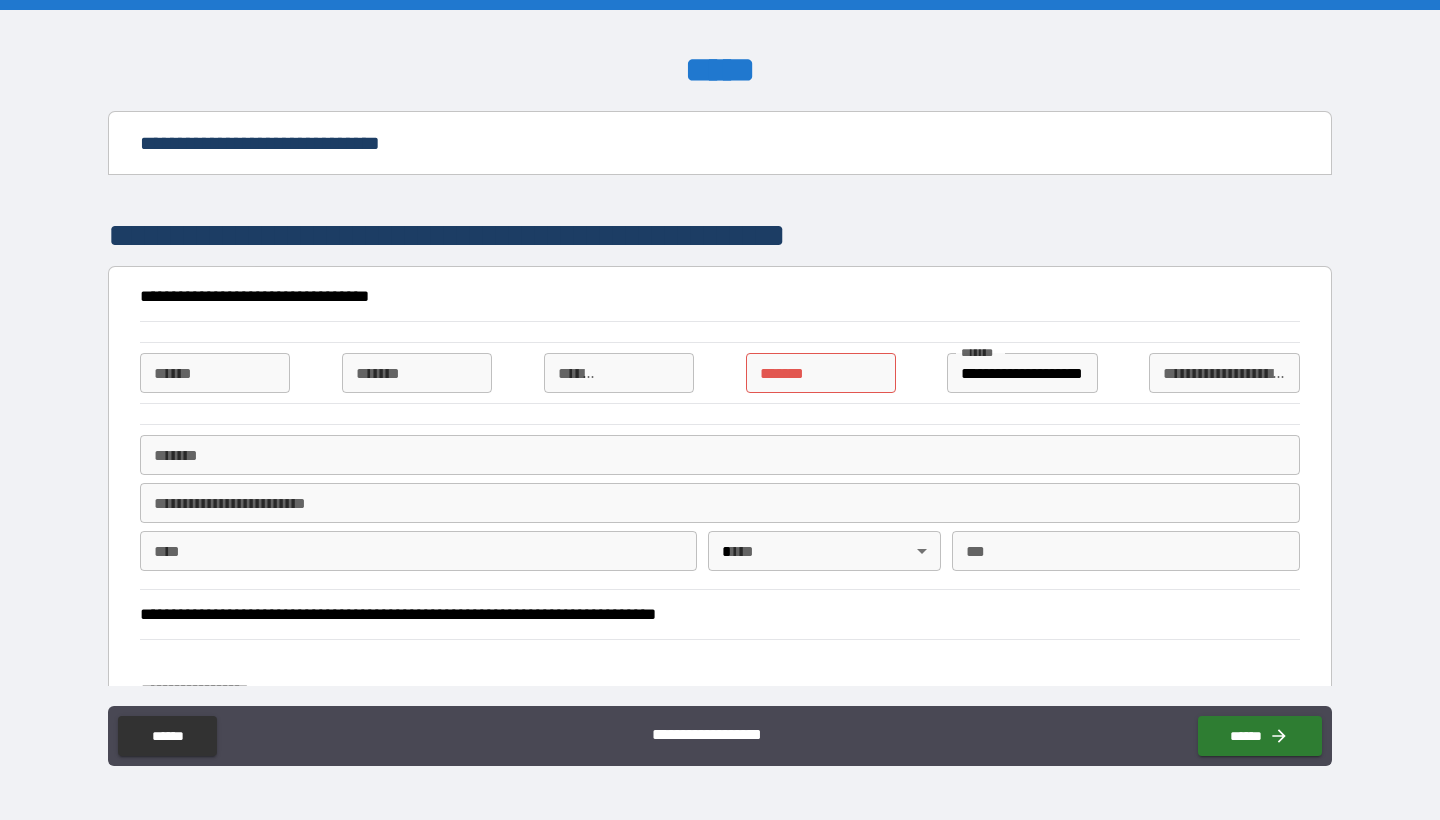 click on "****   *" at bounding box center [215, 373] 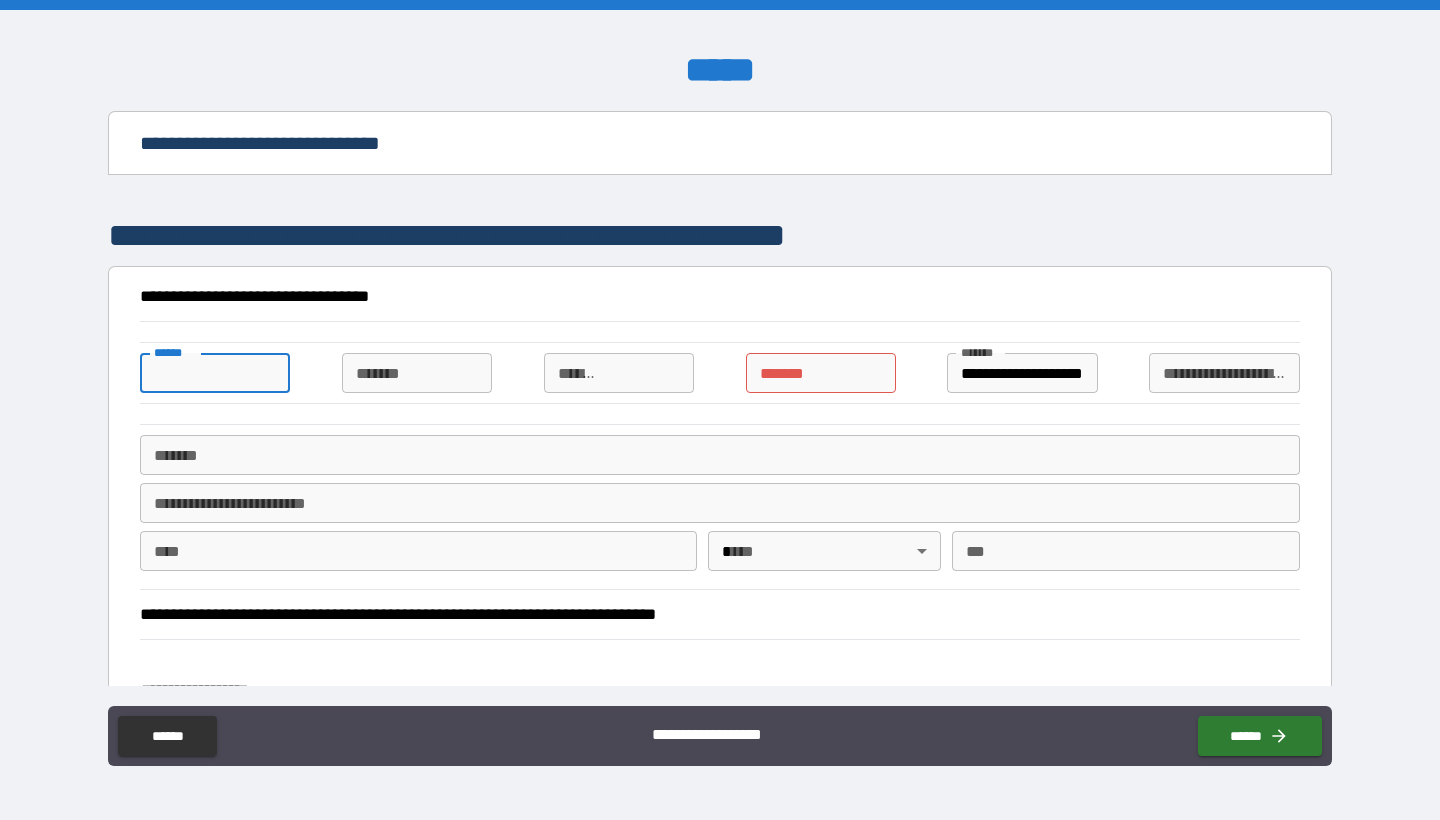 type on "*" 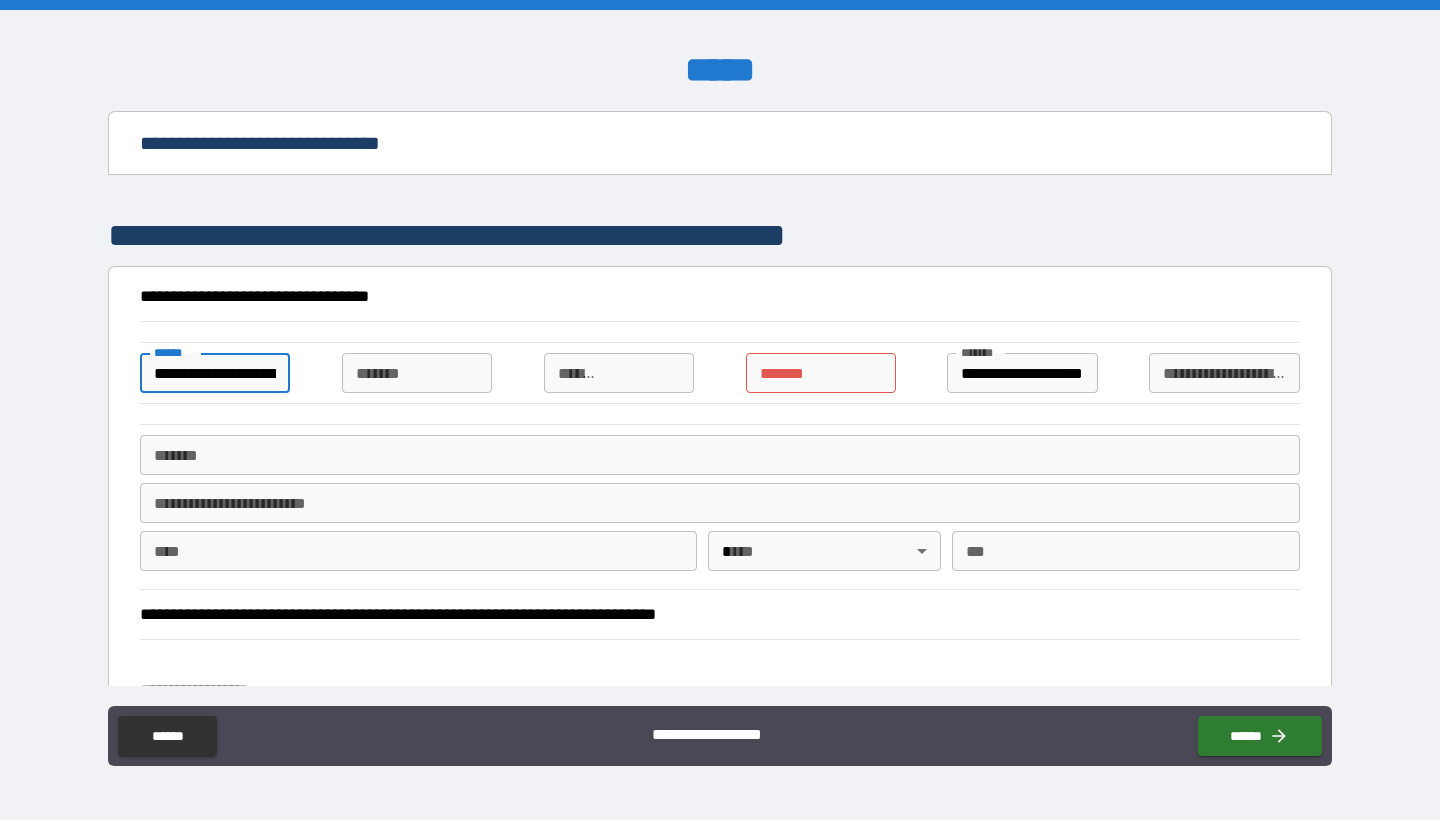 type on "**********" 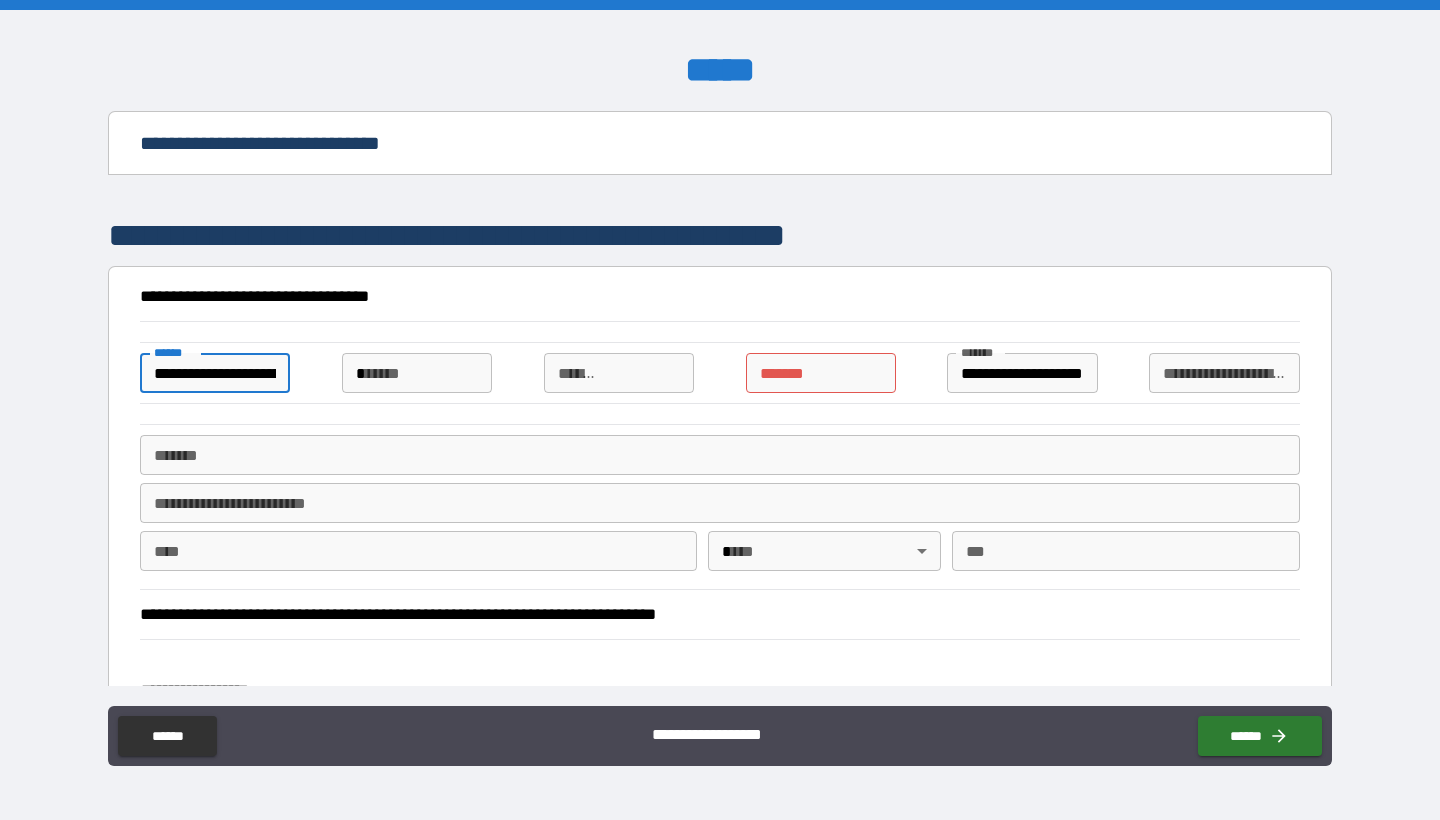click on "*" at bounding box center [417, 373] 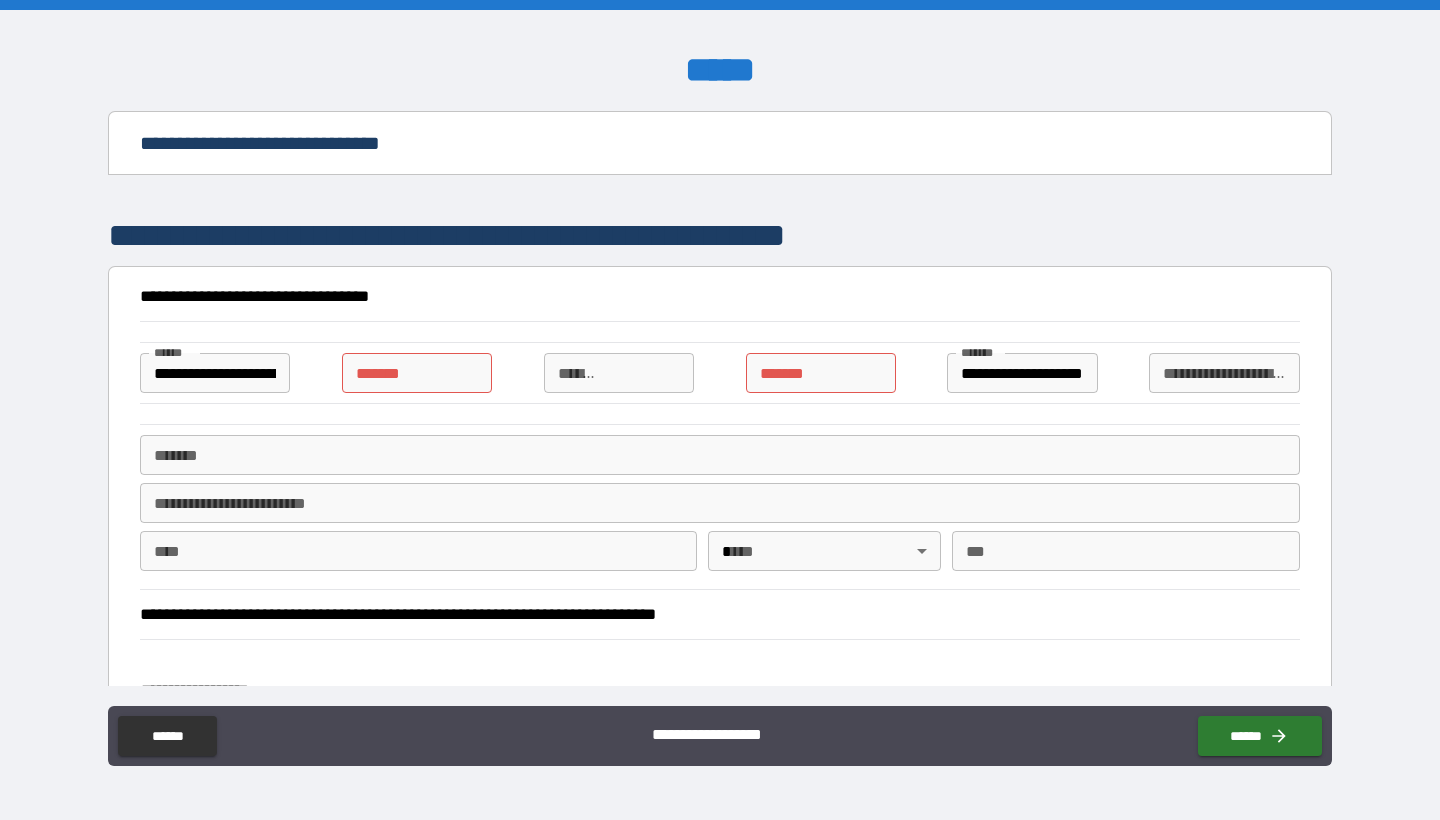 click on "****   * ****   *" at bounding box center (417, 373) 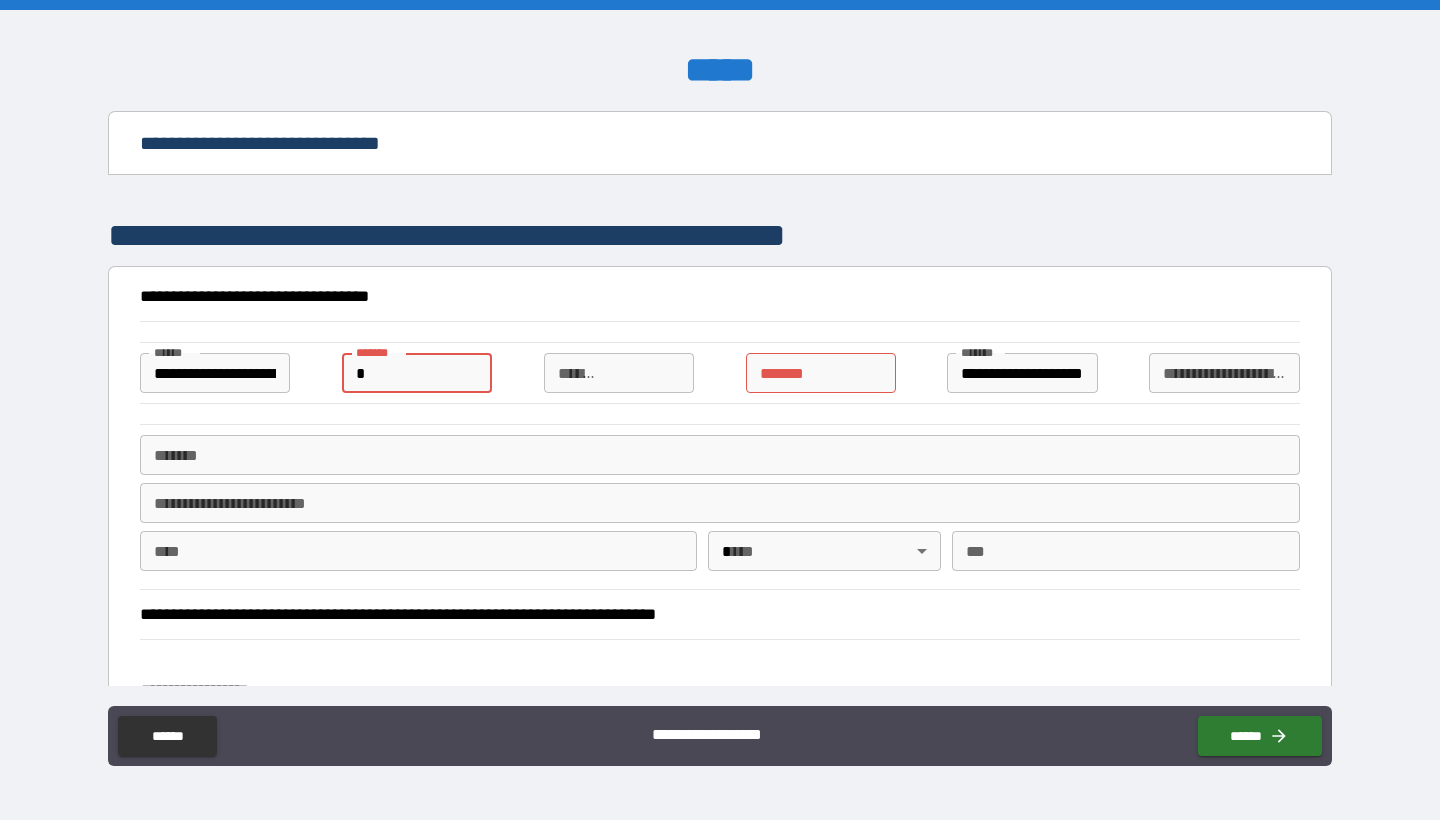 click on "*" at bounding box center (417, 373) 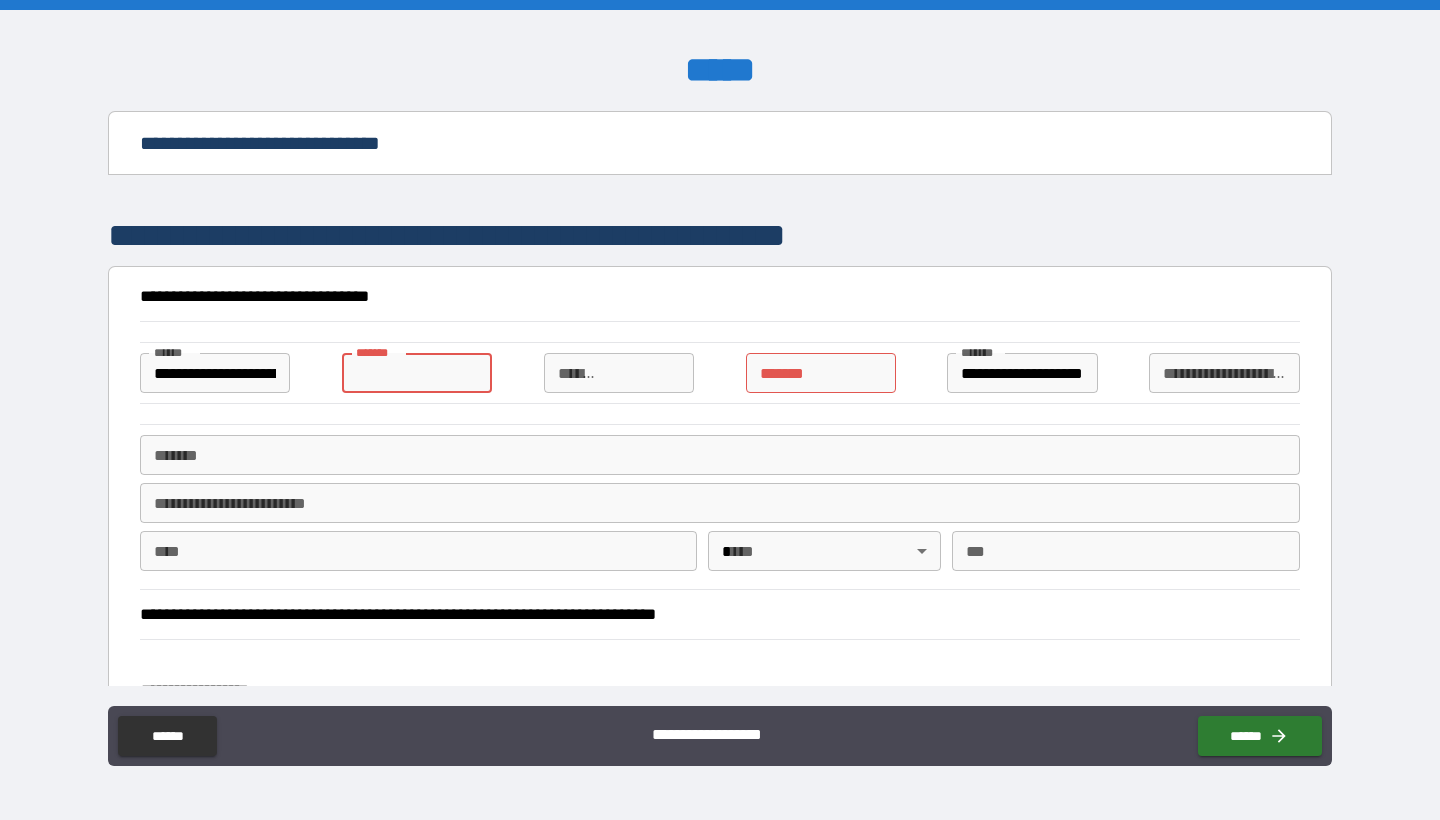 click on "****   * ****   *" at bounding box center (417, 373) 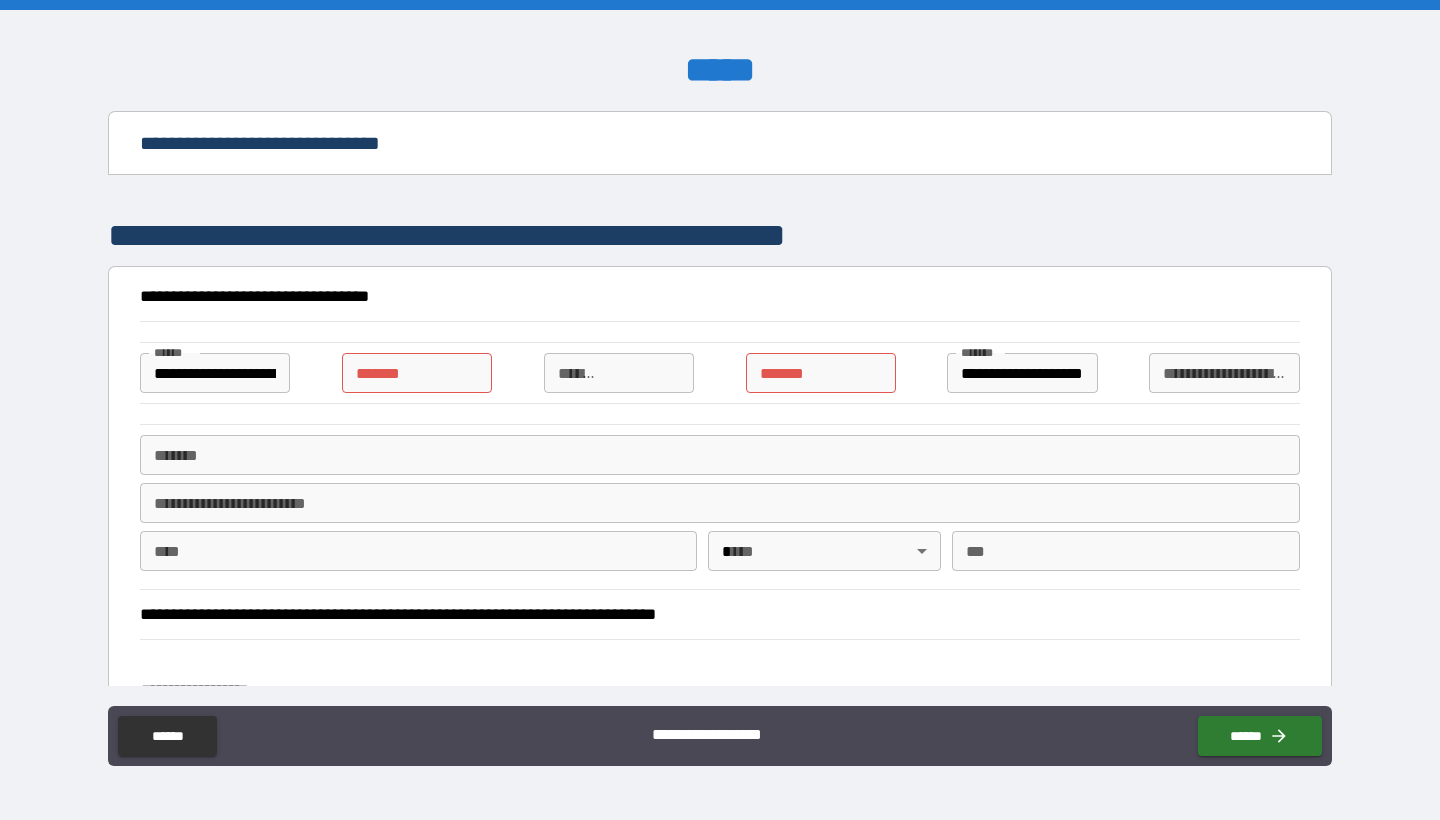 type on "*" 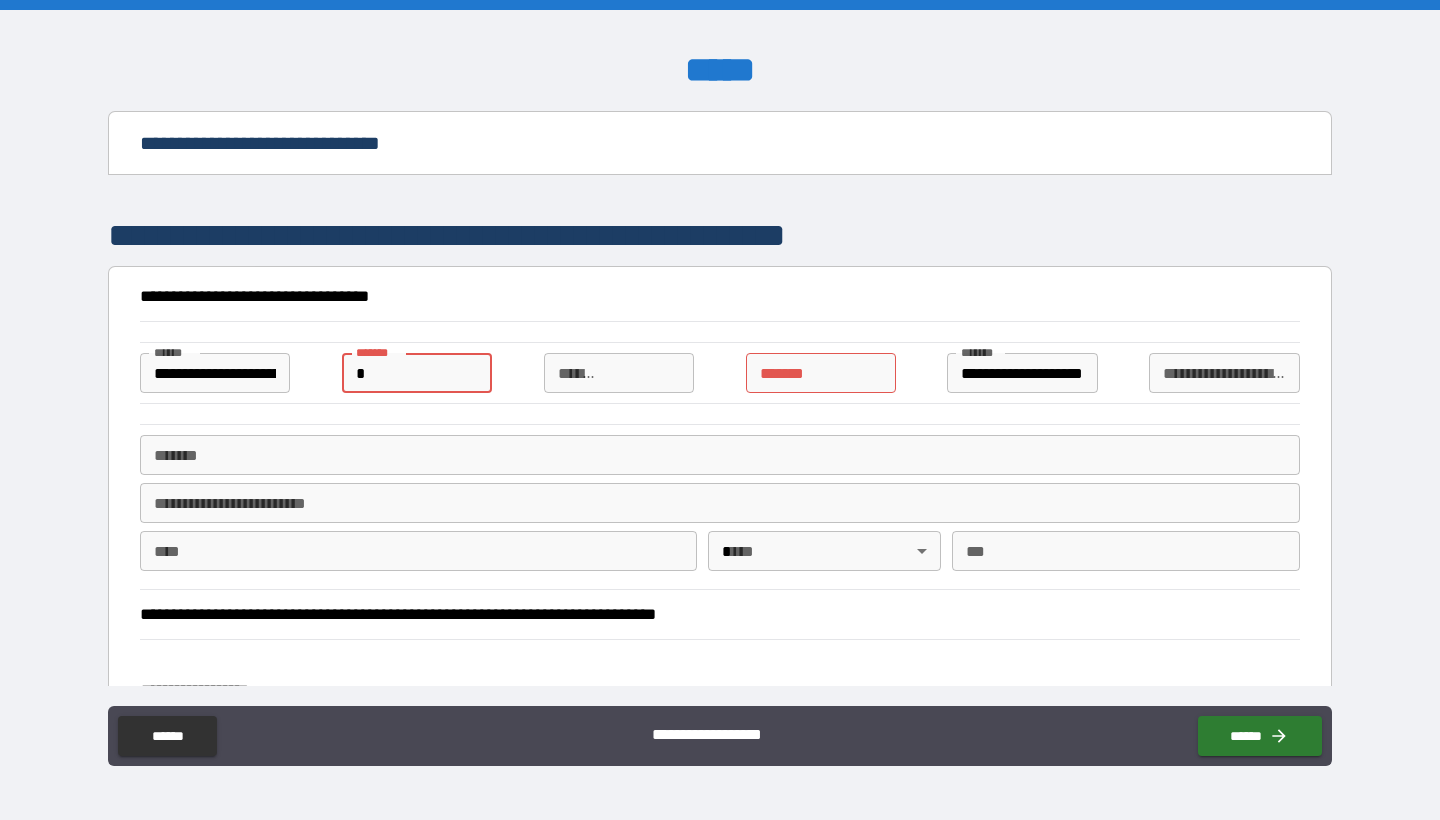 click on "*" at bounding box center (417, 373) 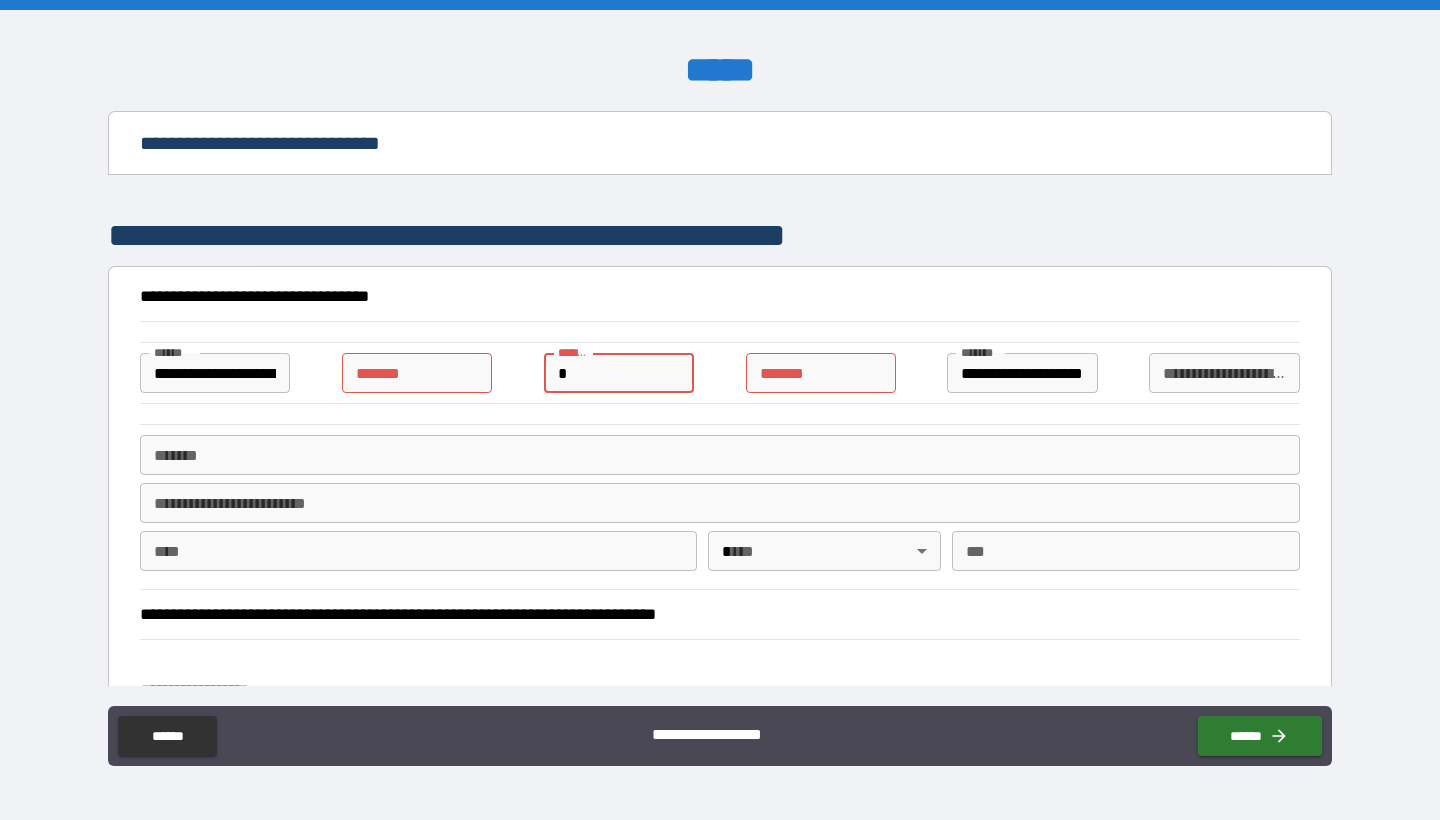 click on "*" at bounding box center (619, 373) 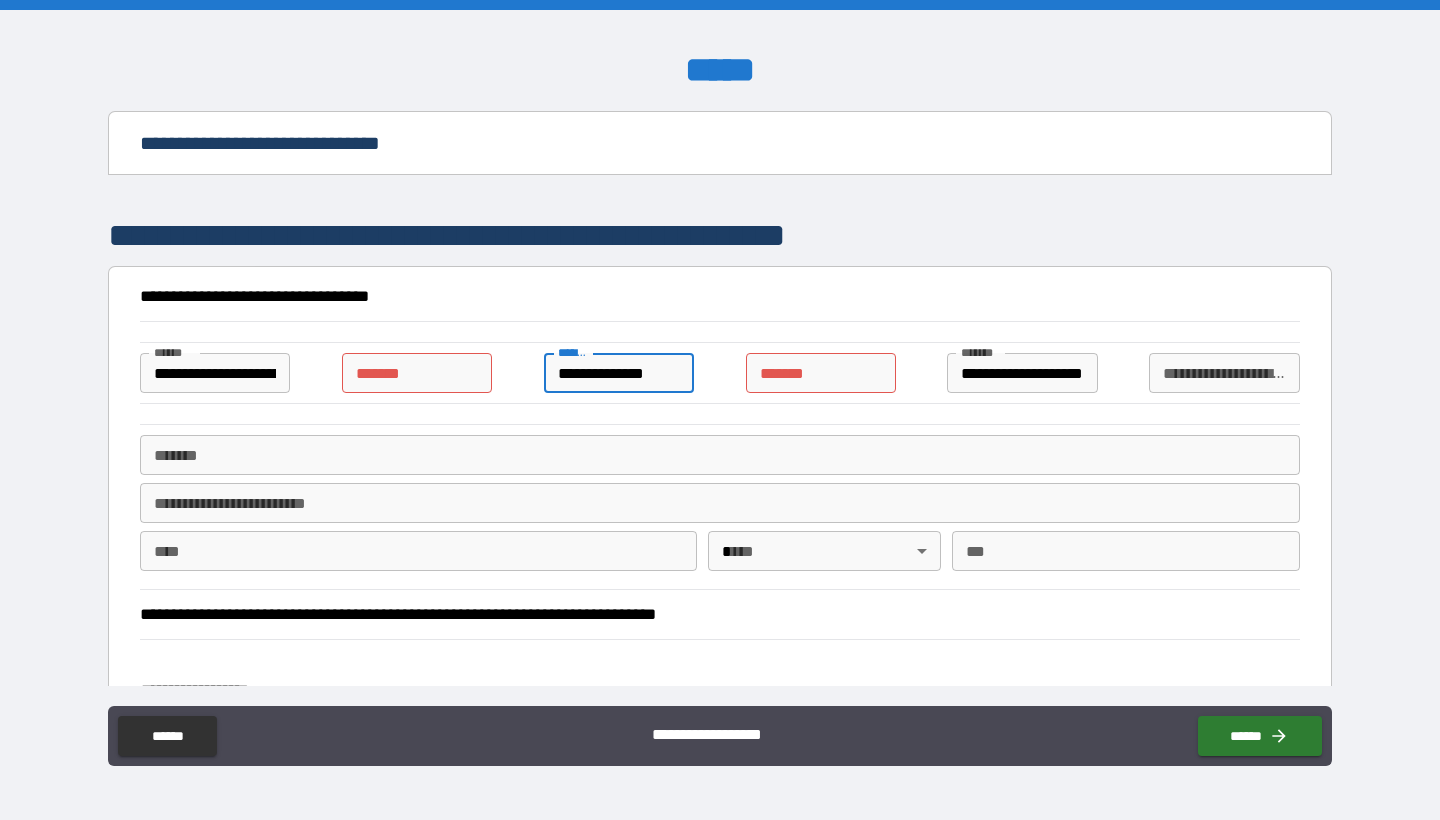 type on "**********" 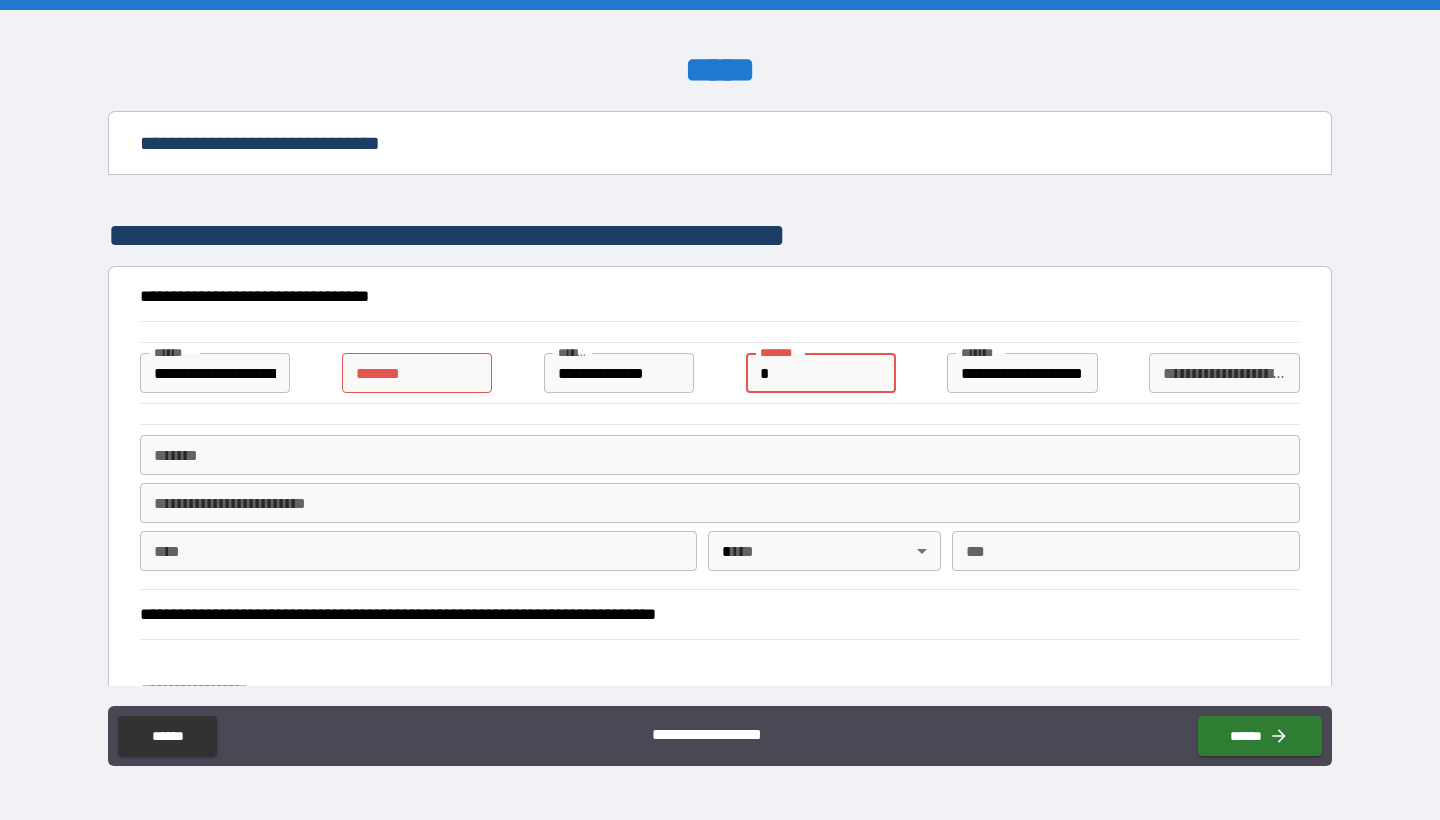 click on "*" at bounding box center (821, 373) 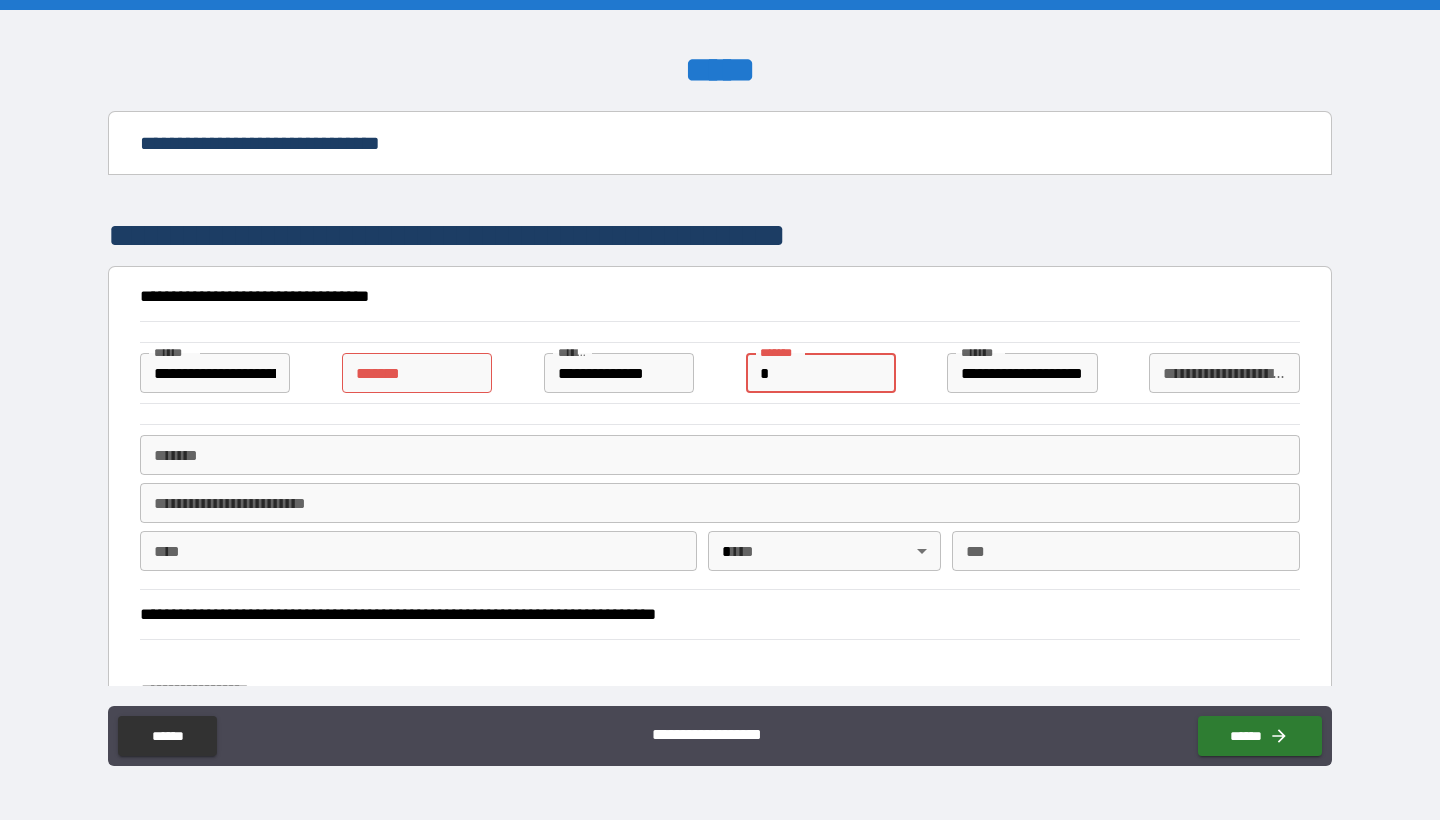 type 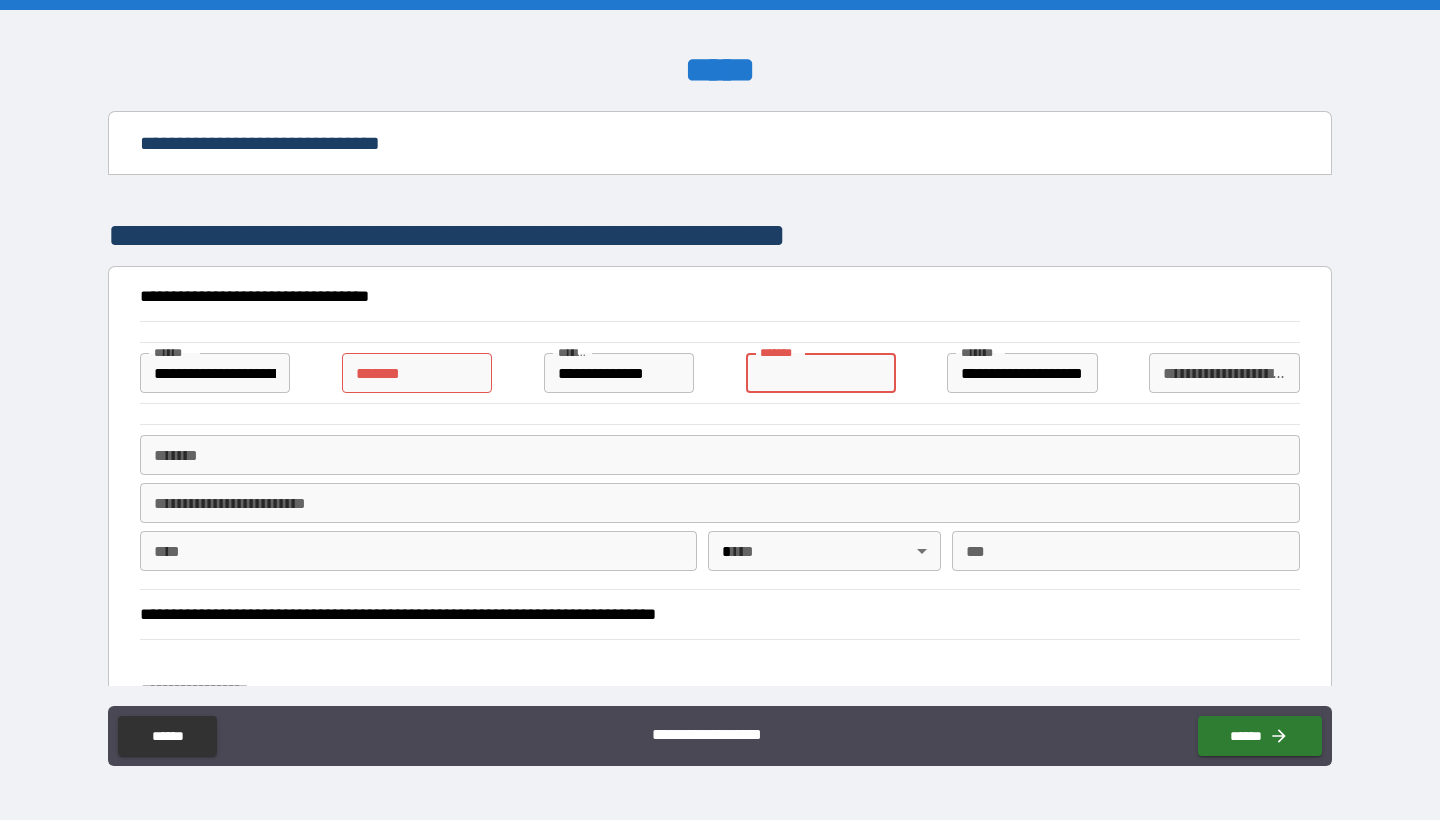 click on "**********" at bounding box center [1224, 373] 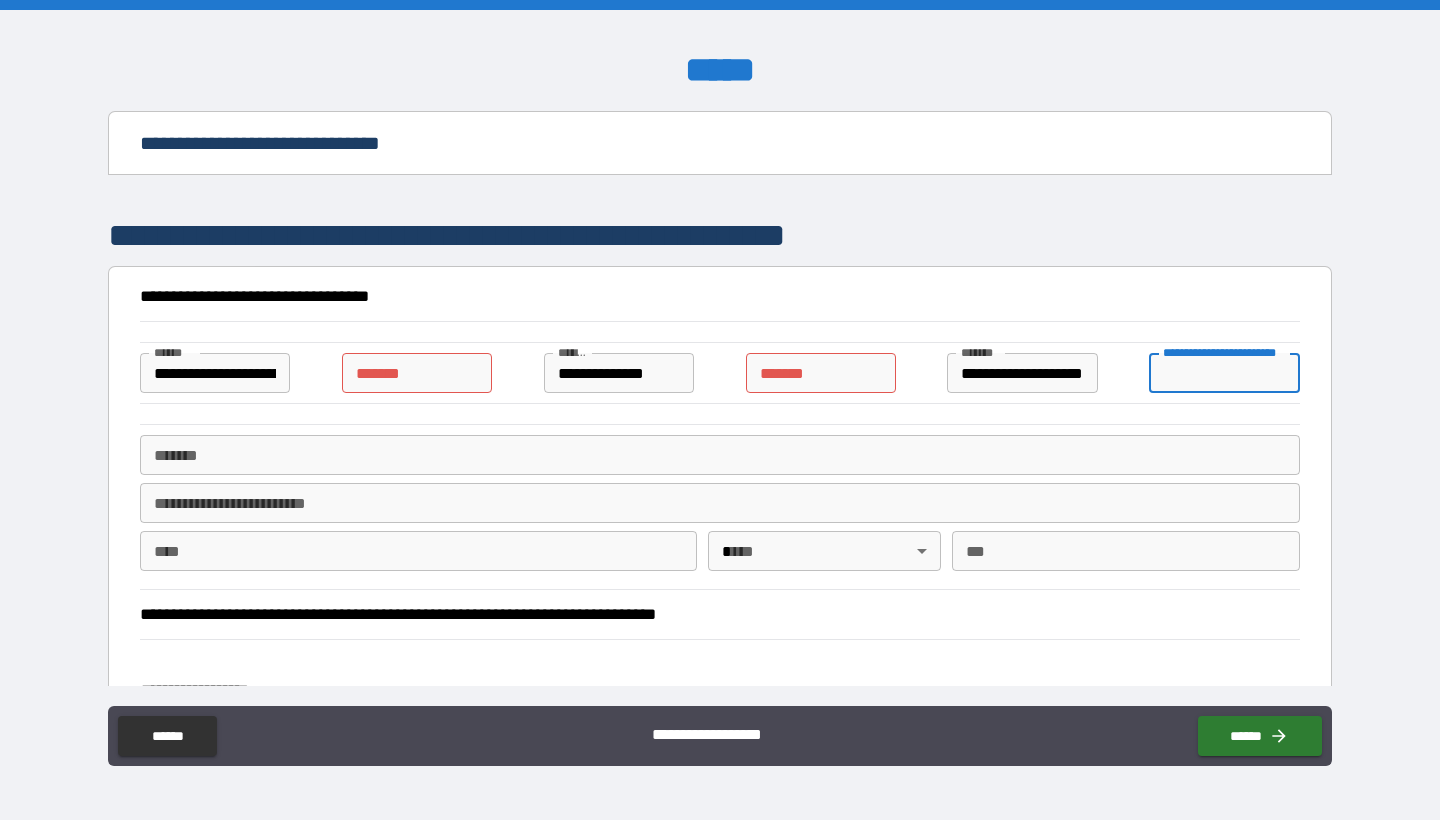 type on "*" 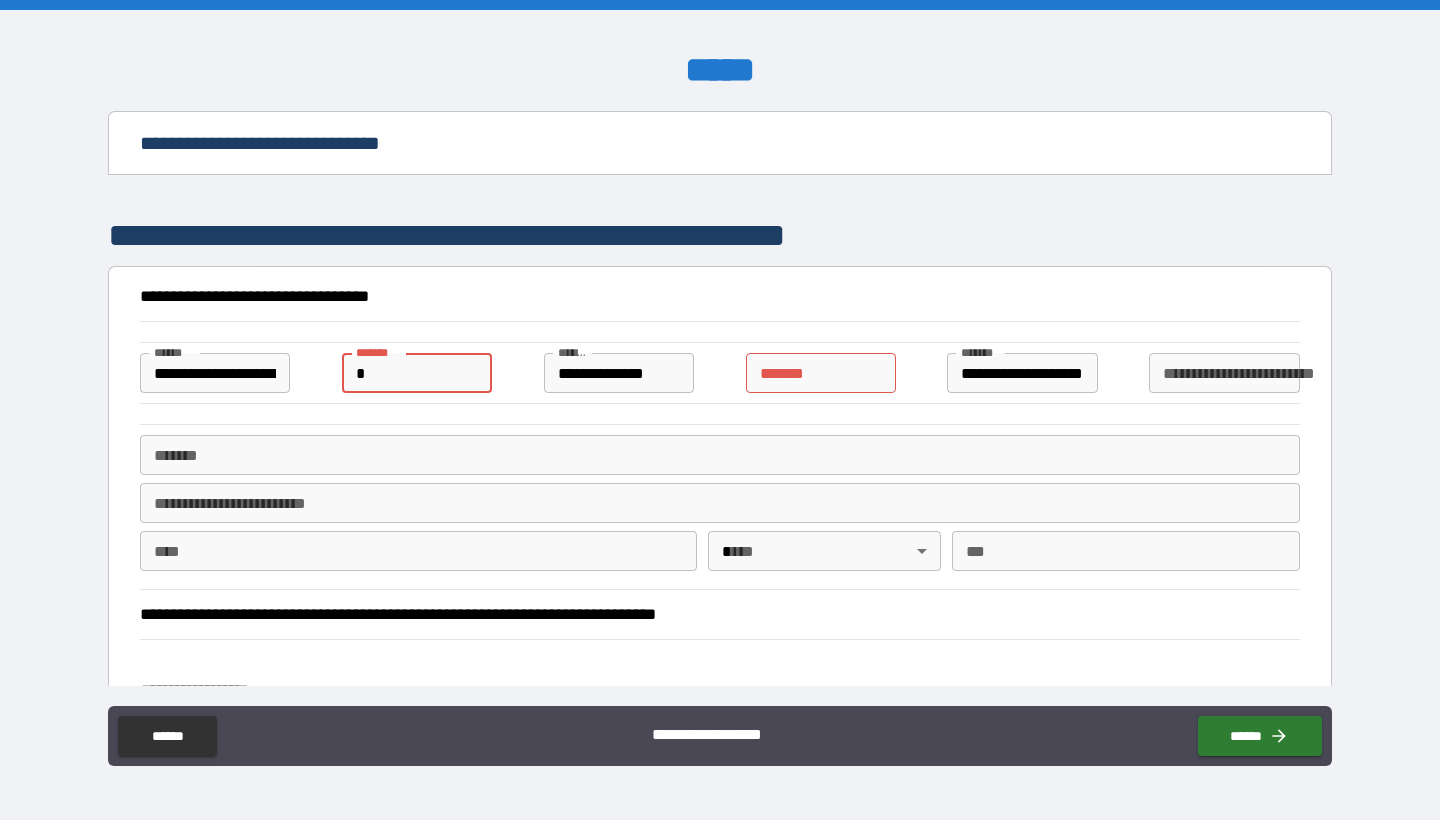 click on "*" at bounding box center (417, 373) 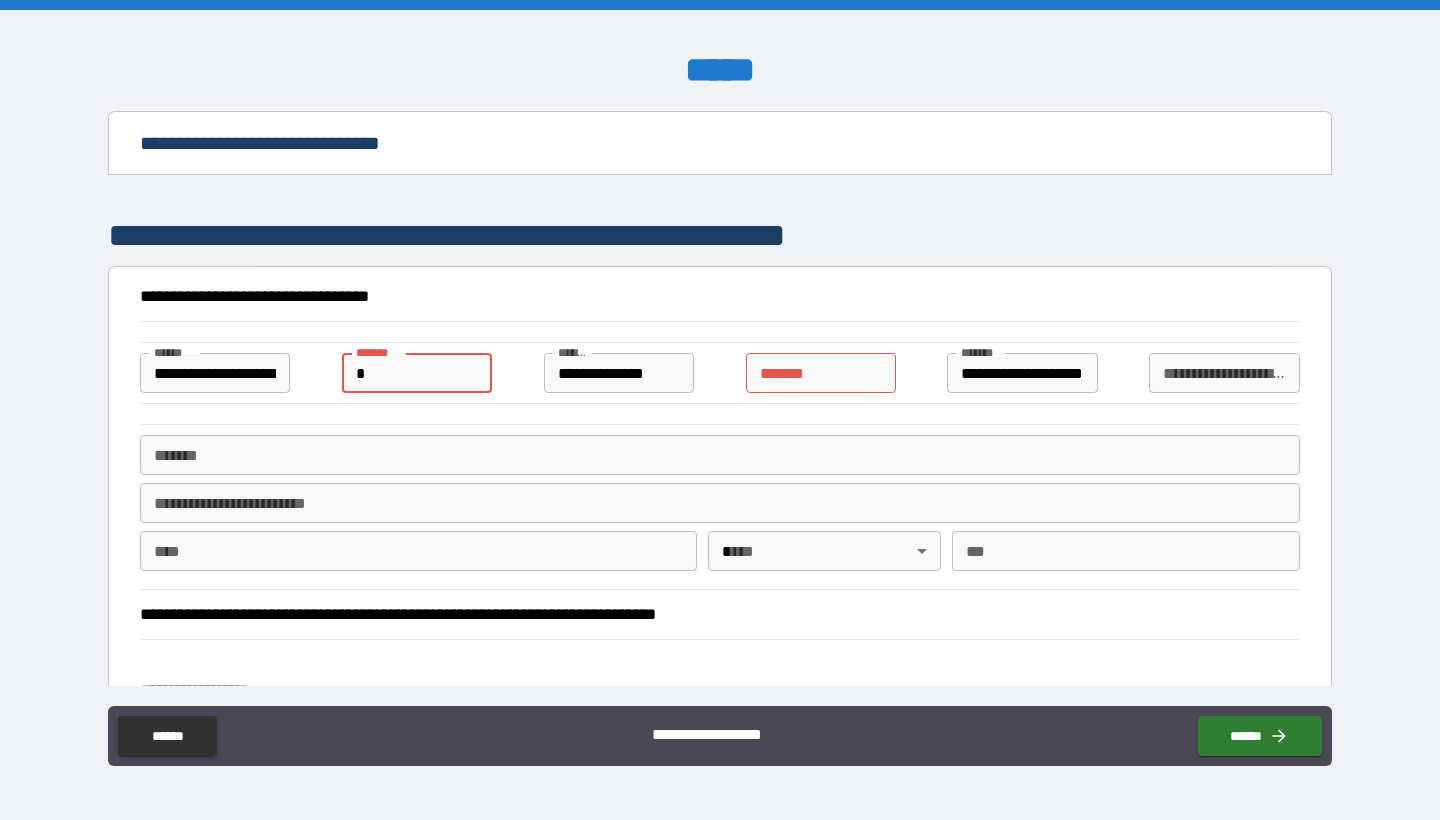 type 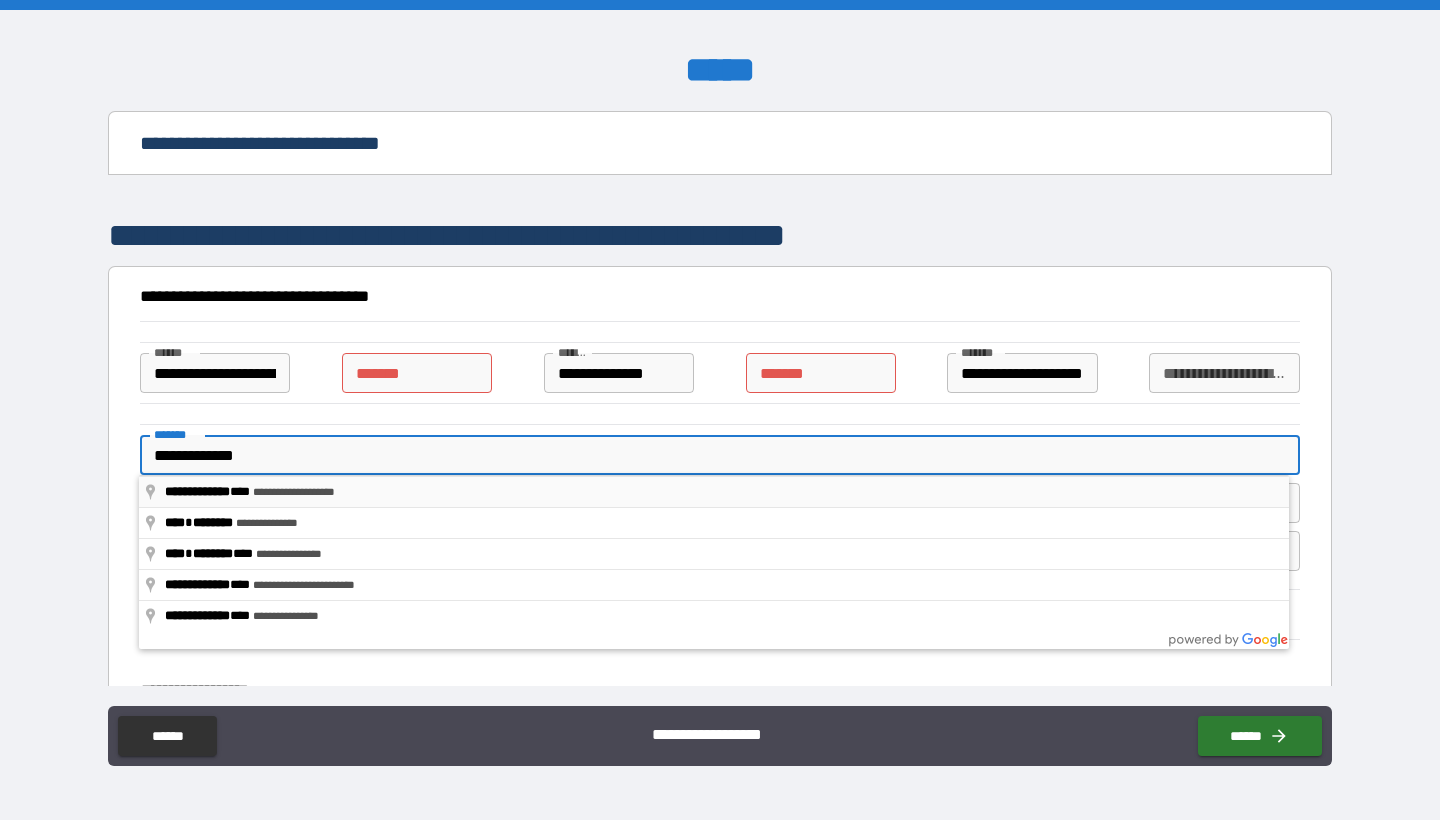 type on "**********" 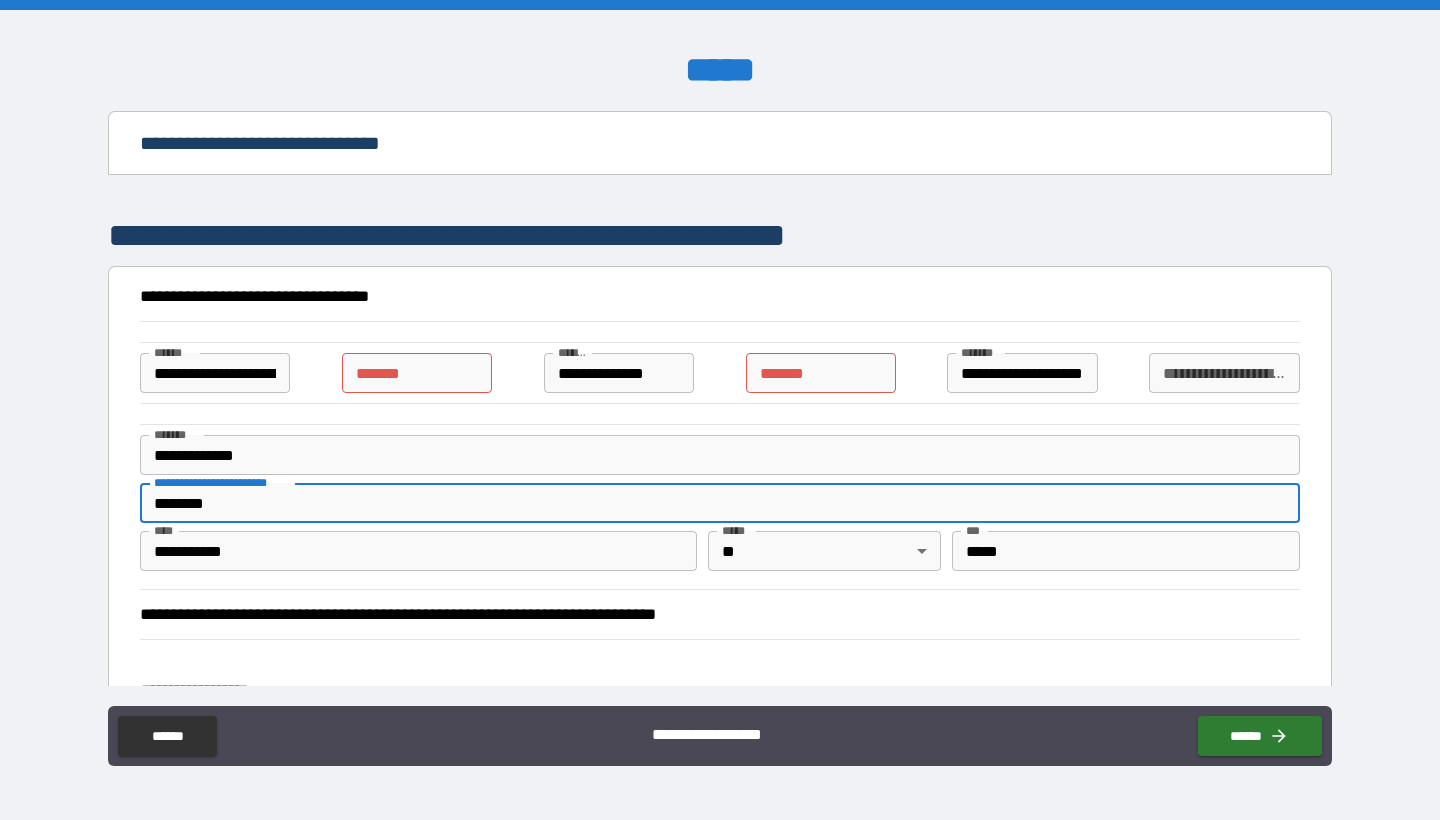 type on "********" 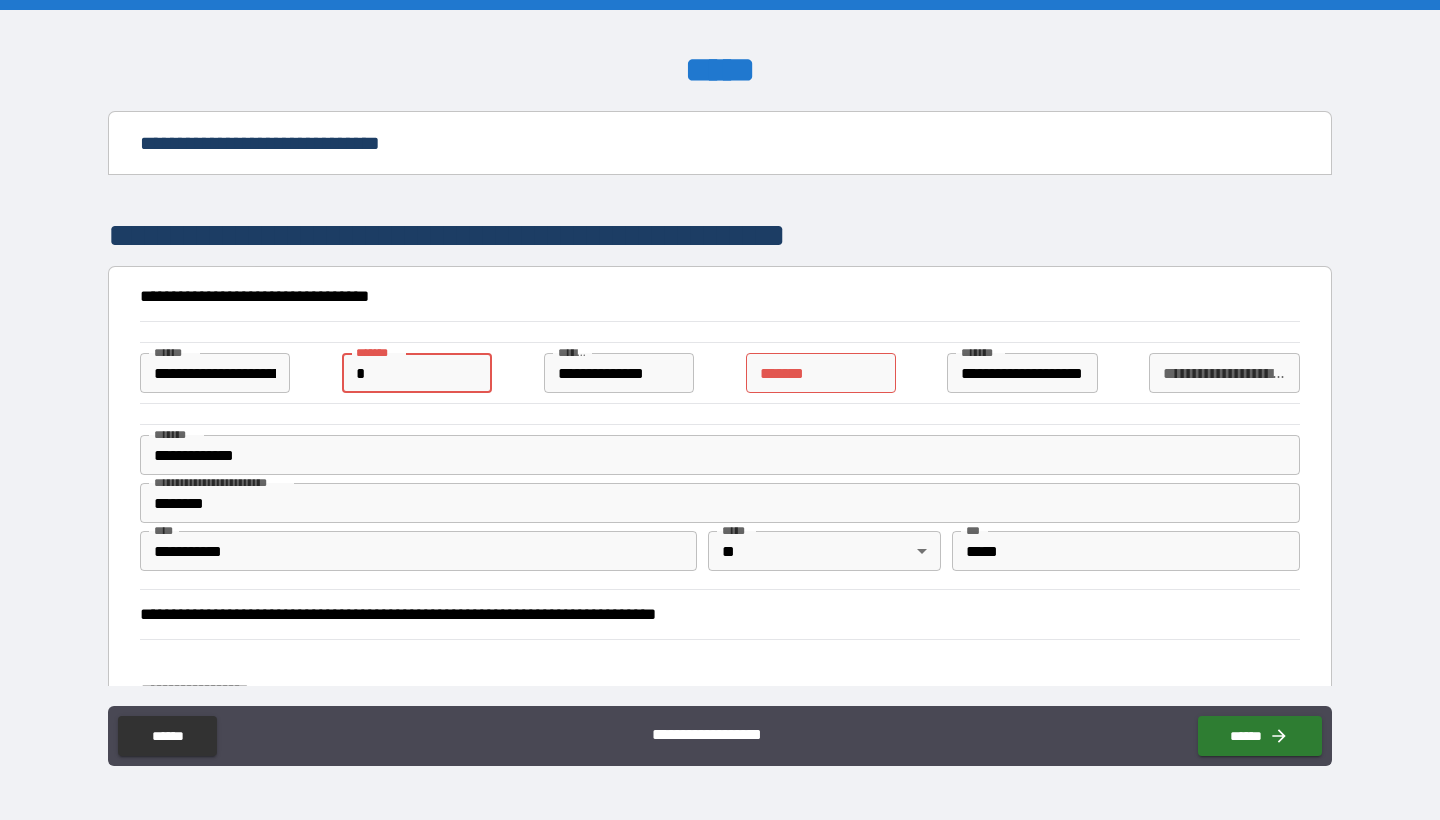 click on "*" at bounding box center [417, 373] 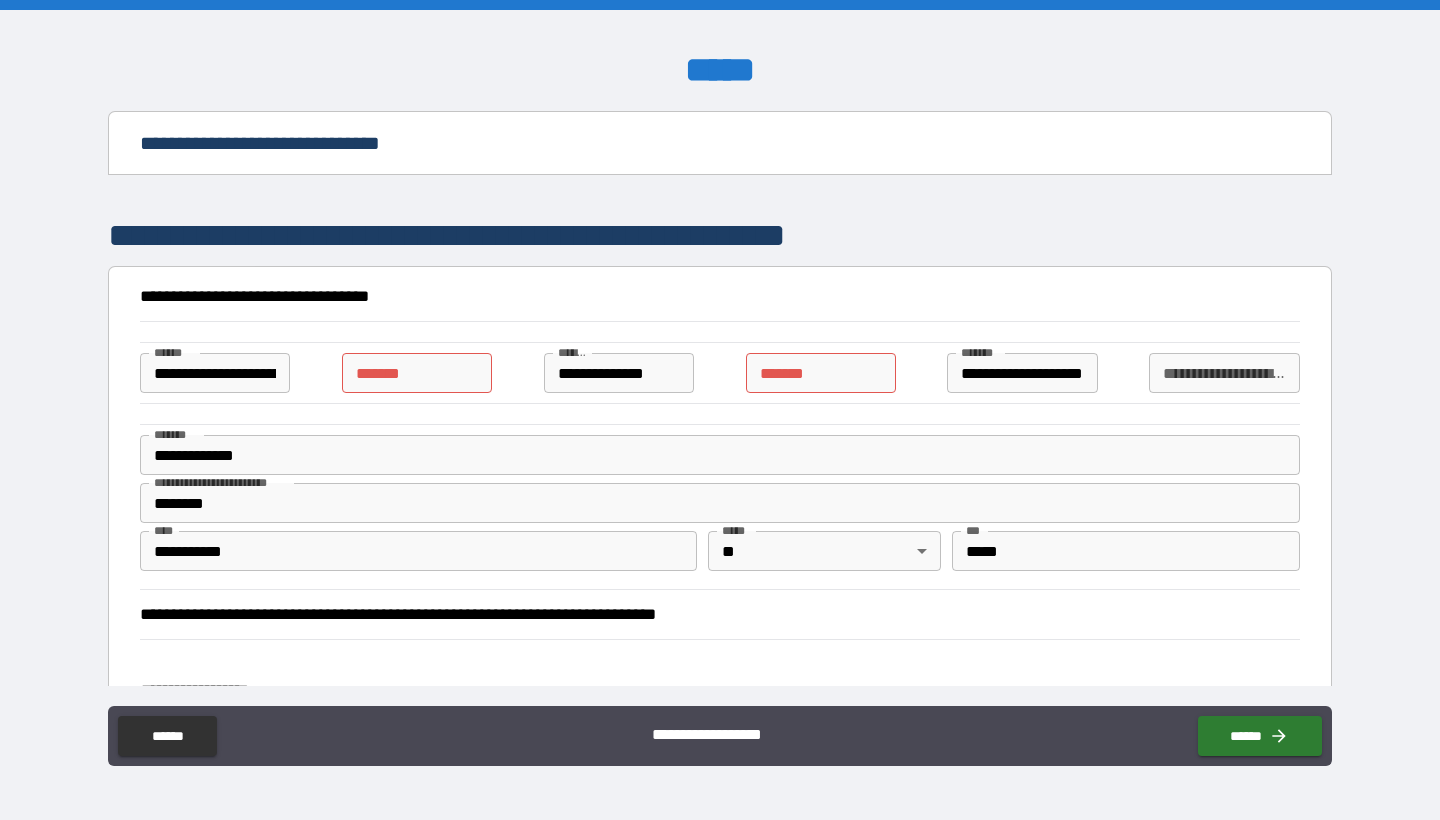 click at bounding box center (720, 413) 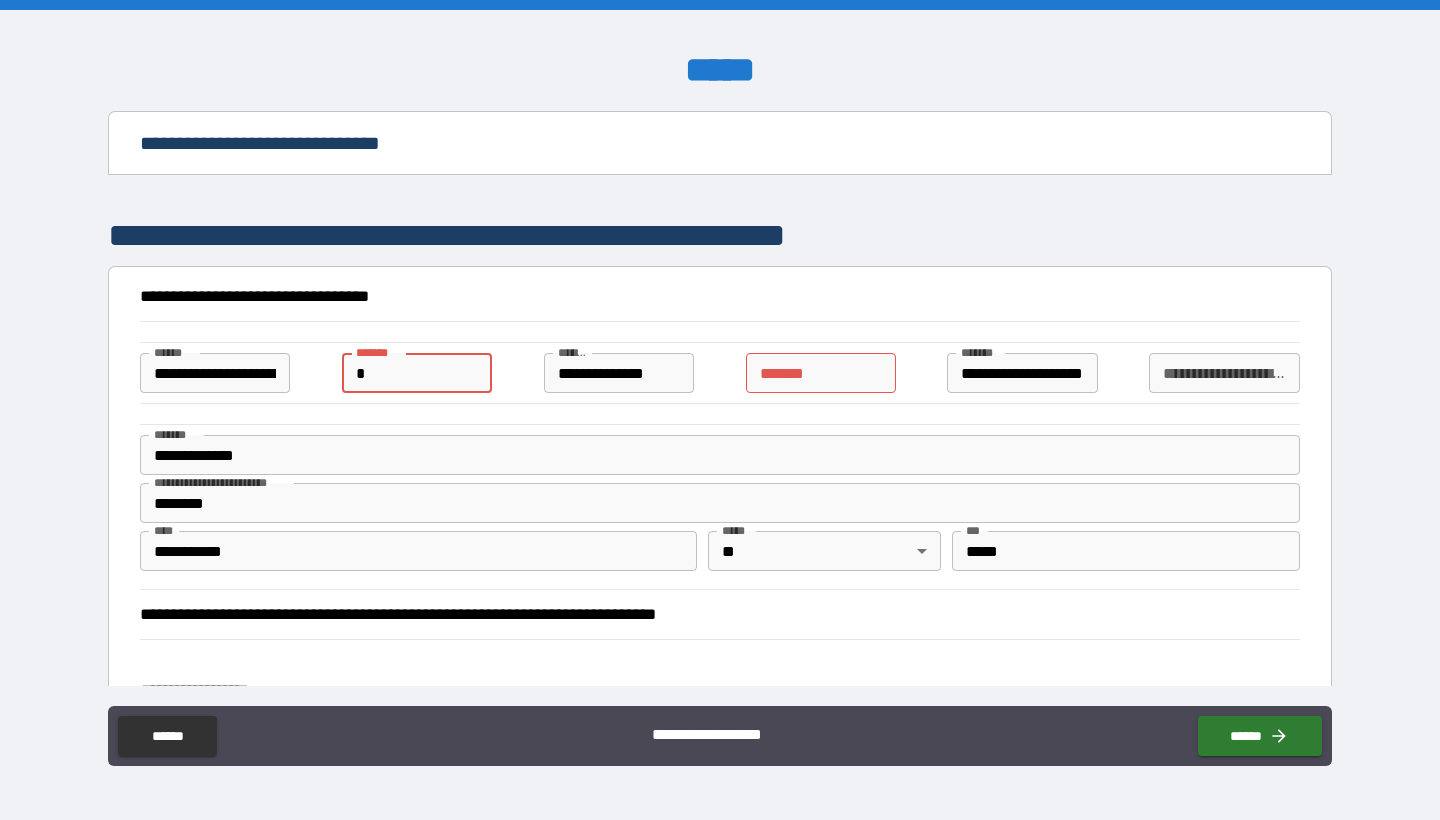 click on "*" at bounding box center (417, 373) 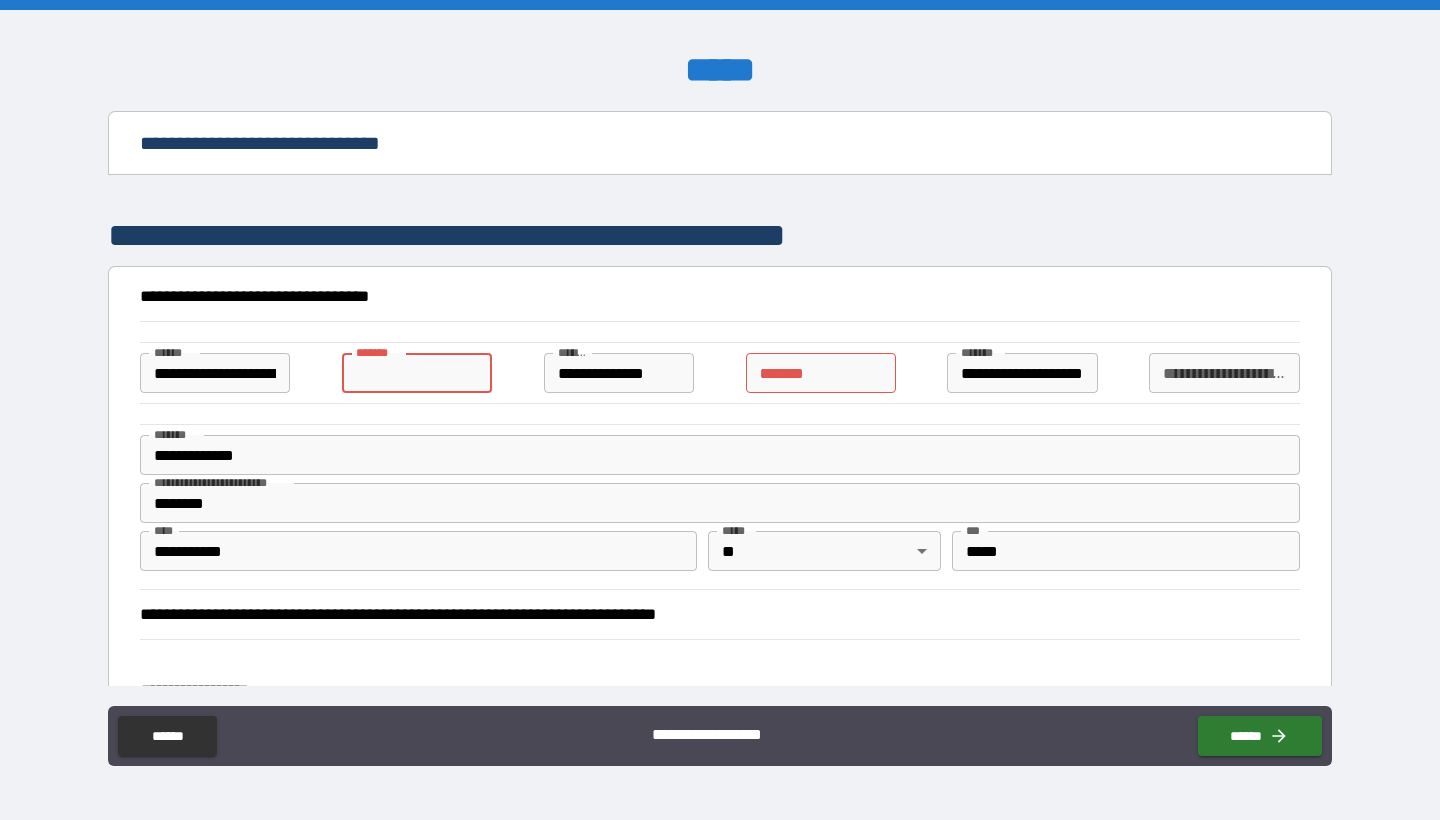 click on "*" at bounding box center [821, 373] 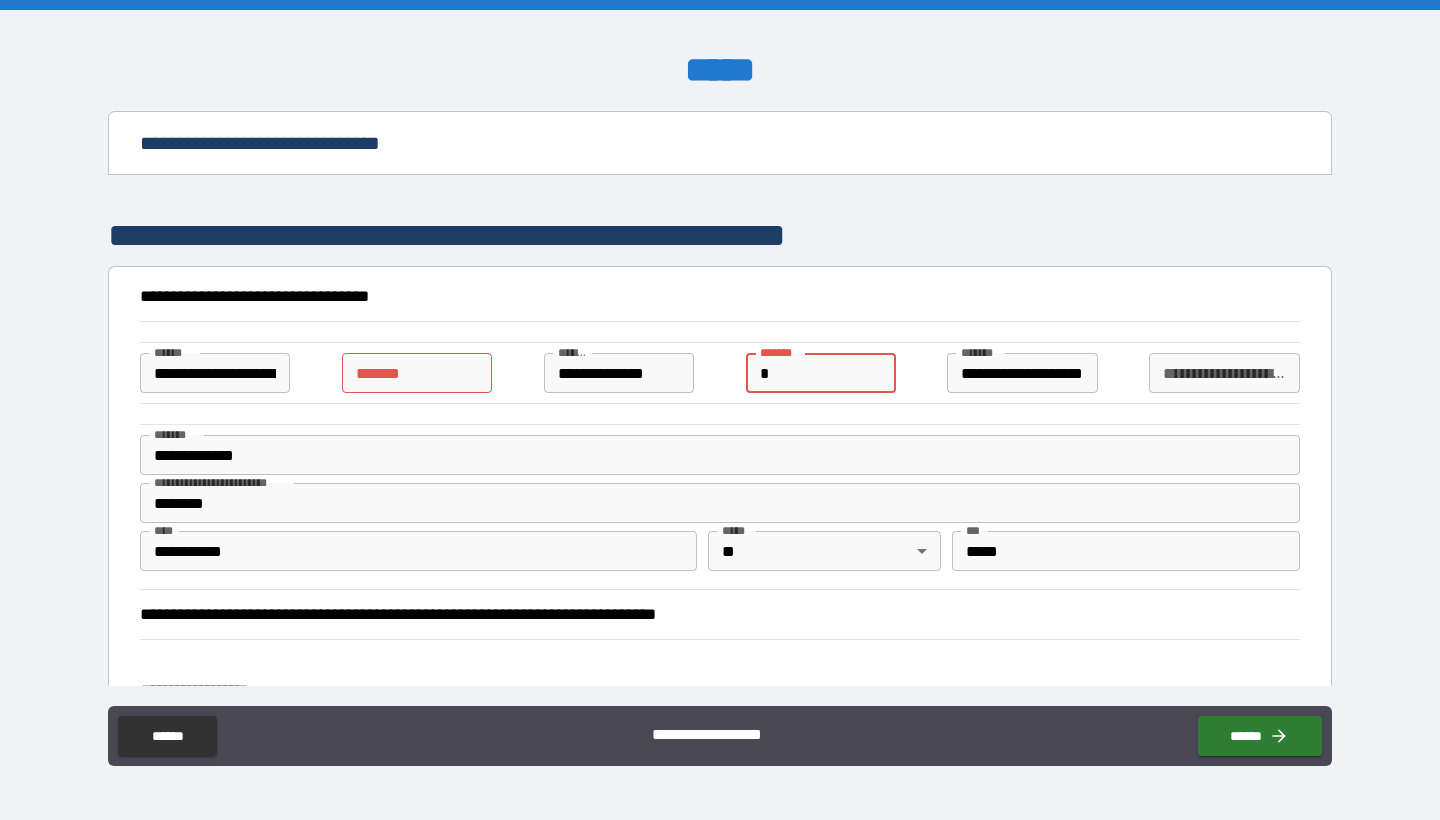 type on "*" 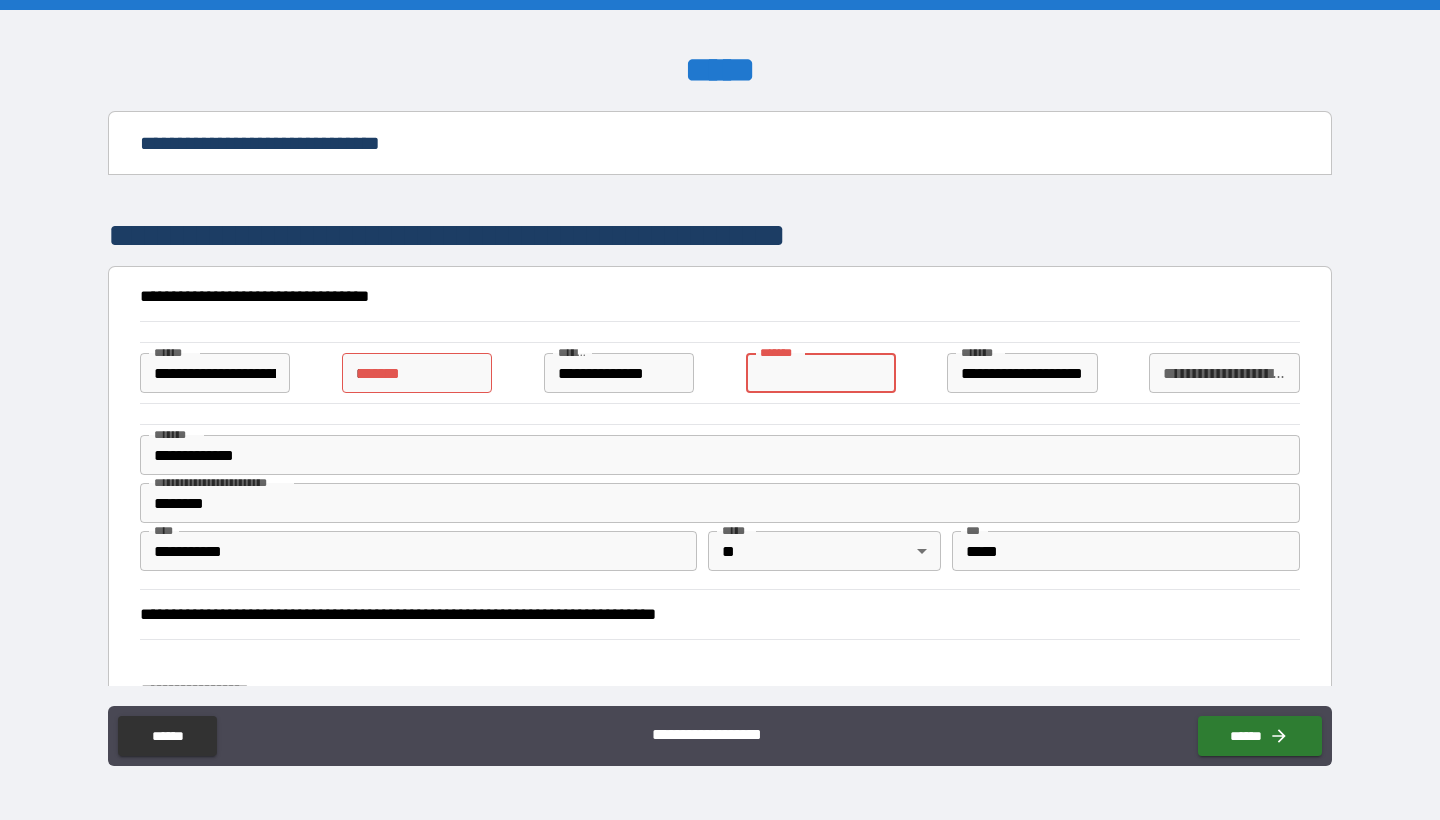 click on "*" at bounding box center (417, 373) 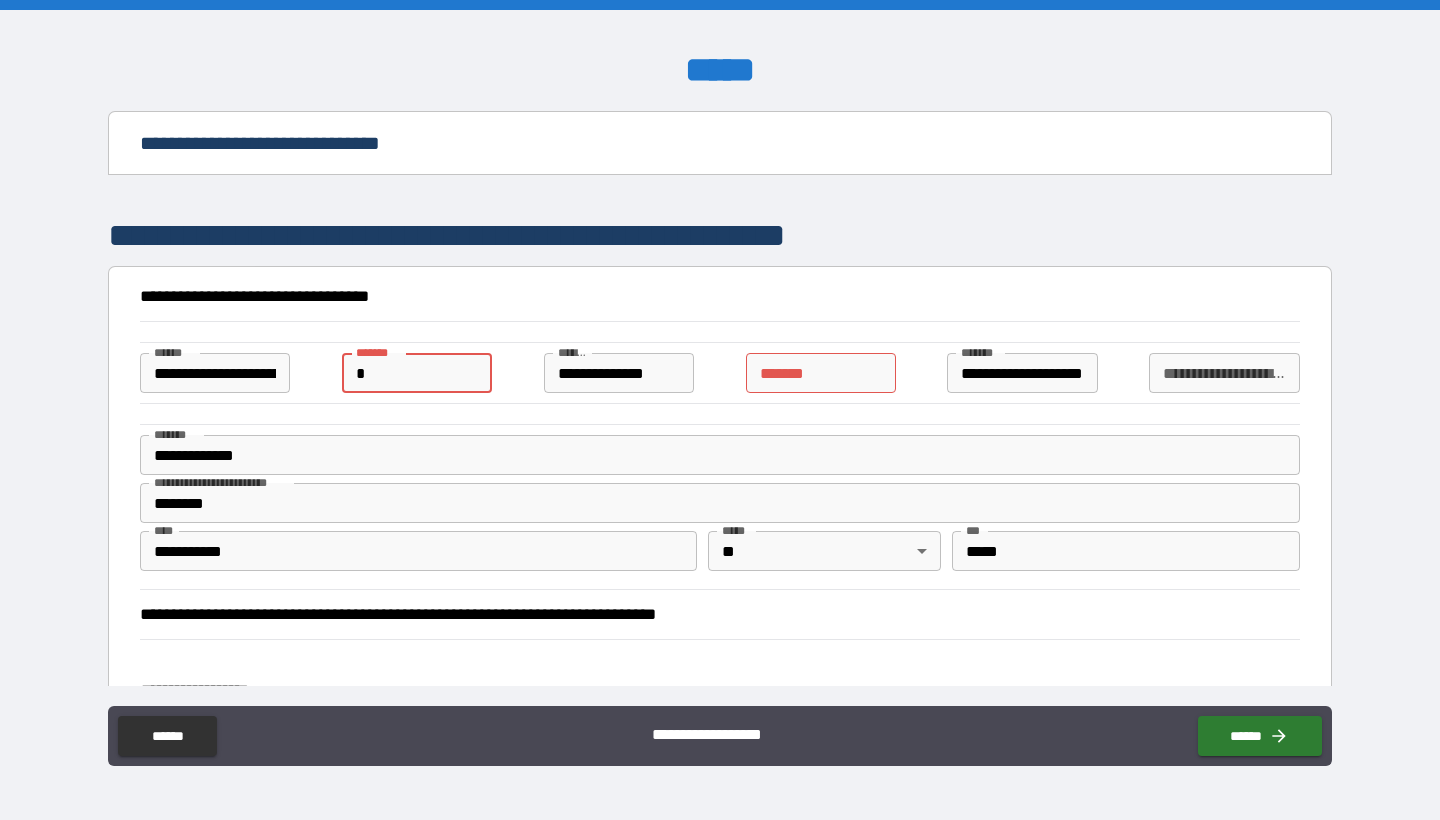 type on "*" 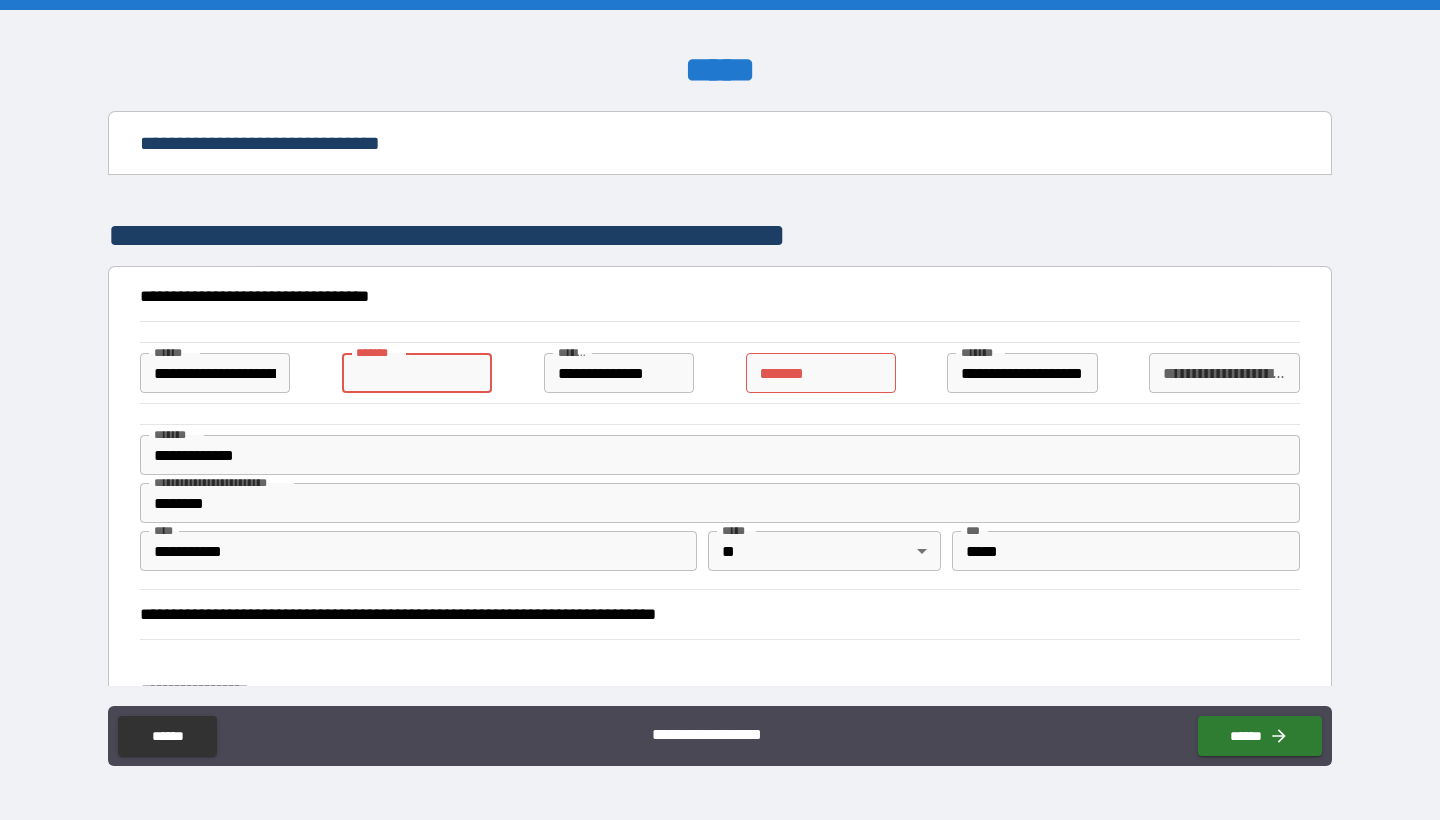 click on "*" at bounding box center [821, 373] 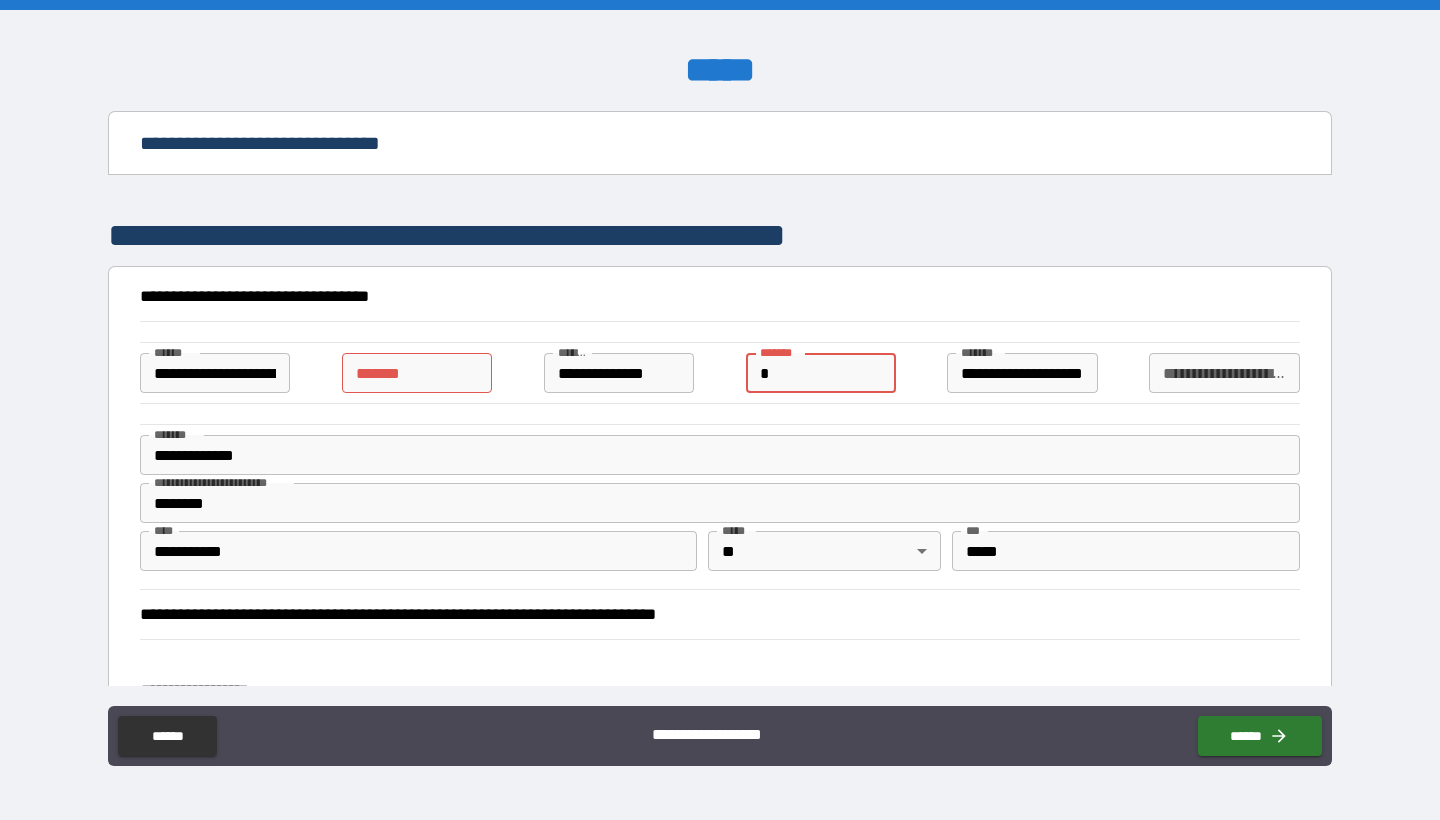 type on "*" 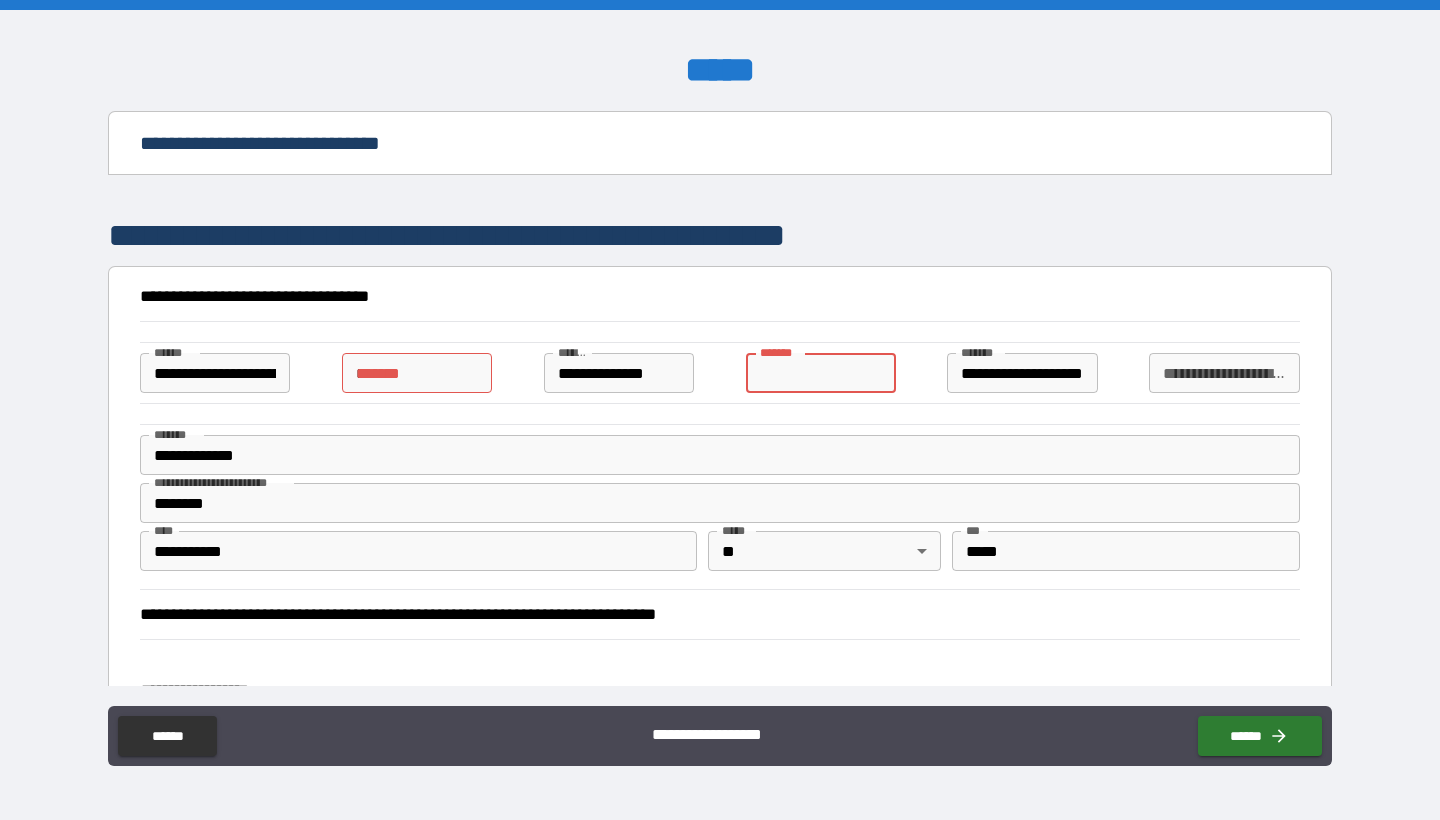 click on "*" at bounding box center [417, 373] 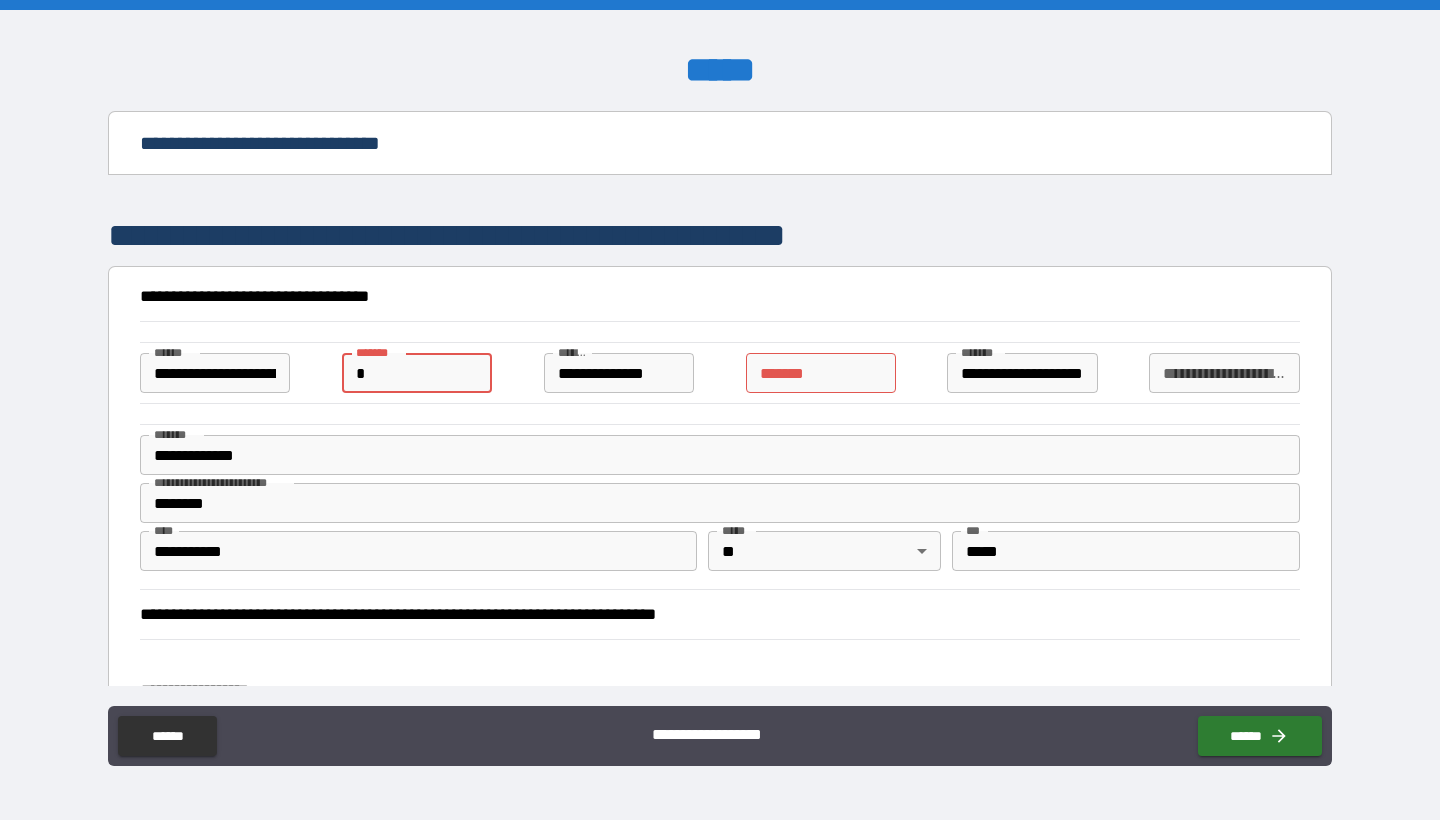 click on "*" at bounding box center (417, 373) 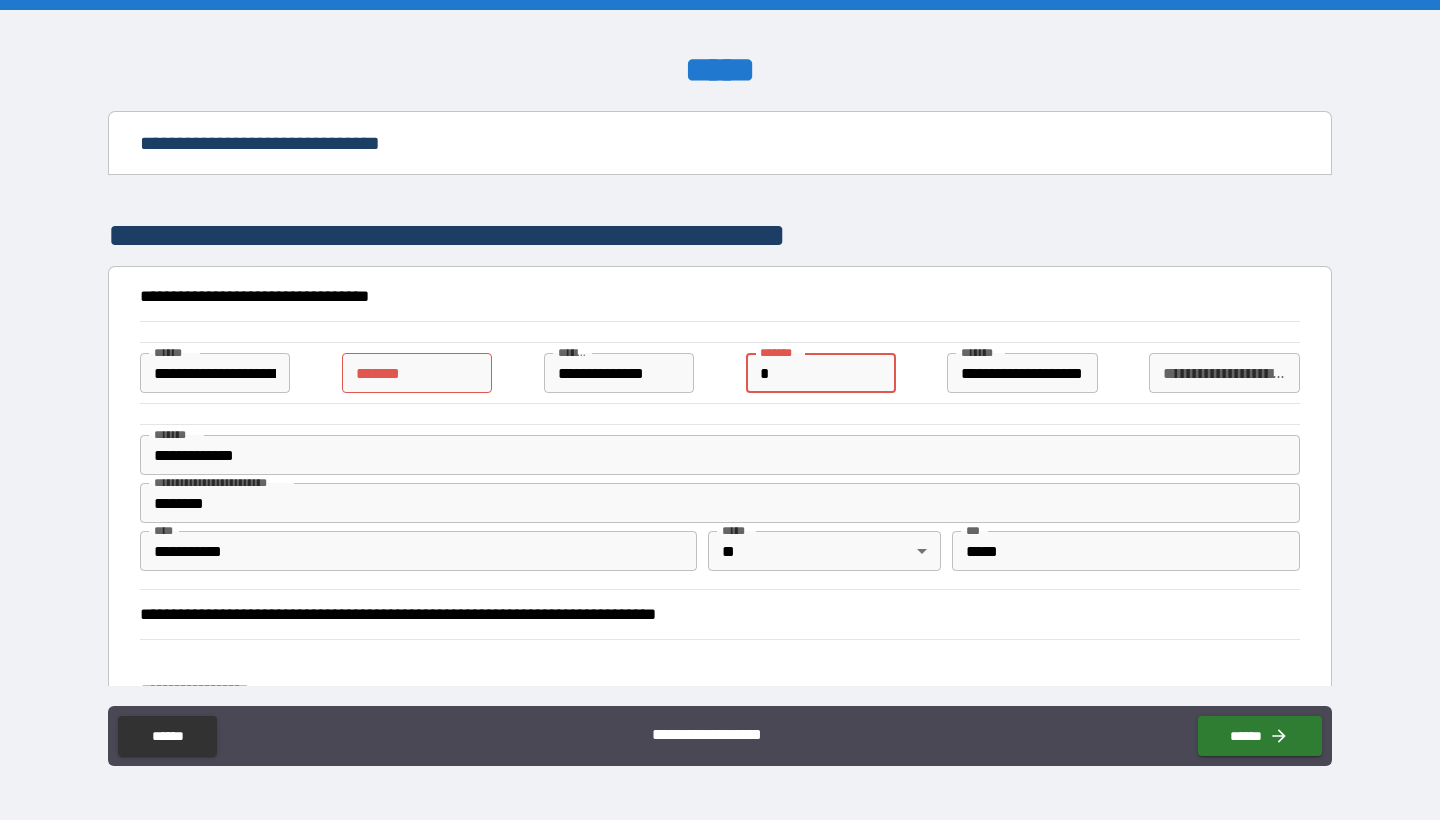 click on "*" at bounding box center (821, 373) 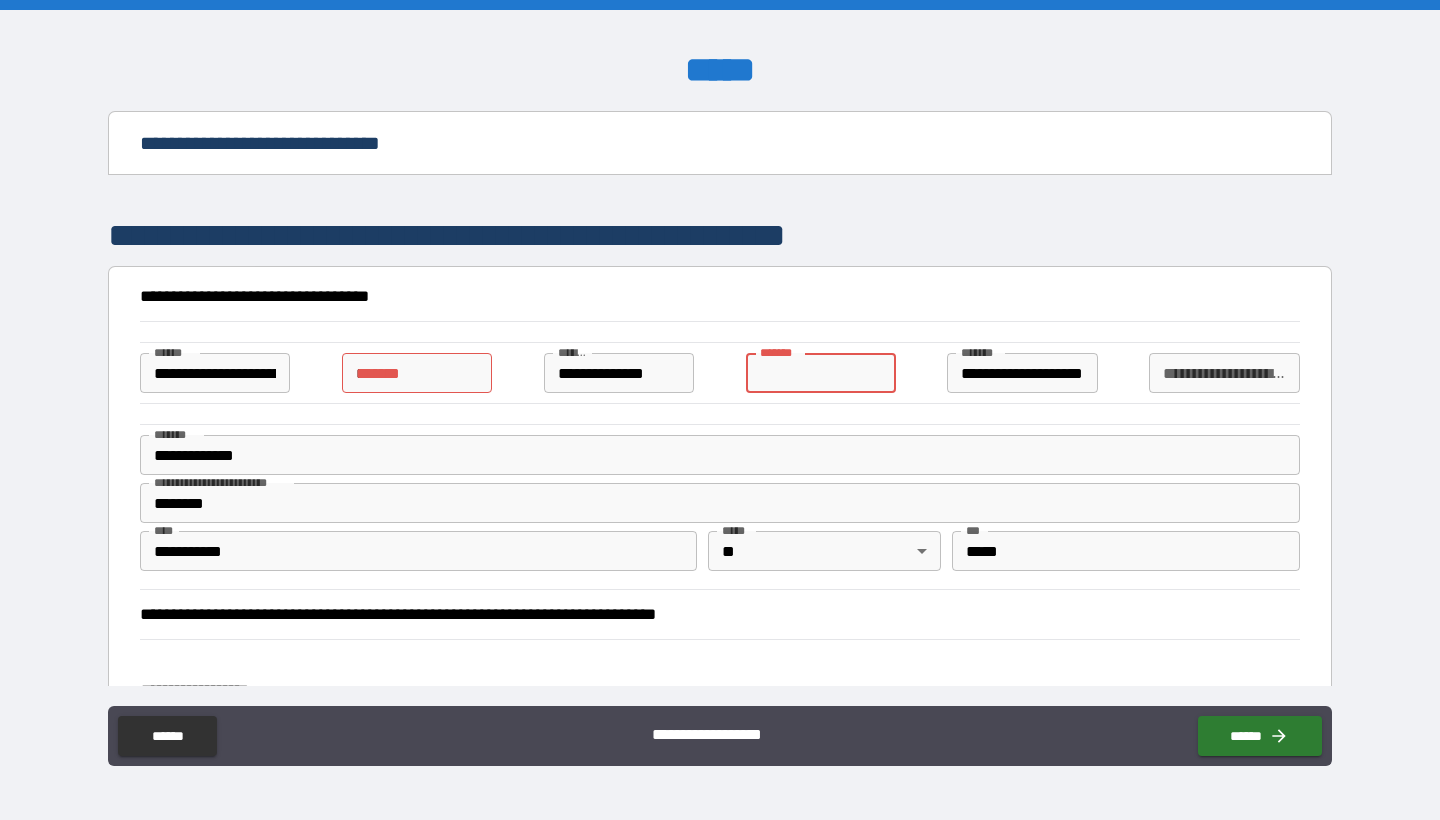 click on "*" at bounding box center [417, 373] 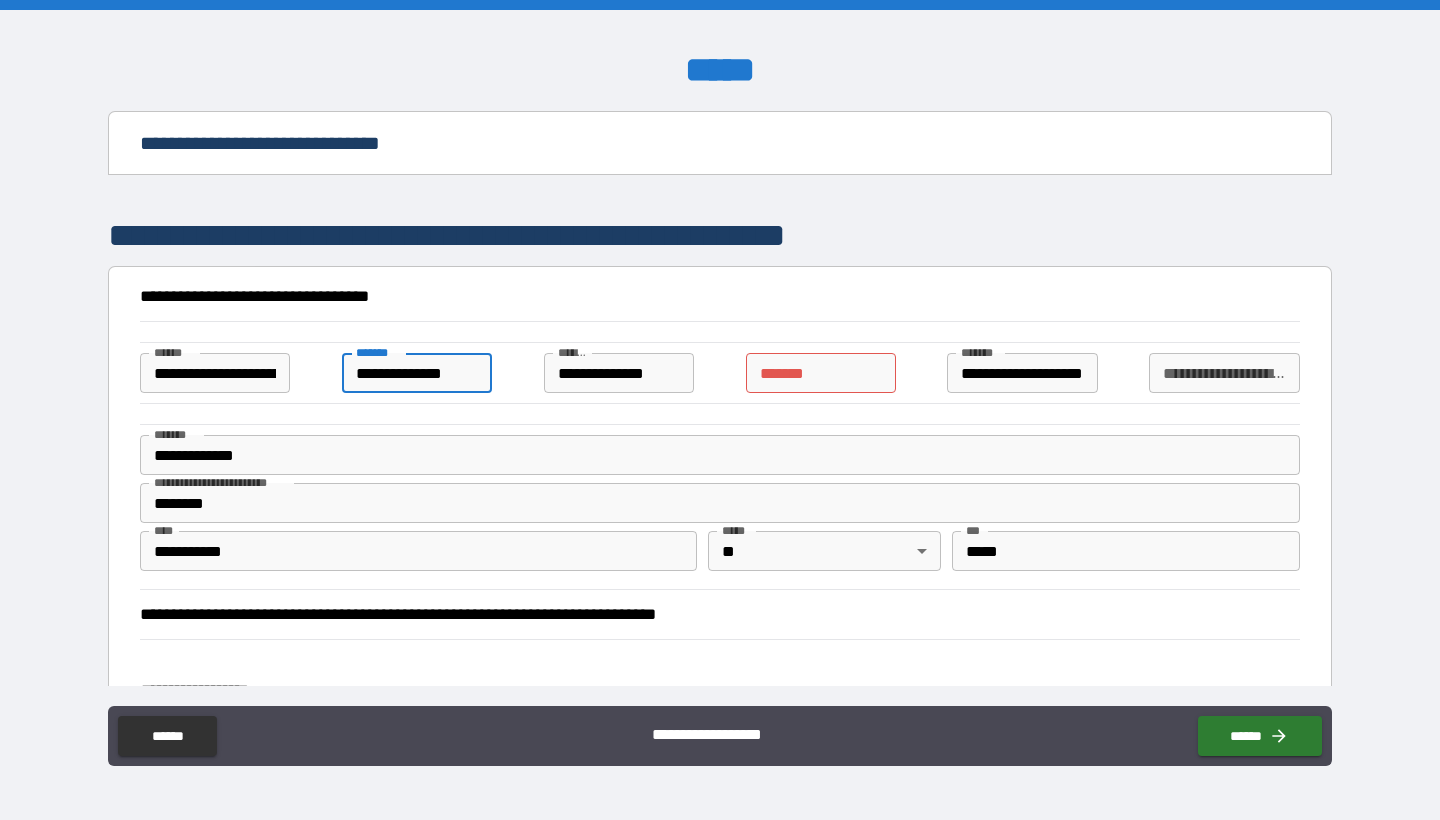 type on "**********" 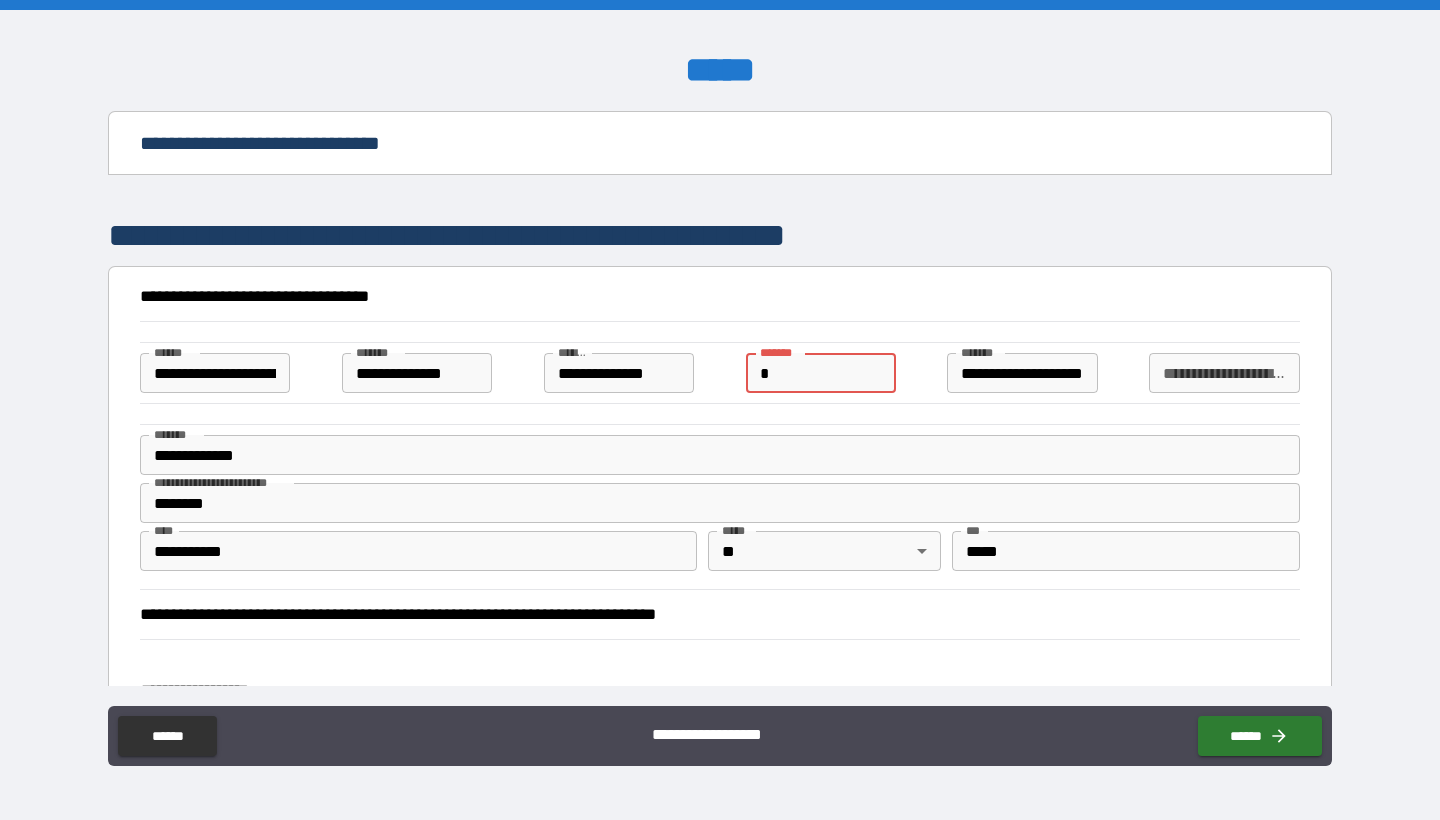 click on "*" at bounding box center [821, 373] 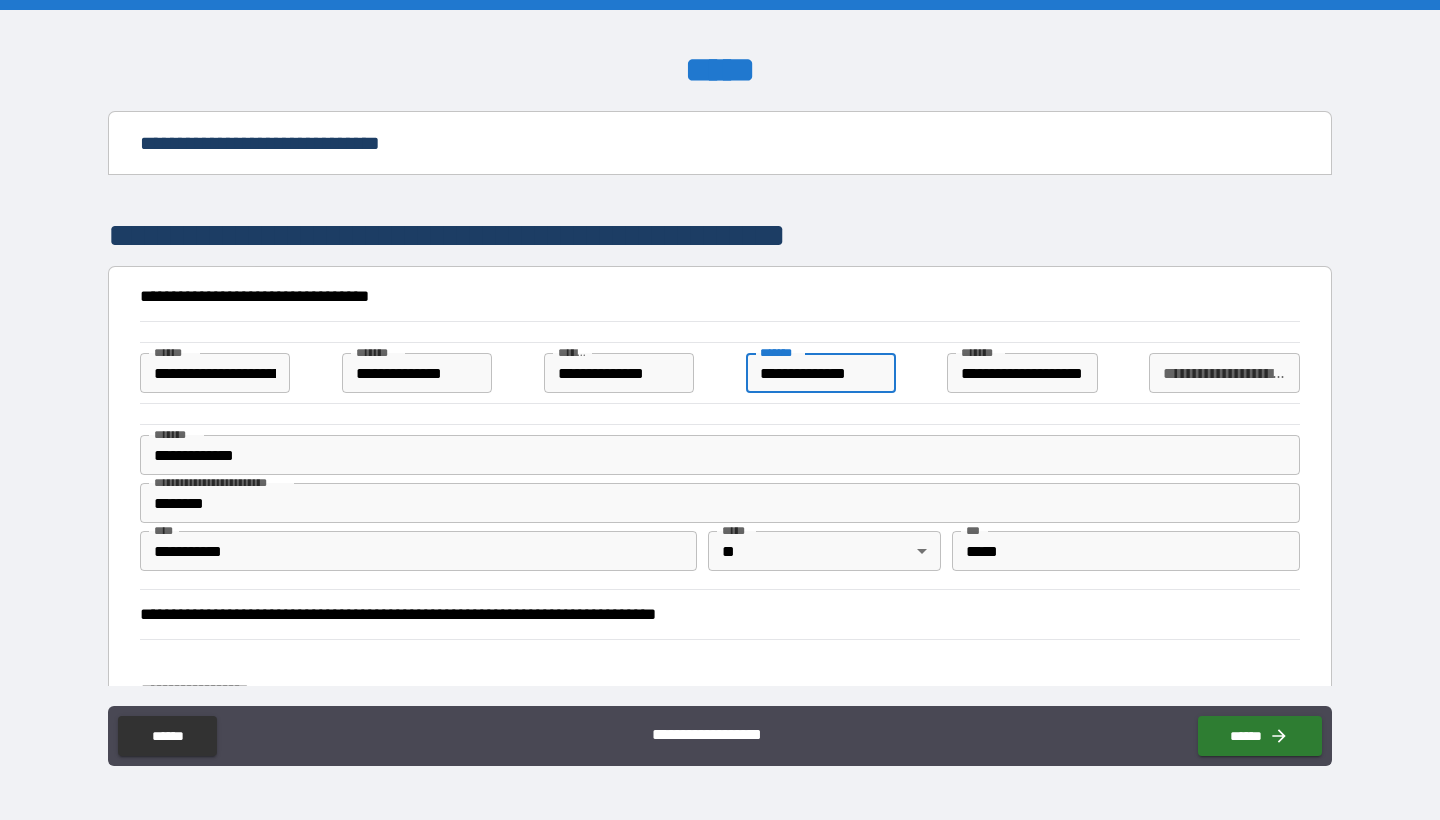 type on "**********" 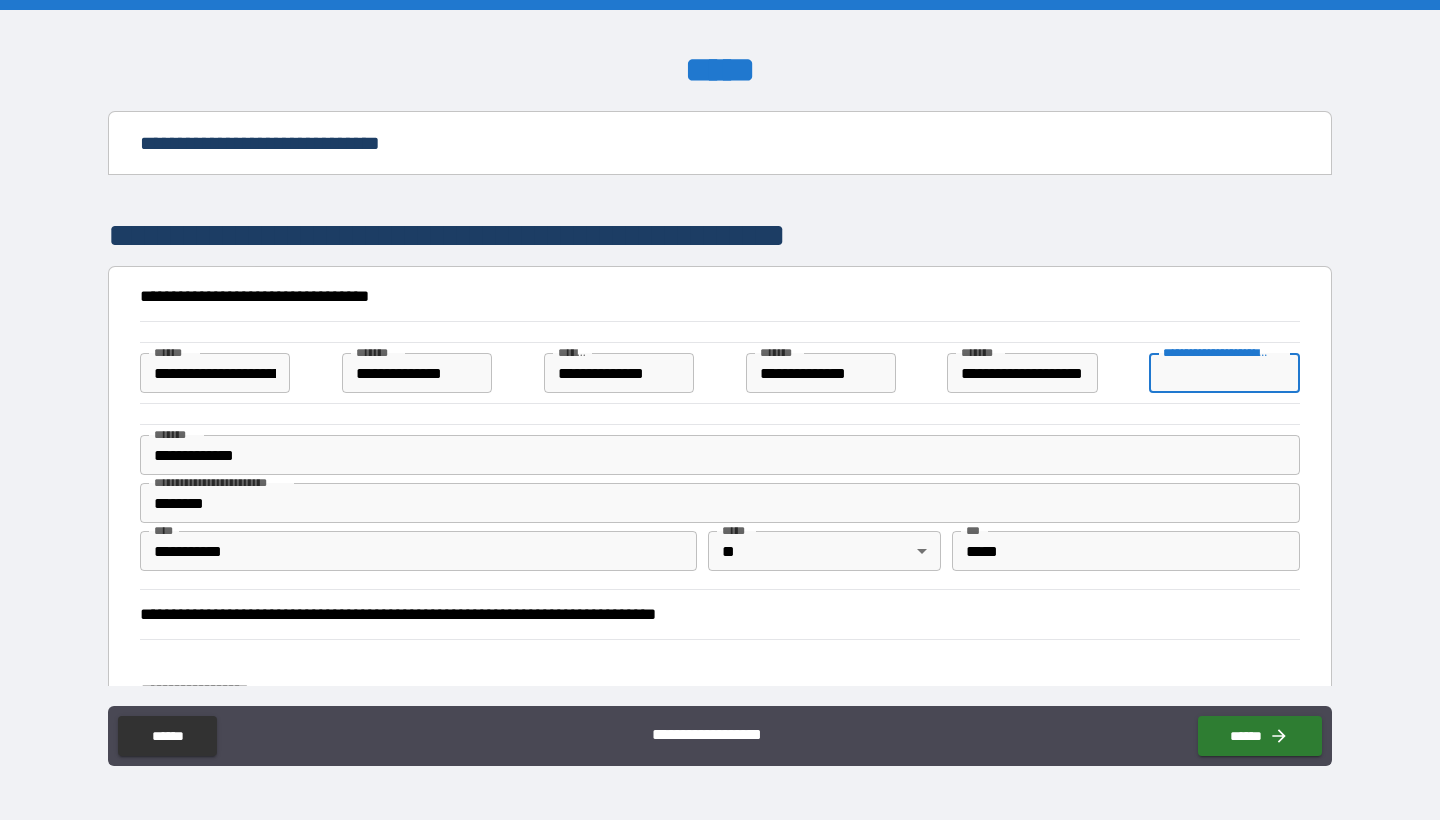click on "**********" at bounding box center (1224, 373) 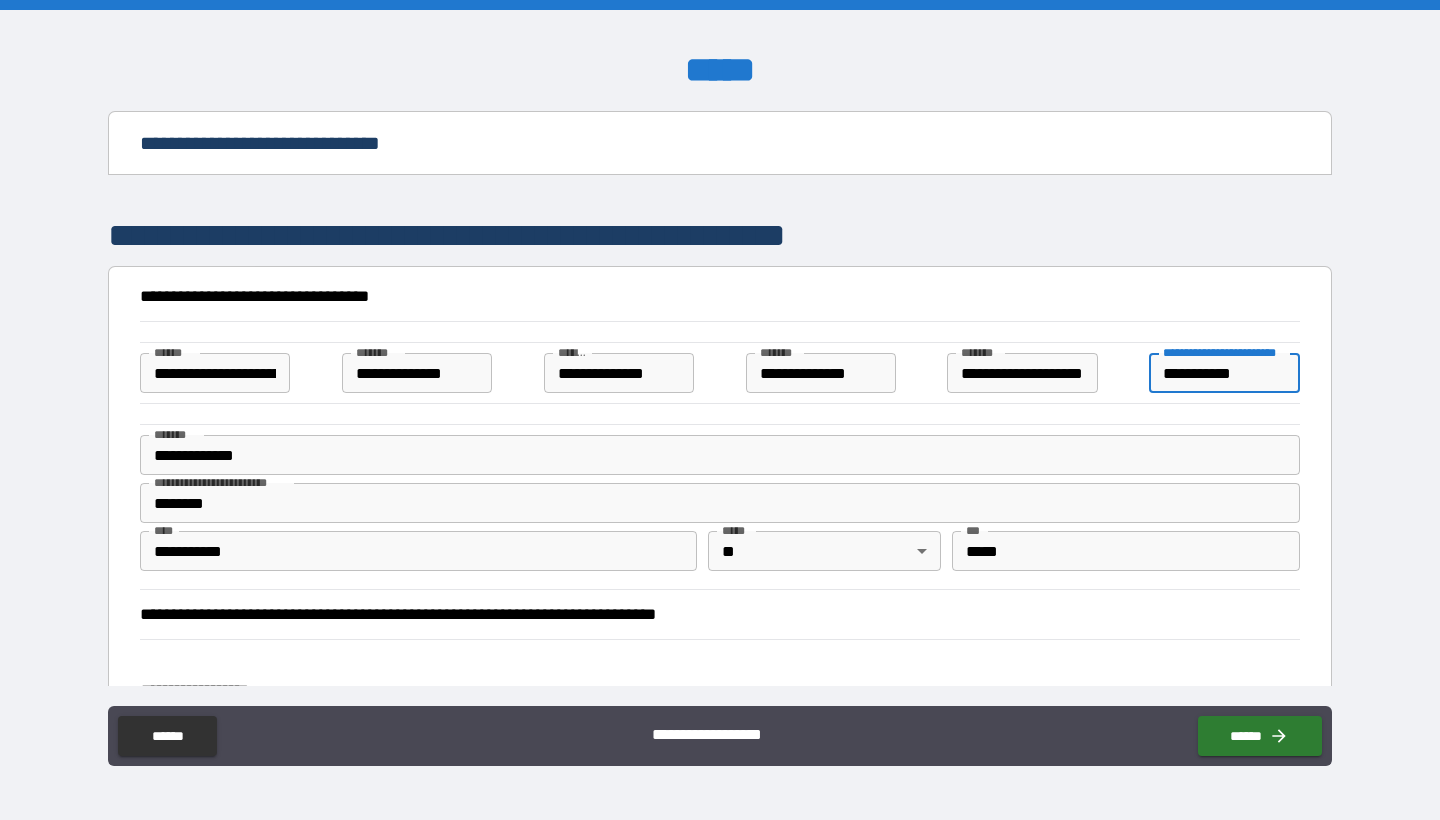 type on "**********" 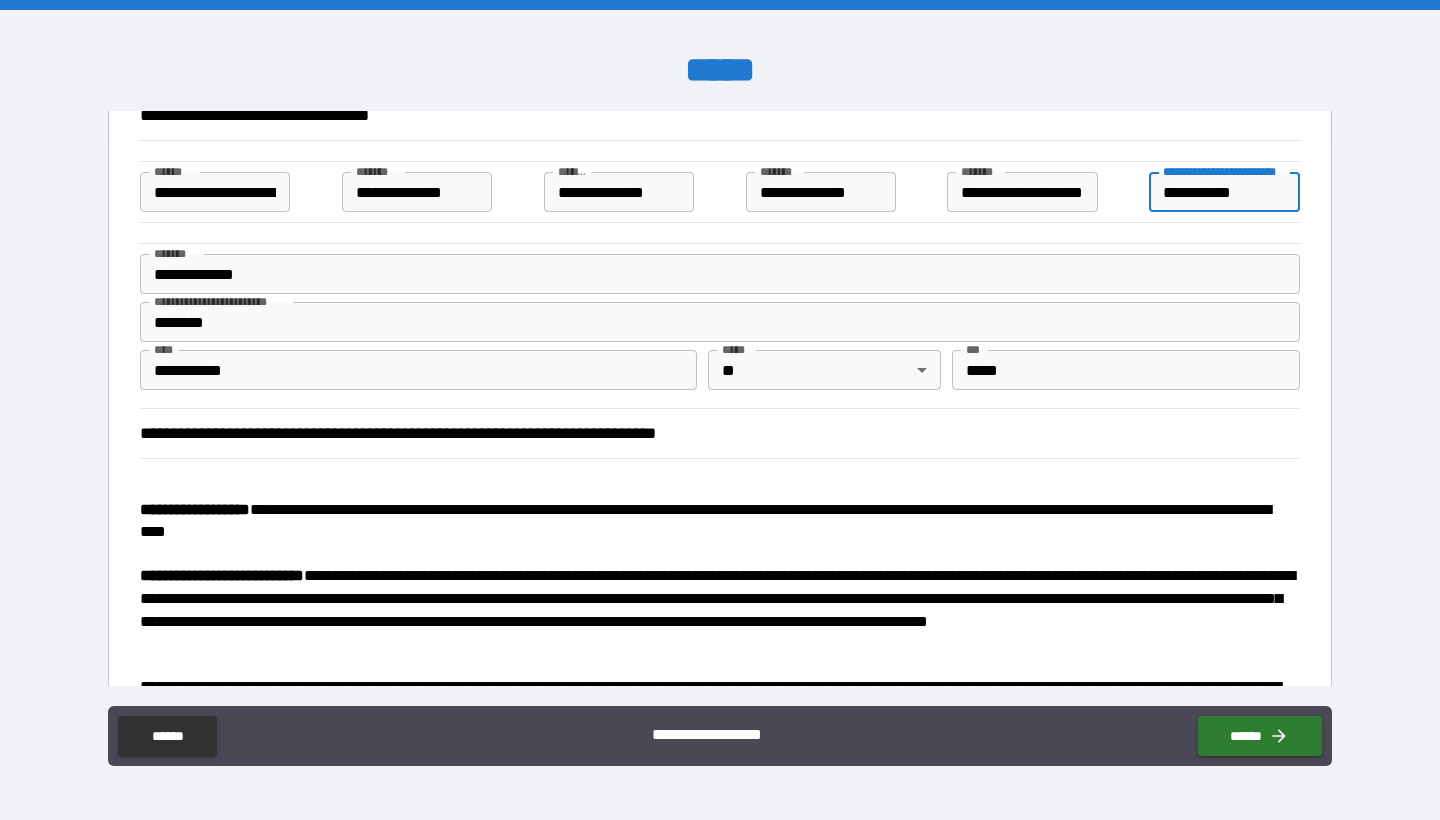 scroll, scrollTop: 177, scrollLeft: 0, axis: vertical 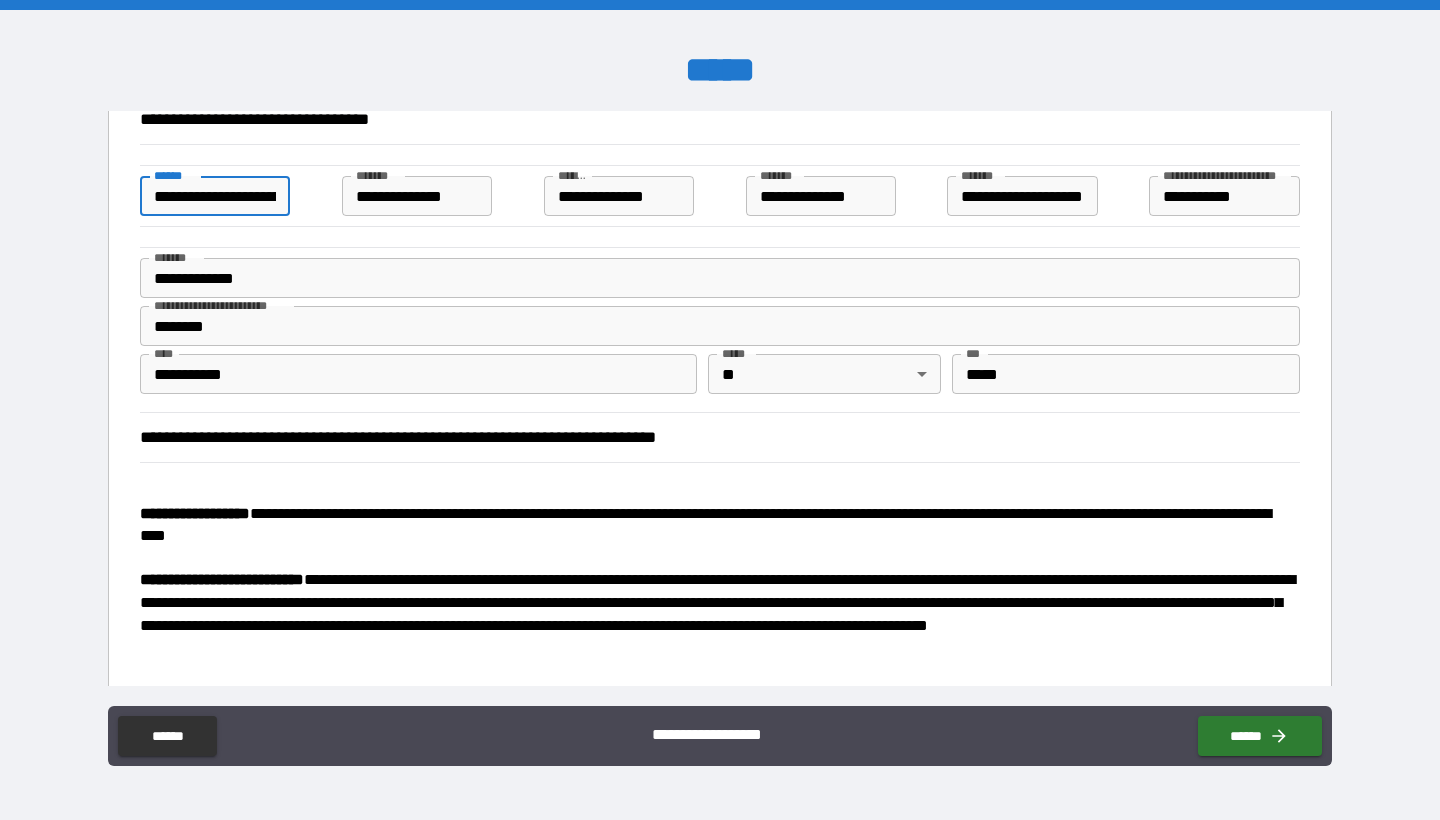 click on "**********" at bounding box center [215, 196] 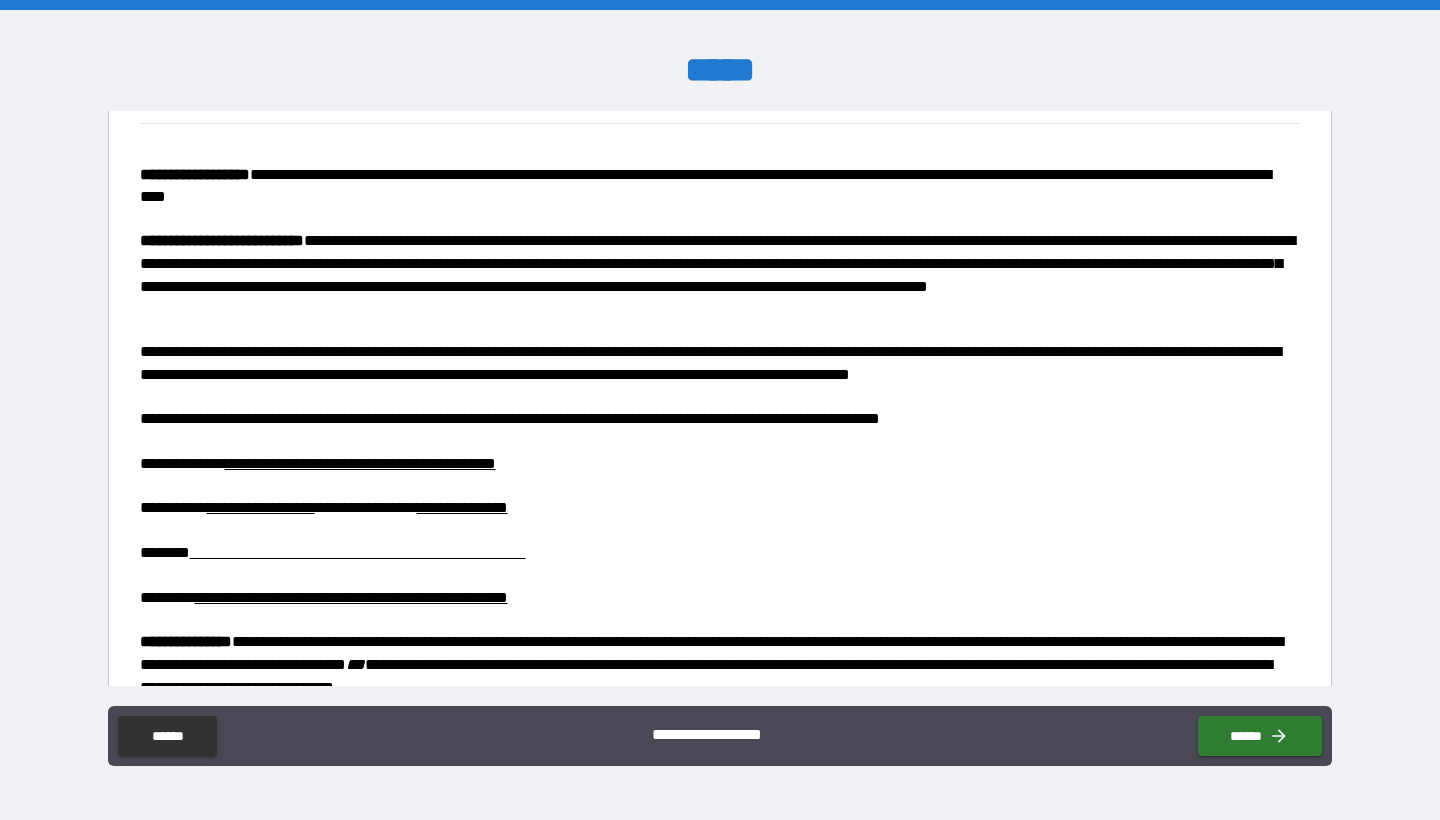 scroll, scrollTop: 553, scrollLeft: 0, axis: vertical 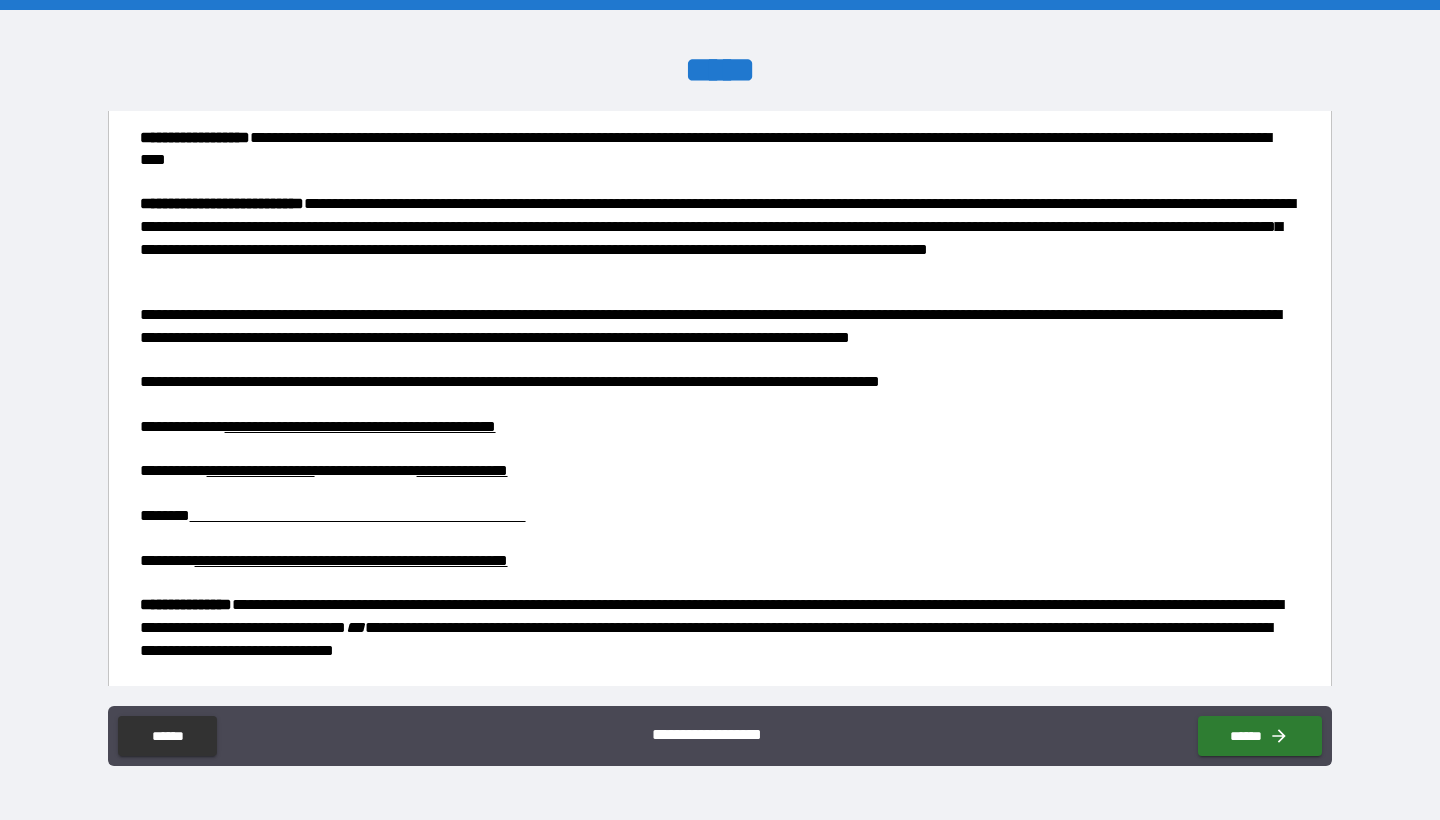 click at bounding box center (358, 515) 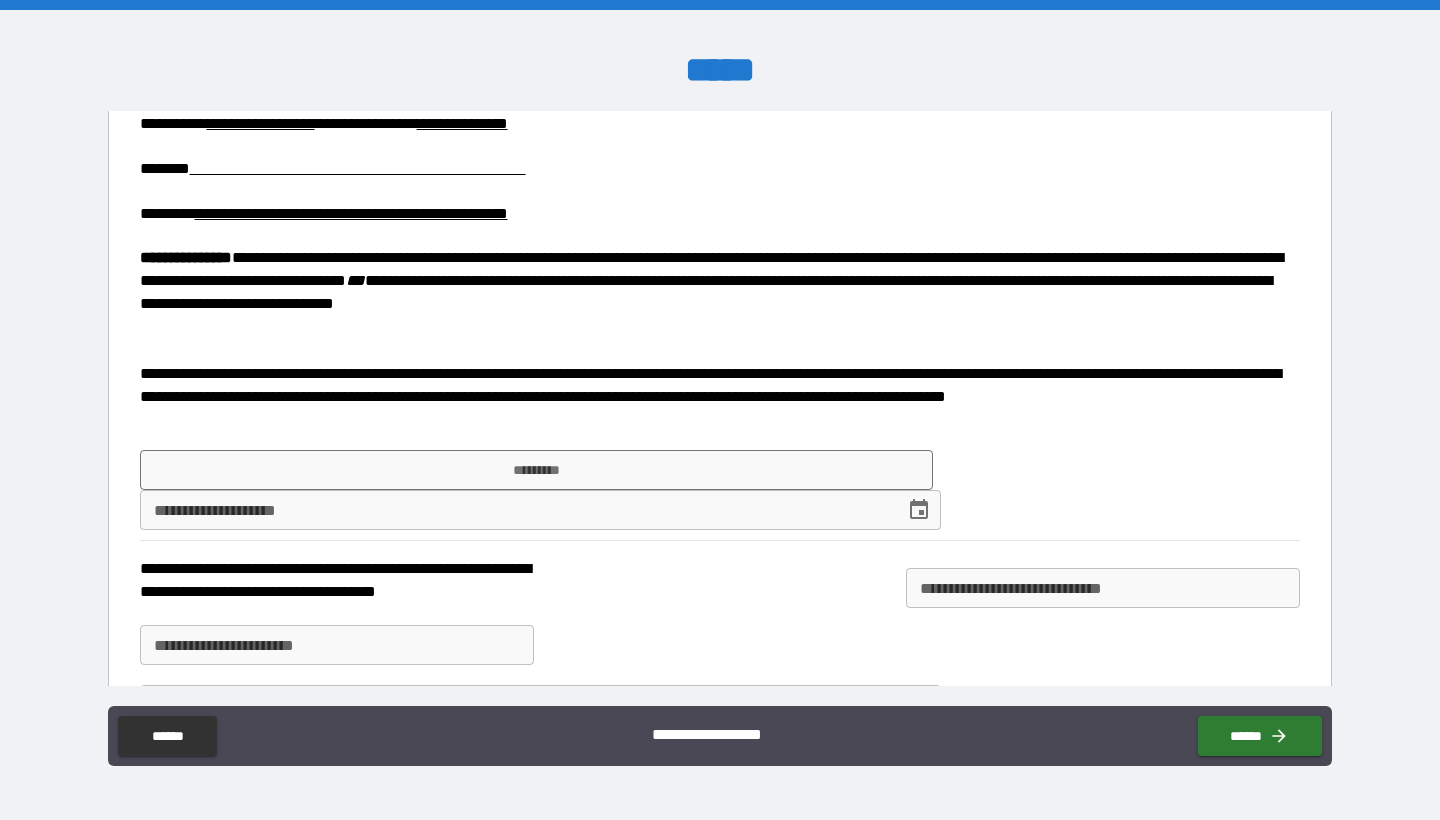 scroll, scrollTop: 928, scrollLeft: 0, axis: vertical 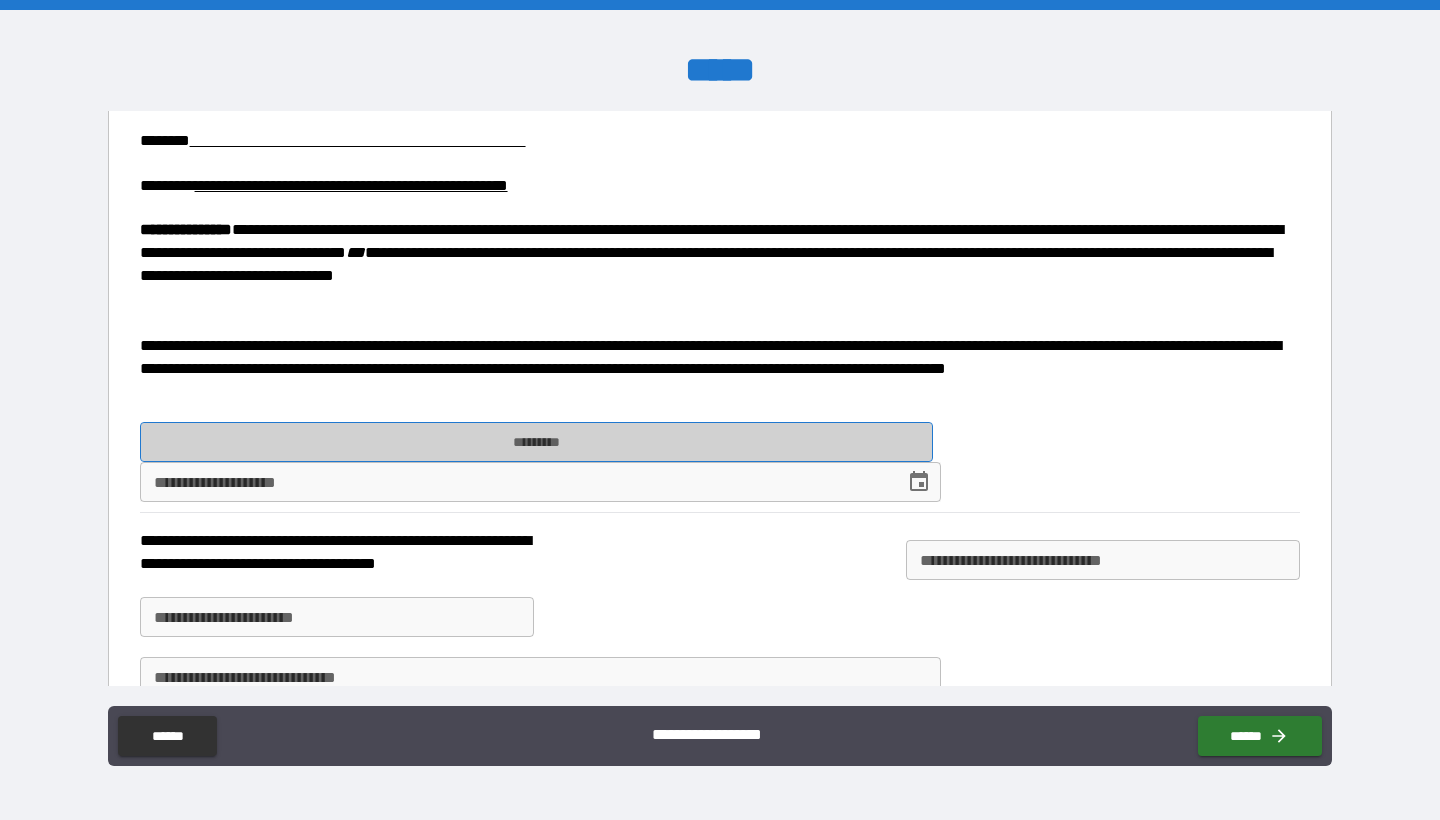 click on "*********" at bounding box center [536, 442] 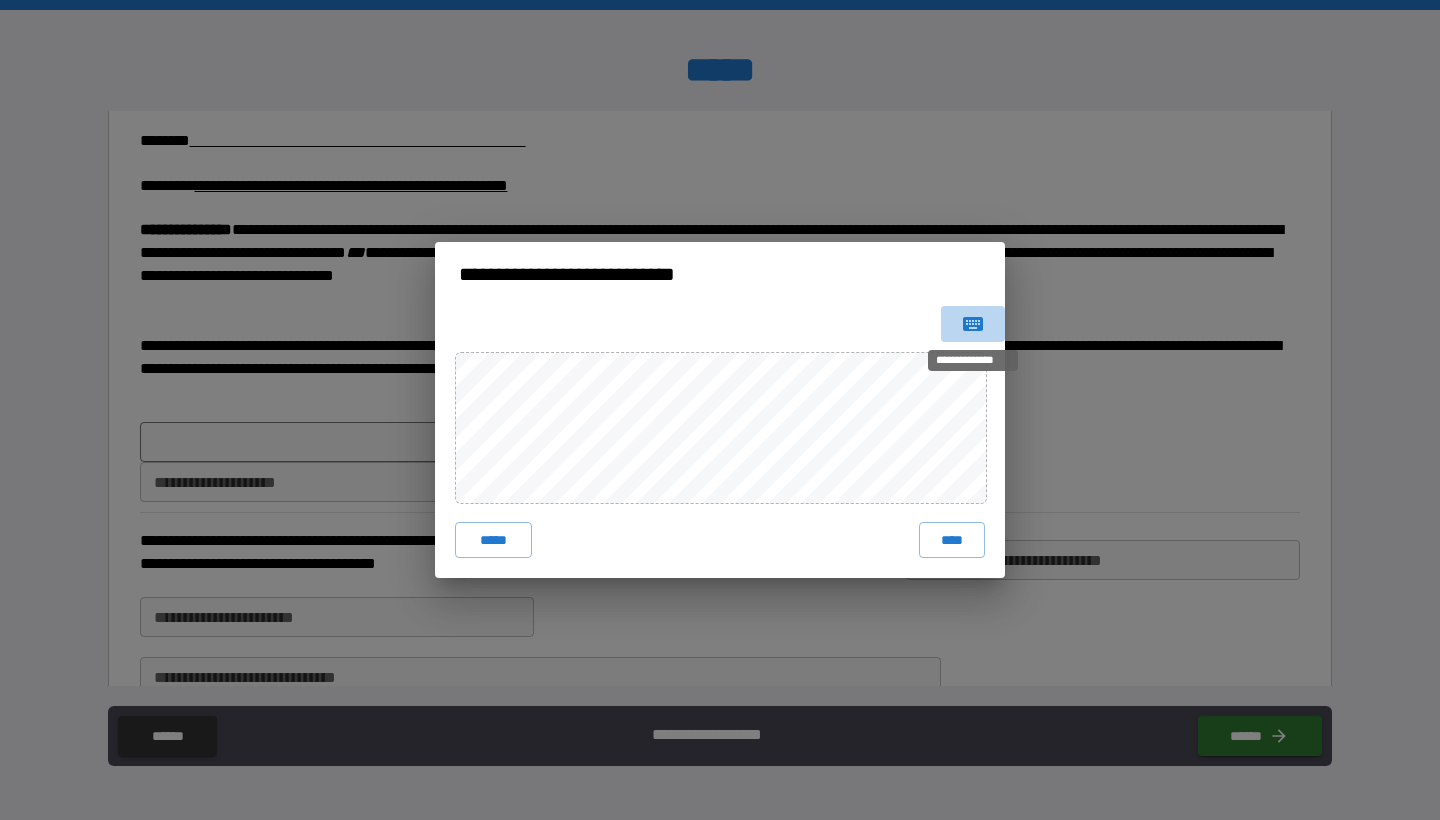 click 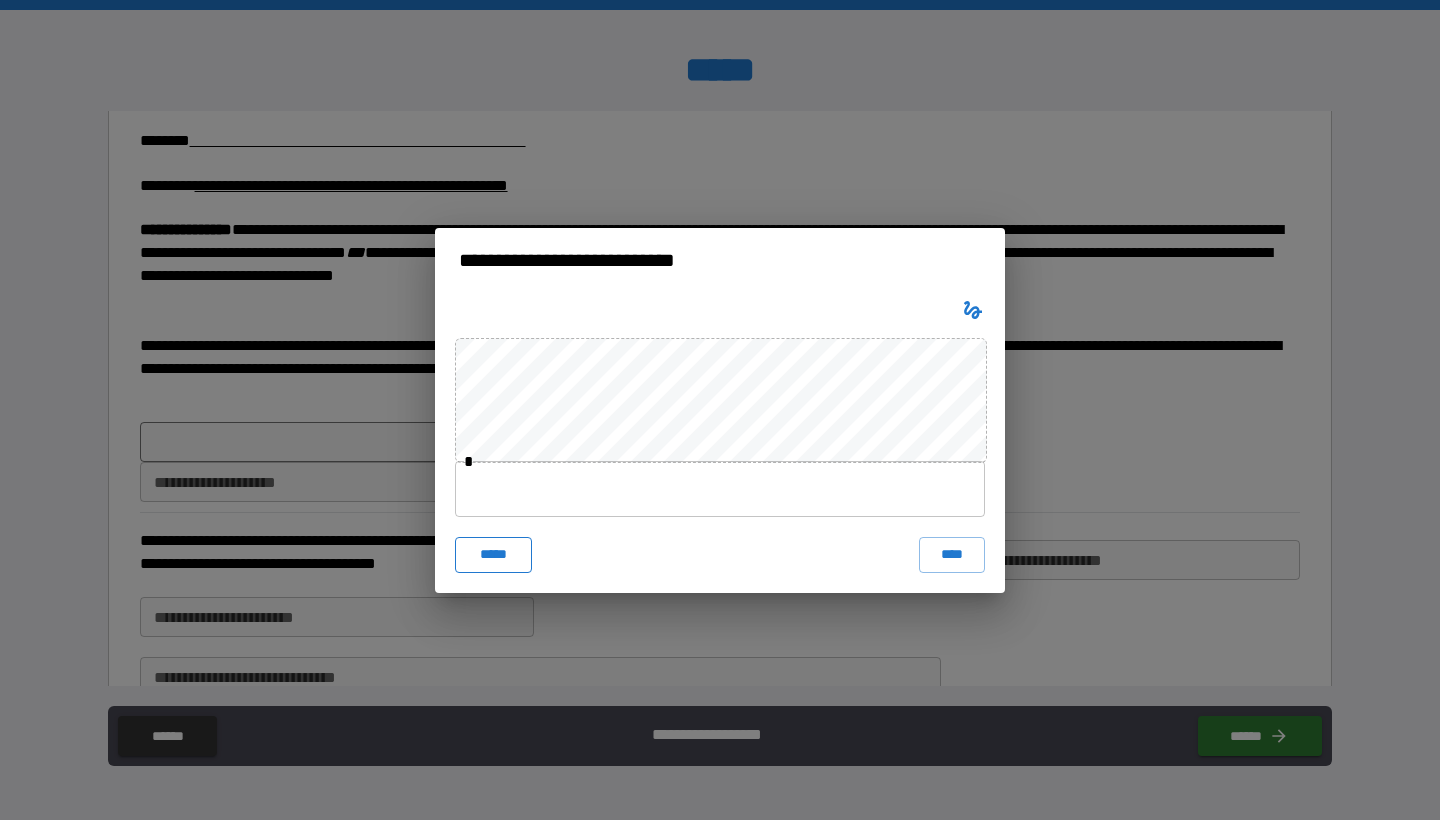 click on "*****" at bounding box center [493, 555] 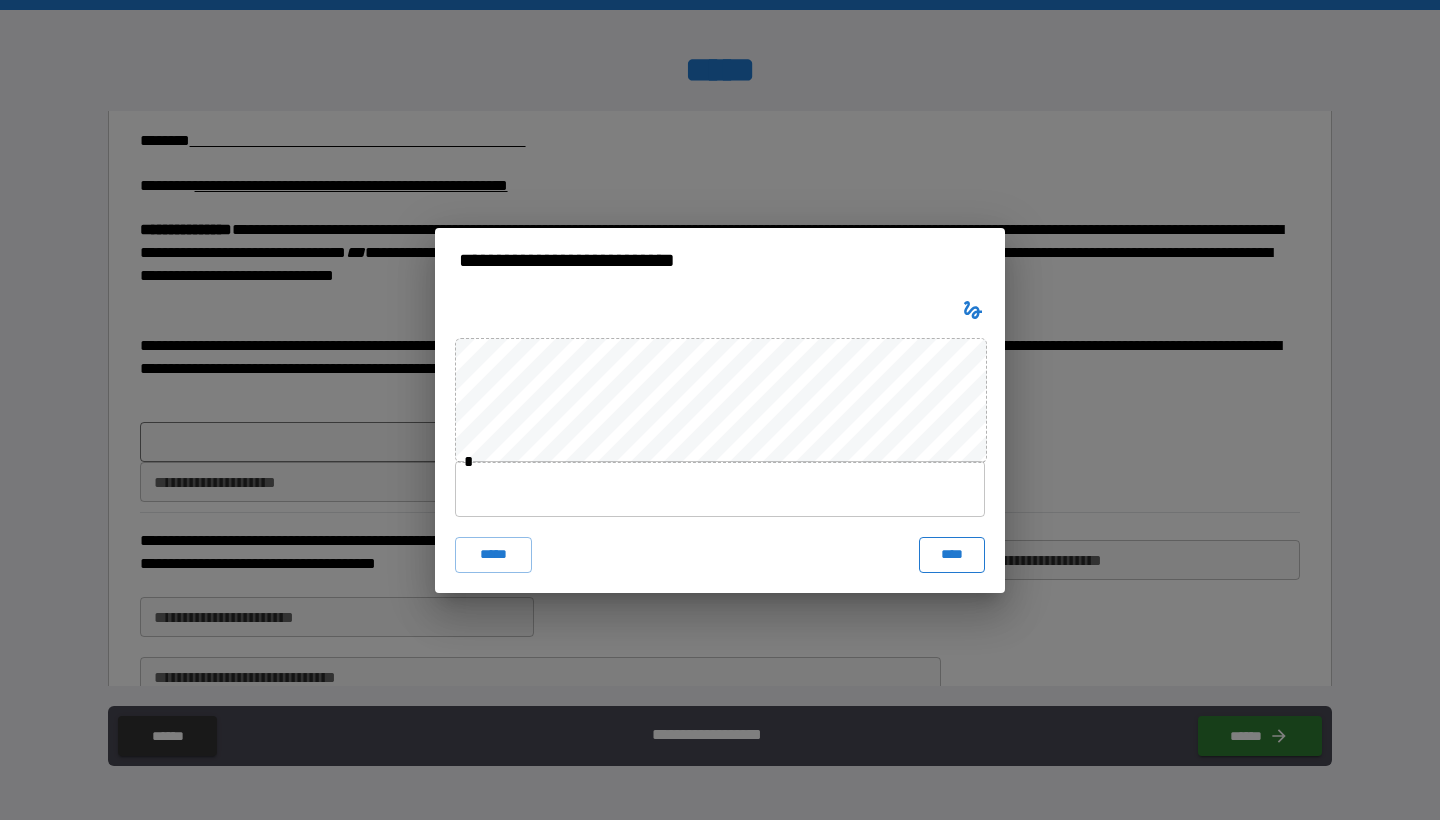 click on "****" at bounding box center (952, 555) 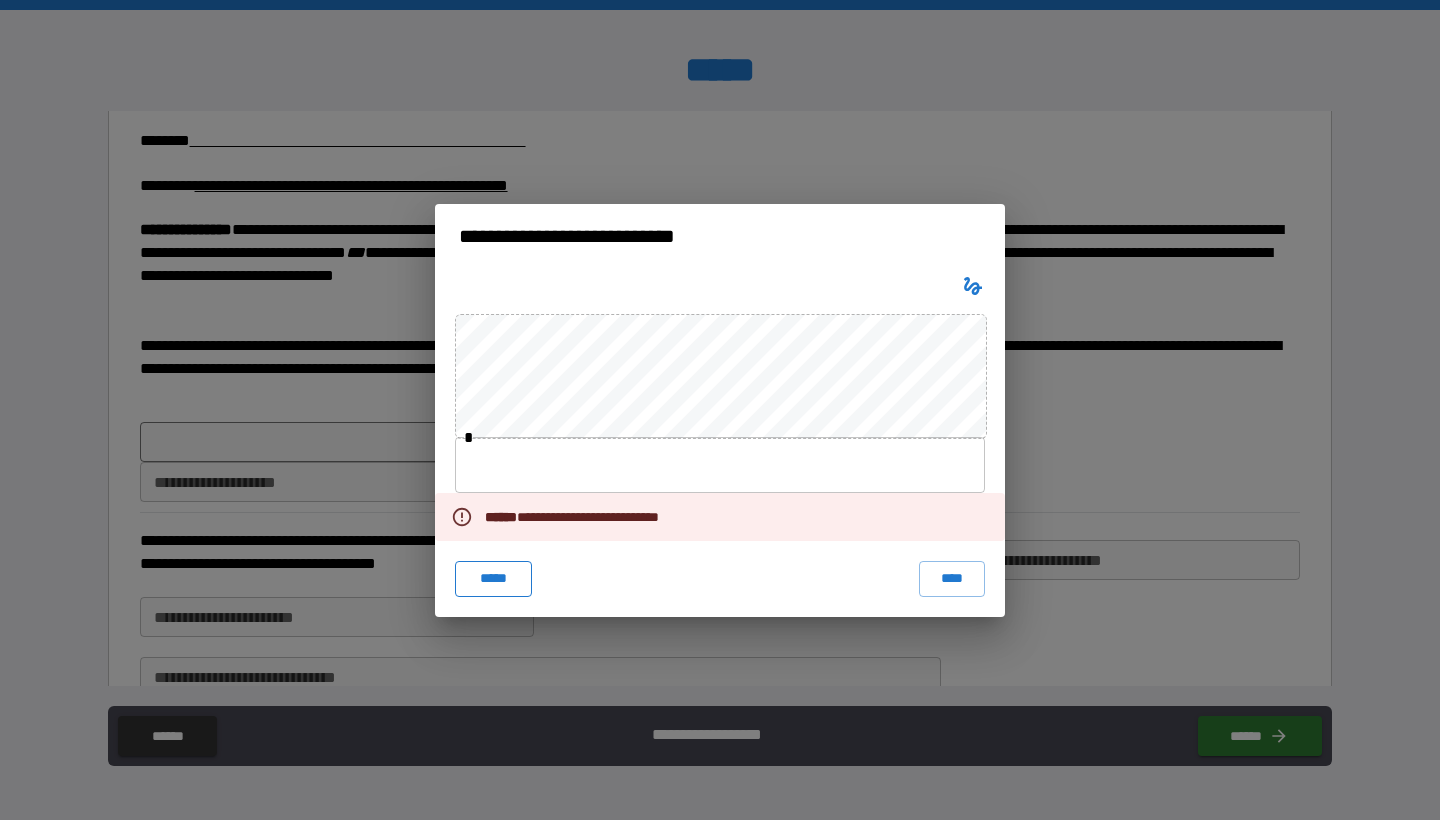 click on "*****" at bounding box center (493, 579) 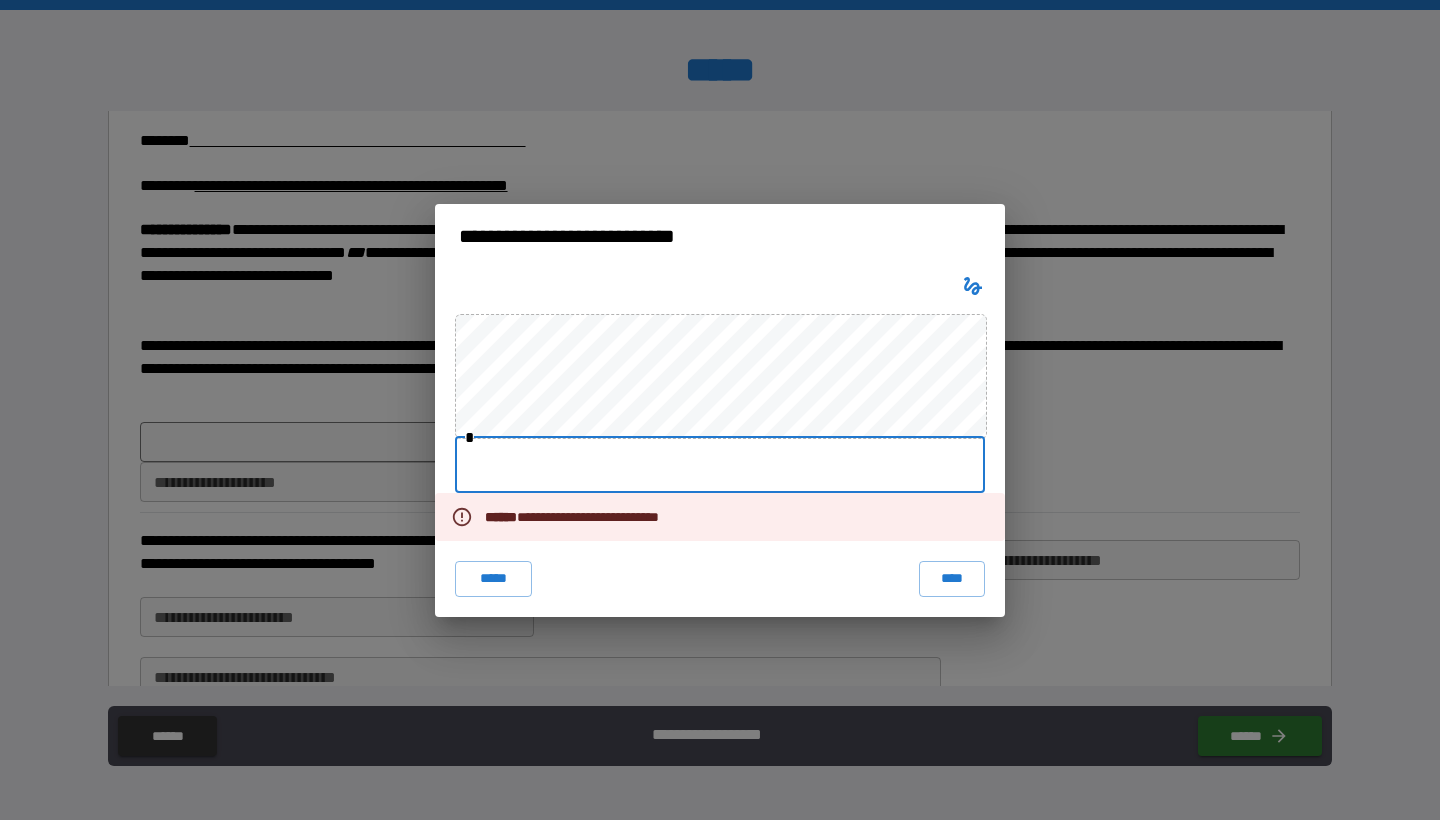 click at bounding box center [720, 465] 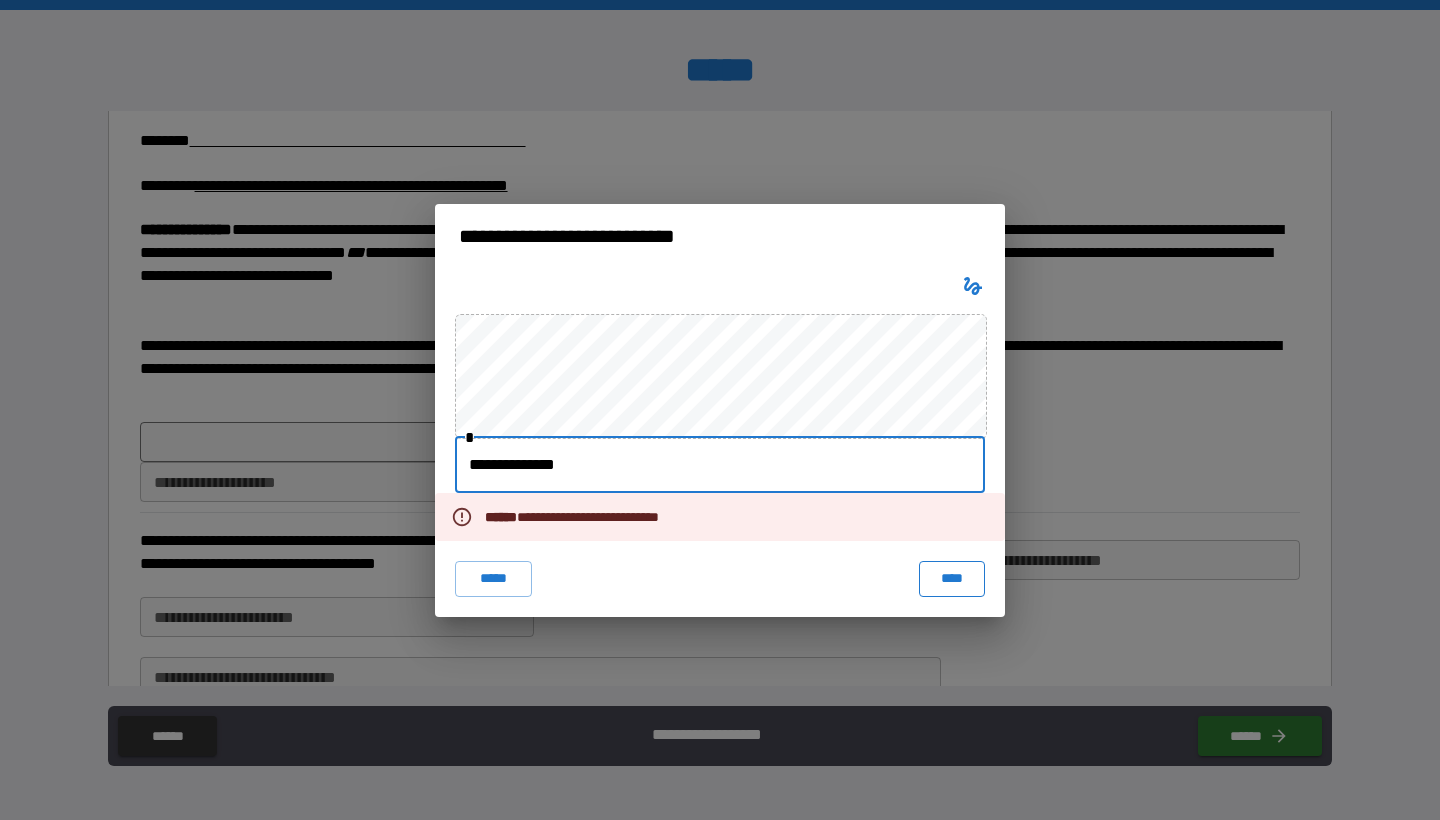 type on "**********" 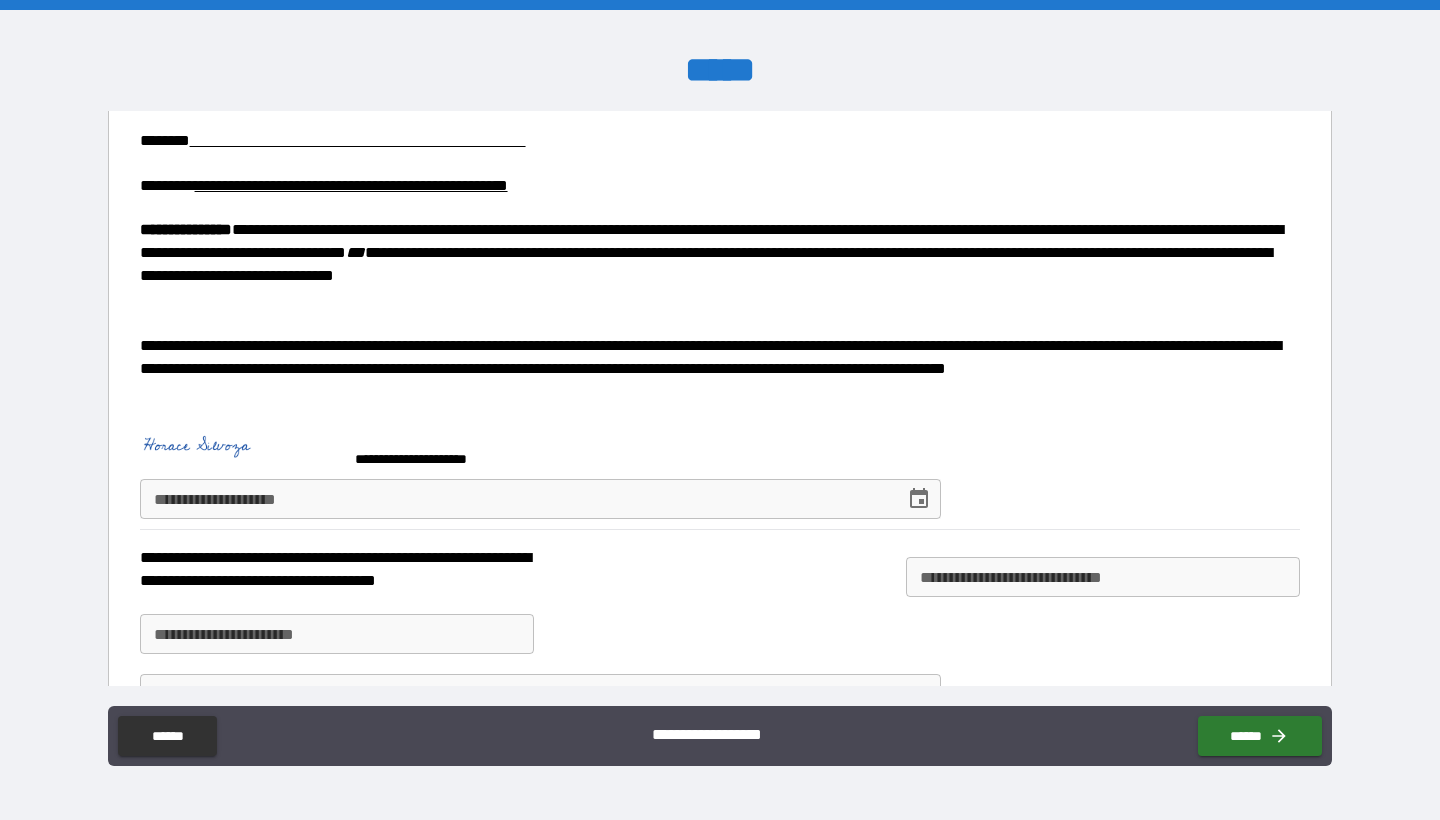 click 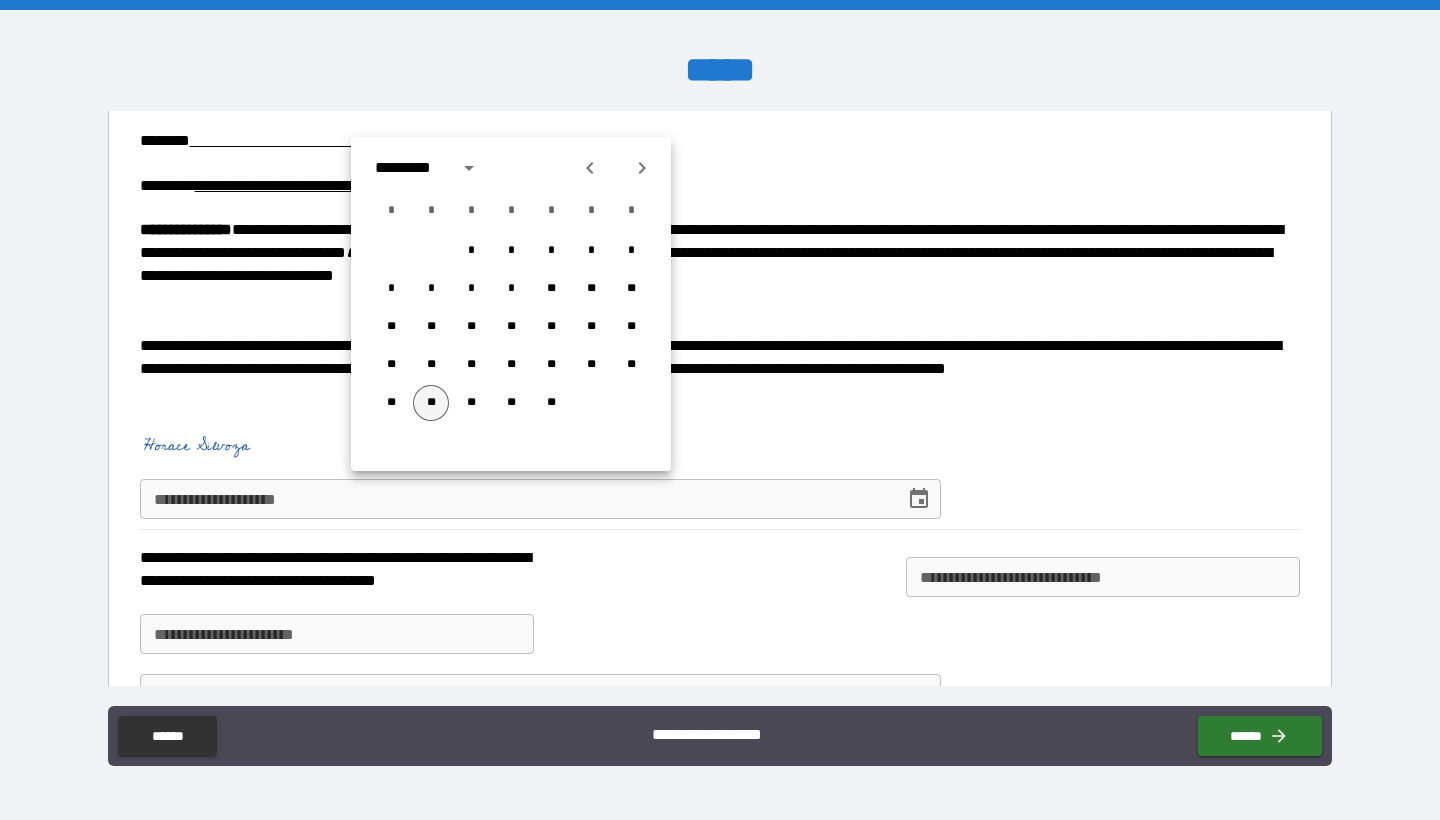 click on "**" at bounding box center (431, 403) 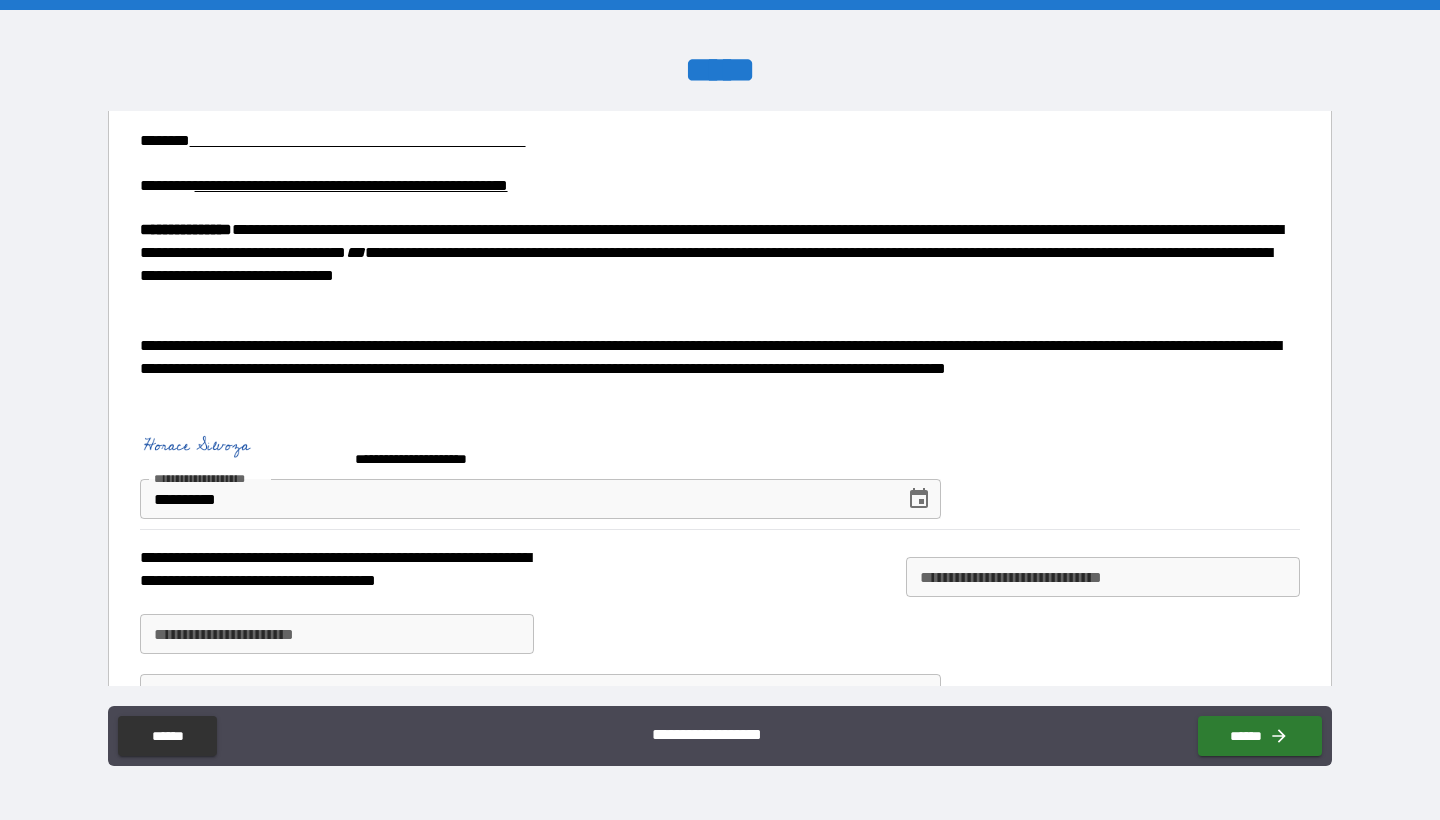 type on "**********" 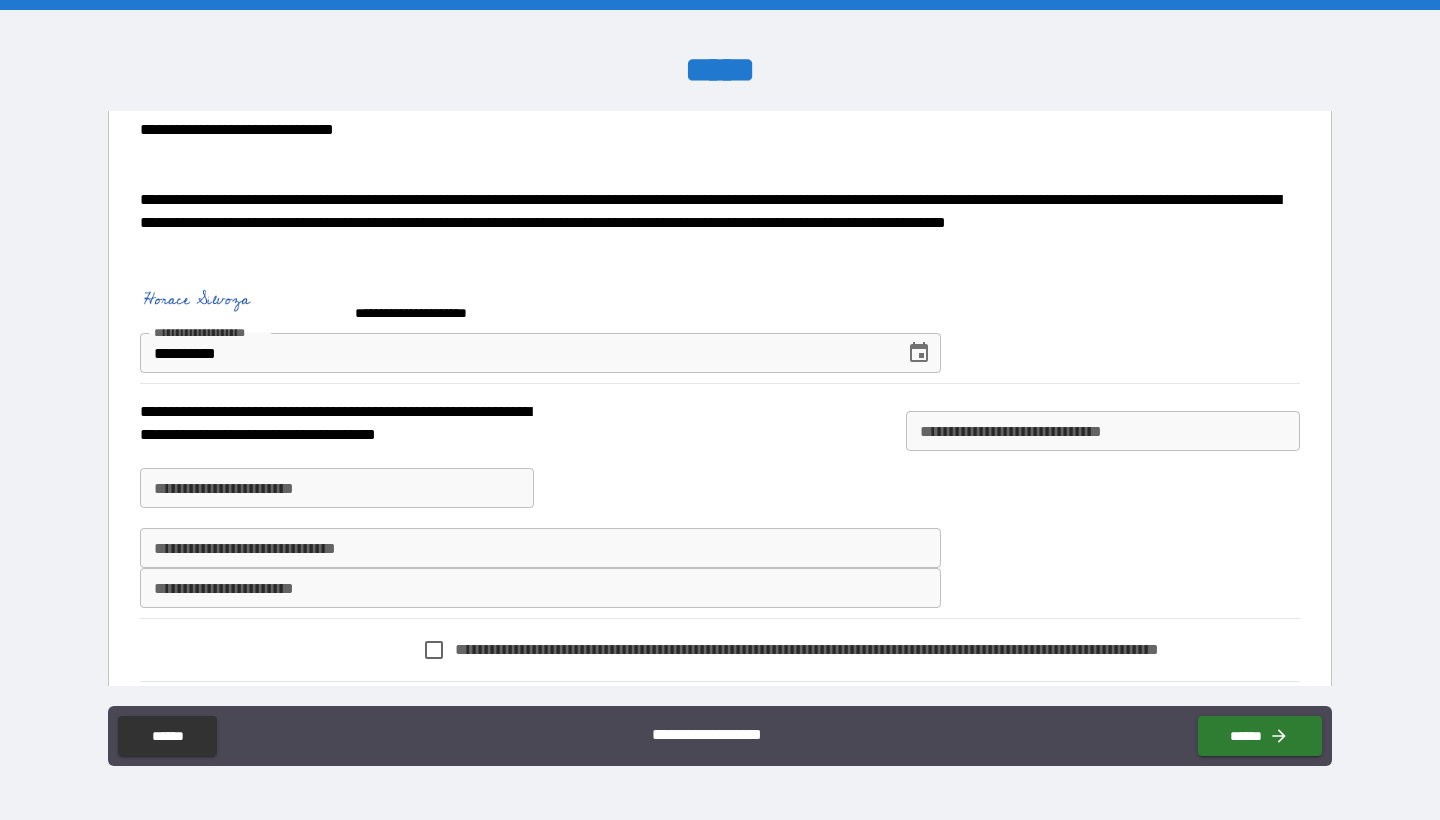 scroll, scrollTop: 1102, scrollLeft: 0, axis: vertical 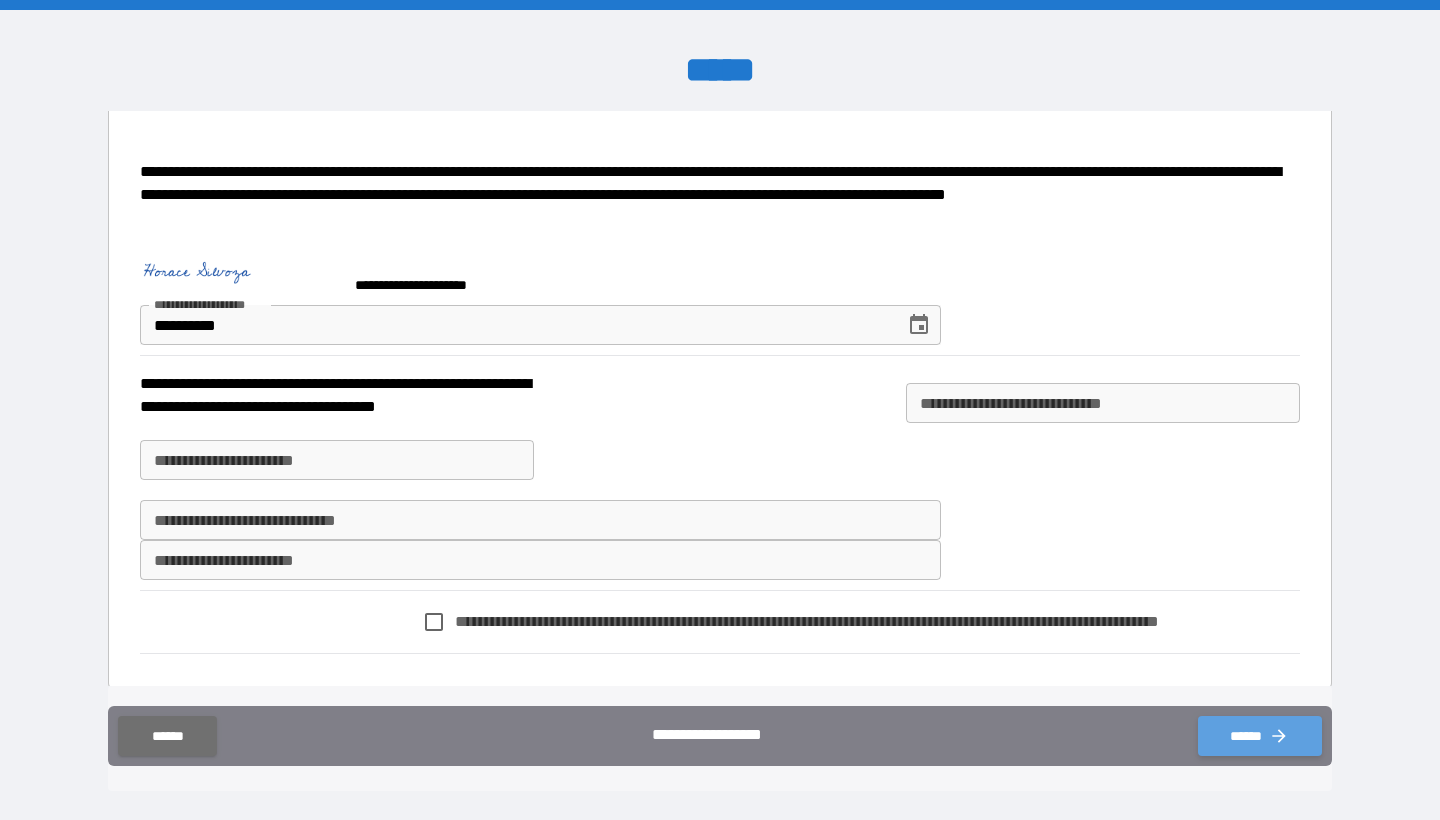 click on "******" at bounding box center [1260, 736] 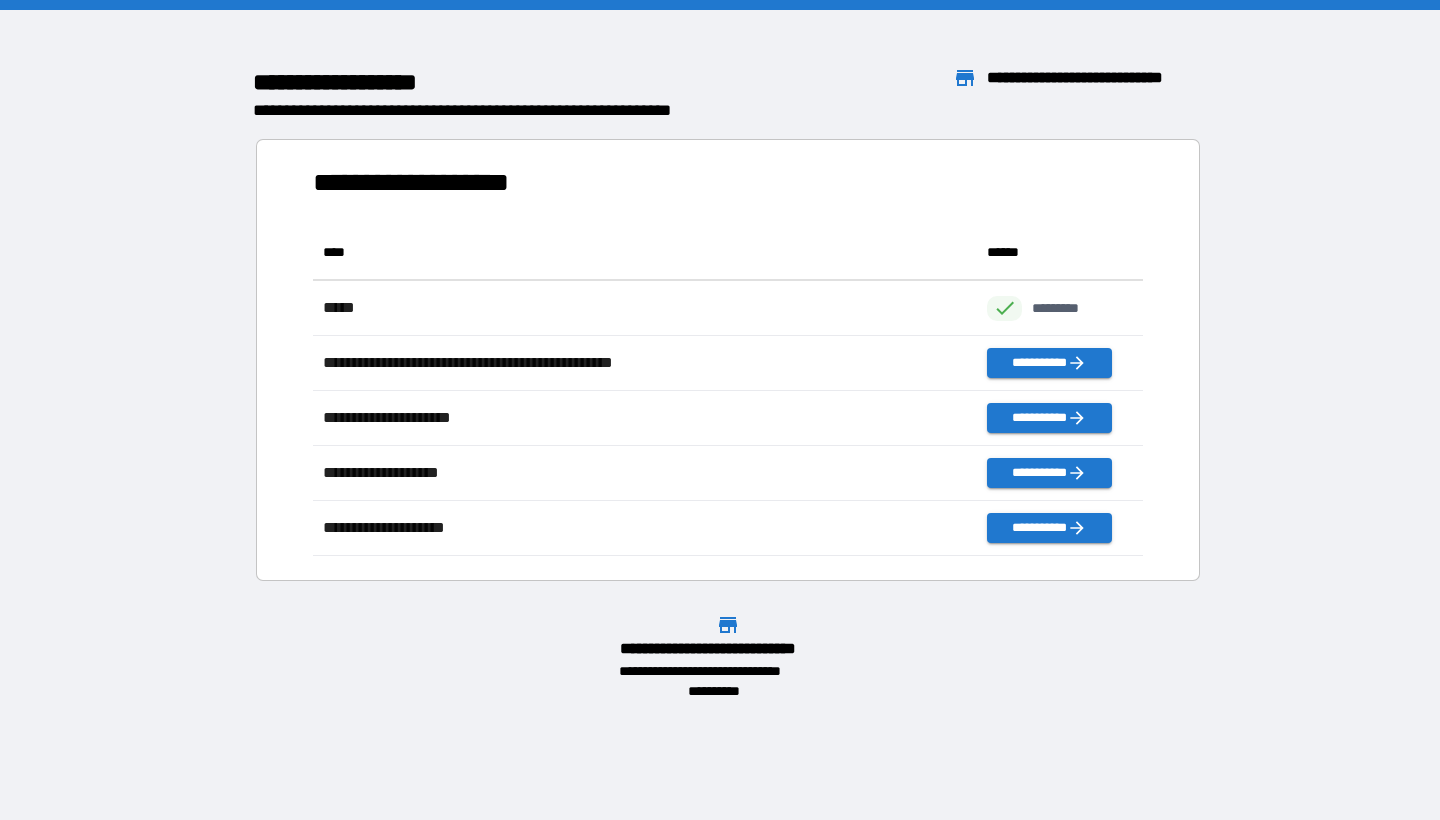 scroll, scrollTop: 16, scrollLeft: 16, axis: both 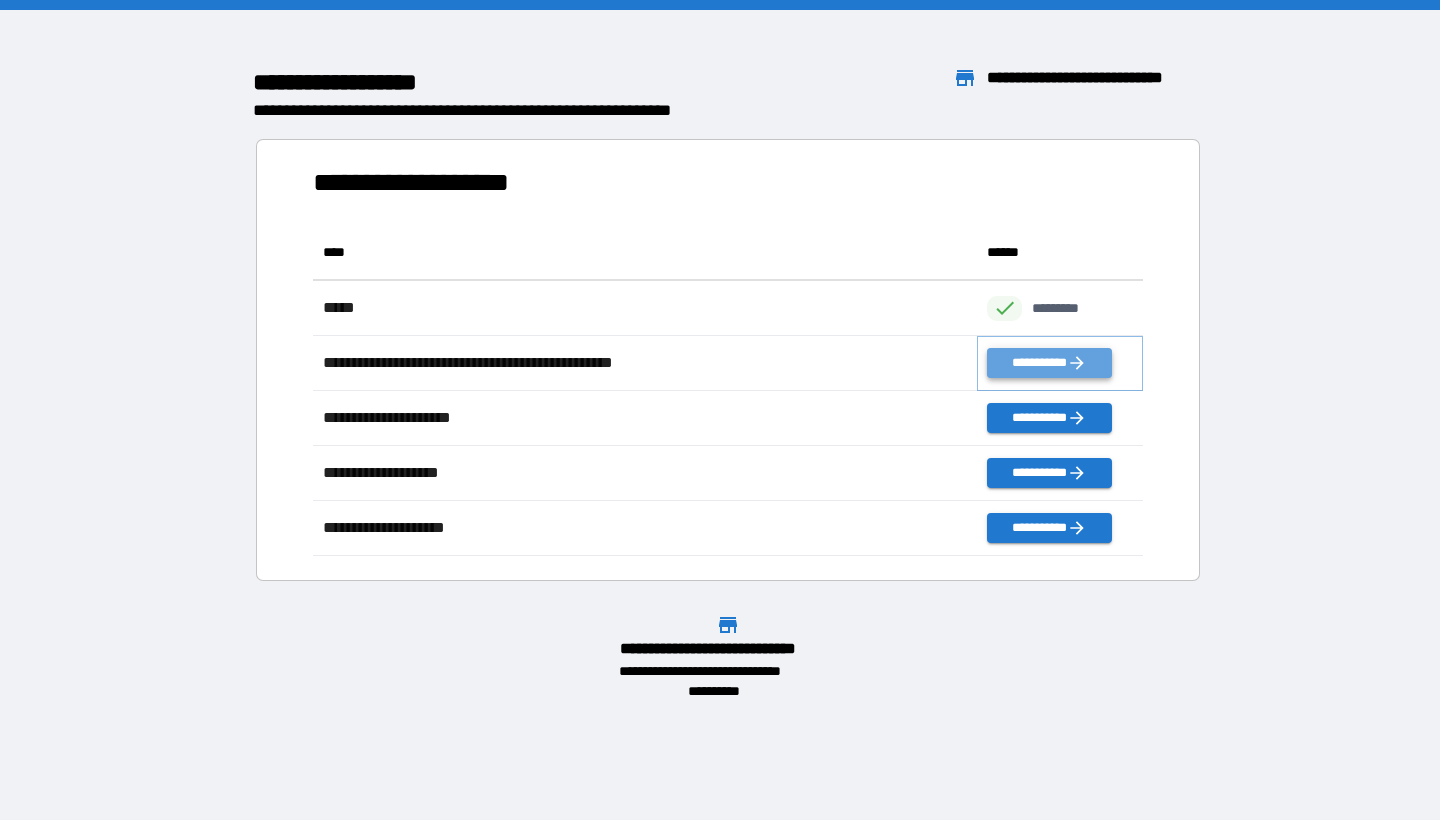 click on "**********" at bounding box center [1049, 363] 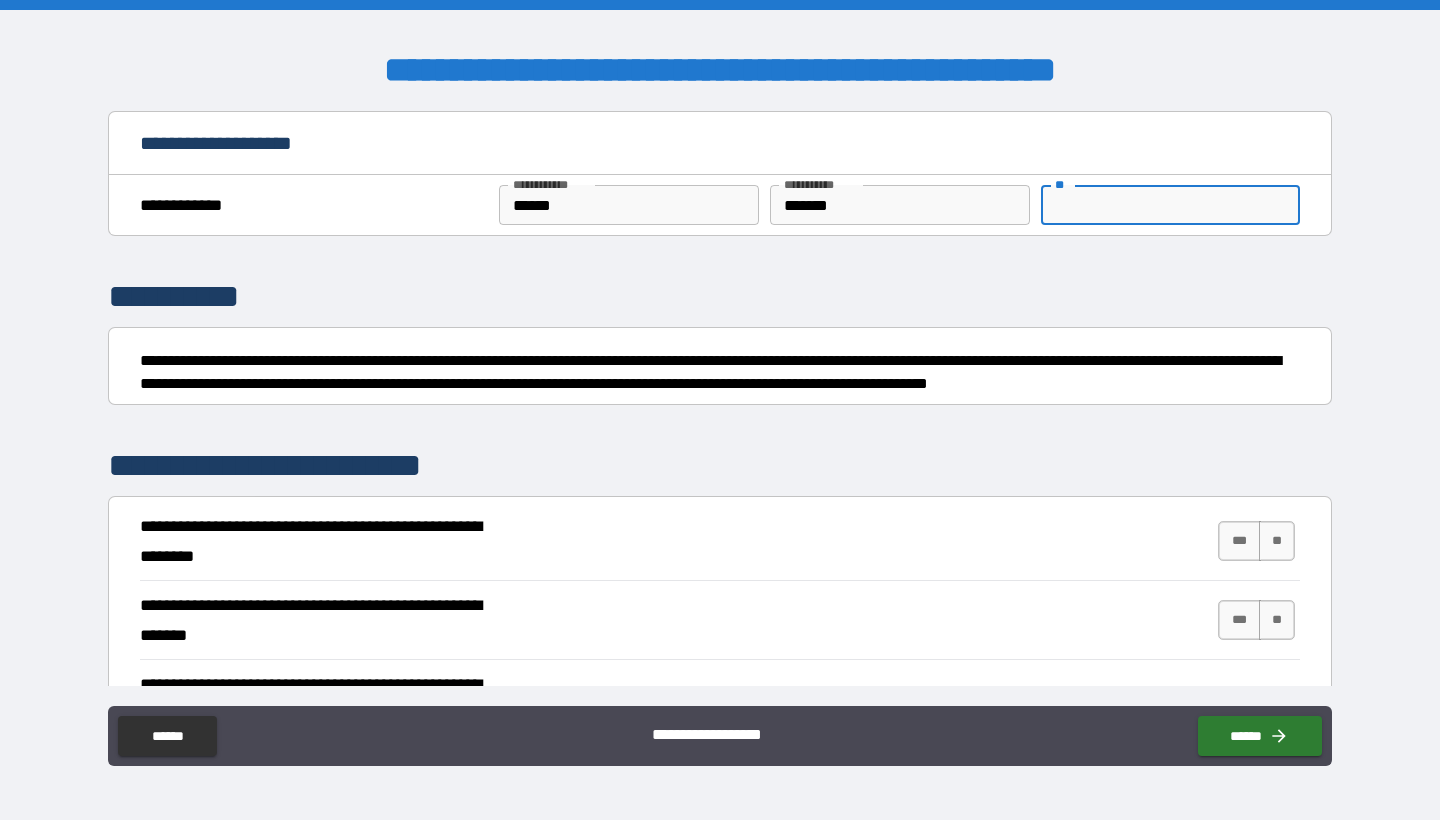 click on "**" at bounding box center [1170, 205] 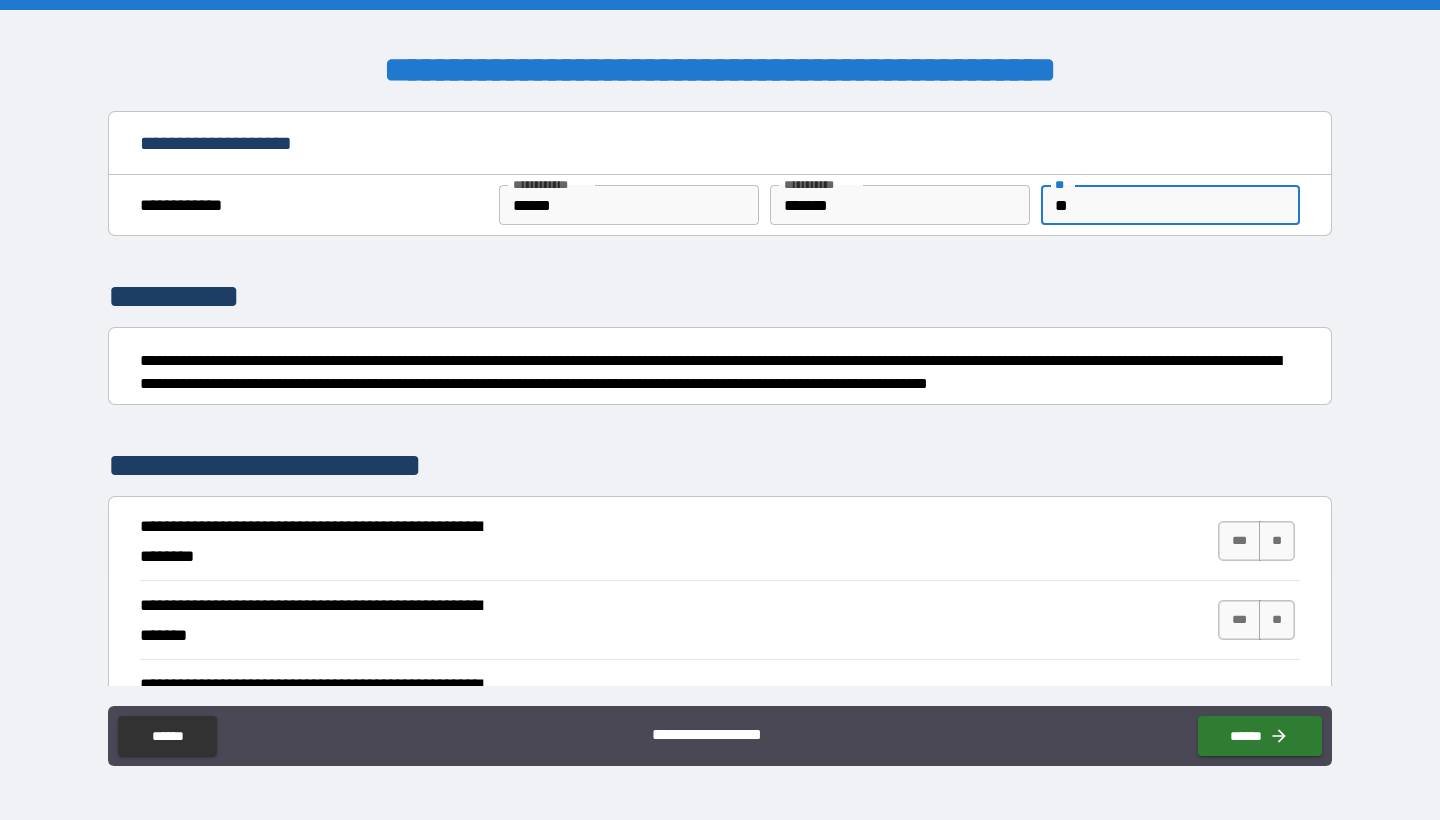 type on "**" 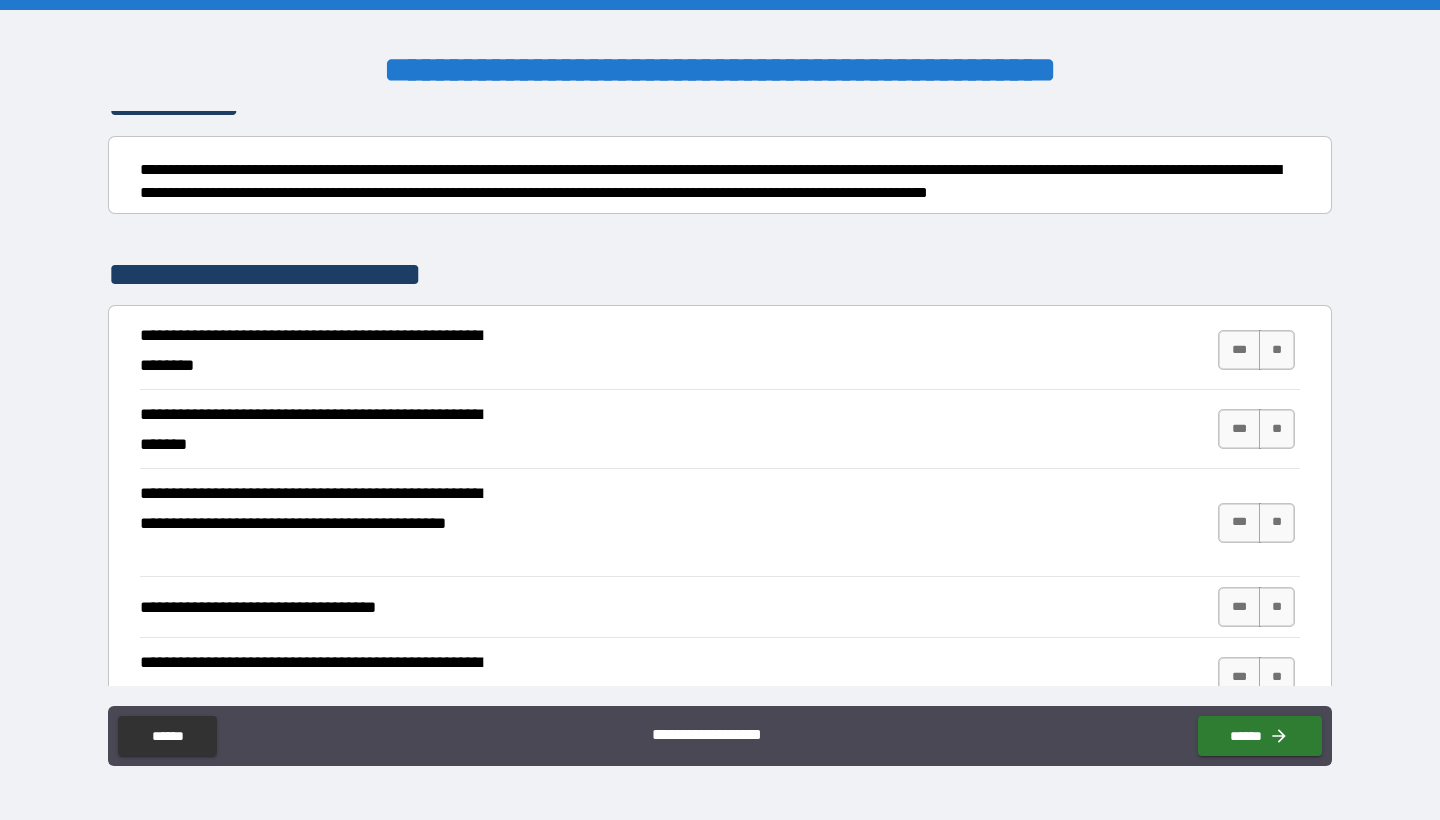 scroll, scrollTop: 187, scrollLeft: 0, axis: vertical 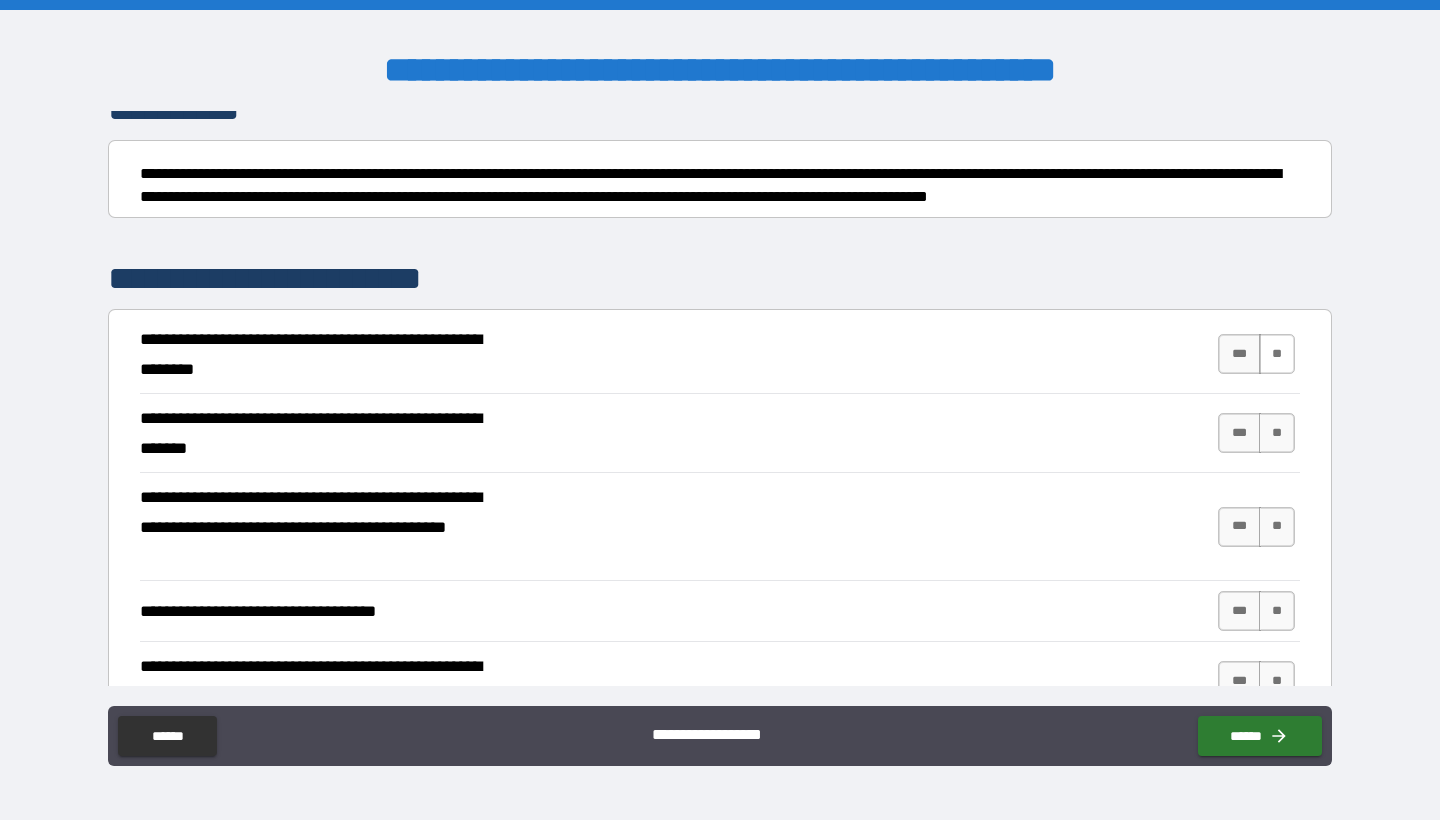 type on "******" 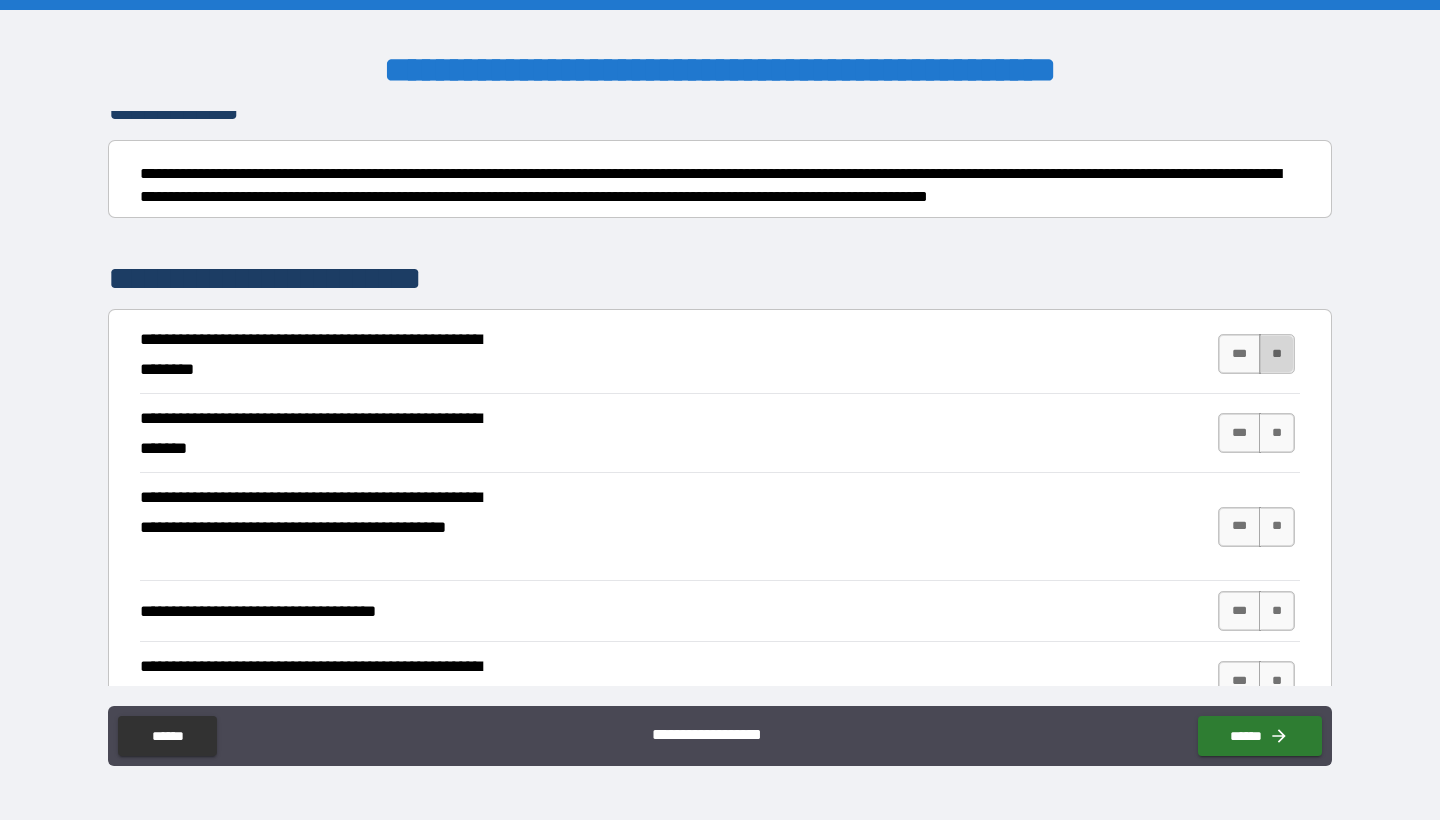 click on "**" at bounding box center [1277, 354] 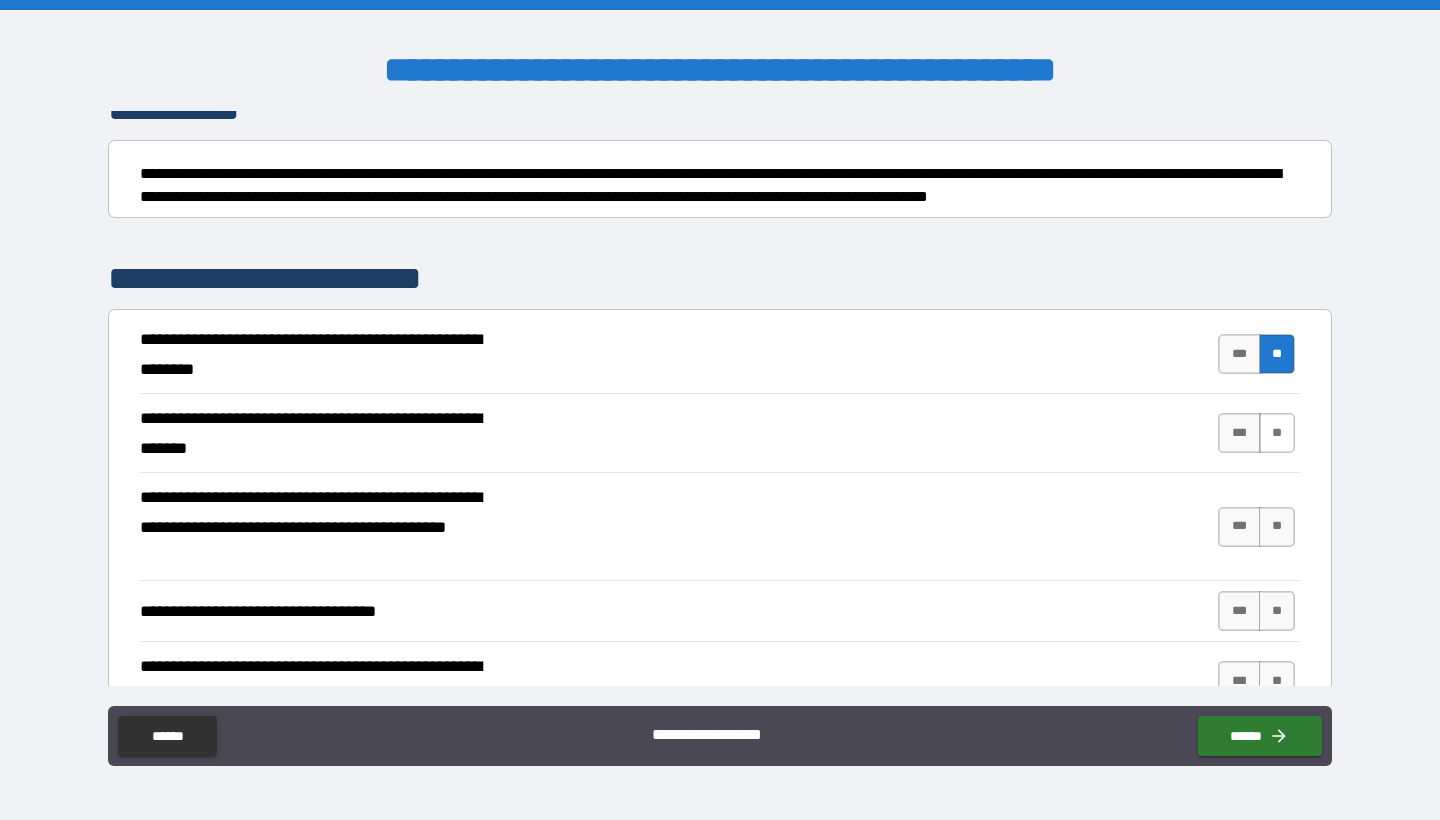 click on "**" at bounding box center (1277, 433) 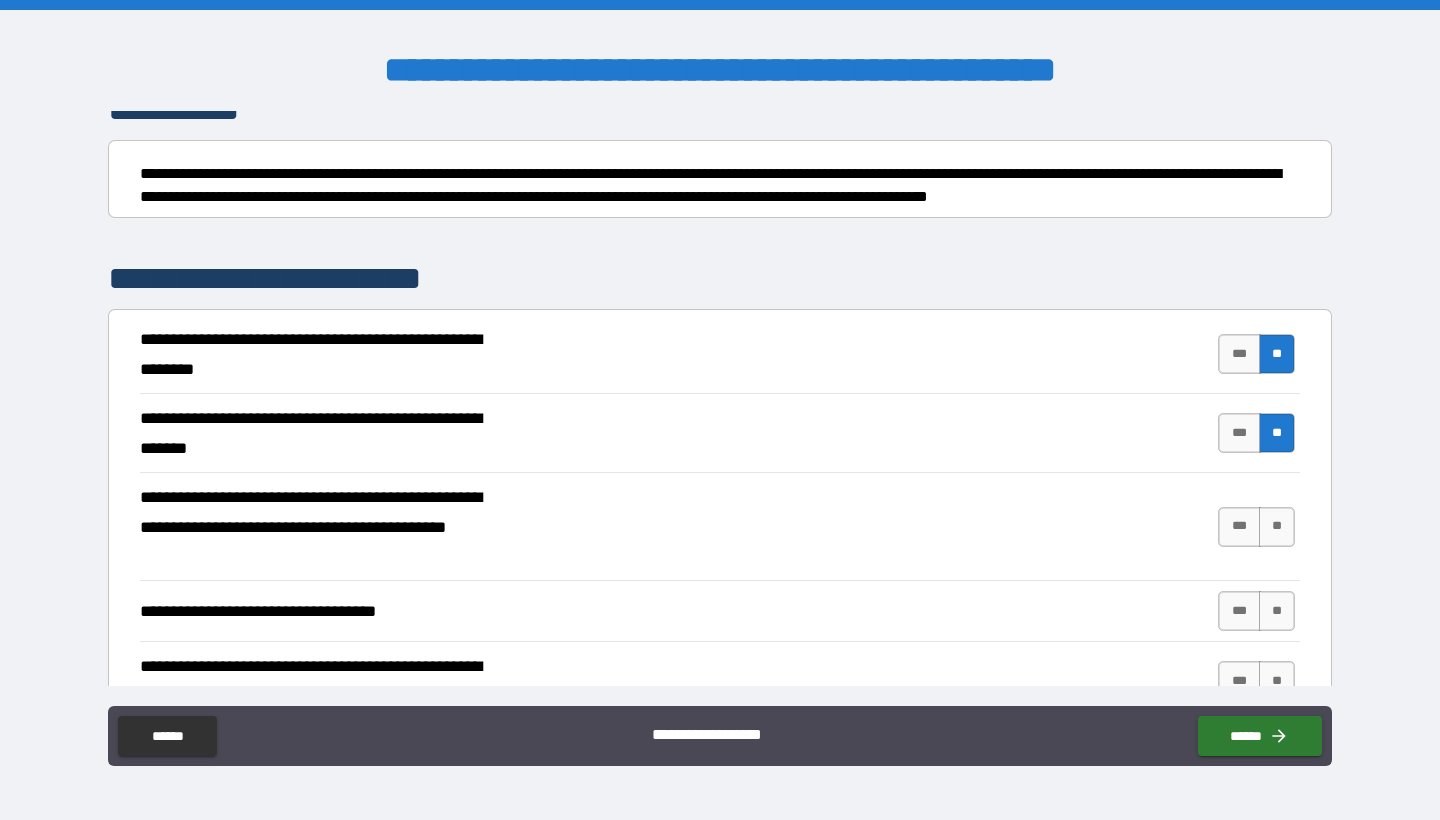 click on "**" at bounding box center (1277, 354) 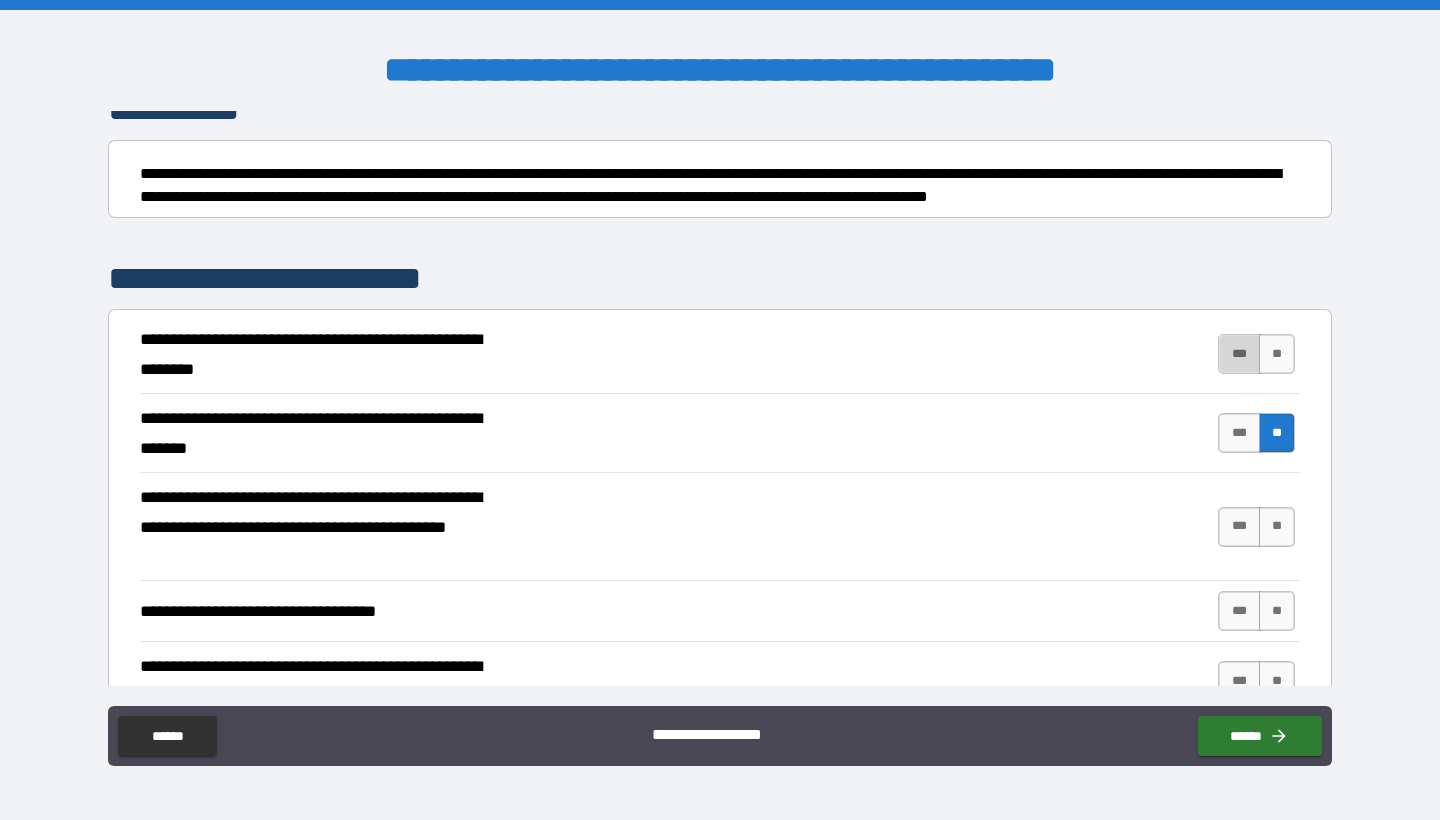 click on "***" at bounding box center [1239, 354] 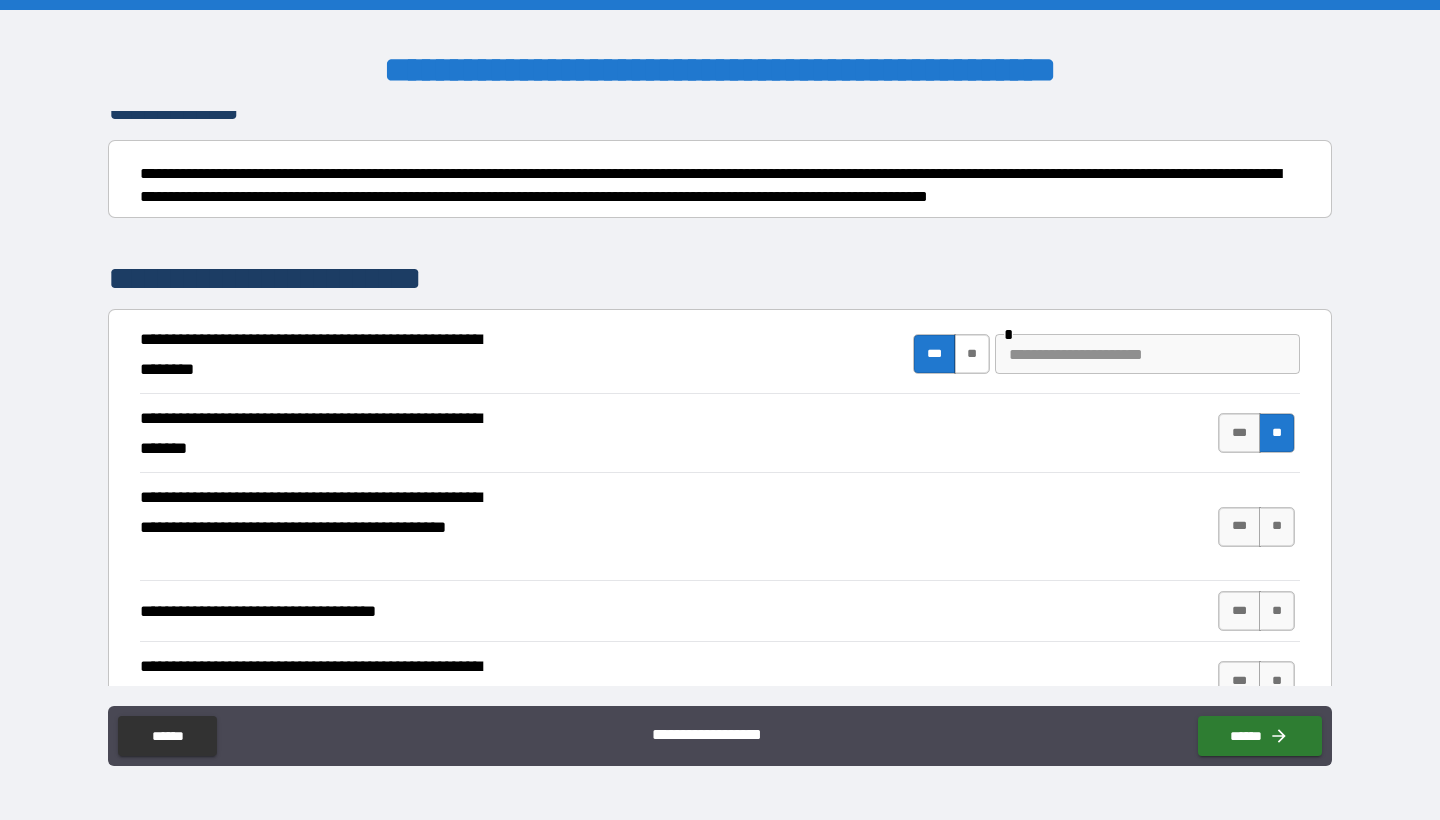 click on "**" at bounding box center [972, 354] 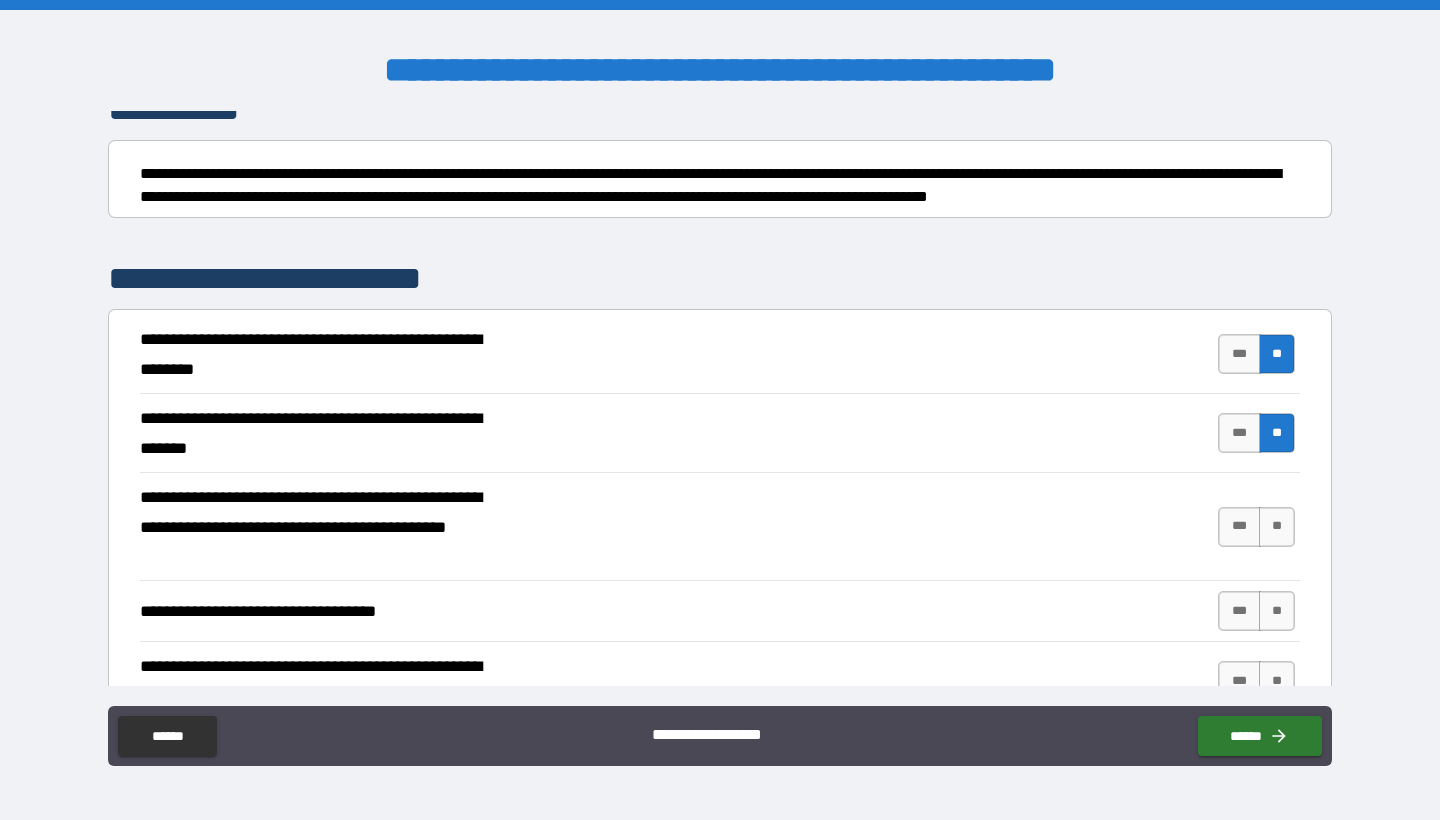 scroll, scrollTop: 183, scrollLeft: 0, axis: vertical 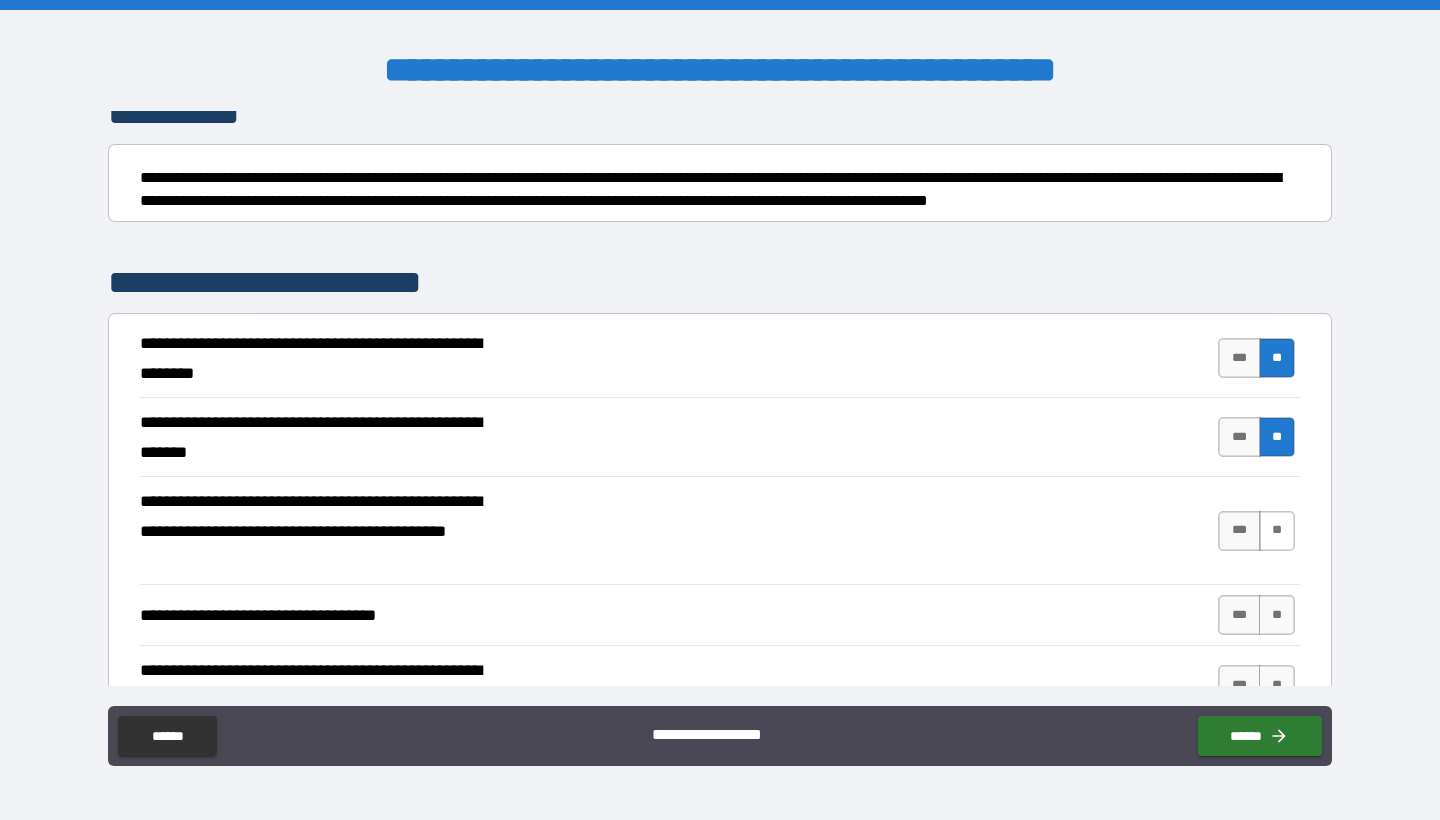 click on "**" at bounding box center (1277, 531) 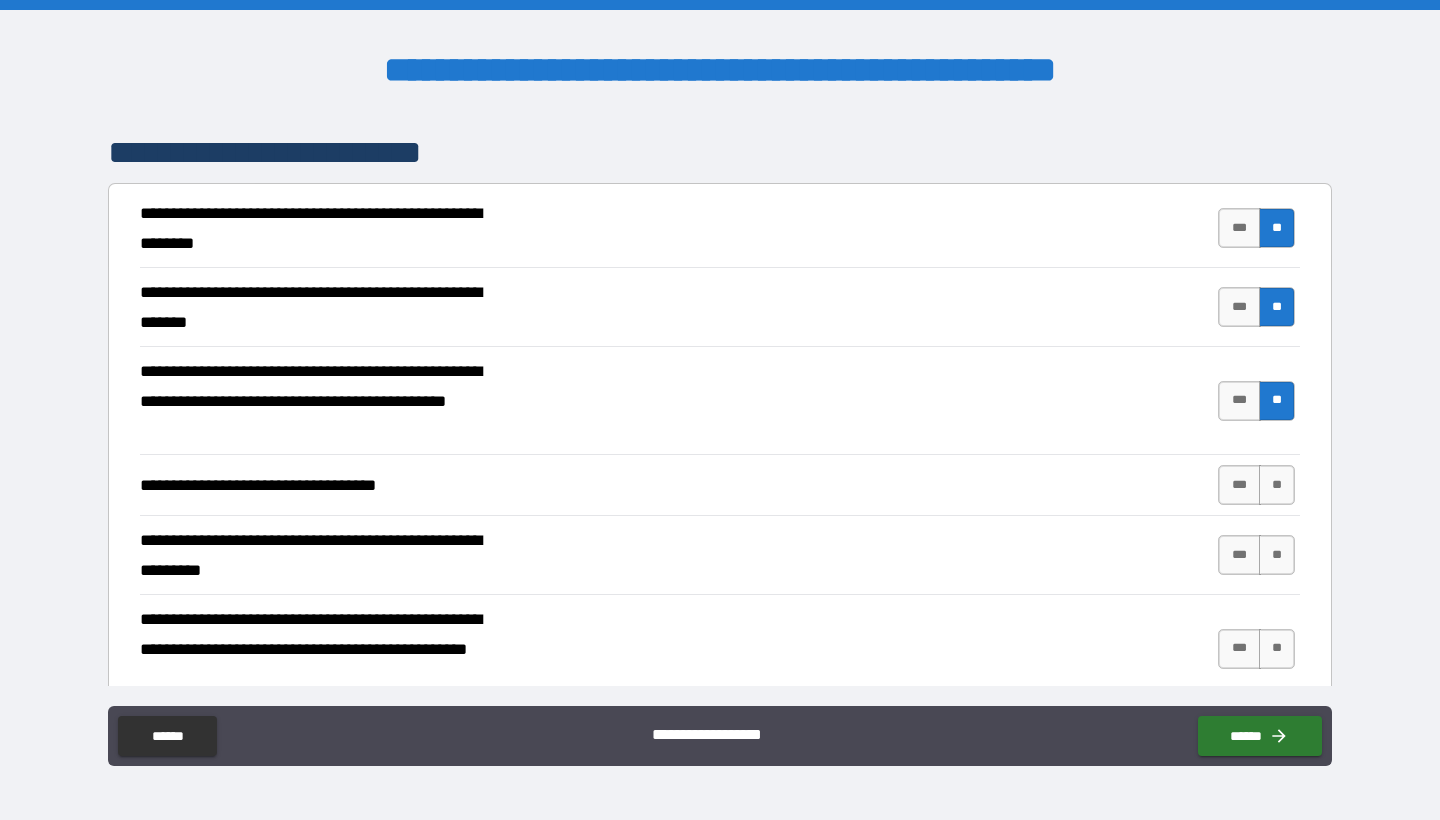 scroll, scrollTop: 315, scrollLeft: 0, axis: vertical 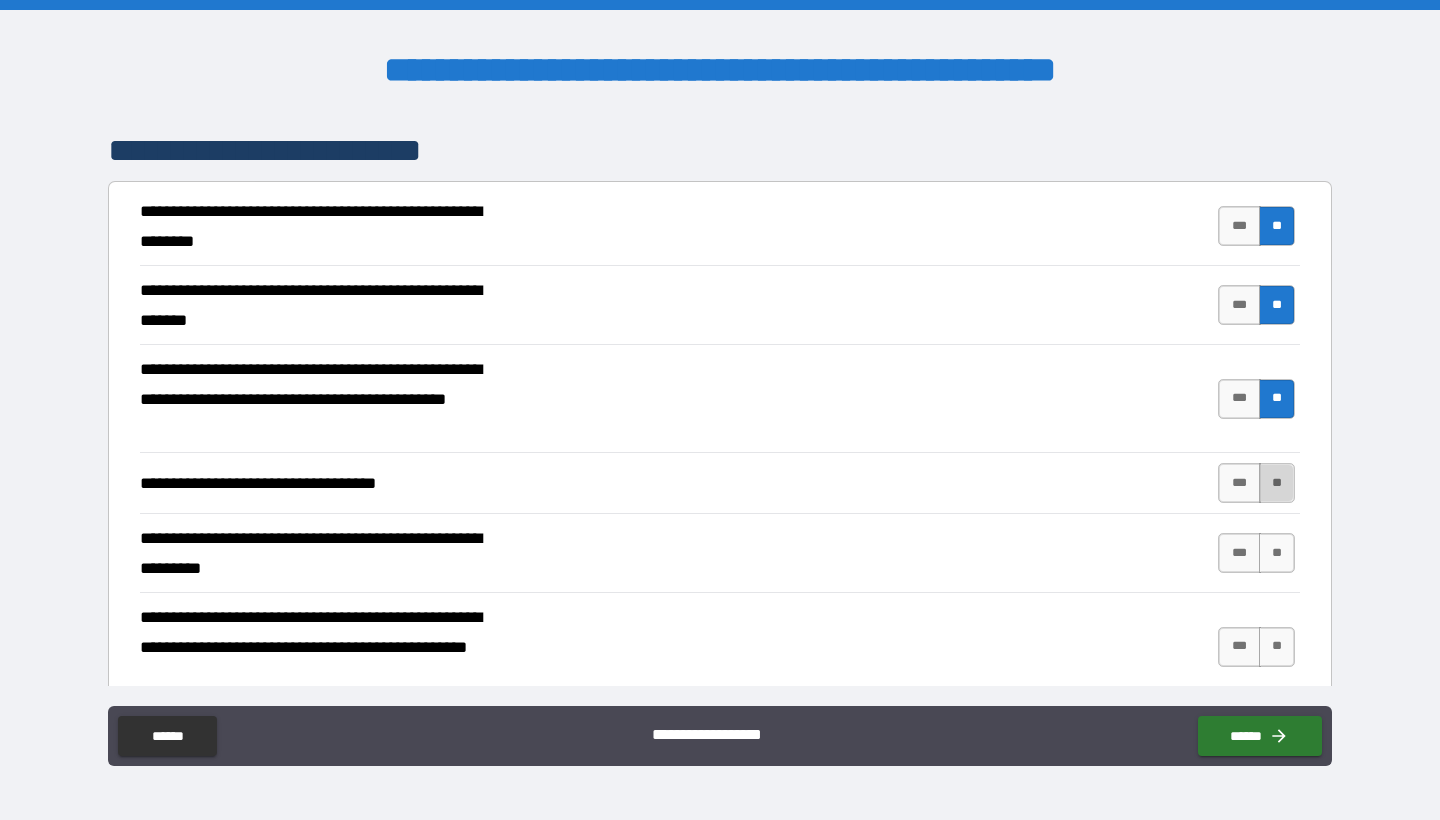click on "**" at bounding box center (1277, 483) 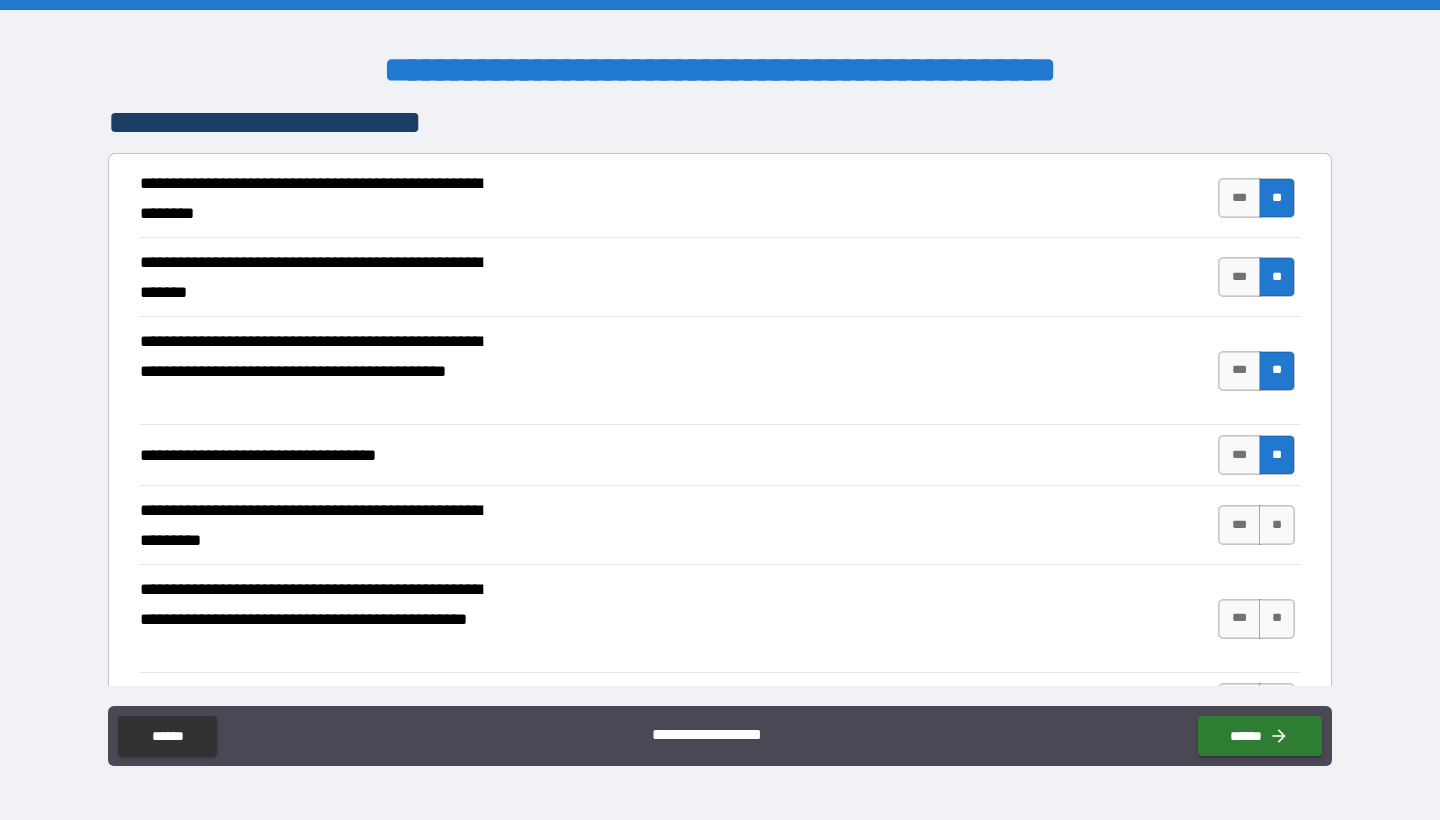 scroll, scrollTop: 376, scrollLeft: 0, axis: vertical 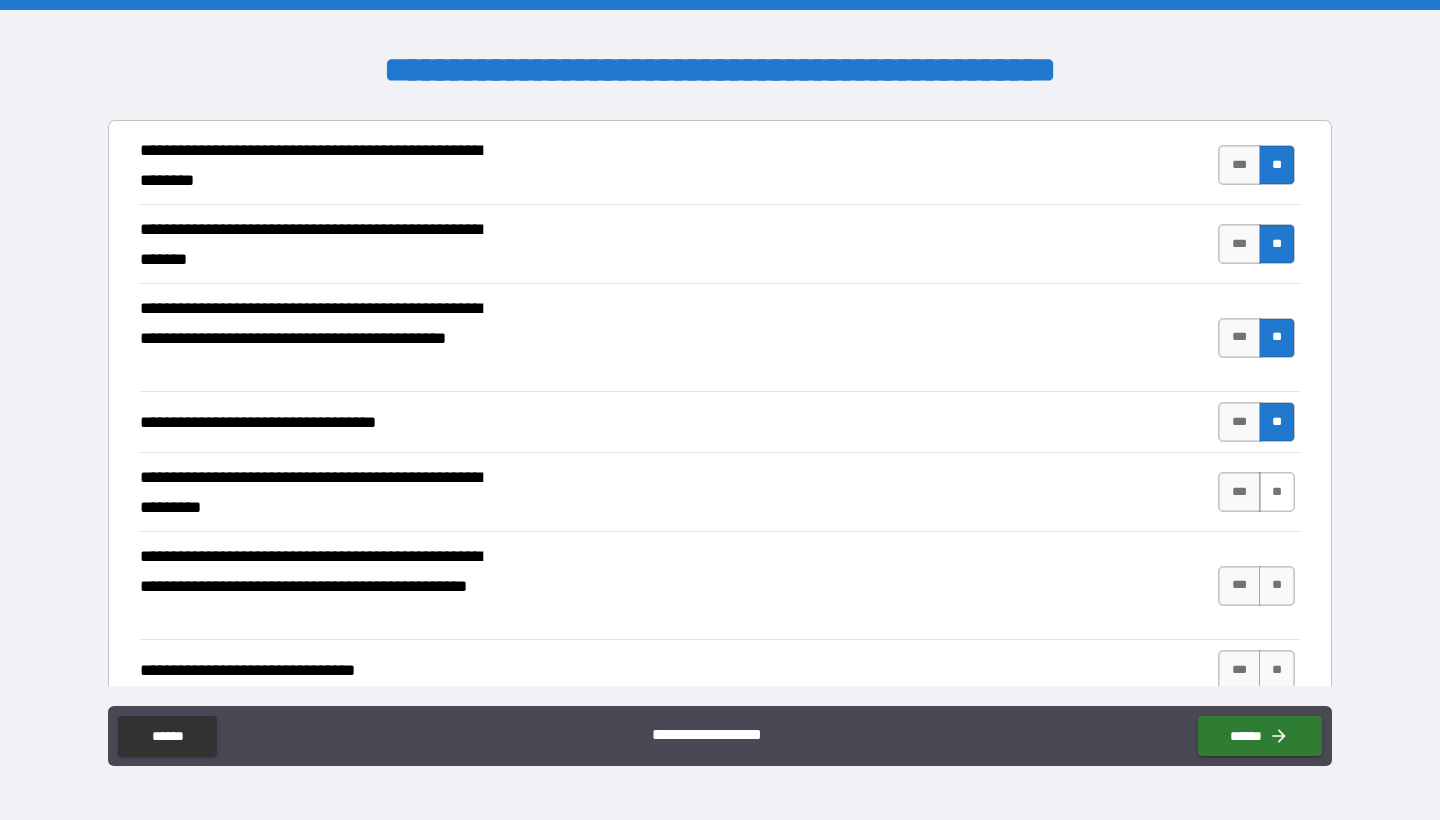 click on "**" at bounding box center (1277, 492) 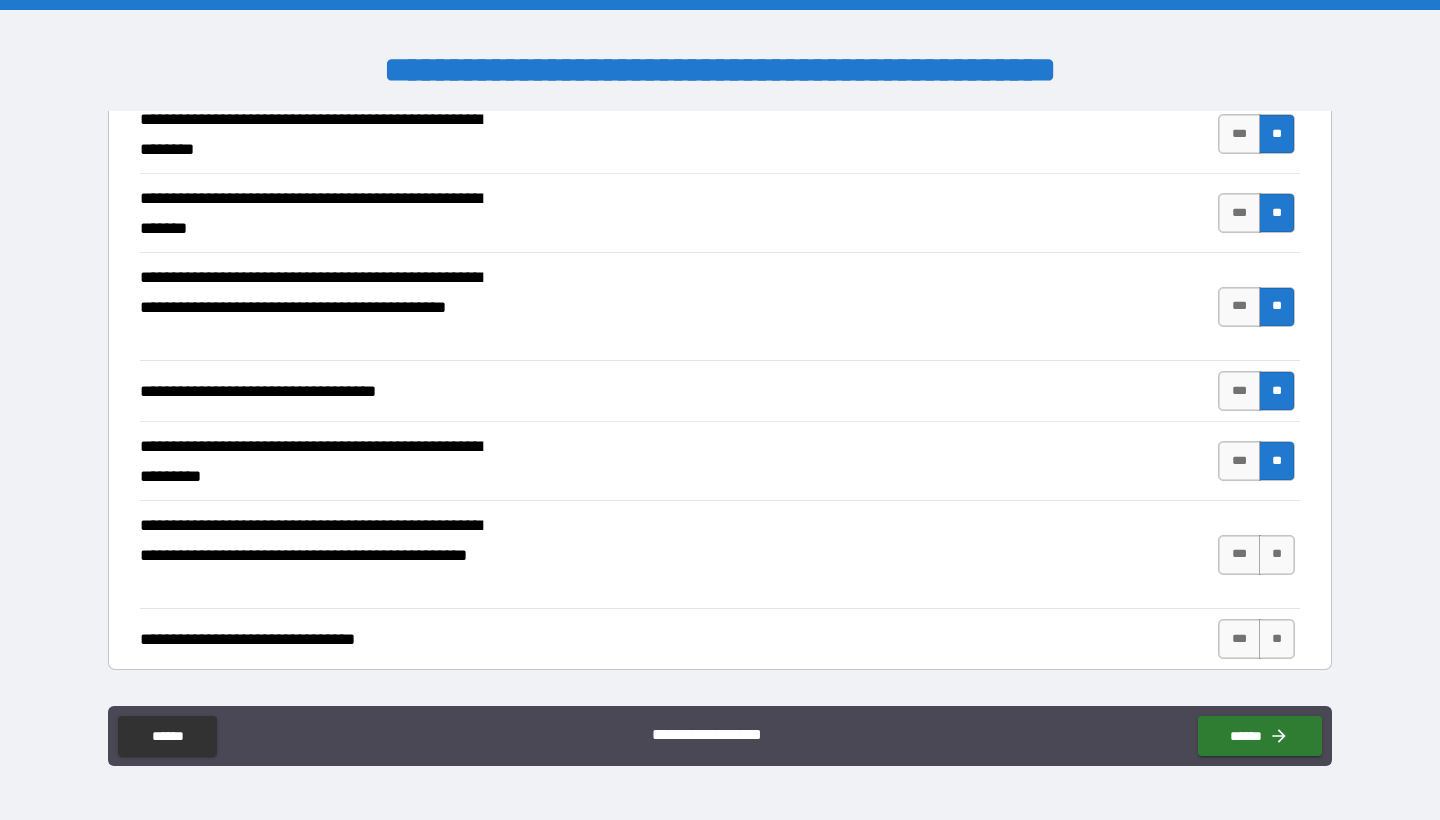 scroll, scrollTop: 477, scrollLeft: 0, axis: vertical 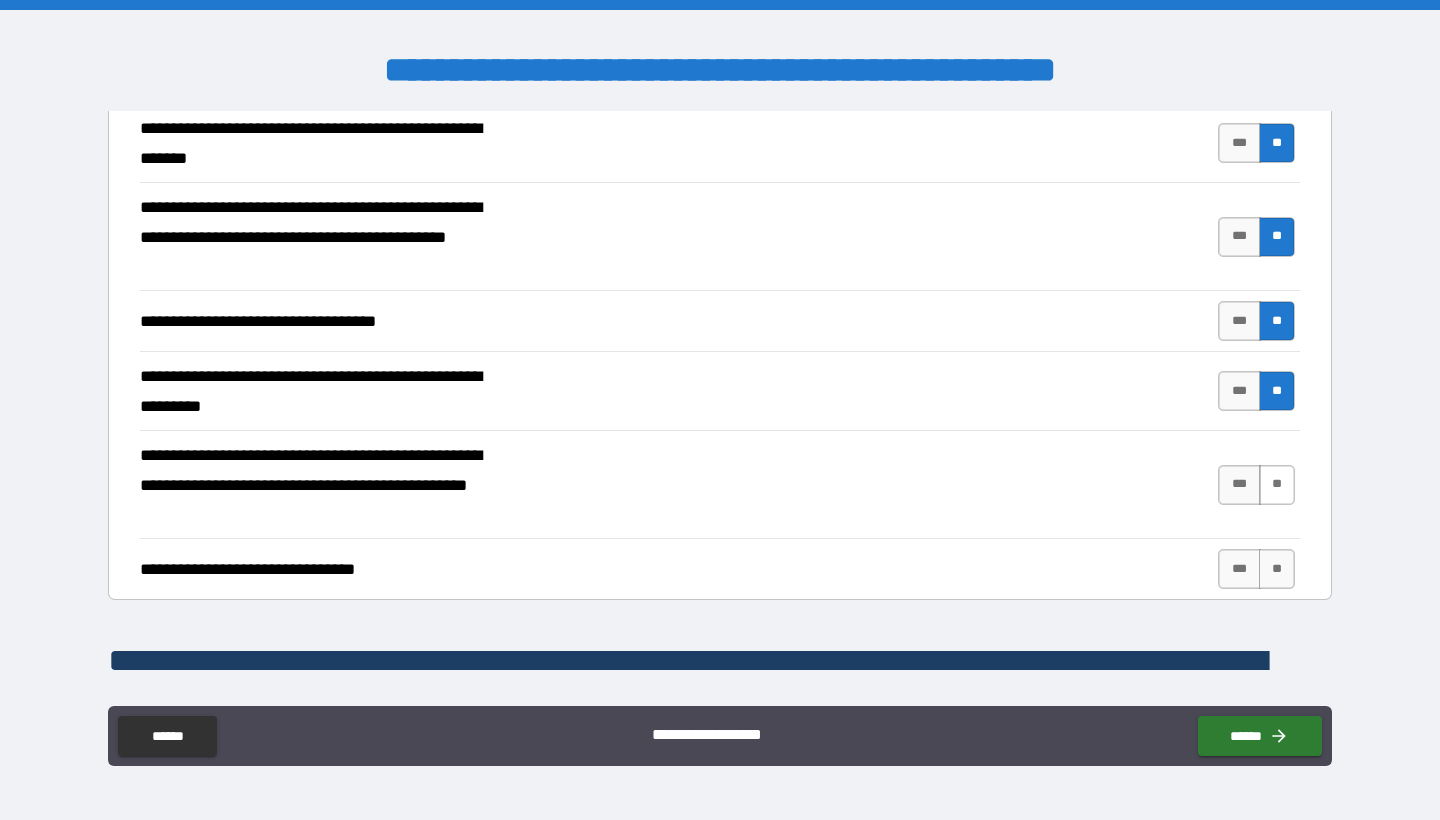 click on "**" at bounding box center (1277, 485) 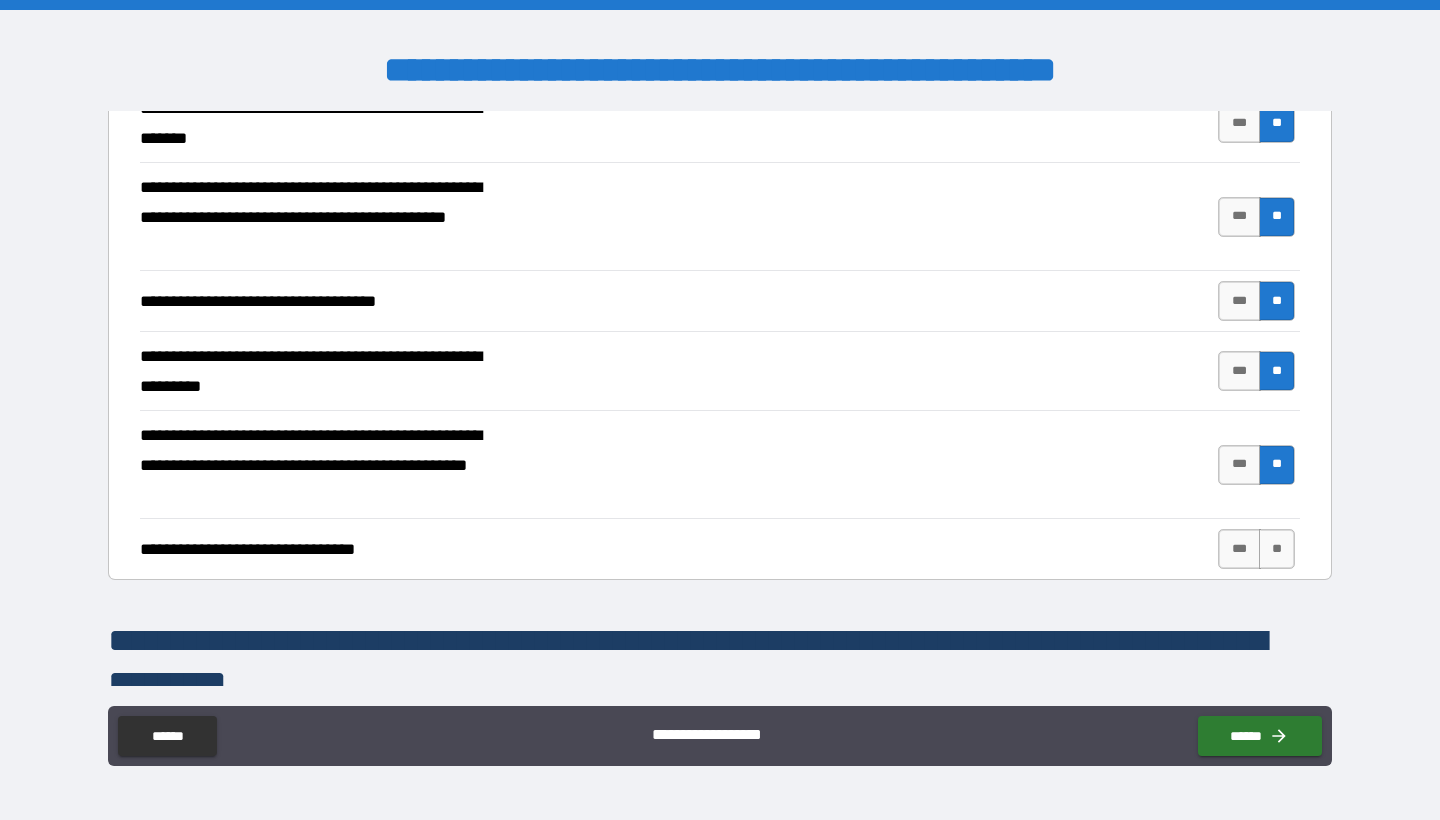 scroll, scrollTop: 501, scrollLeft: 0, axis: vertical 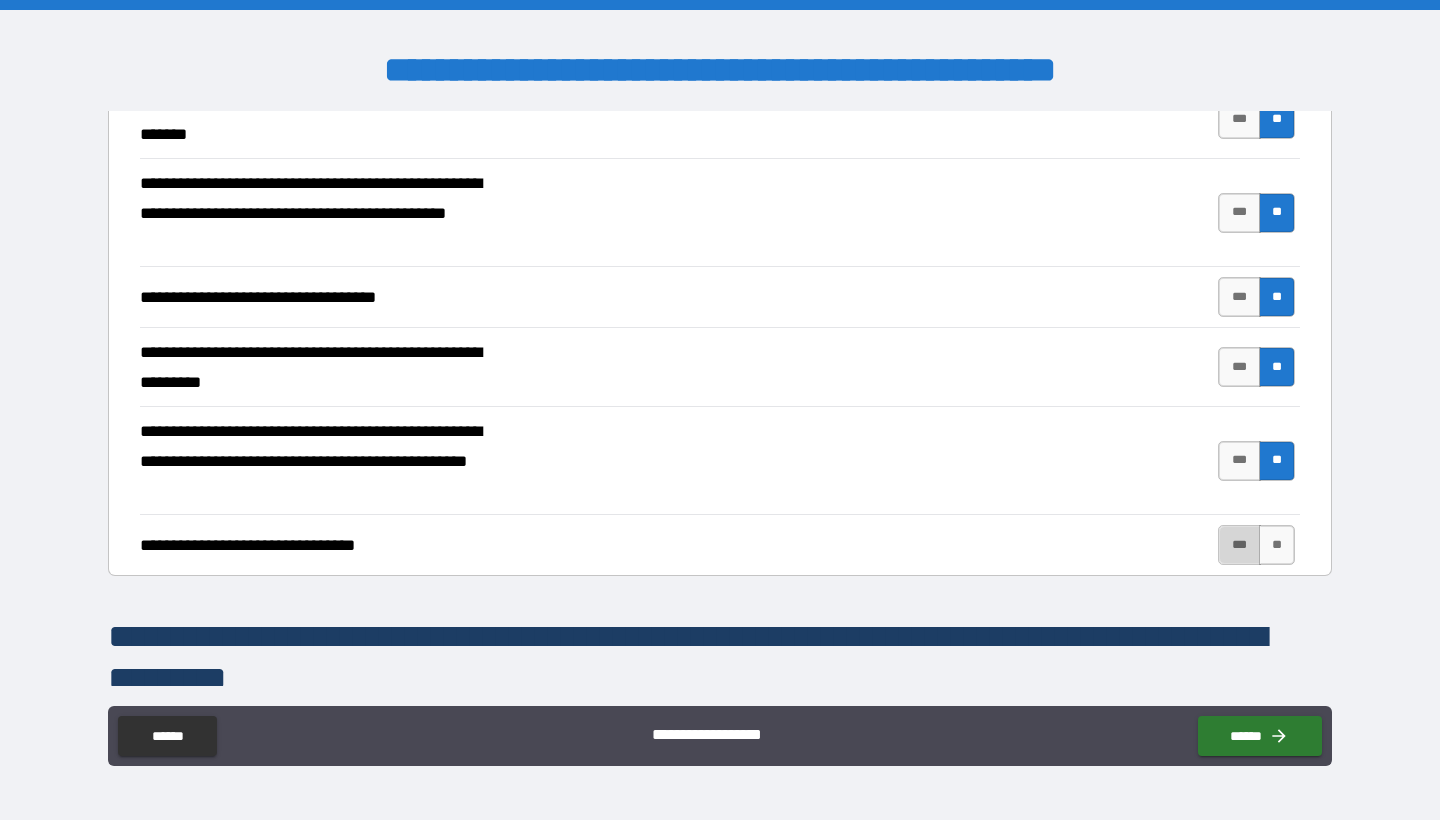click on "***" at bounding box center (1239, 545) 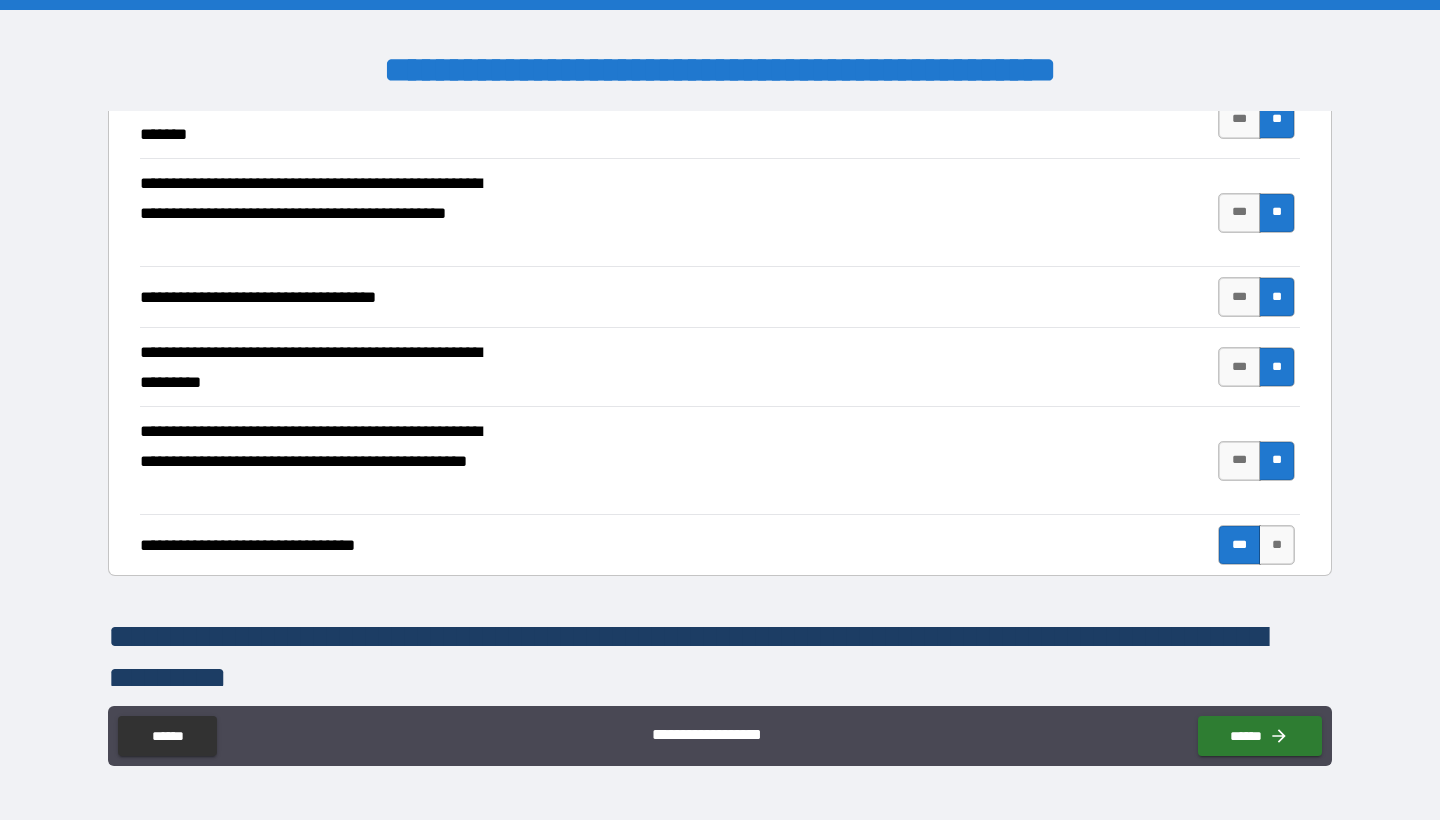 click on "***" at bounding box center (1239, 545) 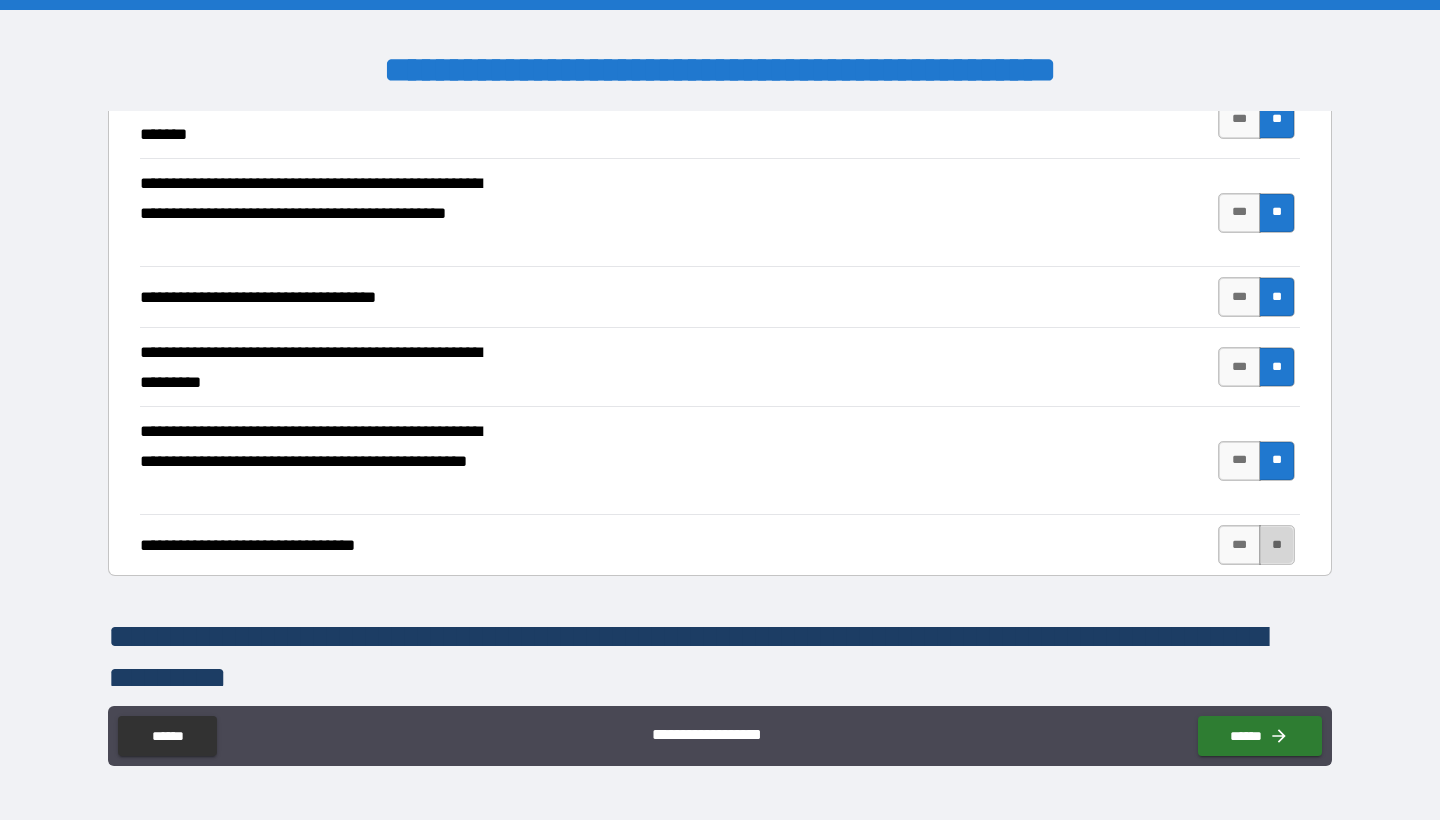 click on "**" at bounding box center [1277, 545] 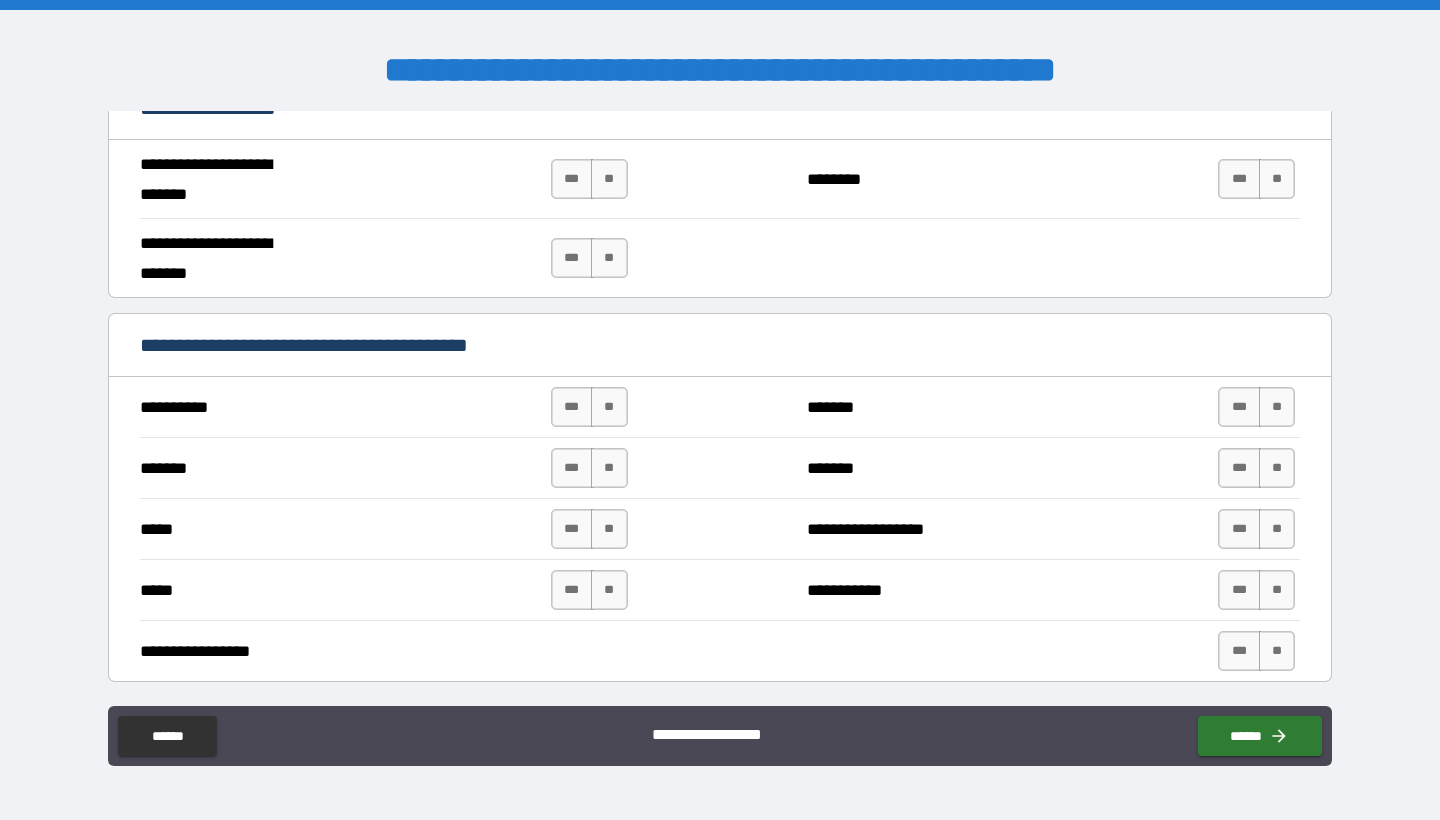 scroll, scrollTop: 1354, scrollLeft: 0, axis: vertical 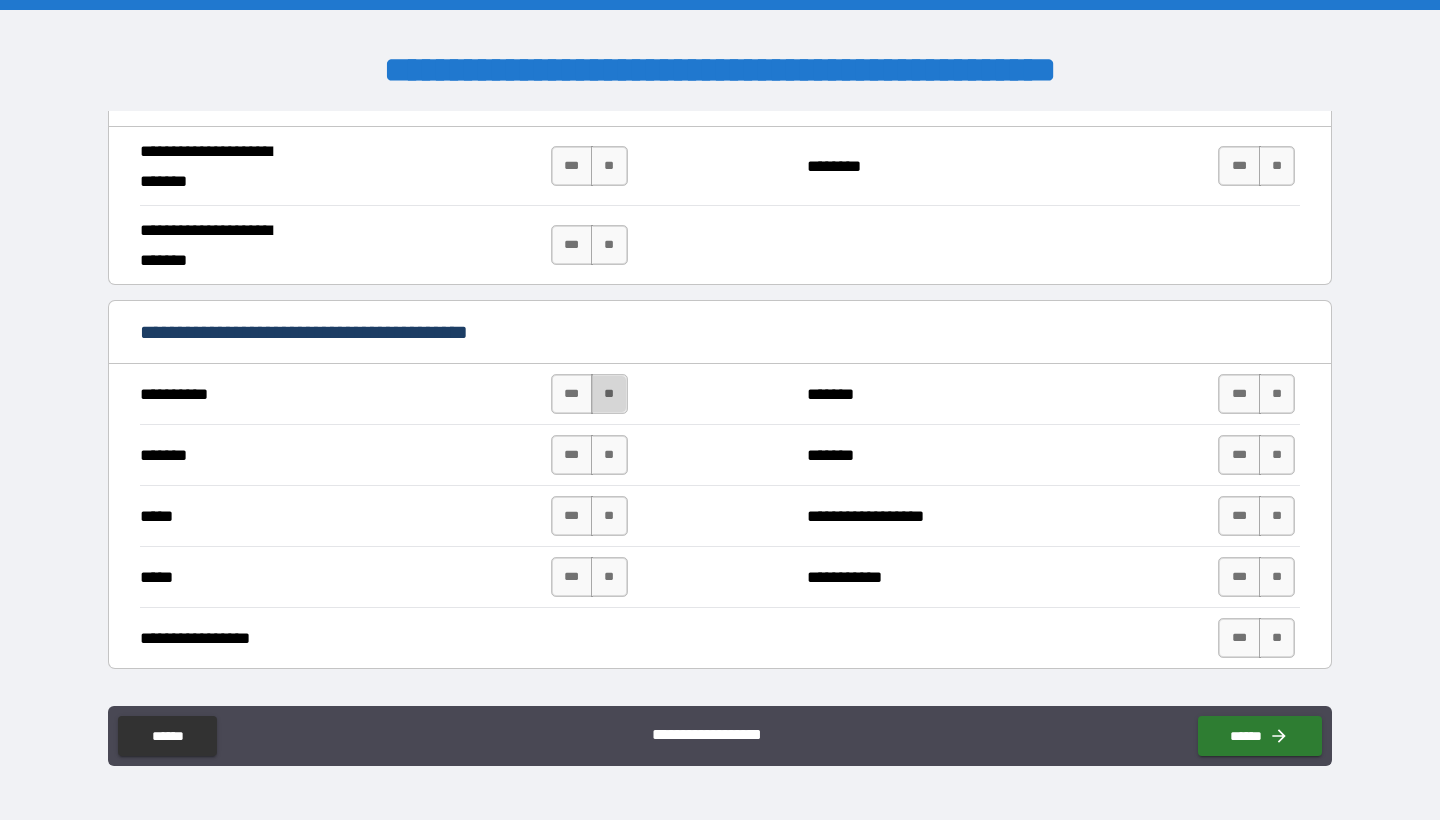 click on "**" at bounding box center (609, 394) 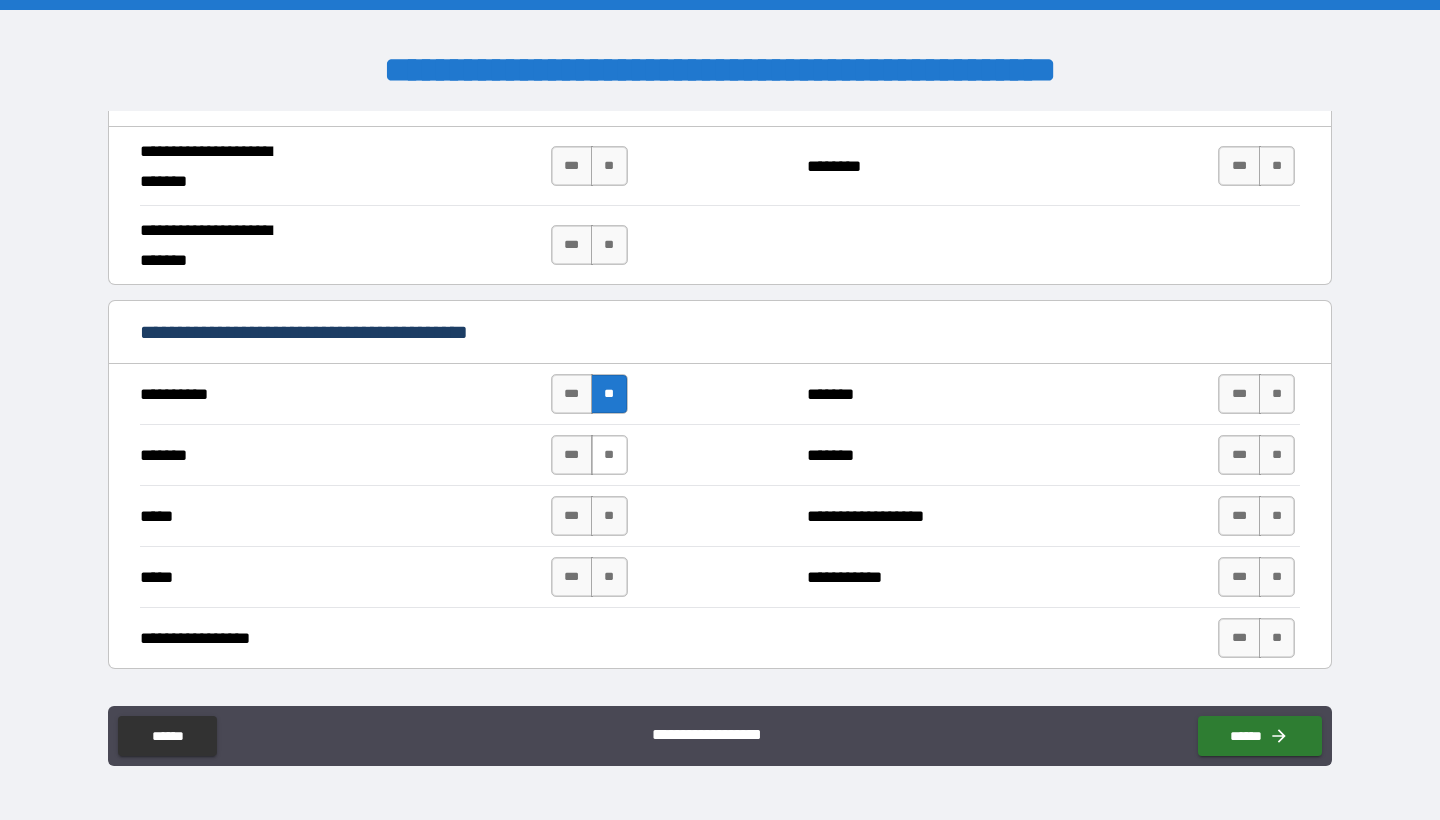 click on "**" at bounding box center (609, 455) 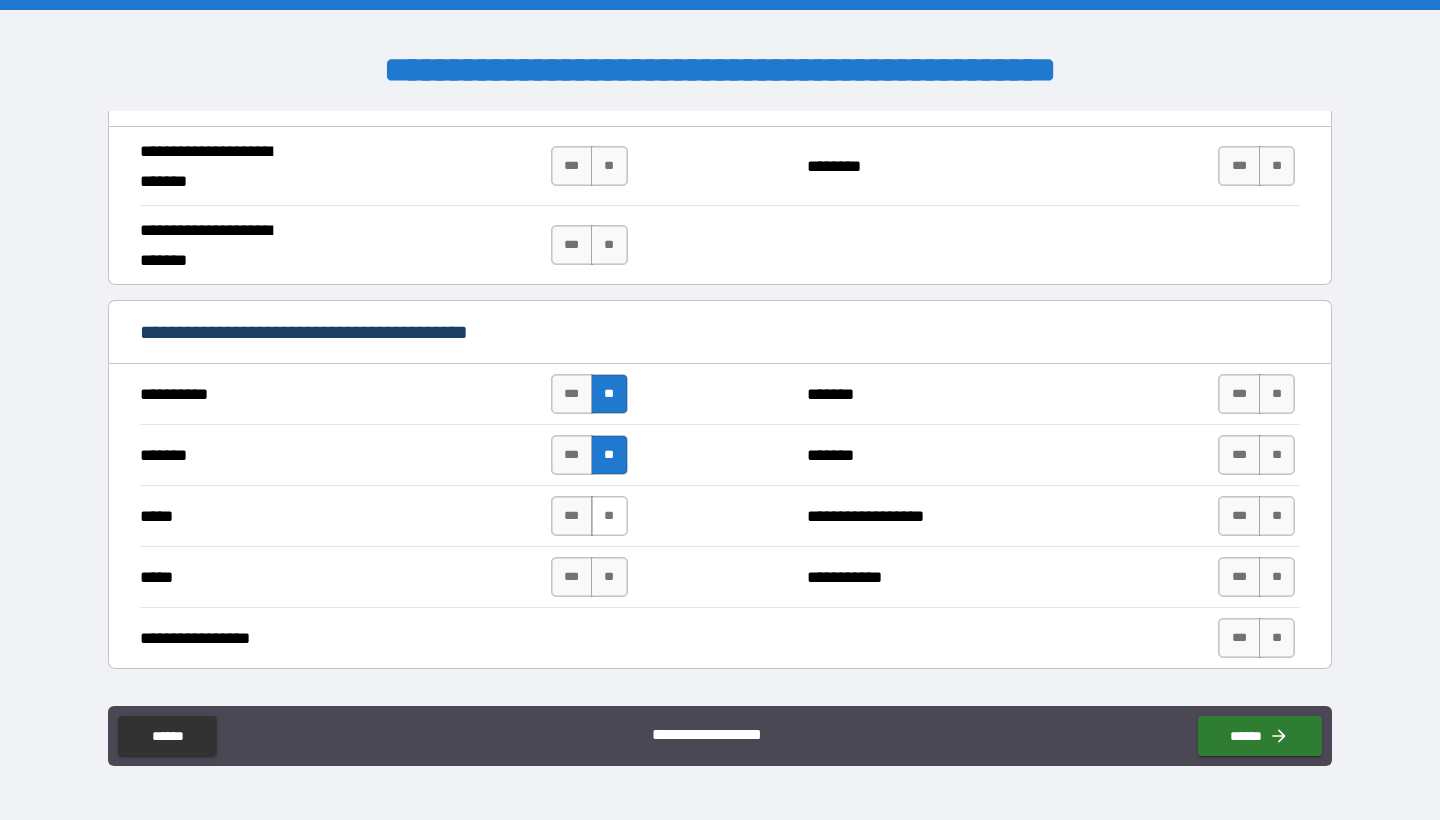 click on "**" at bounding box center (609, 516) 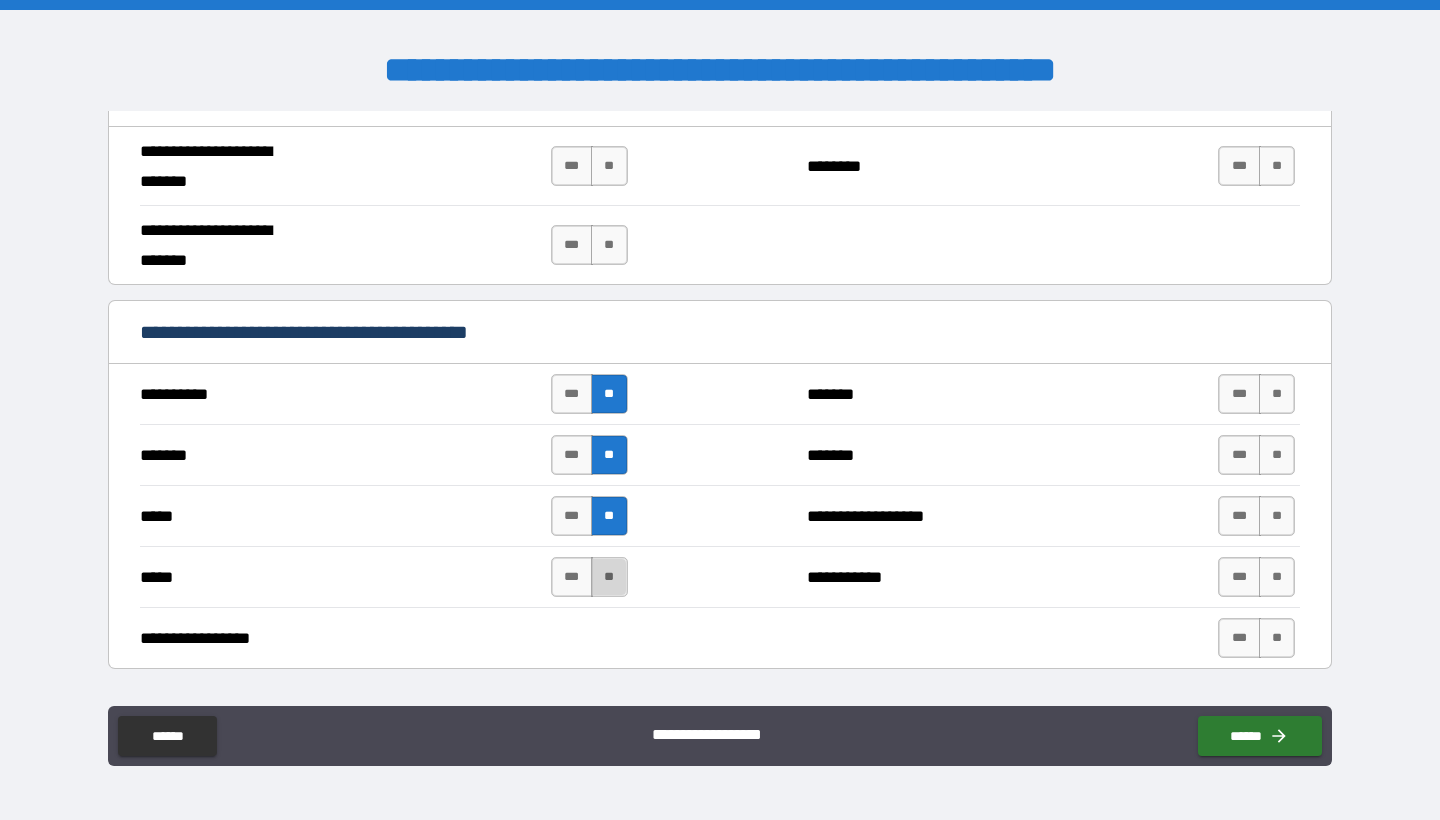click on "**" at bounding box center (609, 577) 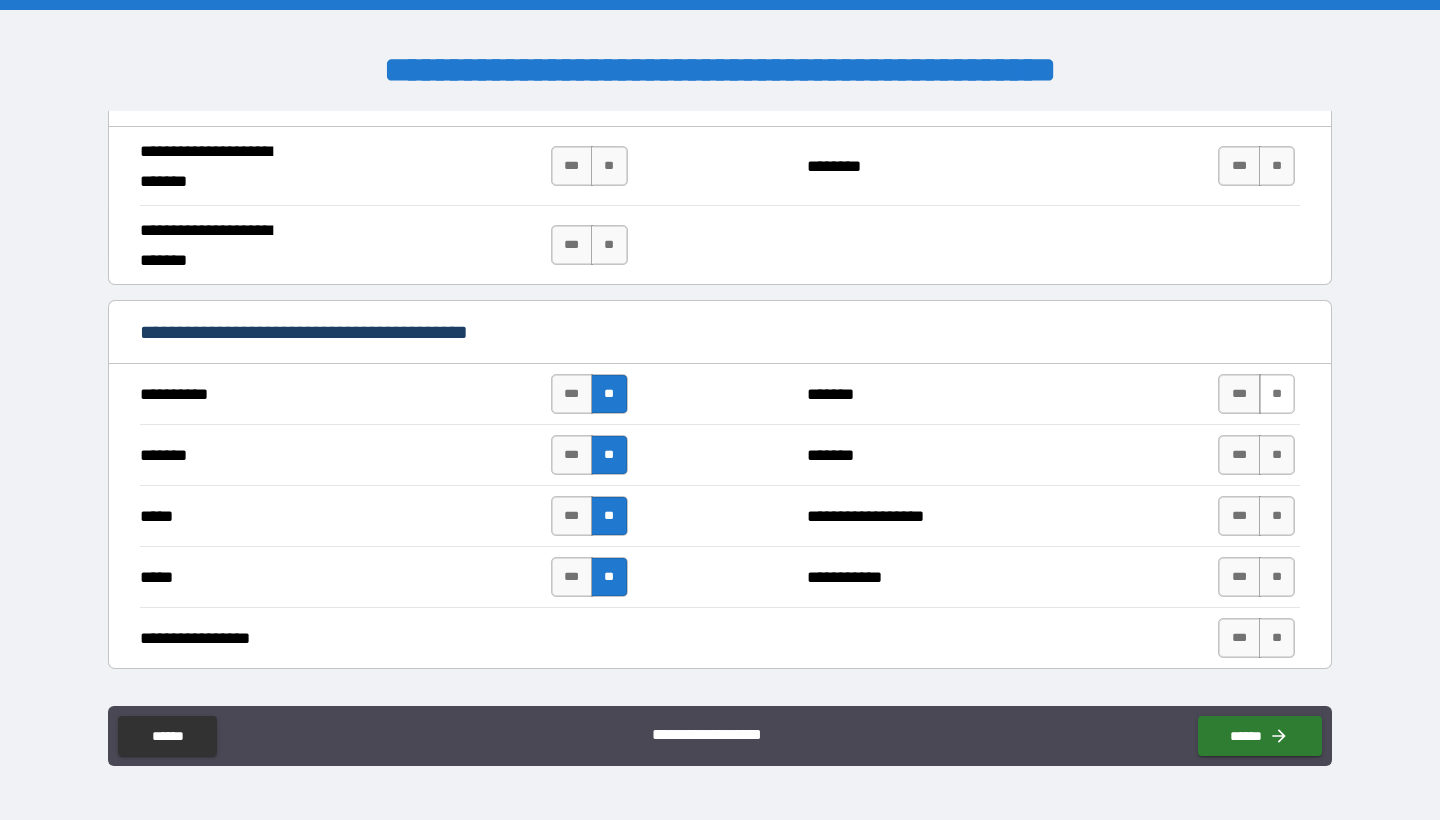 click on "**" at bounding box center (1277, 394) 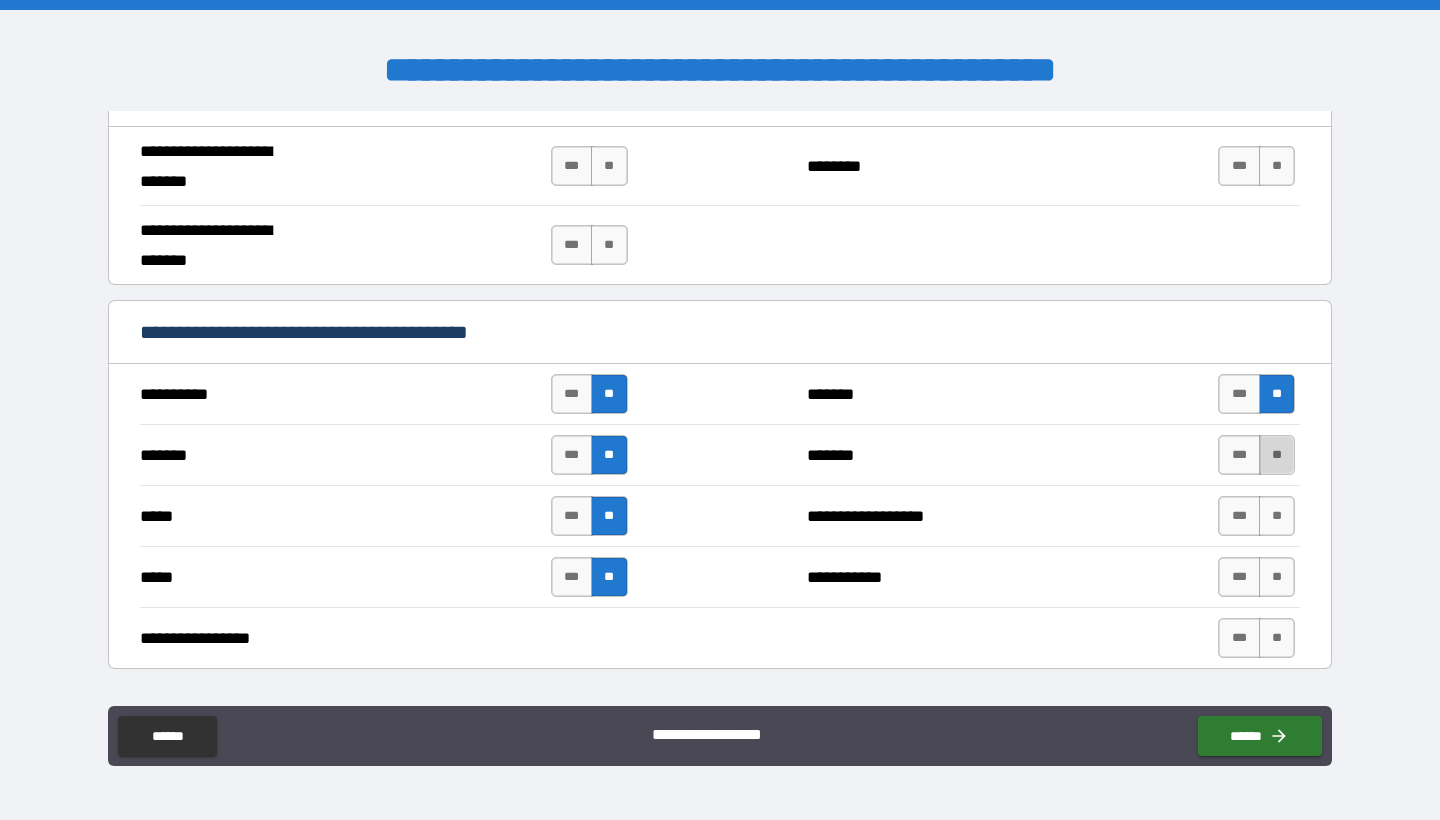 click on "**" at bounding box center [1277, 455] 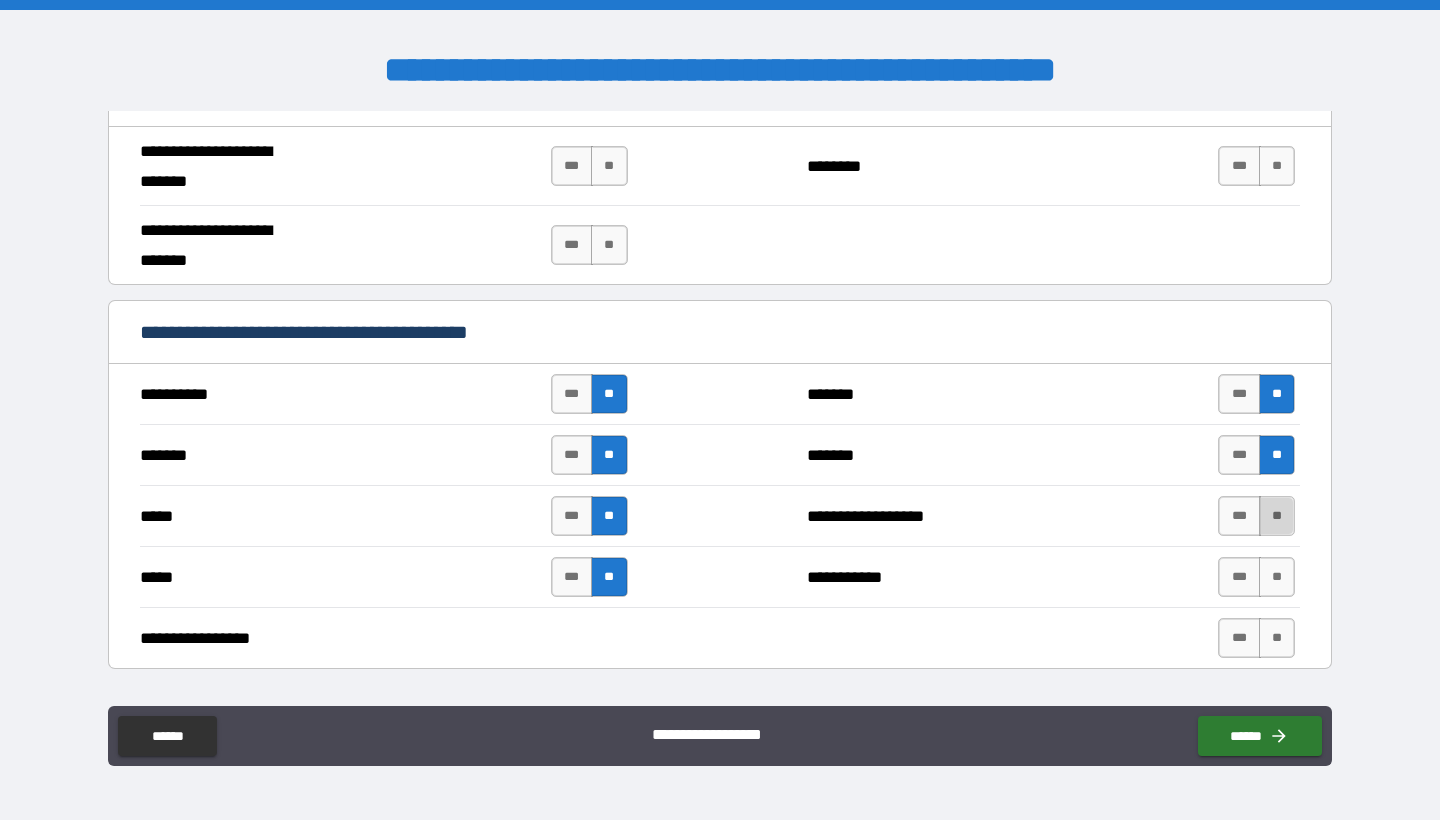 click on "**" at bounding box center (1277, 516) 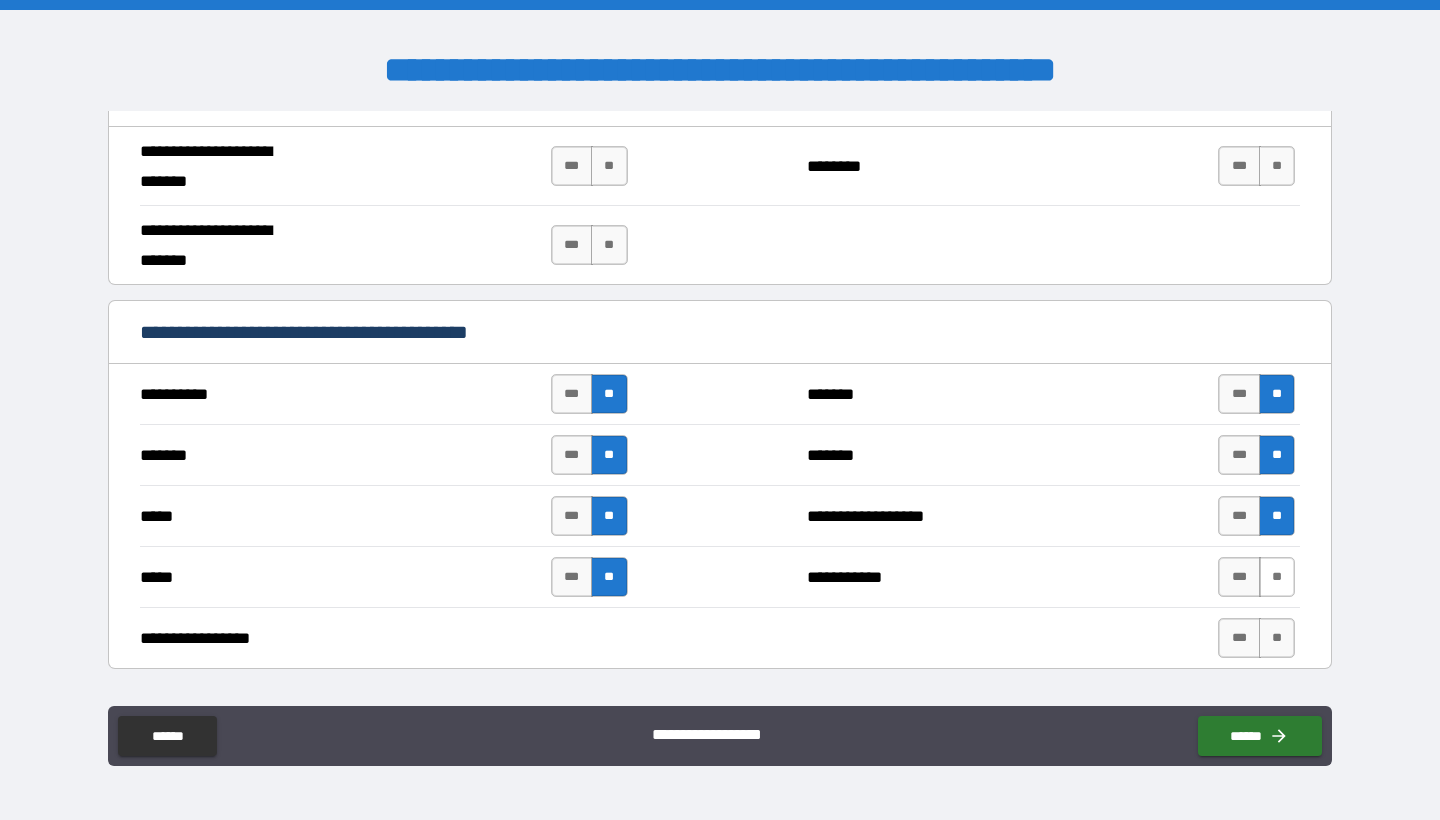 click on "**" at bounding box center (1277, 577) 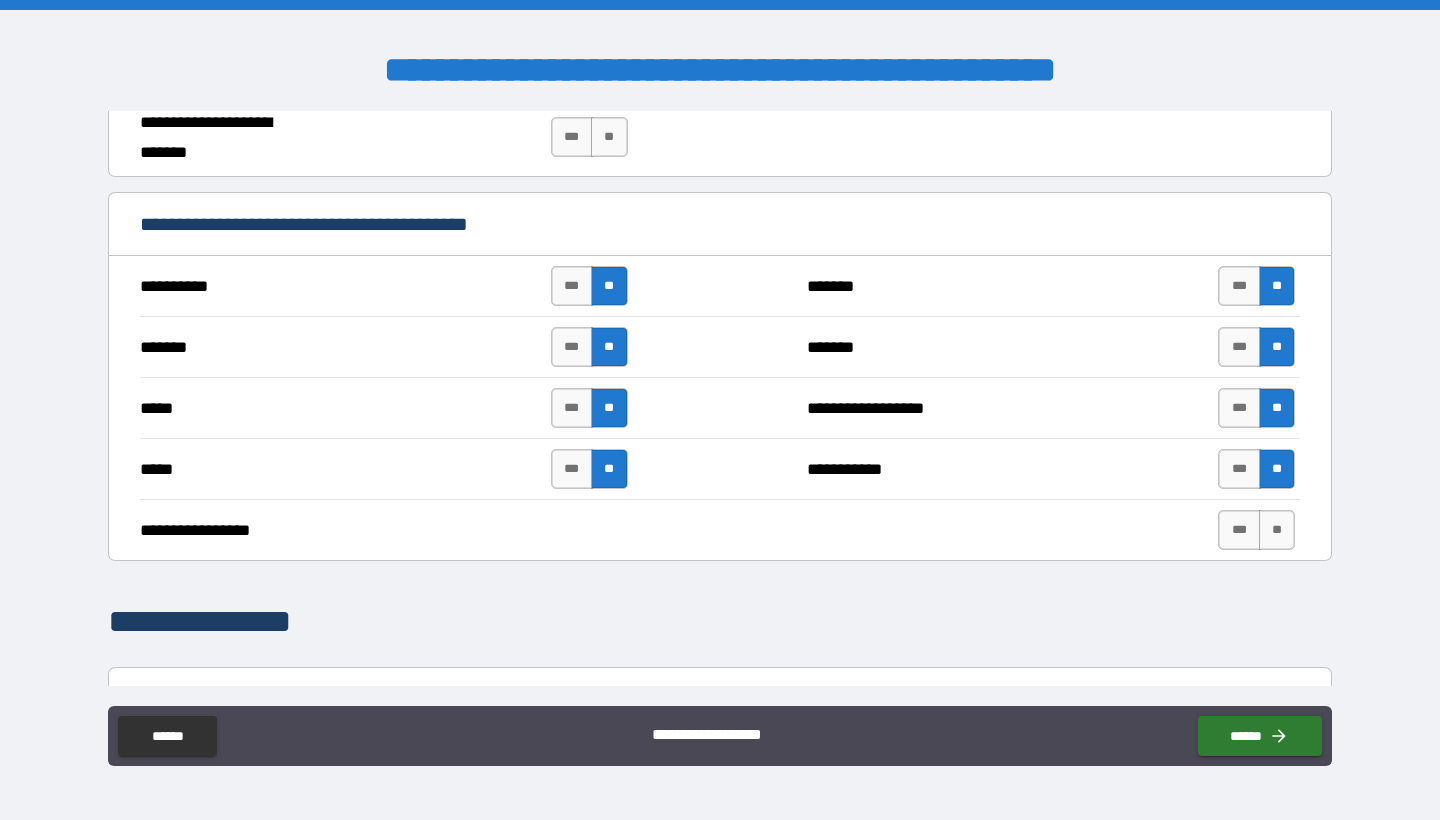 scroll, scrollTop: 1538, scrollLeft: 0, axis: vertical 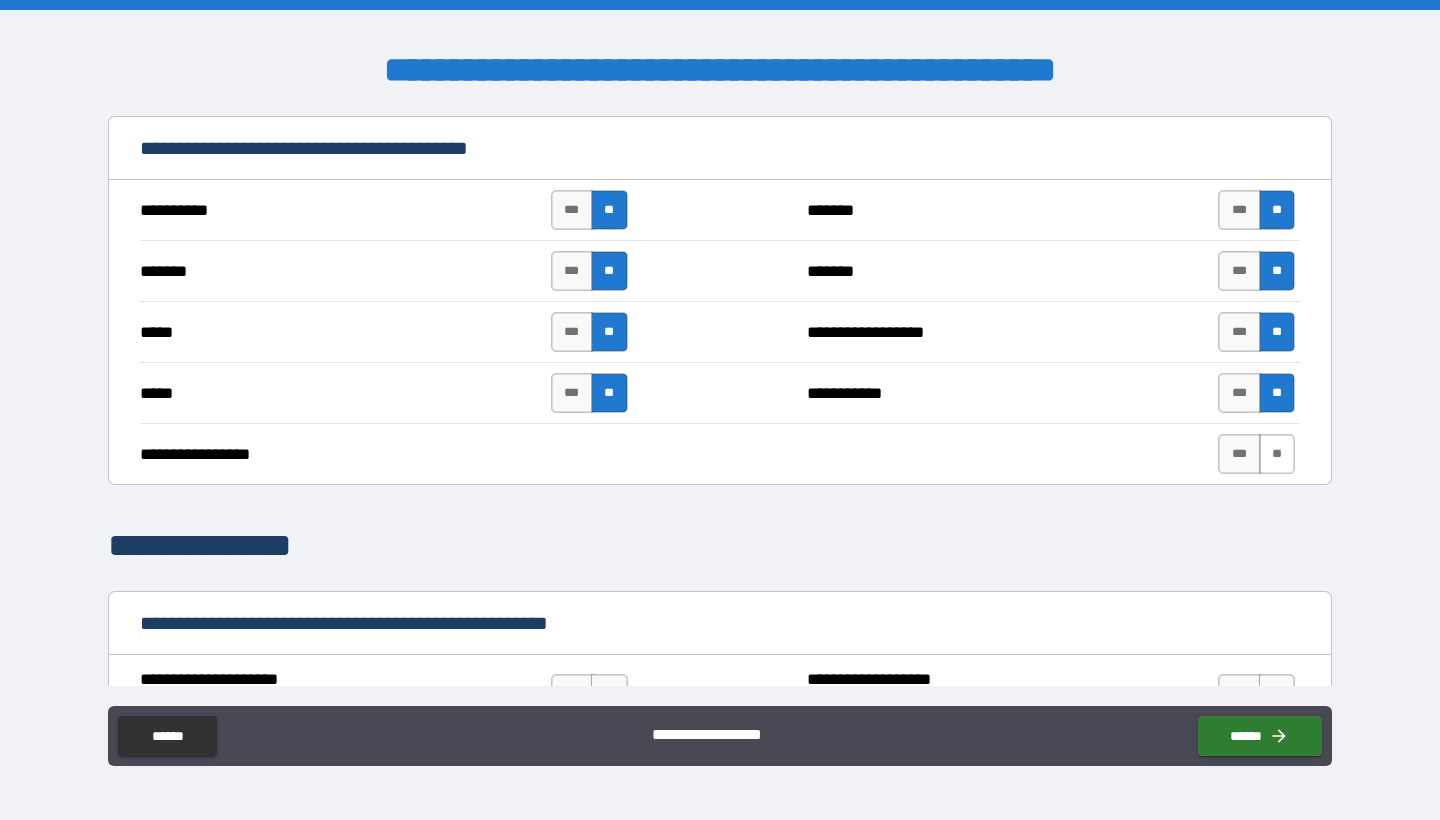 click on "**" at bounding box center (1277, 454) 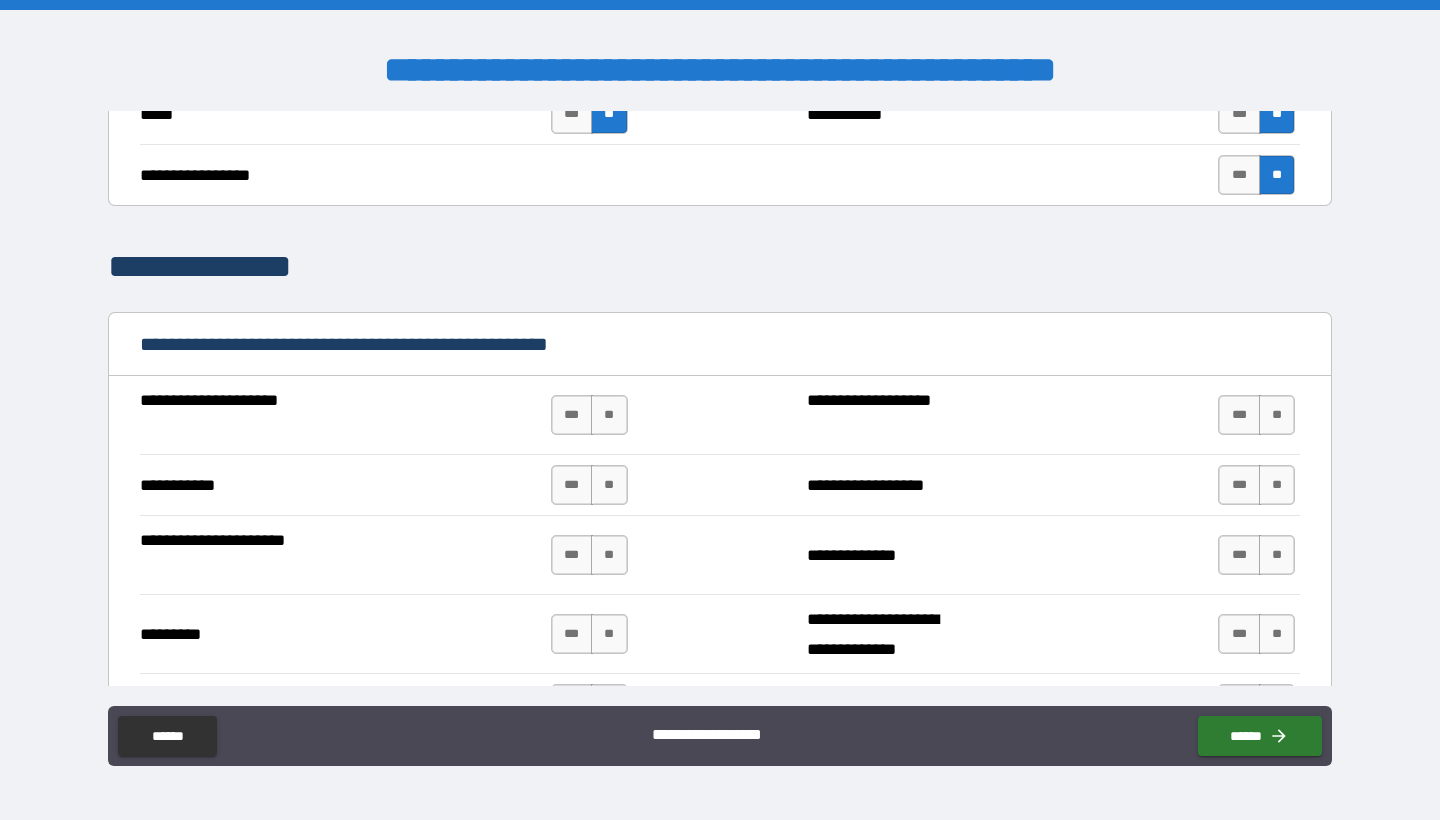 scroll, scrollTop: 1887, scrollLeft: 0, axis: vertical 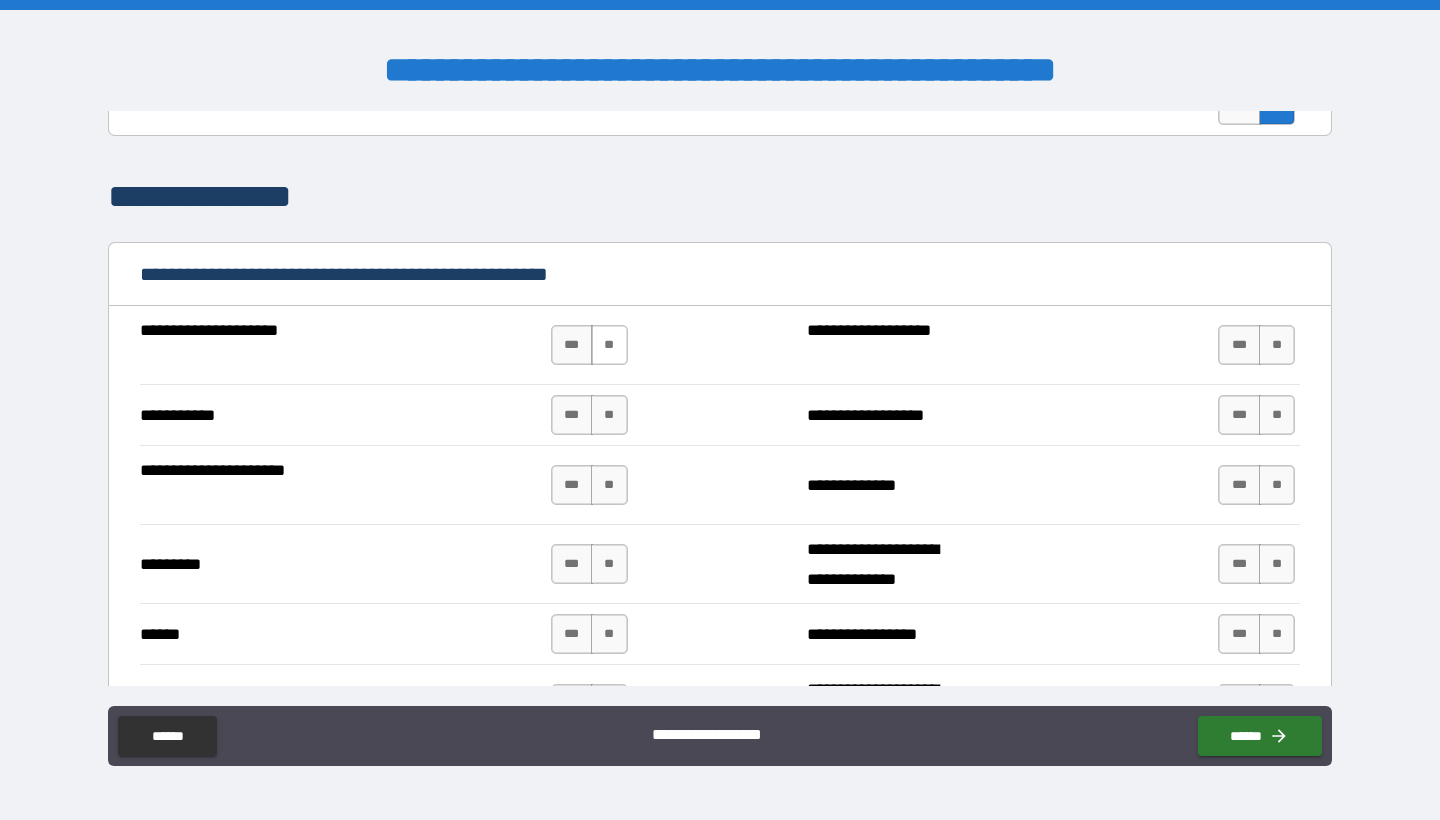 click on "**" at bounding box center (609, 345) 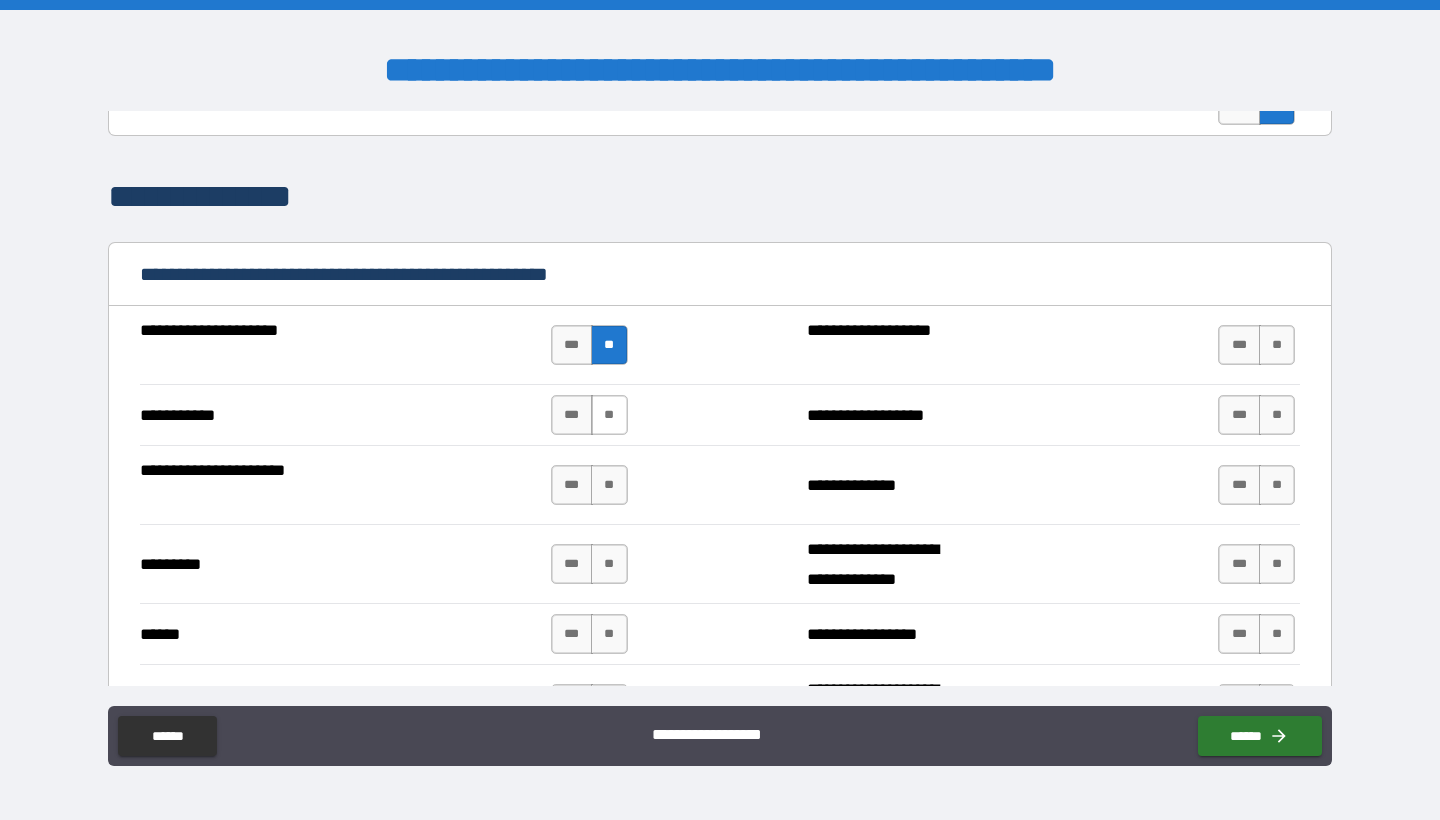 click on "**" at bounding box center (609, 415) 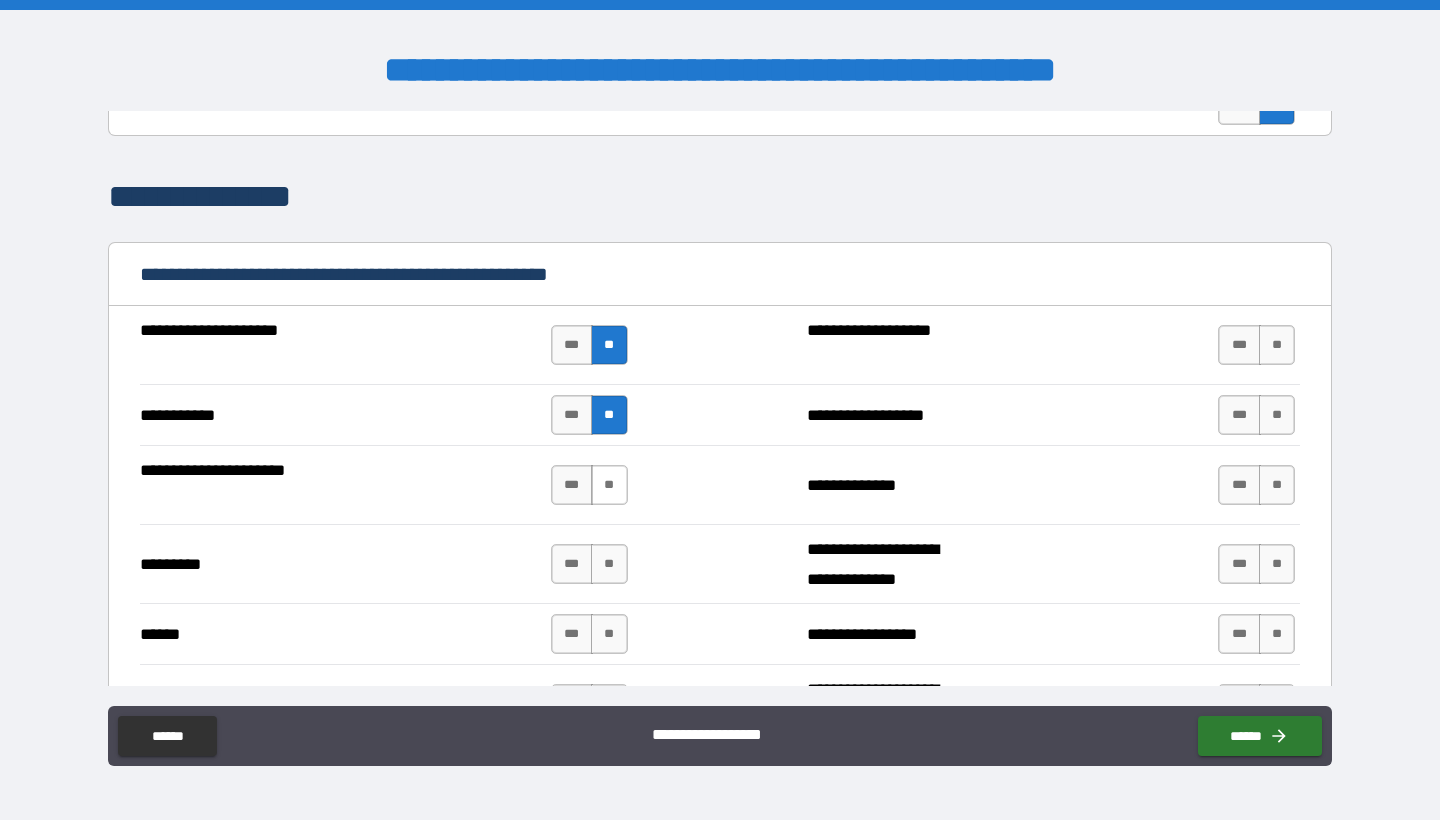 click on "**" at bounding box center (609, 485) 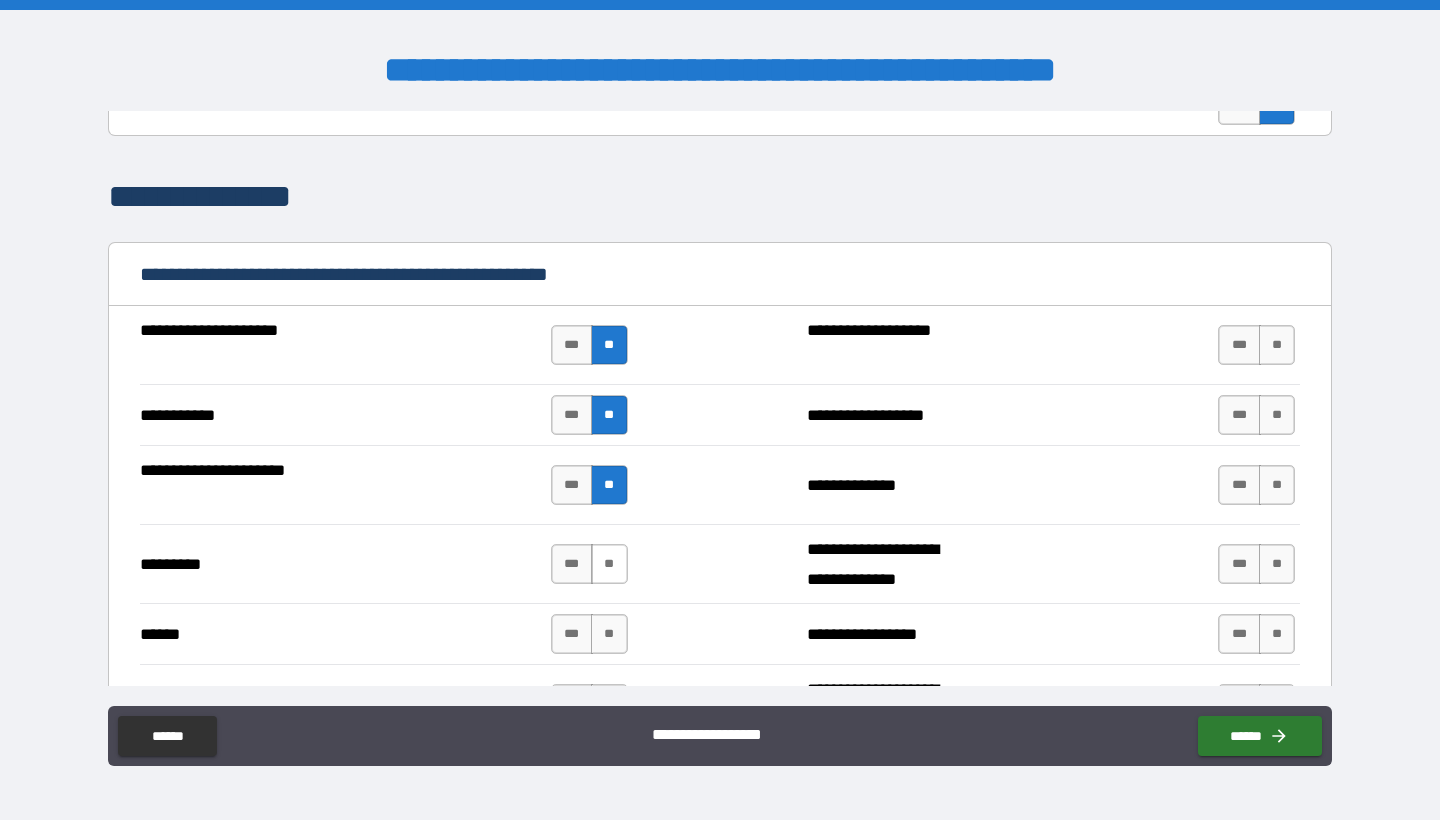 click on "**" at bounding box center [609, 564] 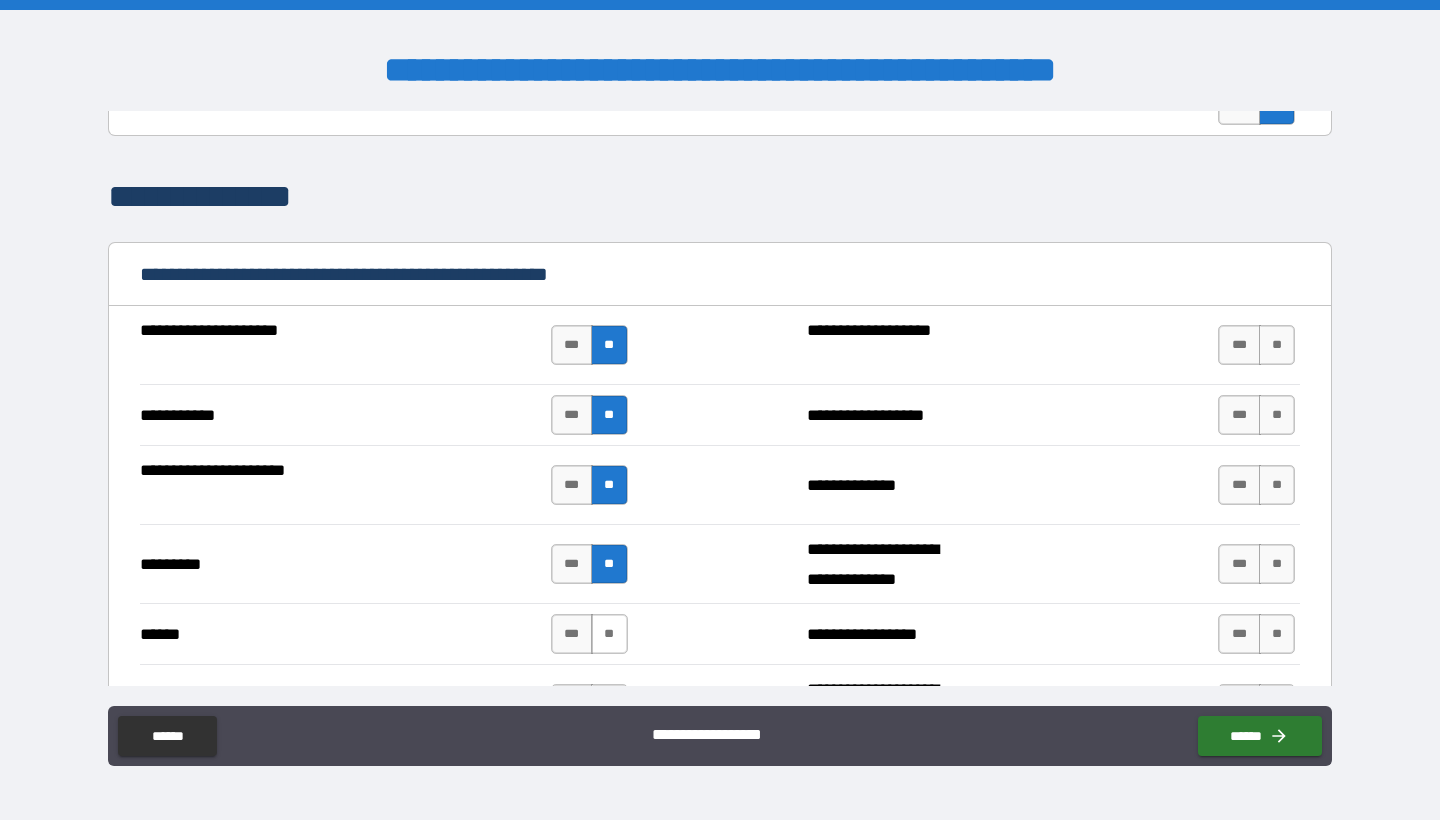 click on "**" at bounding box center (609, 634) 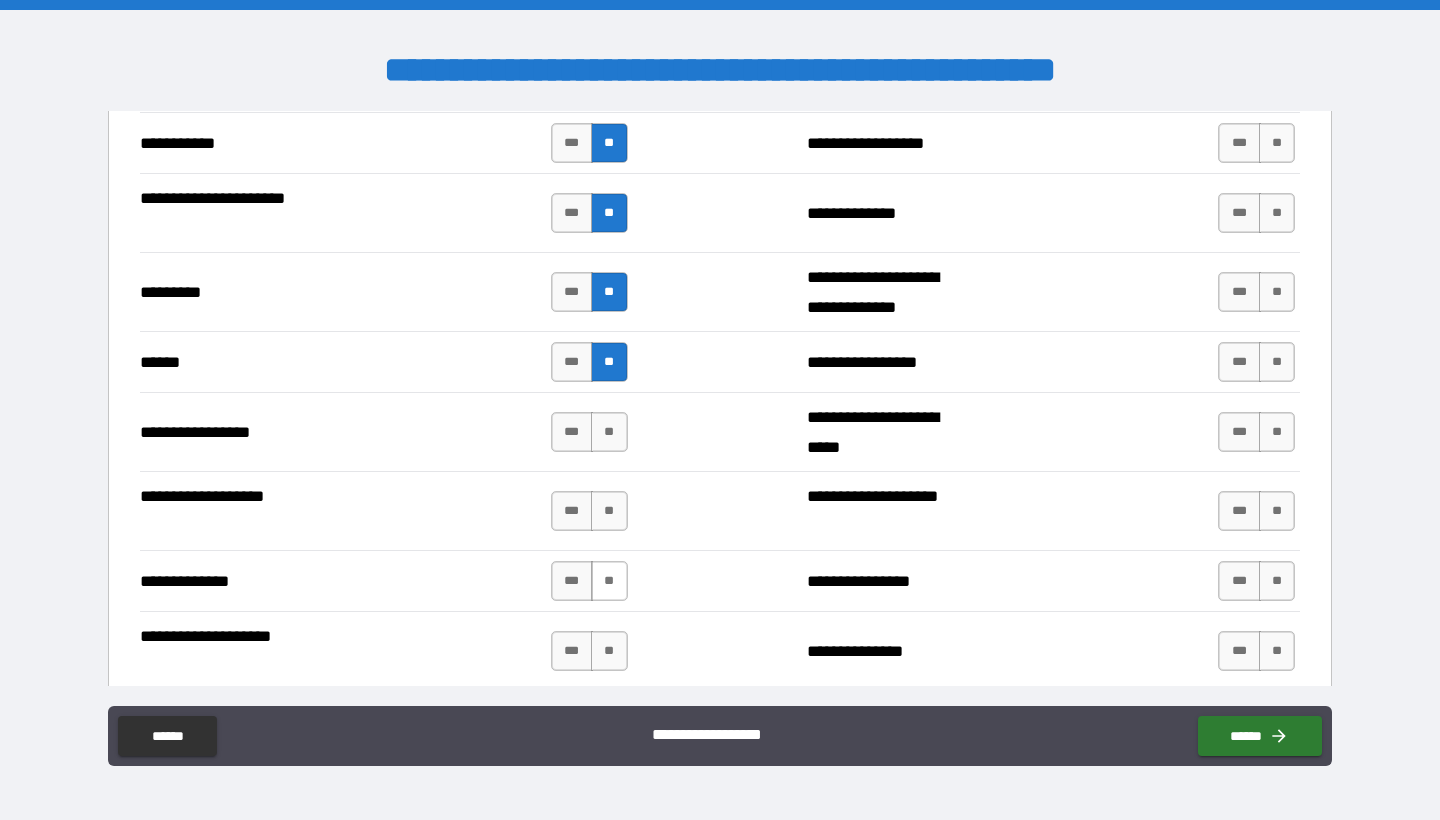 scroll, scrollTop: 2168, scrollLeft: 0, axis: vertical 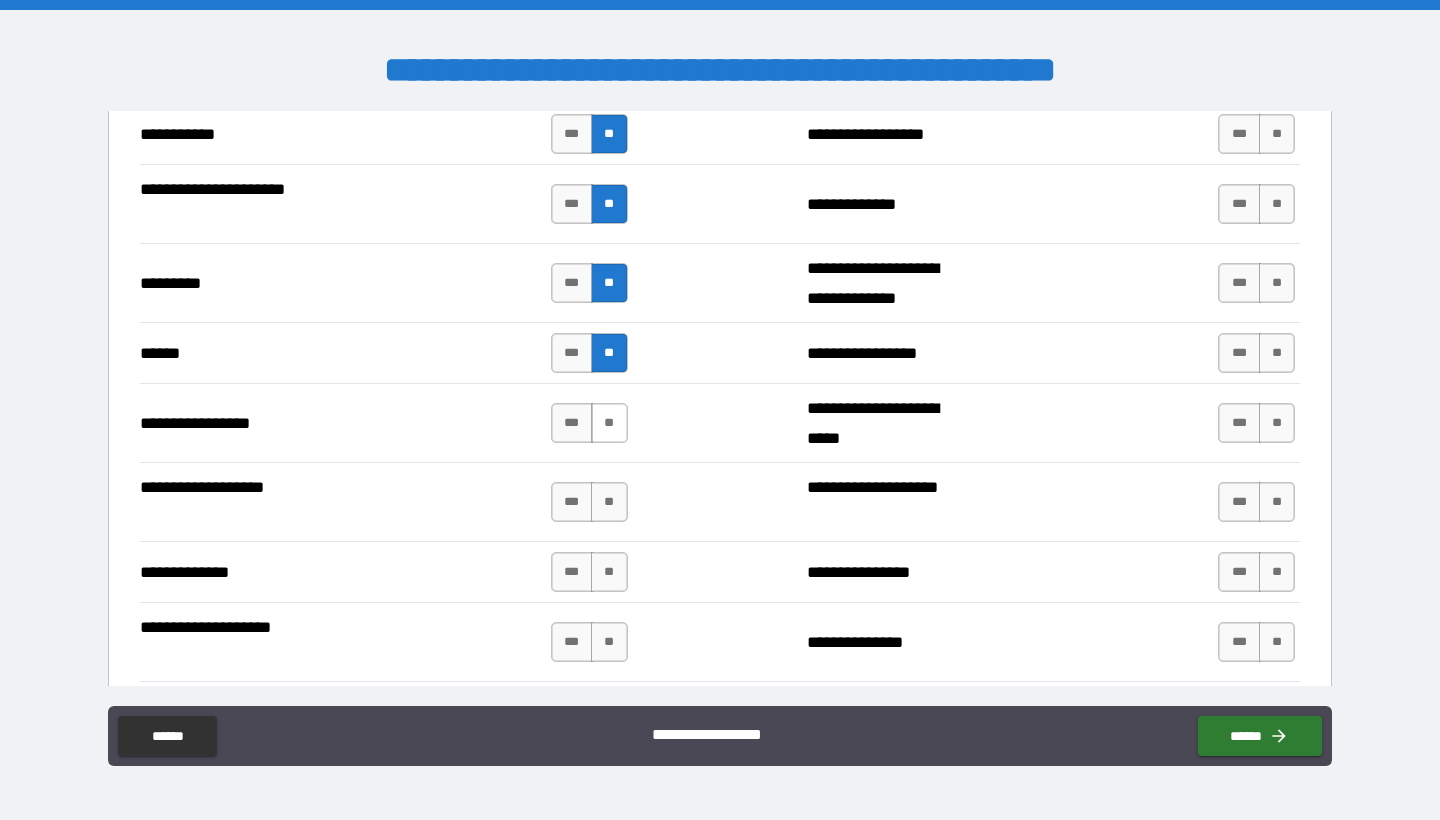 click on "**" at bounding box center [609, 423] 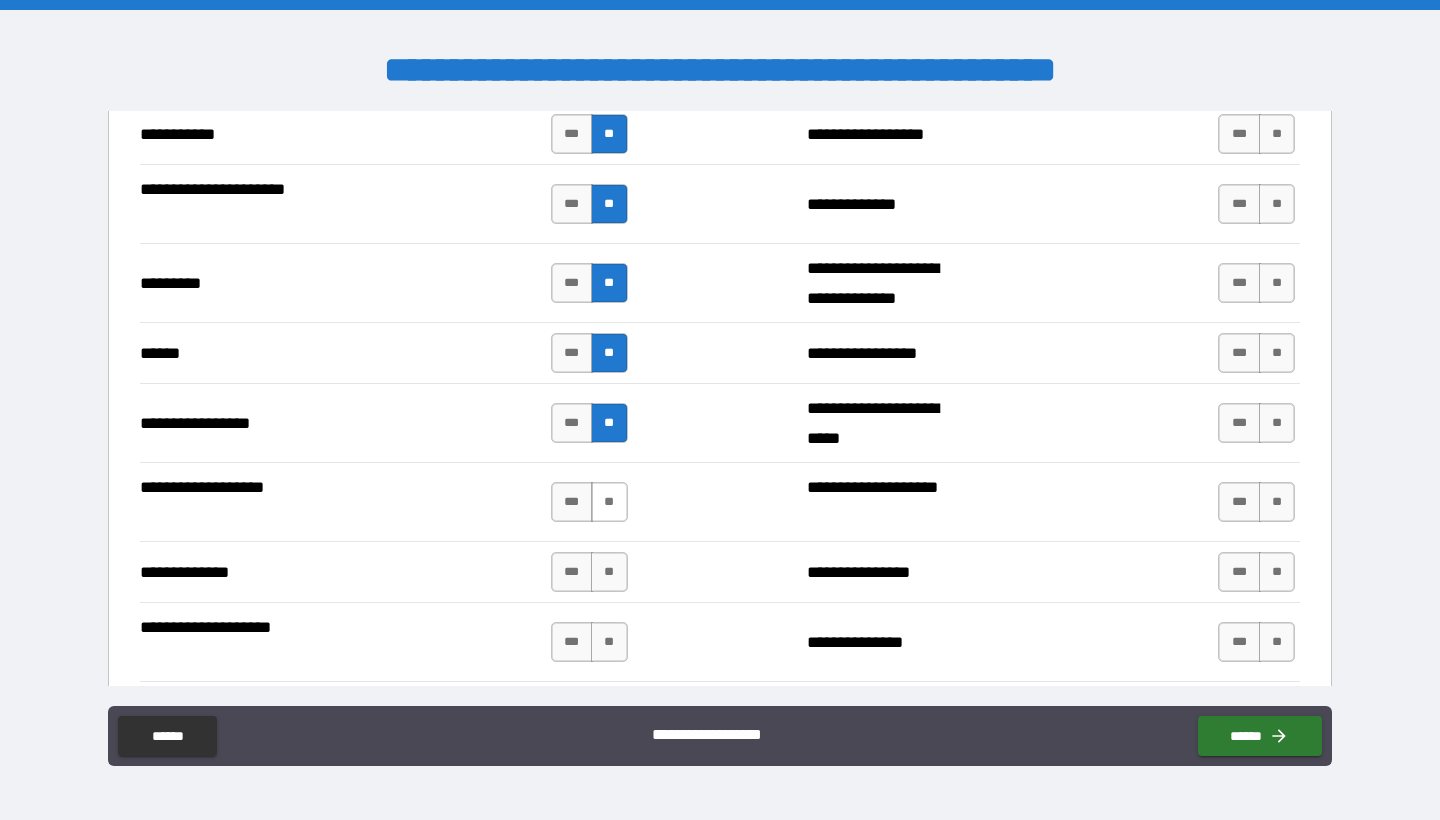 click on "**" at bounding box center (609, 502) 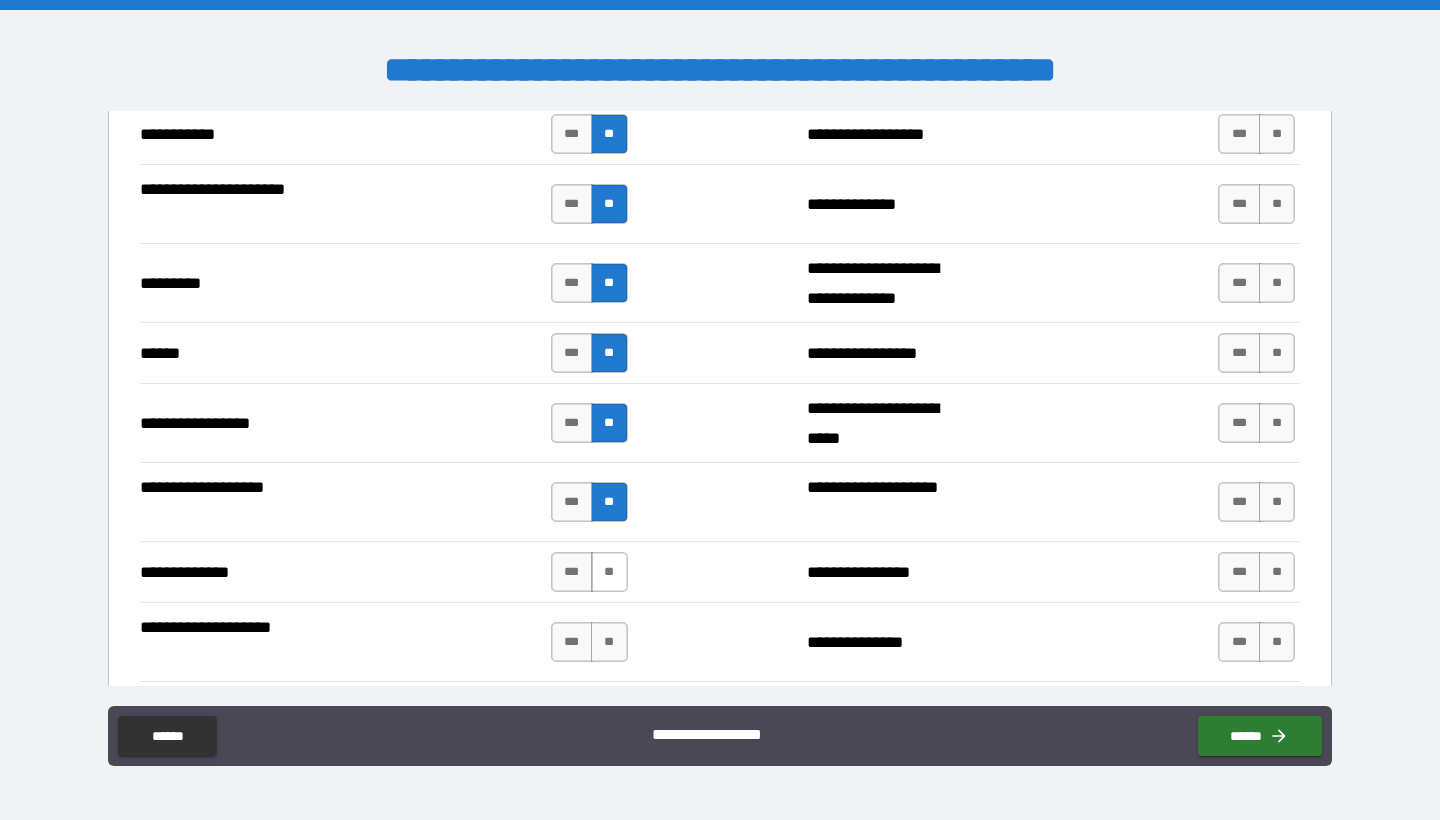 click on "**" at bounding box center (609, 572) 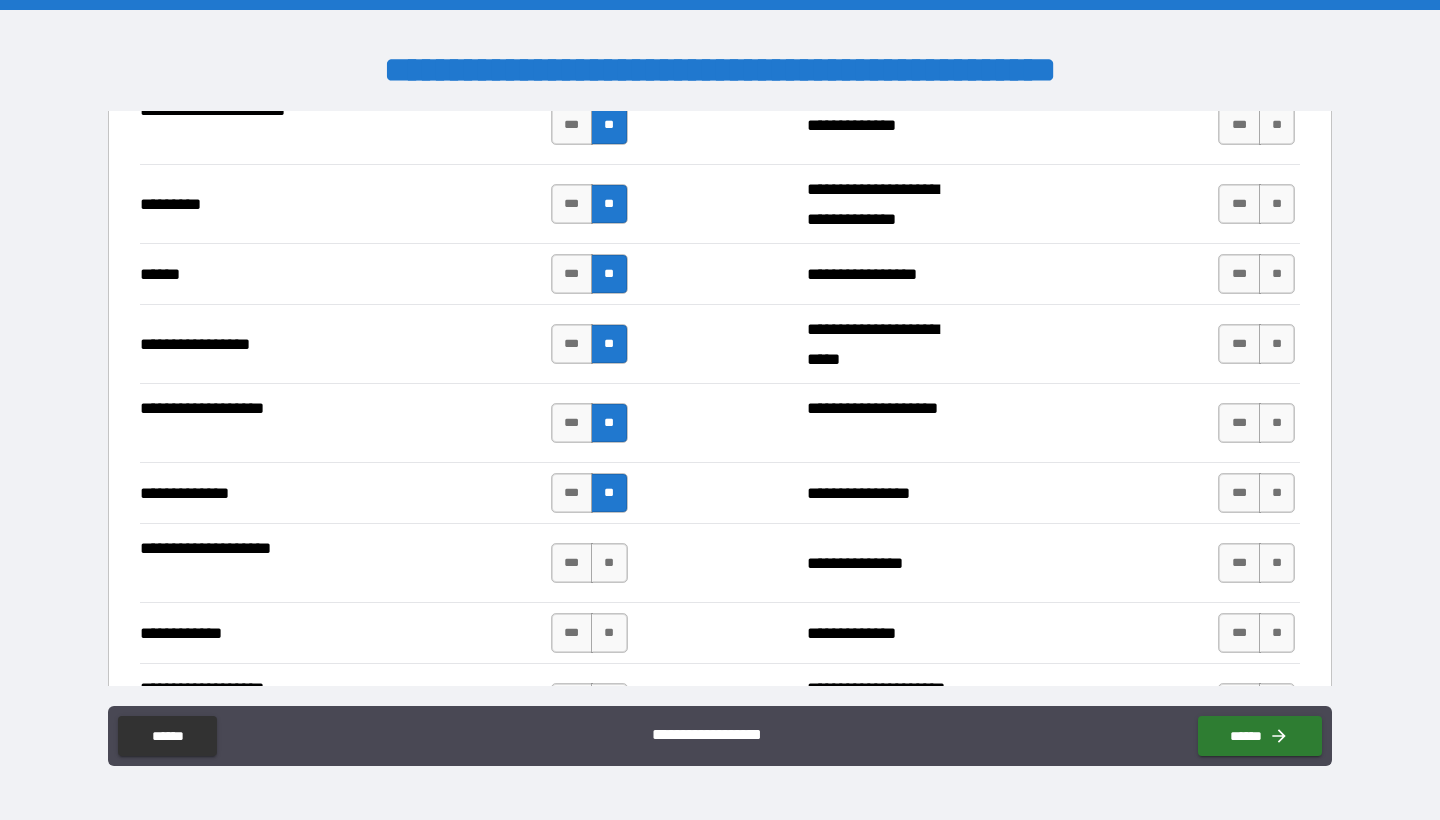 scroll, scrollTop: 2342, scrollLeft: 0, axis: vertical 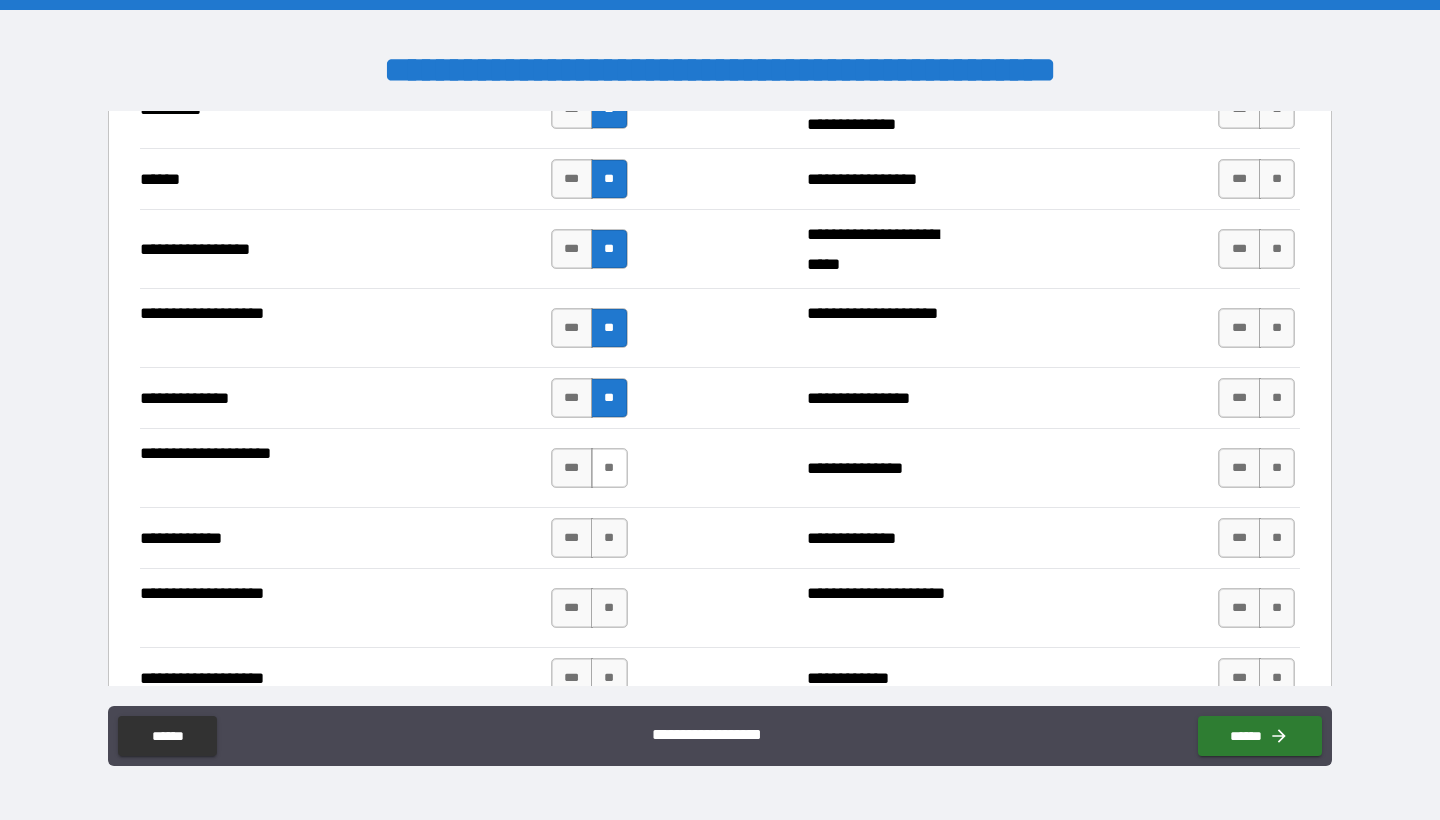 click on "**" at bounding box center [609, 468] 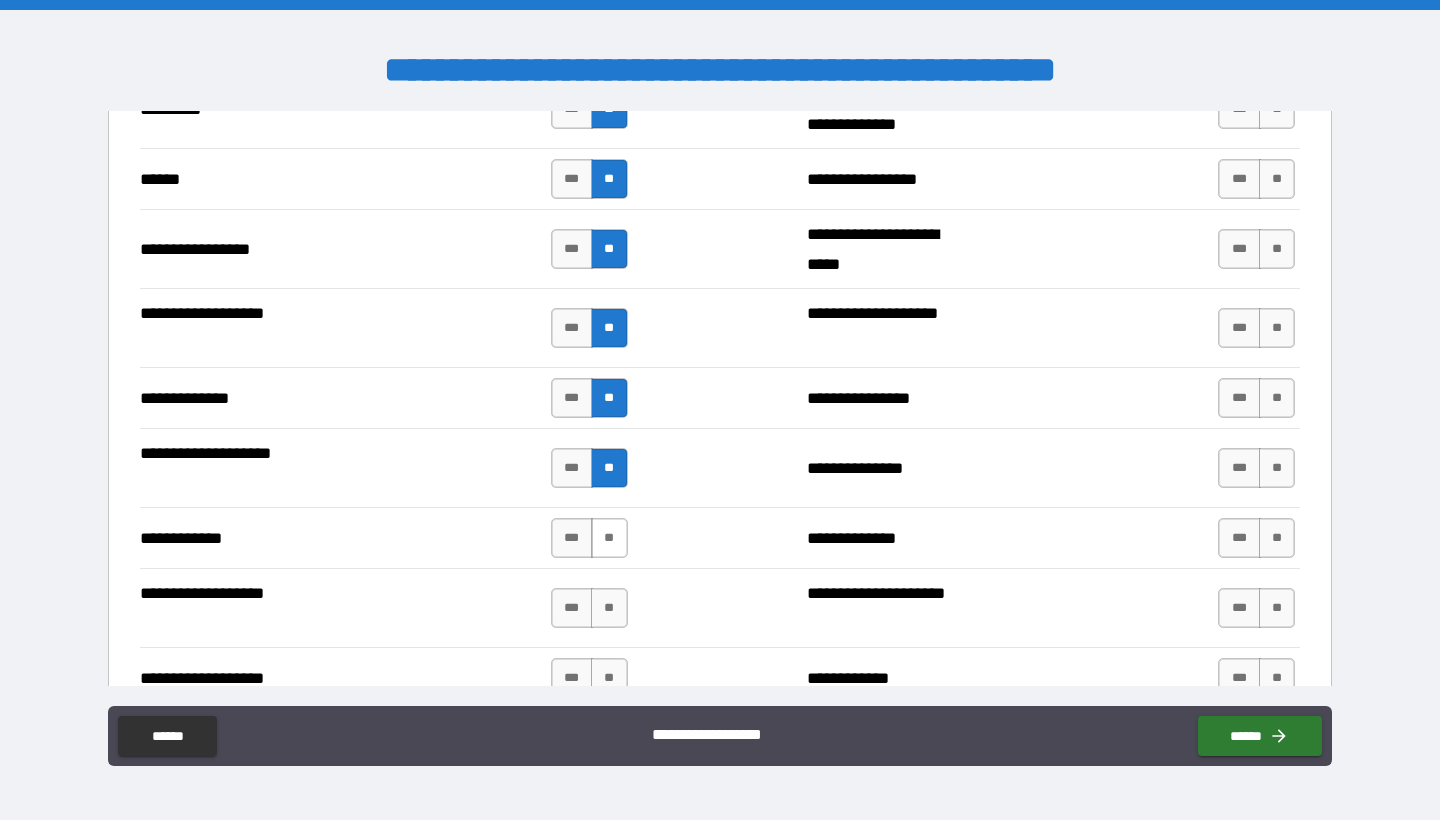 click on "**" at bounding box center (609, 538) 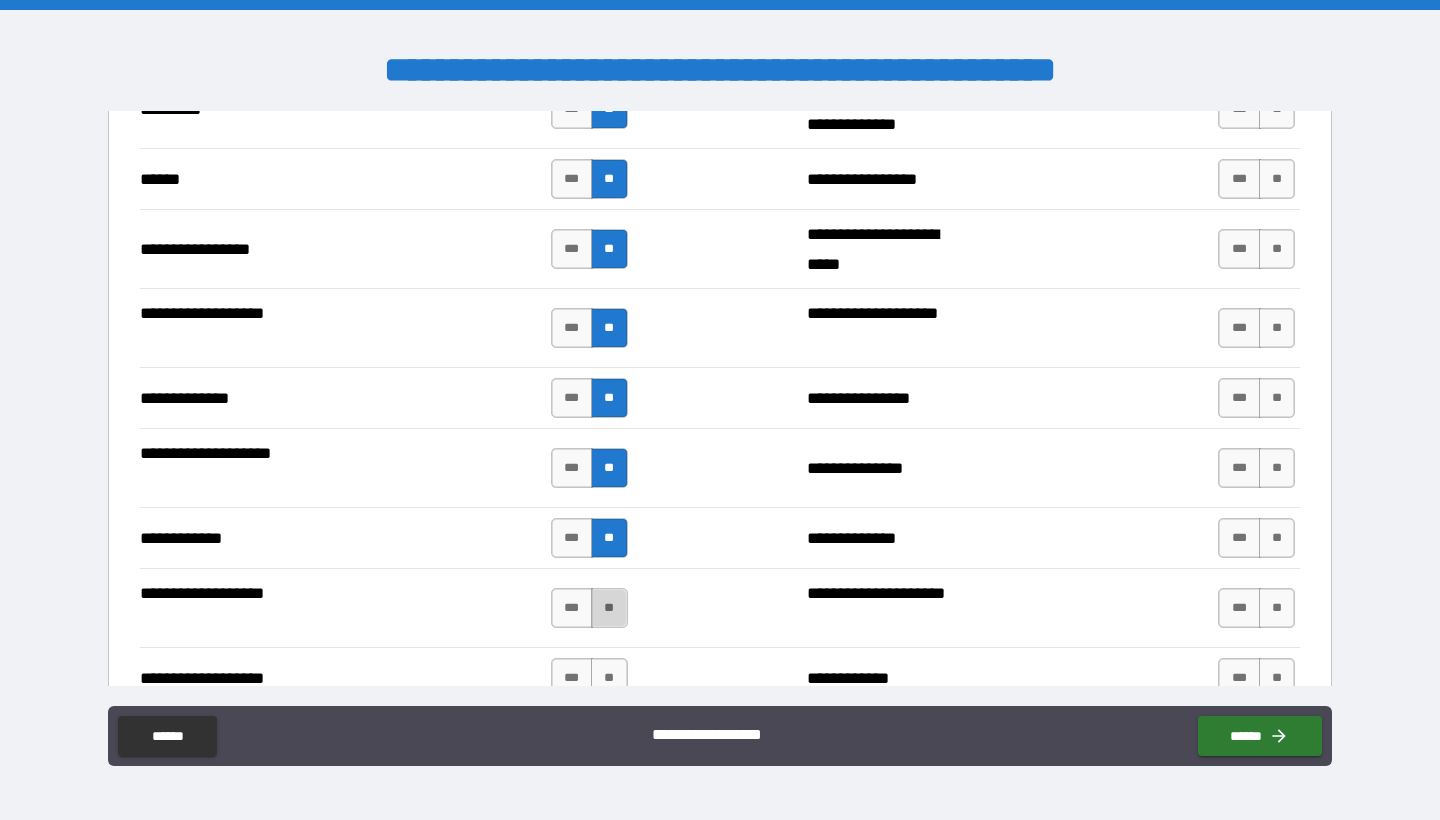 click on "**" at bounding box center (609, 608) 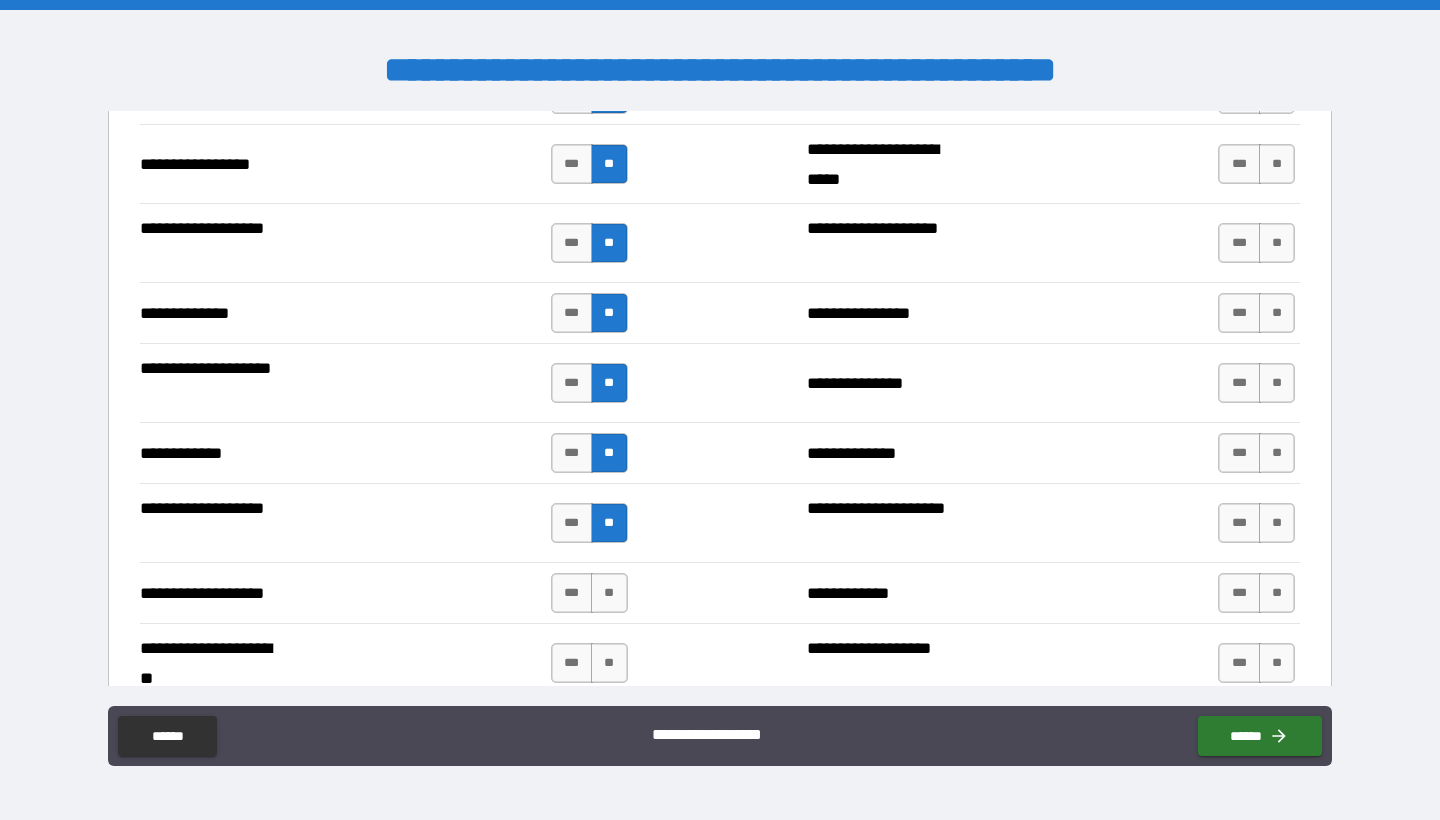 scroll, scrollTop: 2431, scrollLeft: 0, axis: vertical 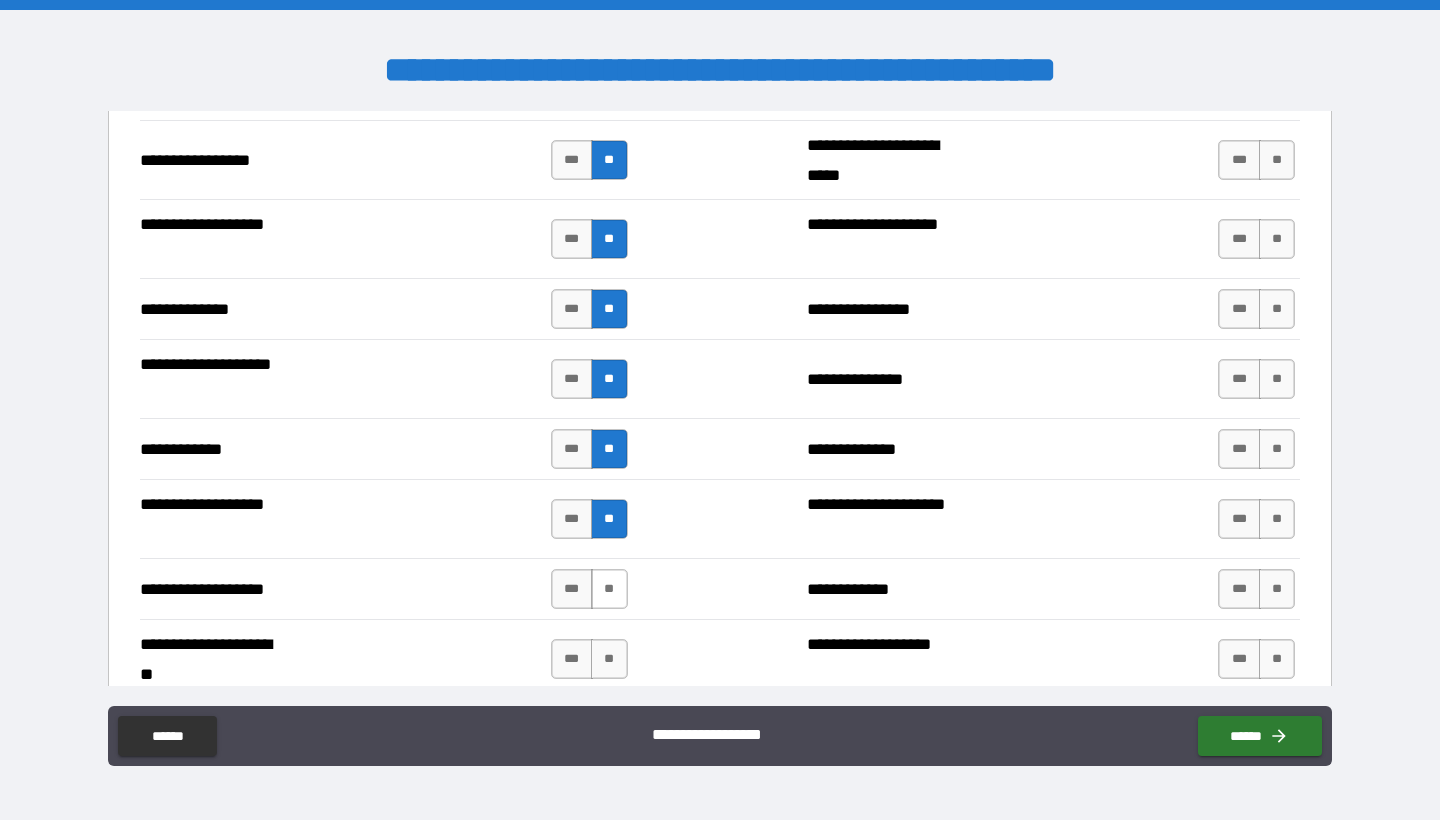 click on "**" at bounding box center (609, 589) 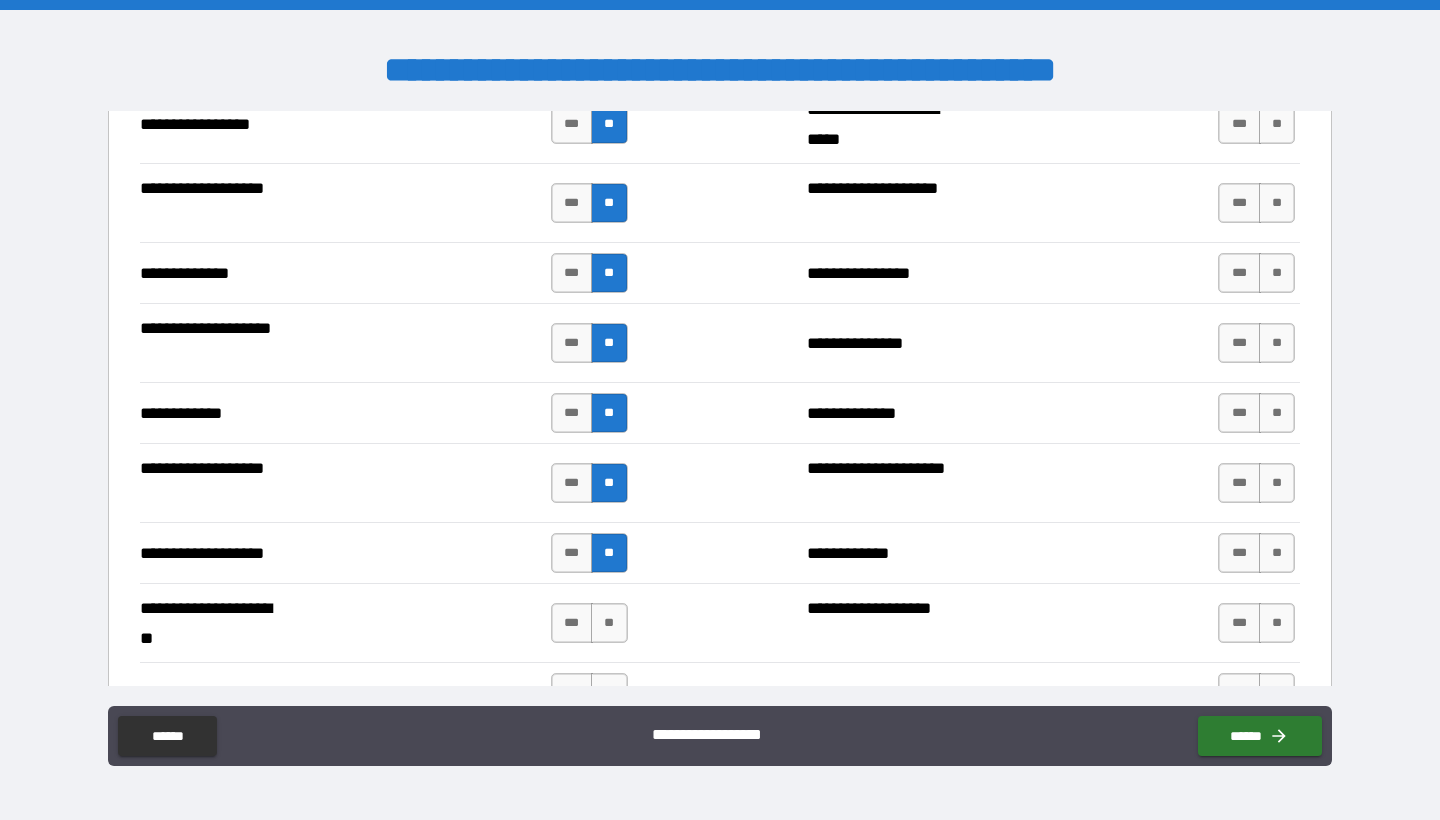 scroll, scrollTop: 2515, scrollLeft: 0, axis: vertical 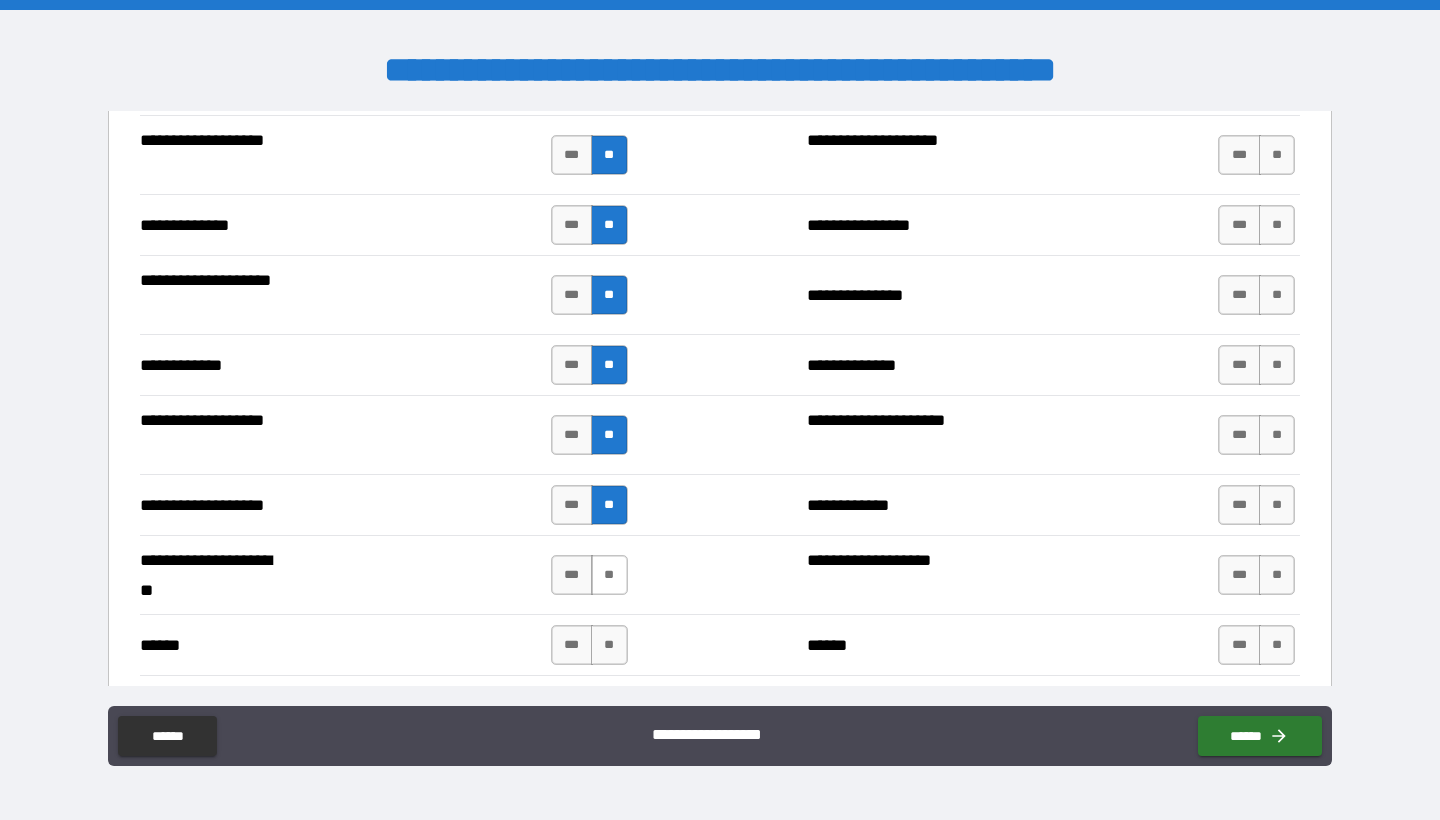 click on "**" at bounding box center (609, 575) 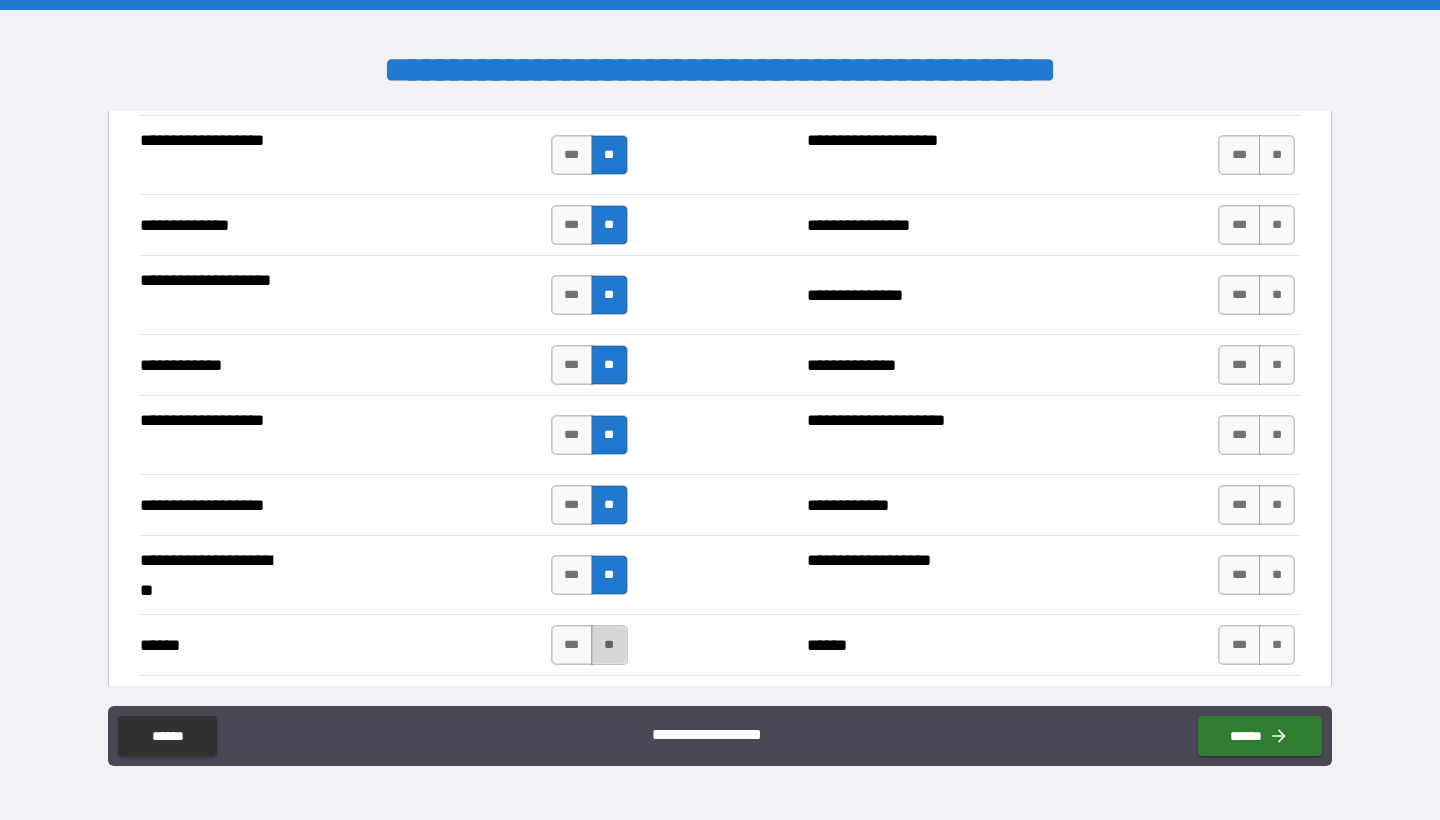 click on "**" at bounding box center (609, 645) 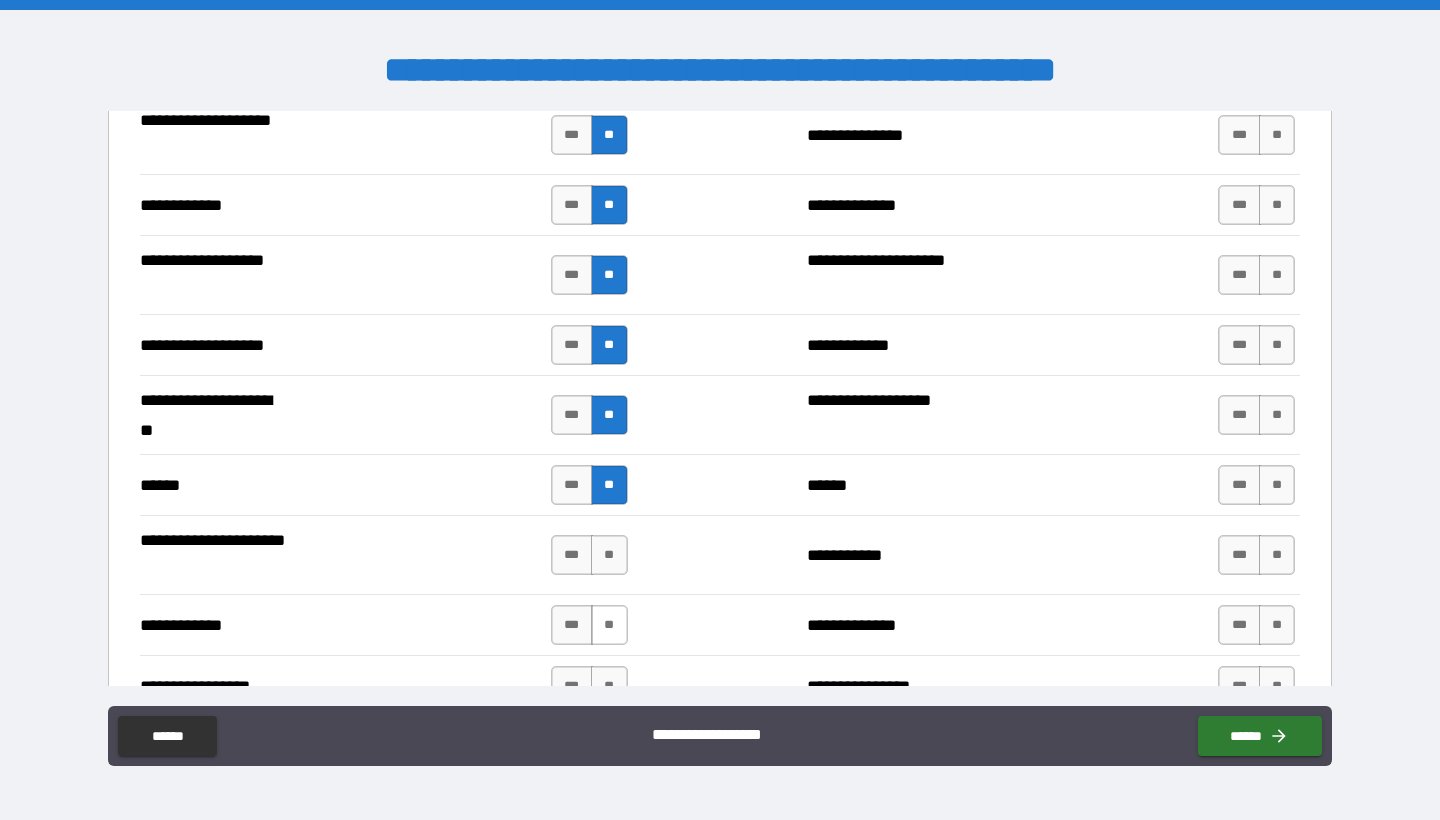 scroll, scrollTop: 2704, scrollLeft: 0, axis: vertical 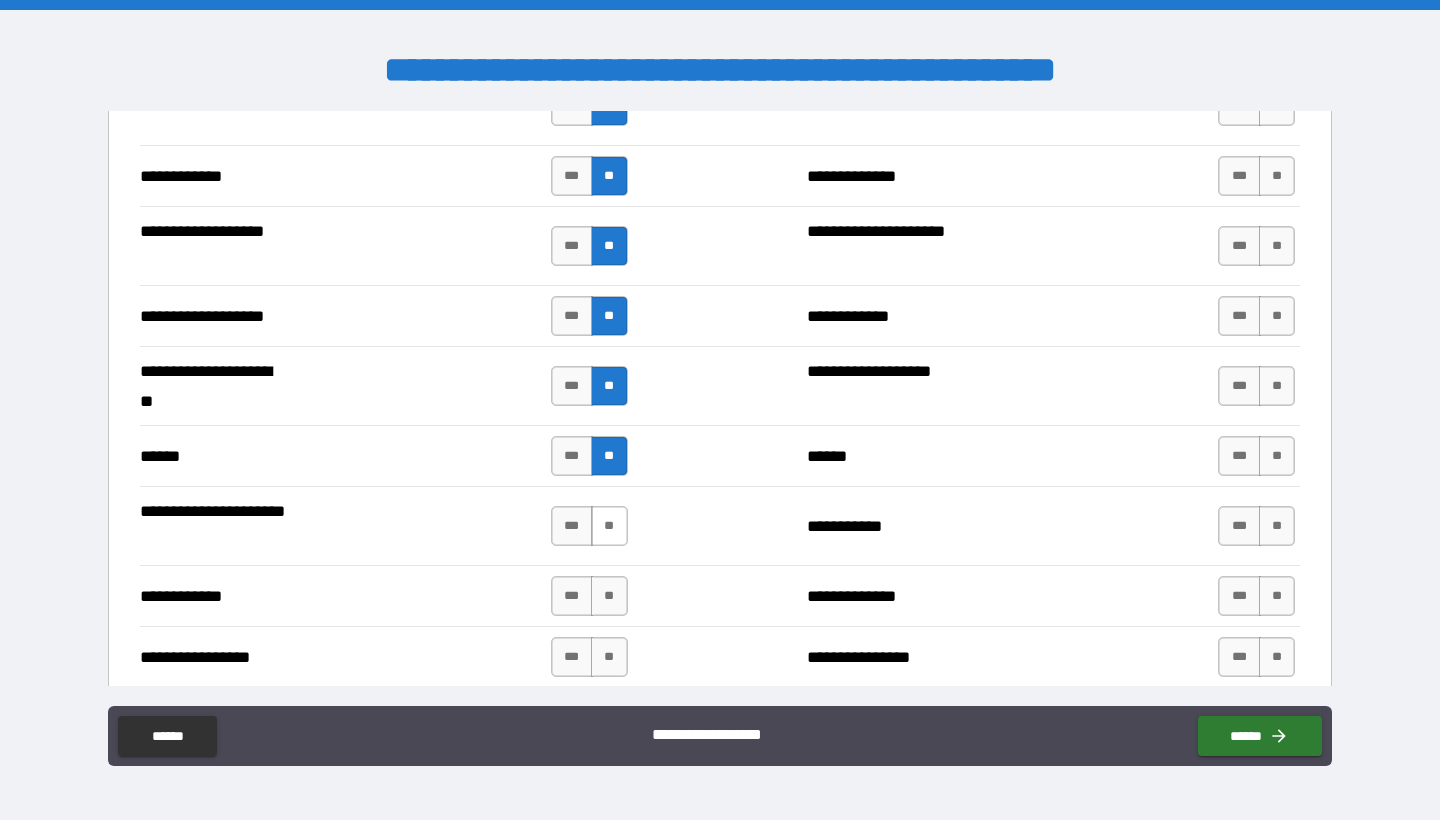 click on "**" at bounding box center (609, 526) 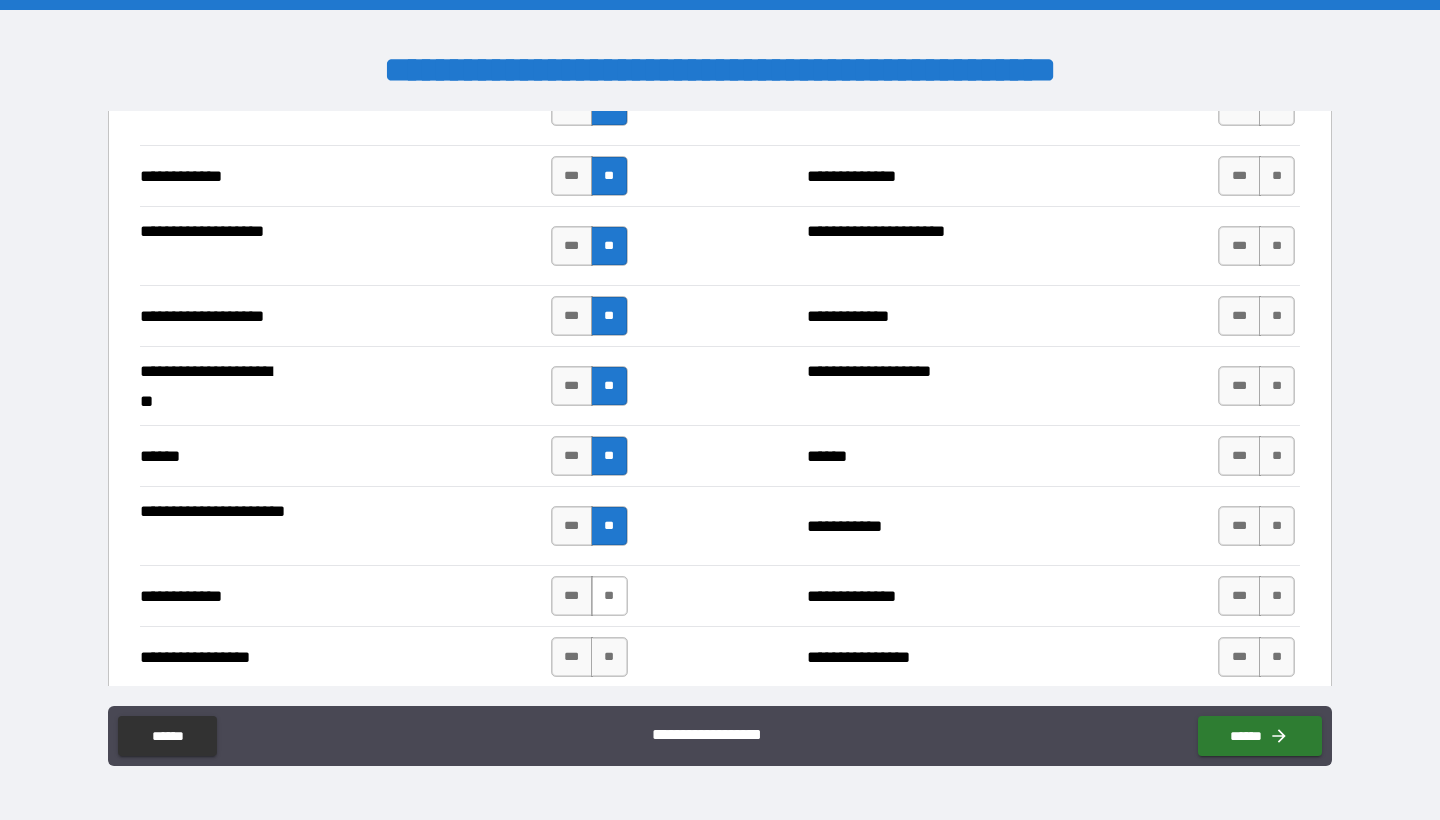 click on "**" at bounding box center (609, 596) 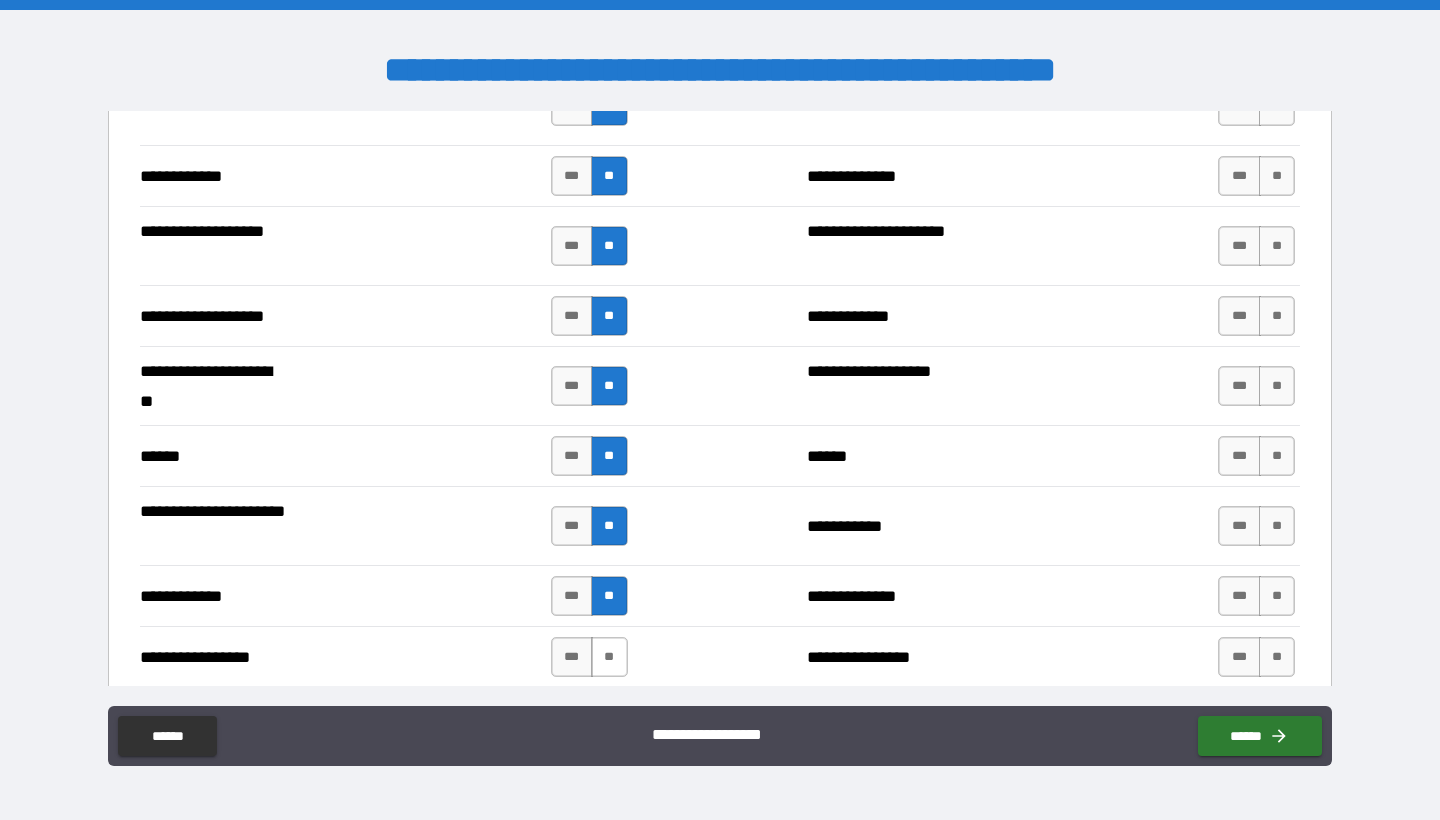click on "**" at bounding box center [609, 657] 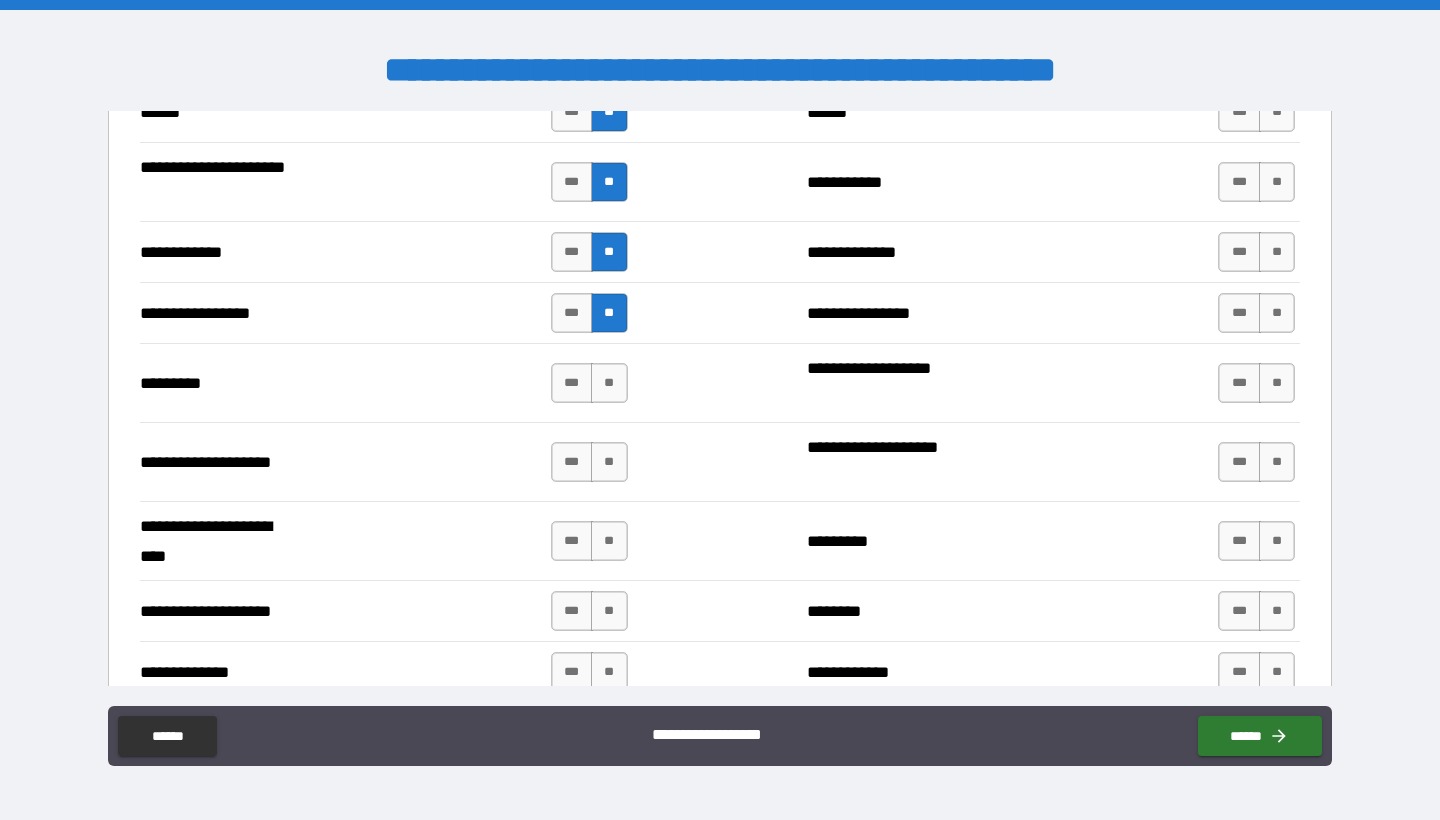 scroll, scrollTop: 3209, scrollLeft: 0, axis: vertical 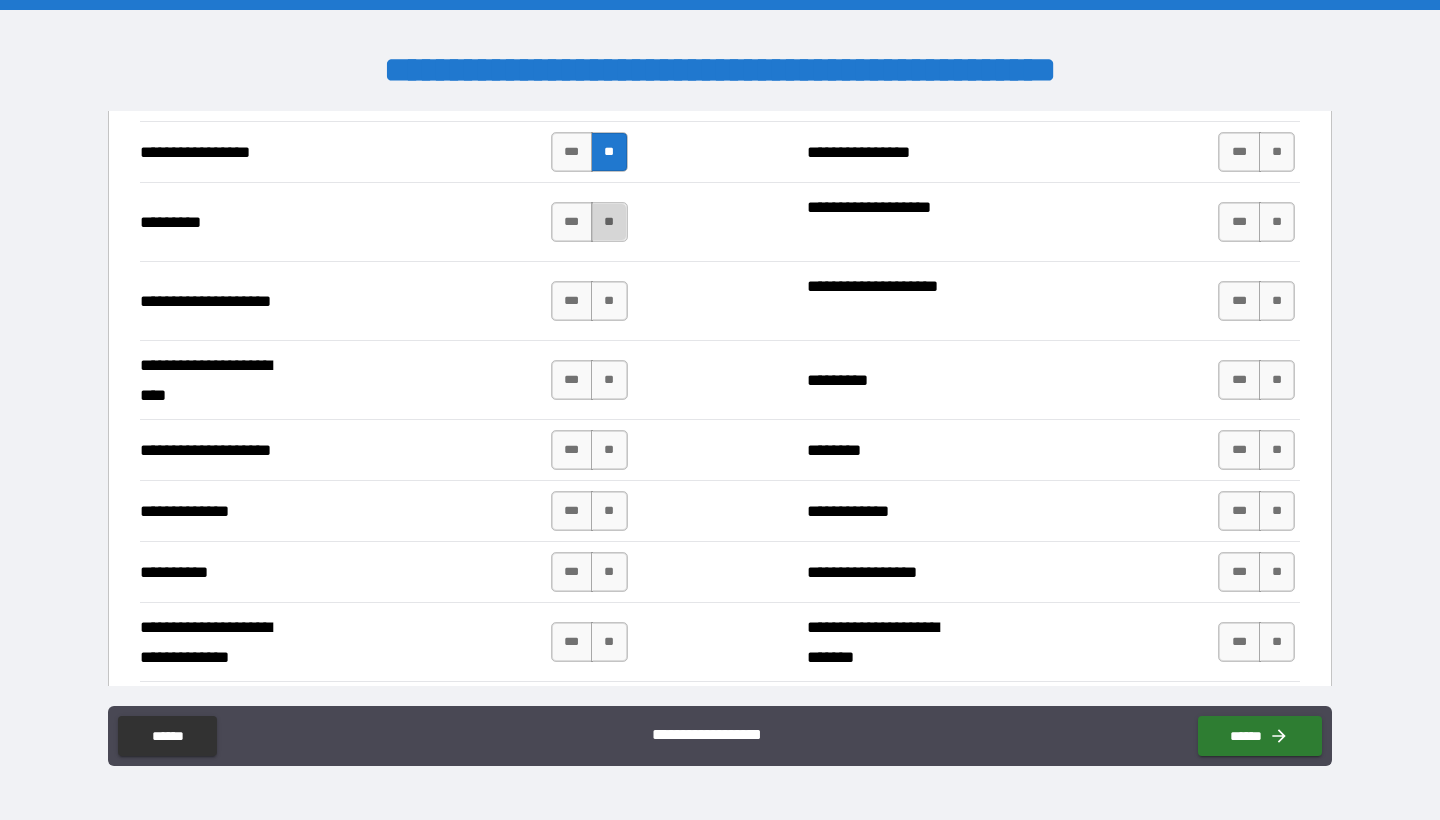 click on "**" at bounding box center (609, 222) 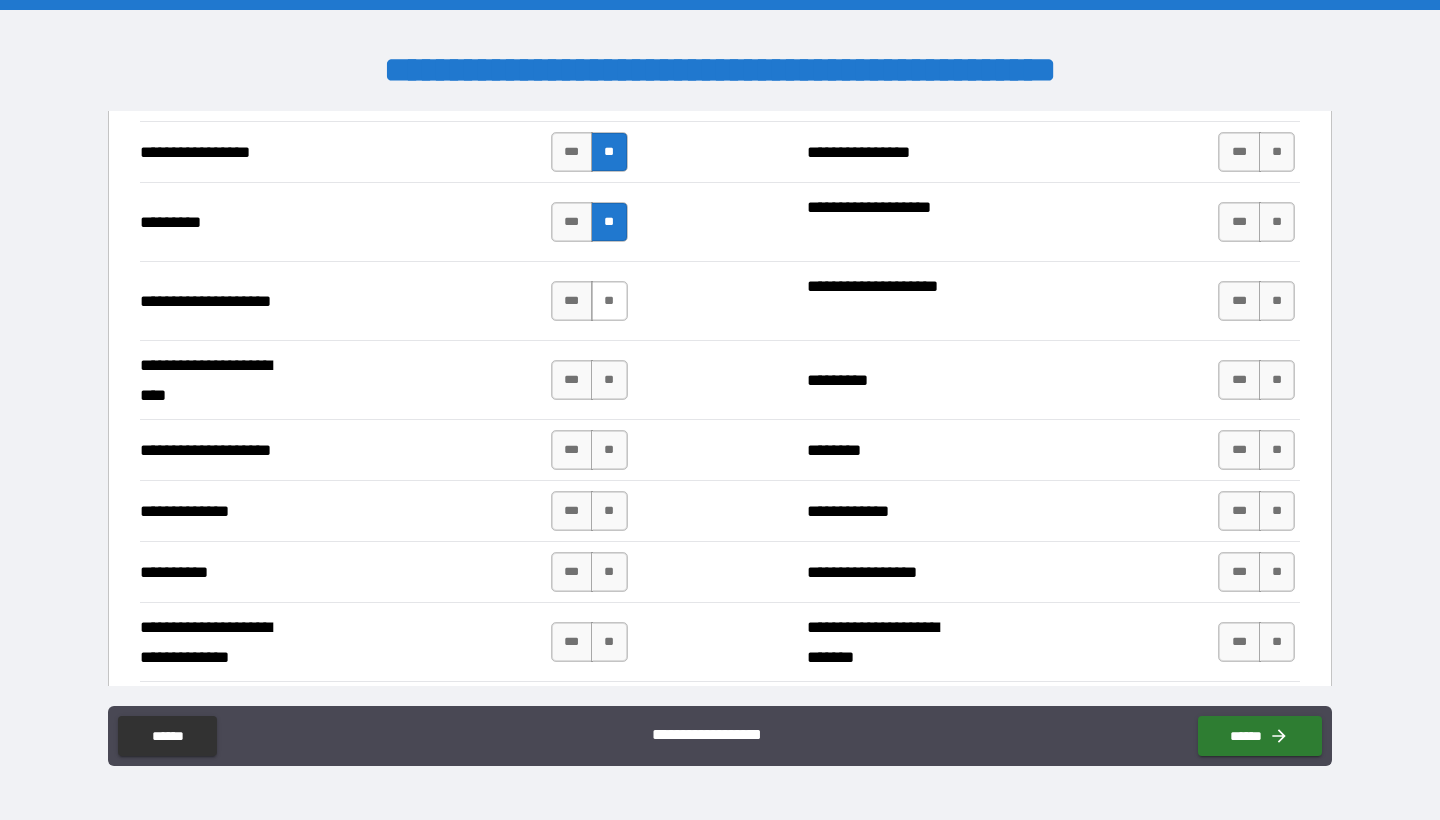 click on "**" at bounding box center [609, 301] 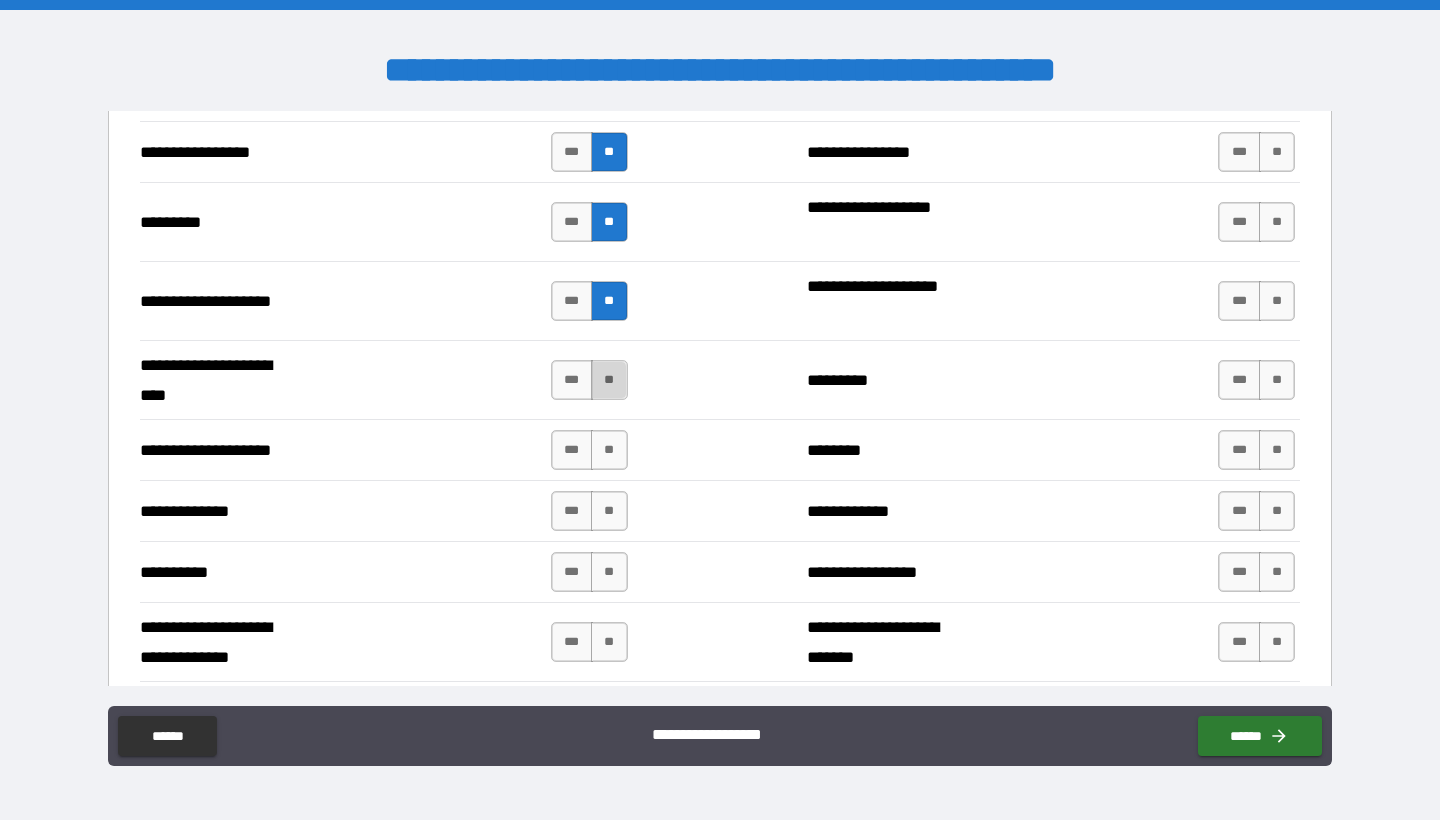 click on "**" at bounding box center [609, 380] 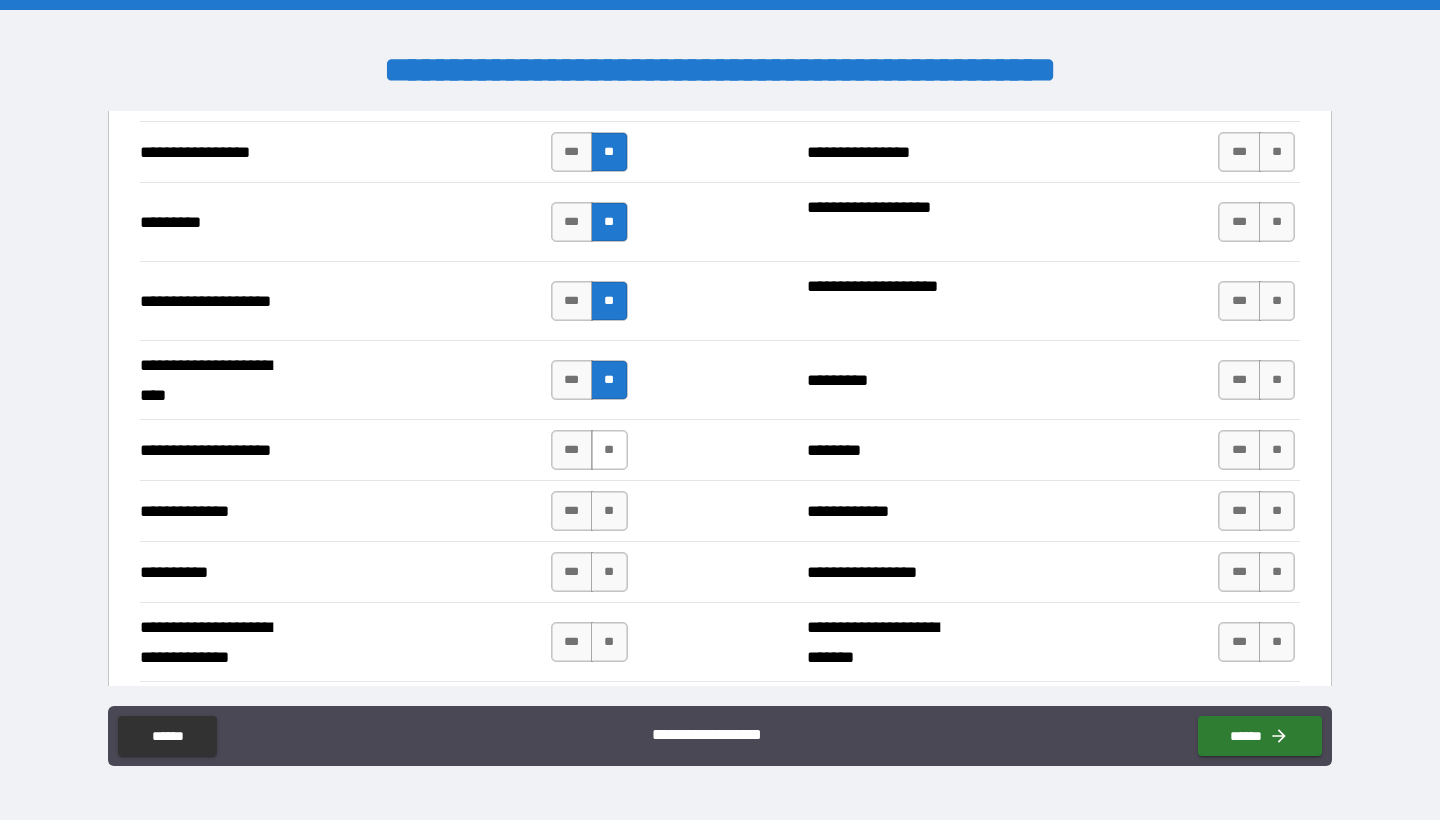 click on "**" at bounding box center [609, 450] 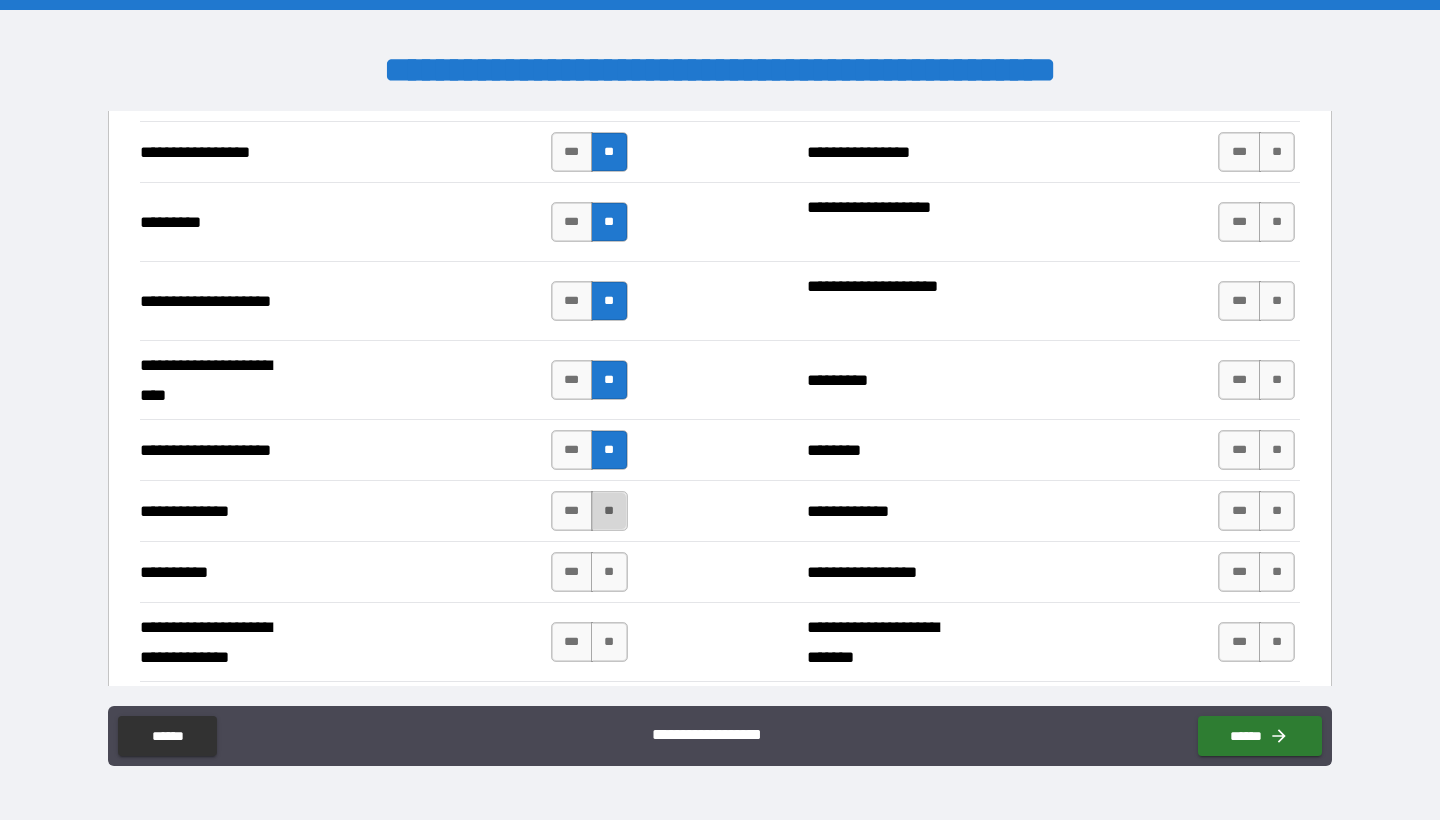 click on "**" at bounding box center [609, 511] 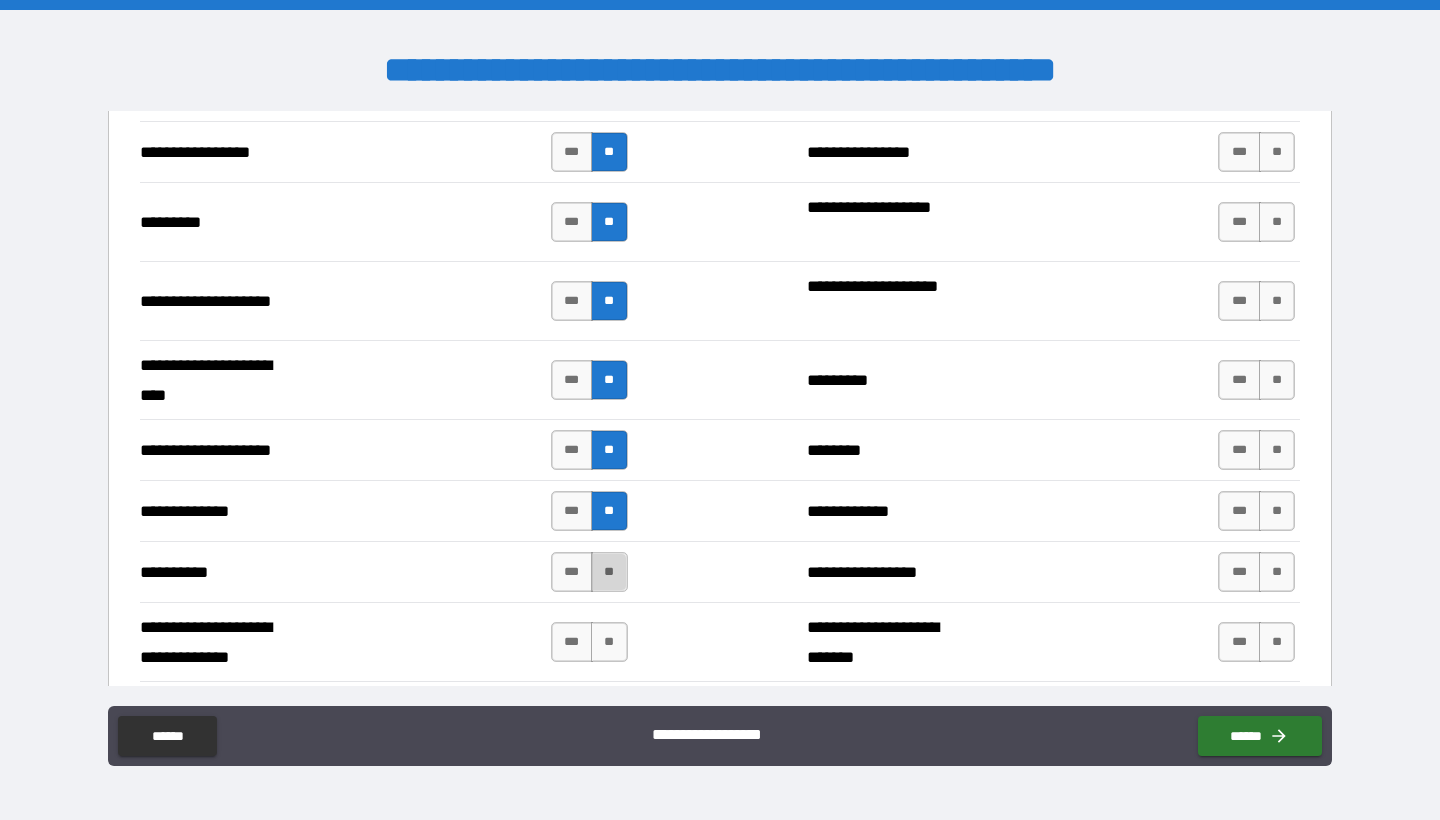 click on "**" at bounding box center (609, 572) 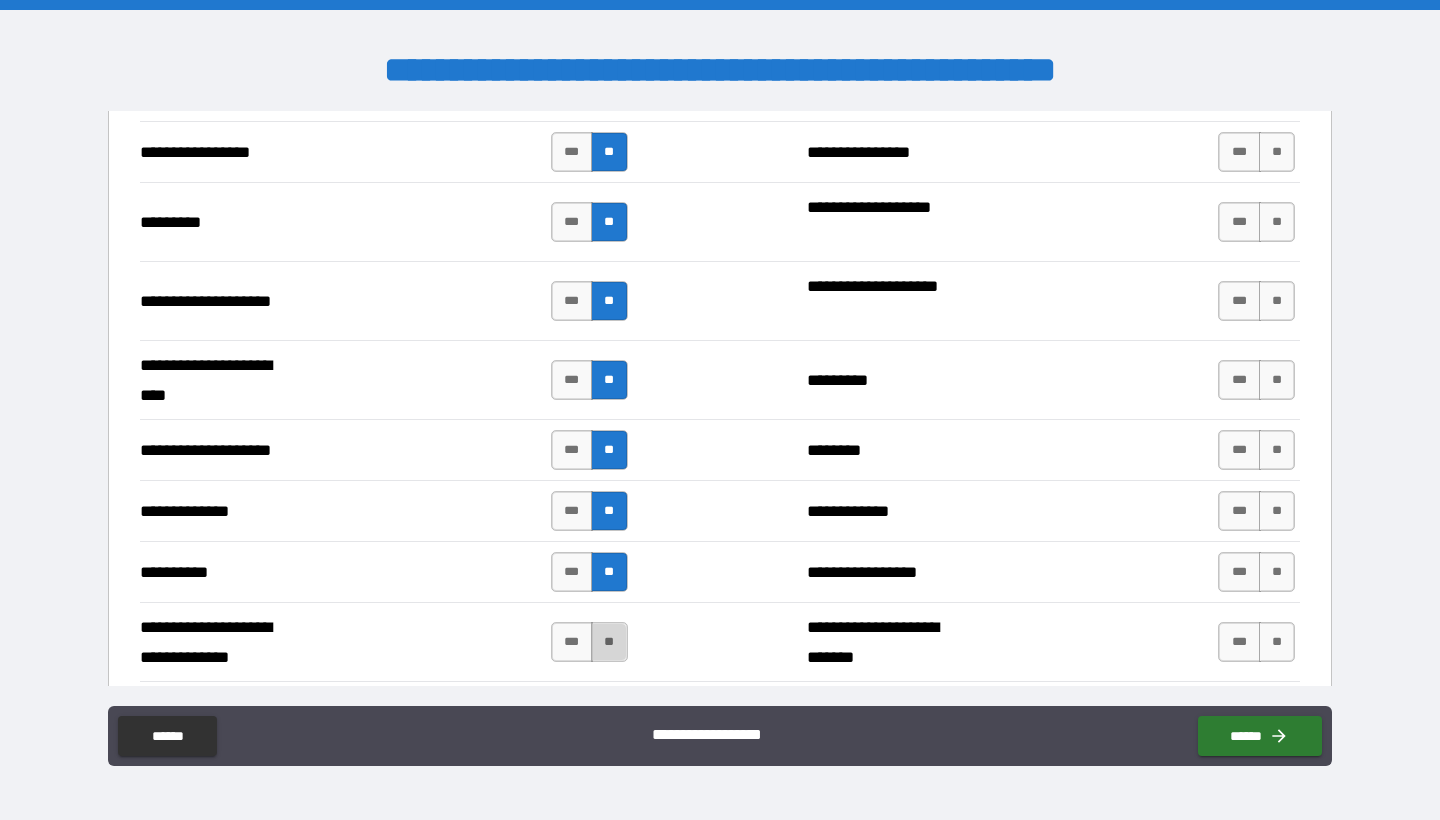 click on "**" at bounding box center [609, 642] 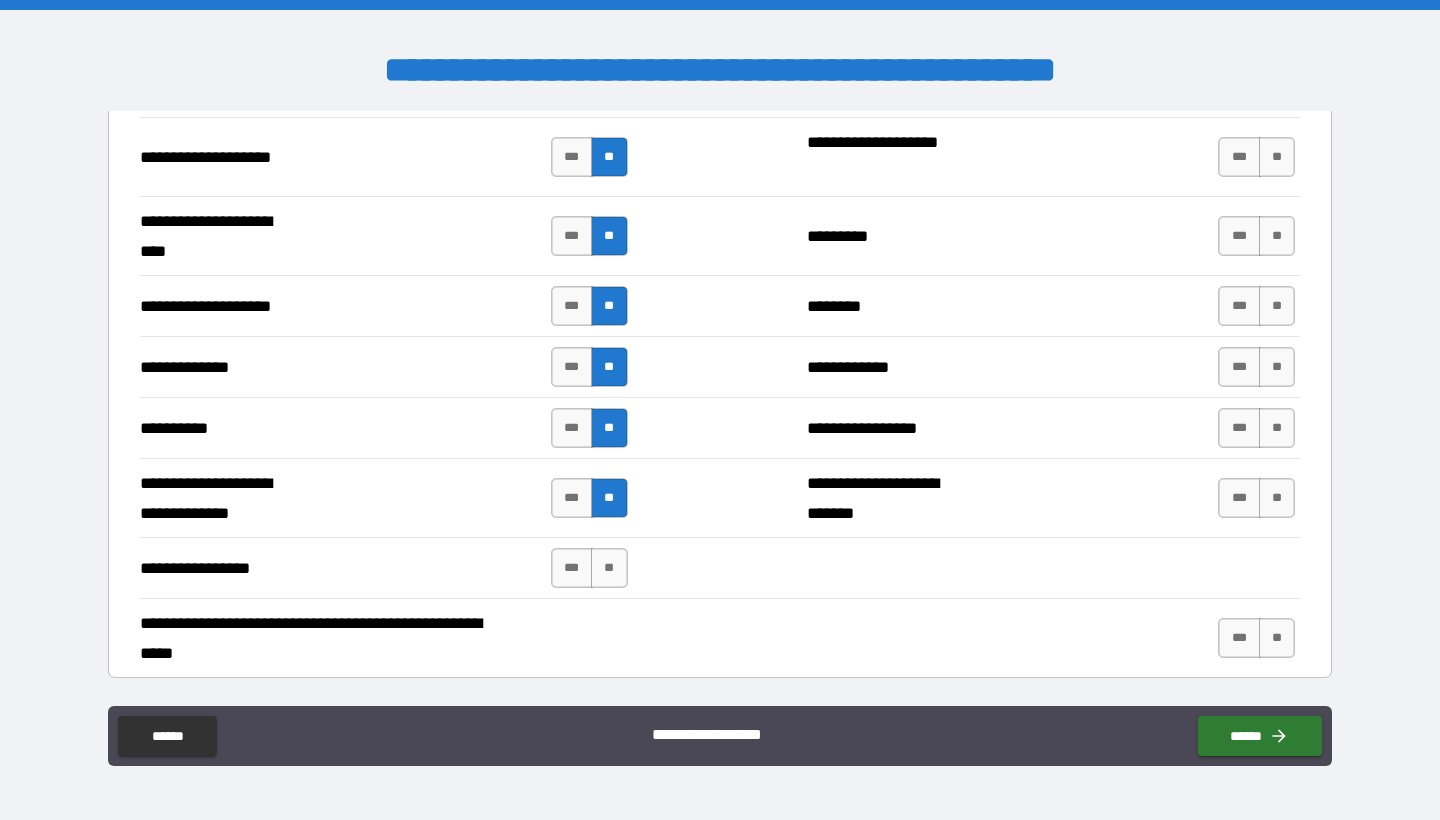 scroll, scrollTop: 3378, scrollLeft: 0, axis: vertical 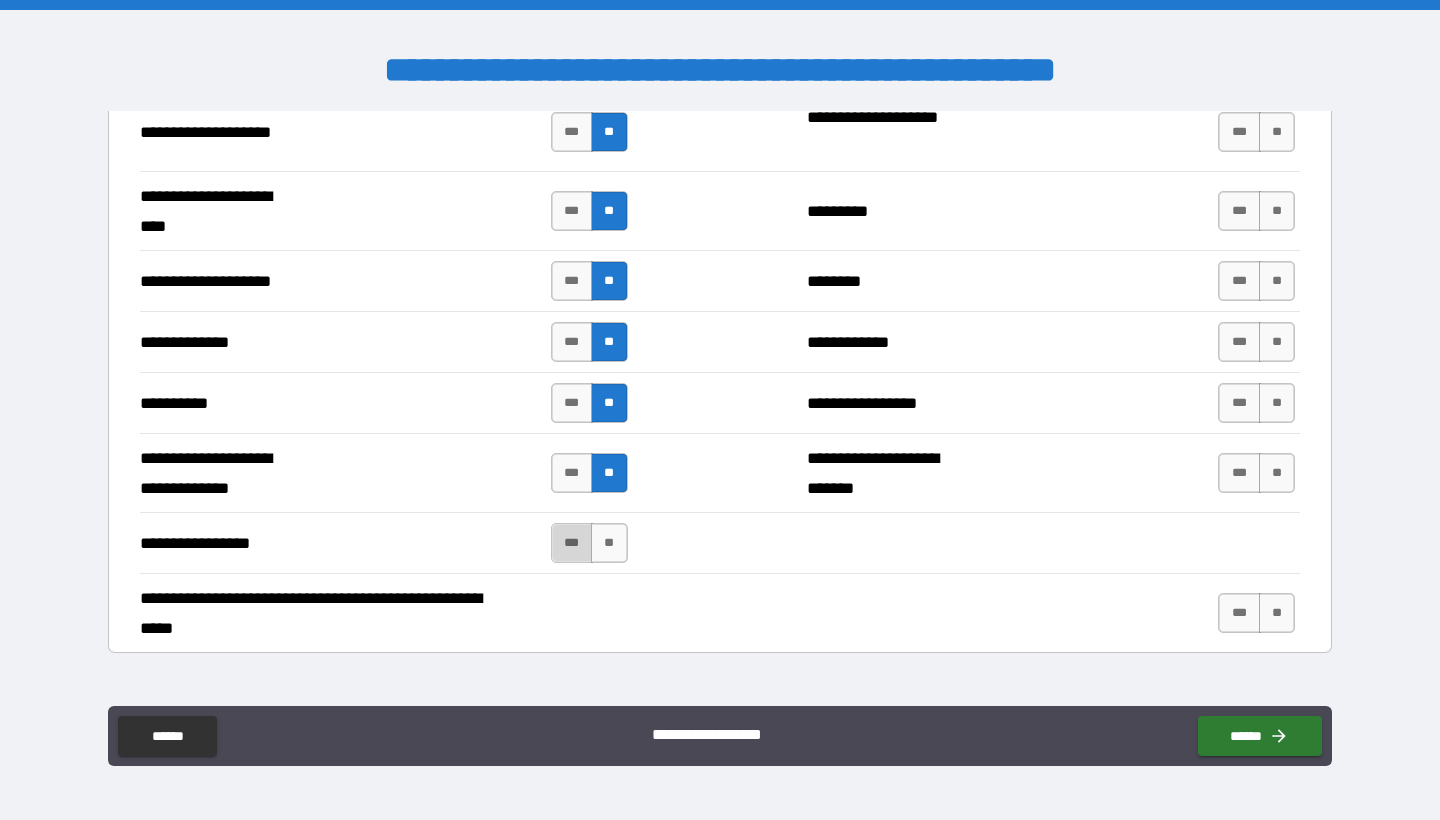 click on "***" at bounding box center [572, 543] 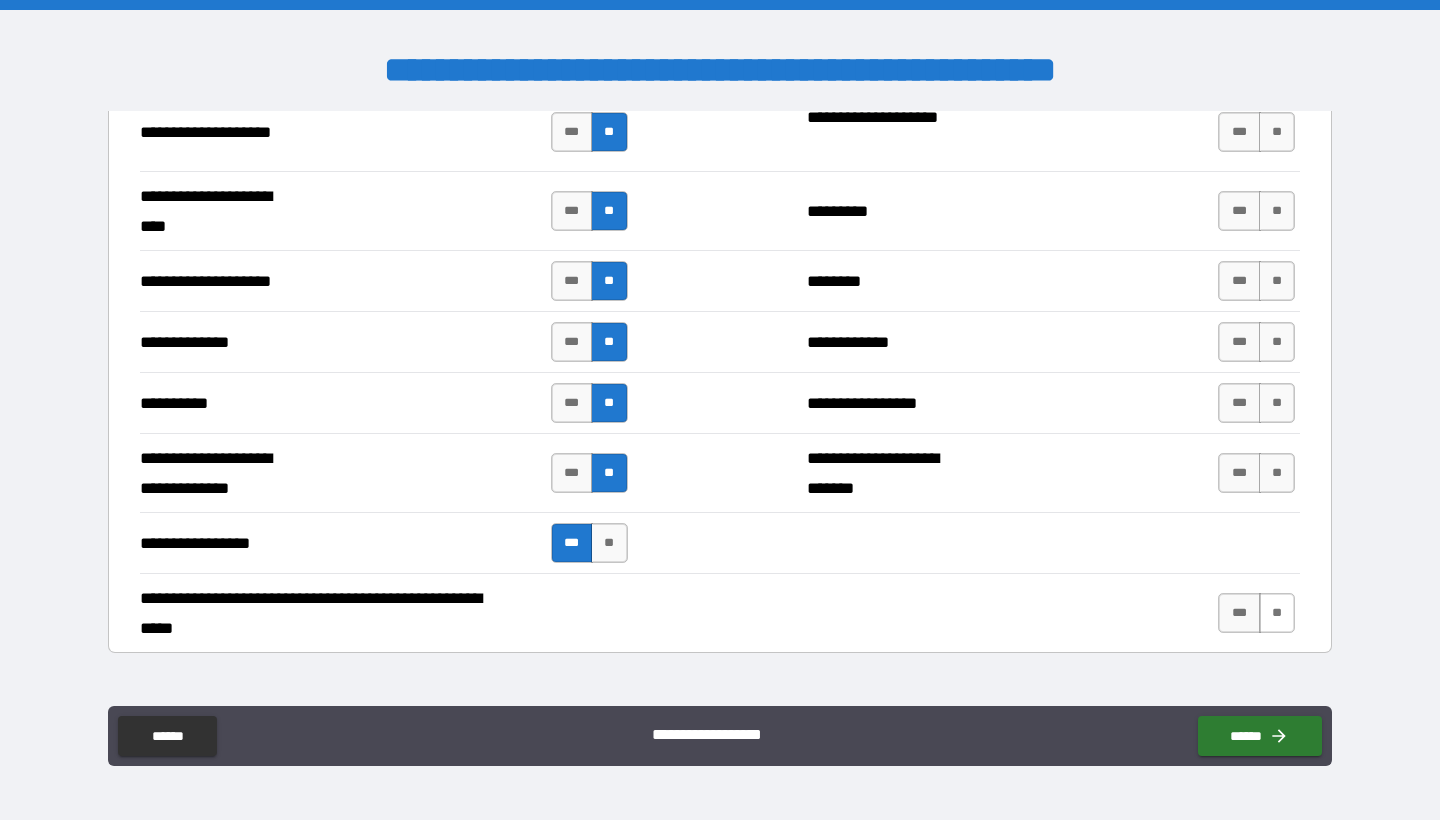 click on "**" at bounding box center (1277, 613) 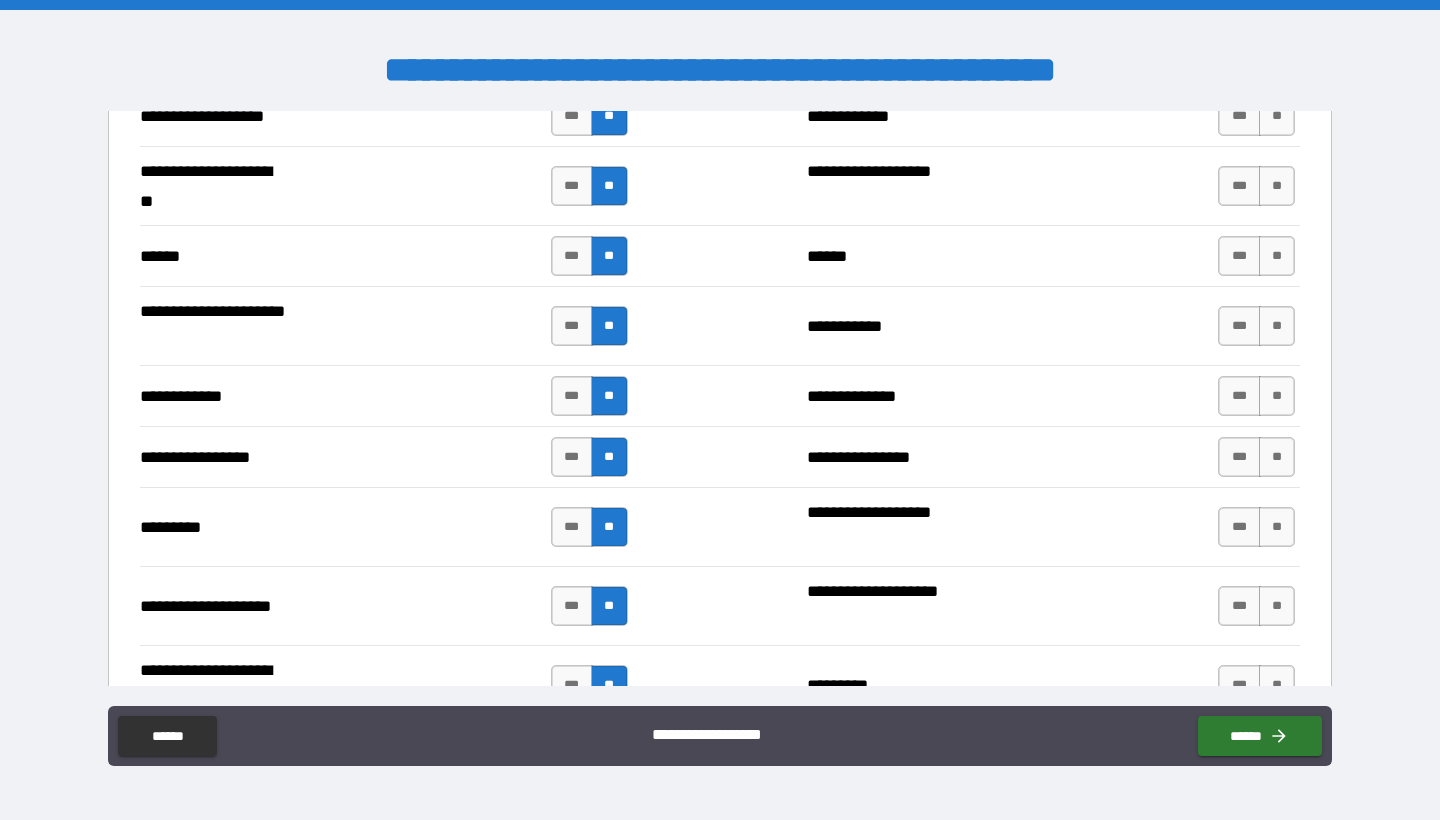 scroll, scrollTop: 1858, scrollLeft: 0, axis: vertical 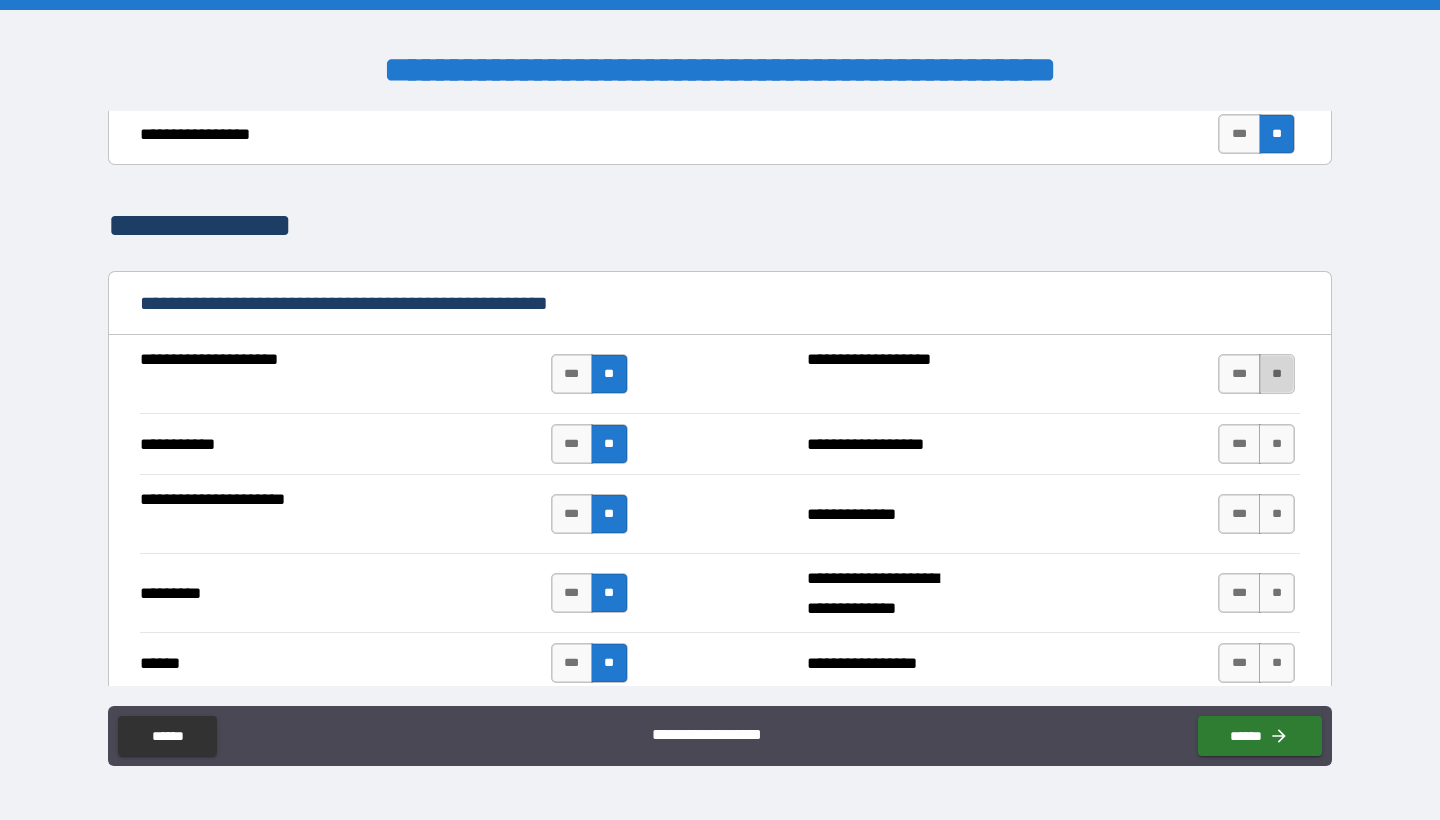 click on "**" at bounding box center [1277, 374] 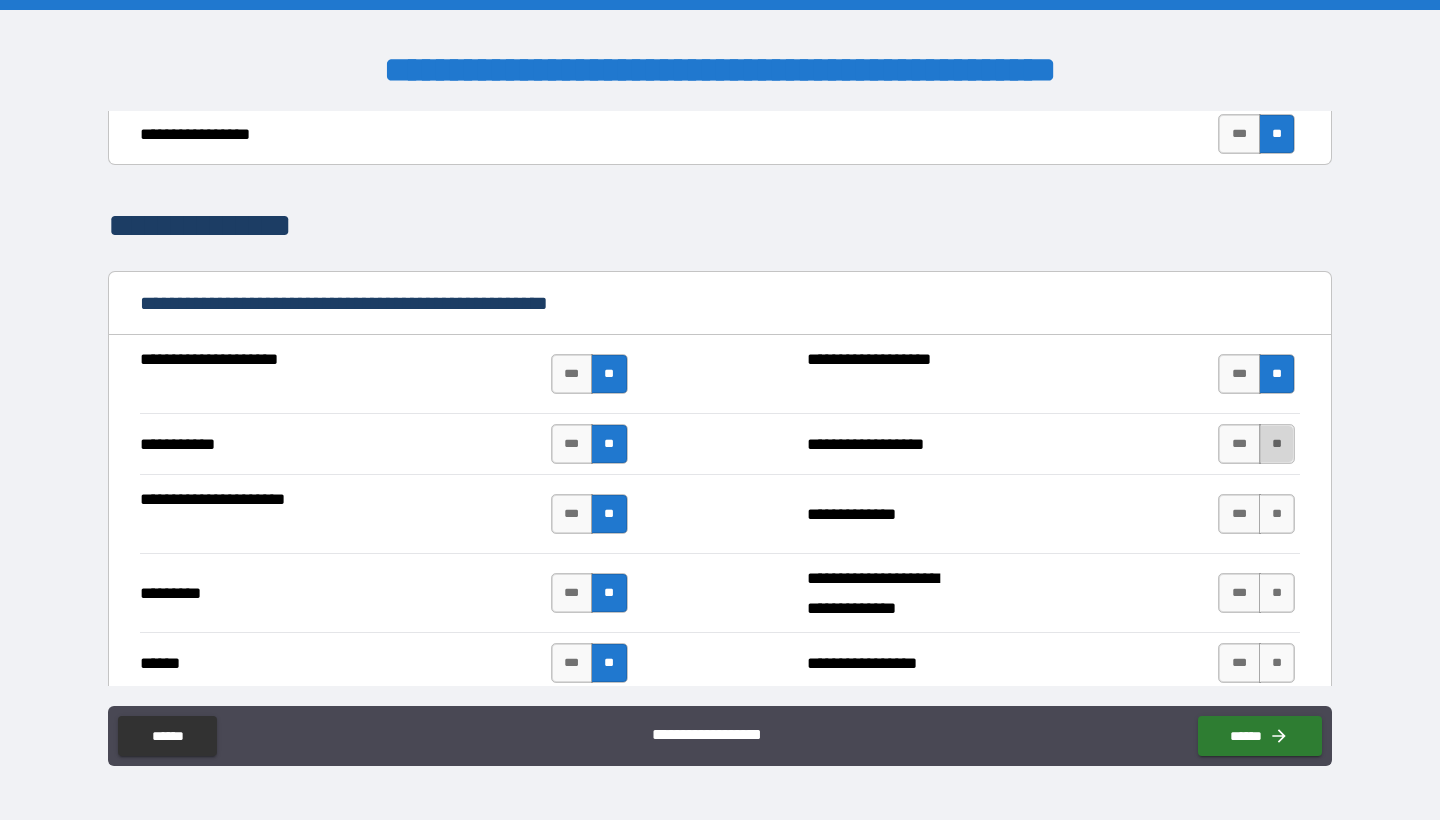 click on "**" at bounding box center [1277, 444] 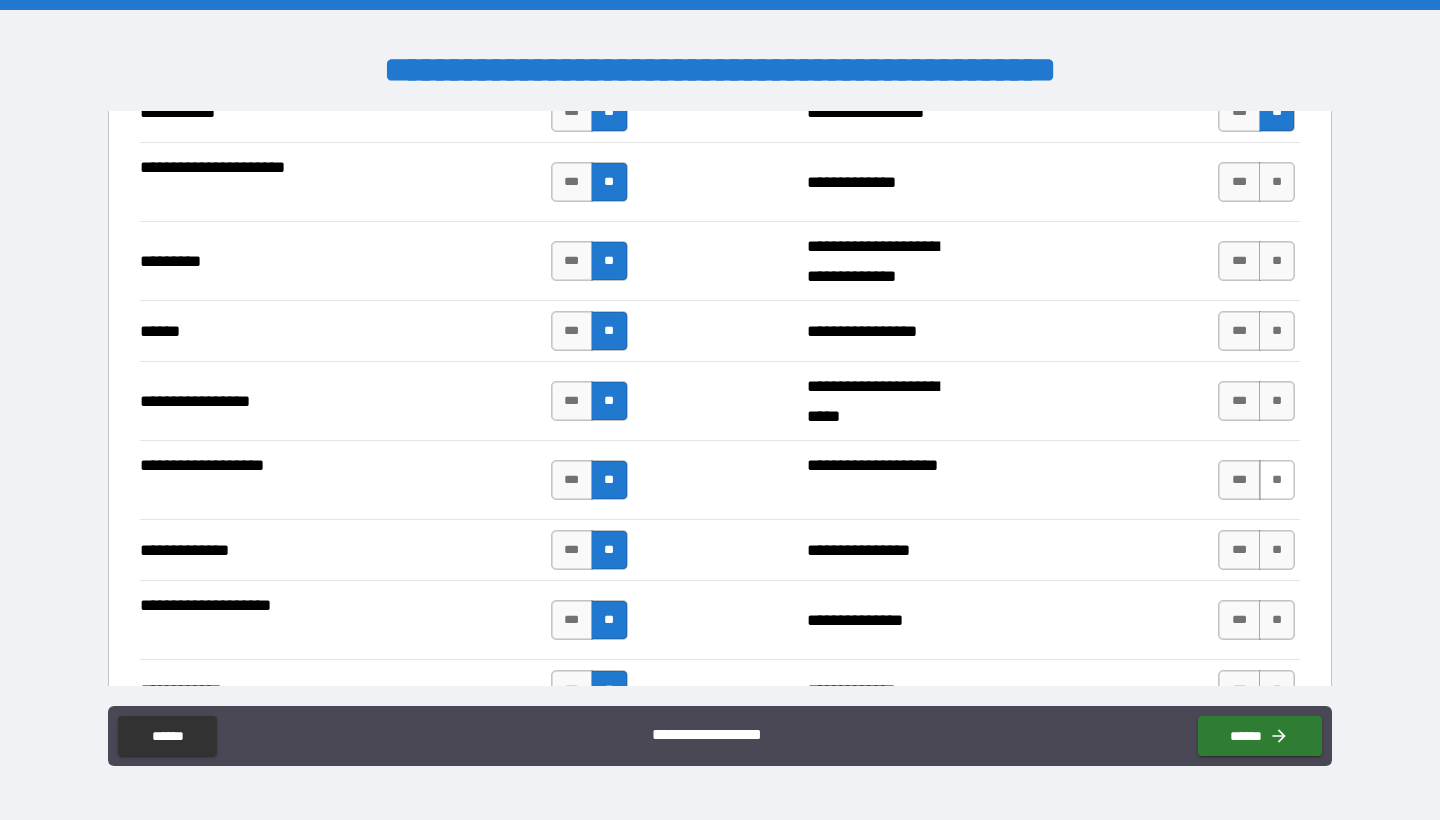 scroll, scrollTop: 2186, scrollLeft: 0, axis: vertical 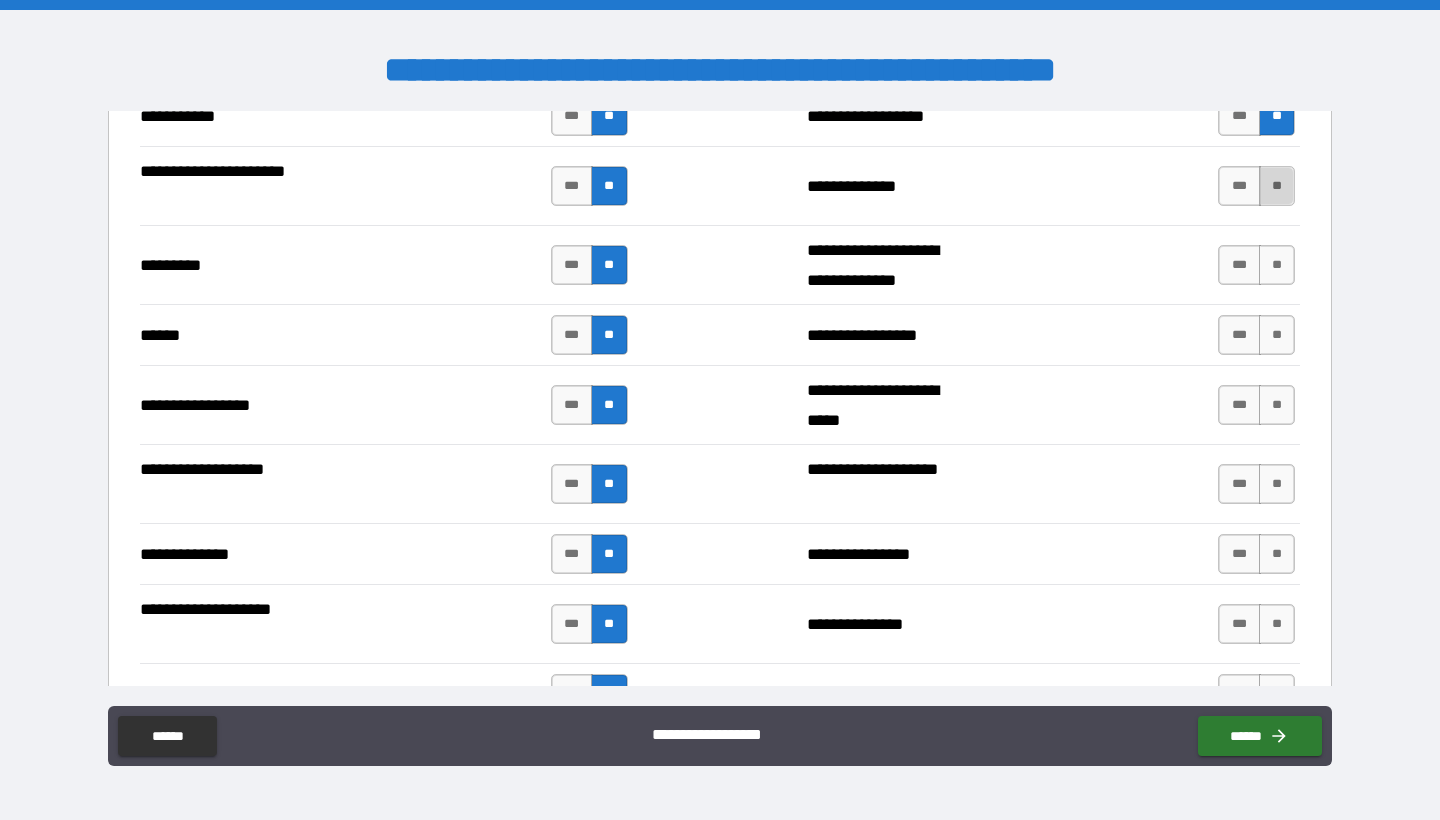 click on "**" at bounding box center [1277, 186] 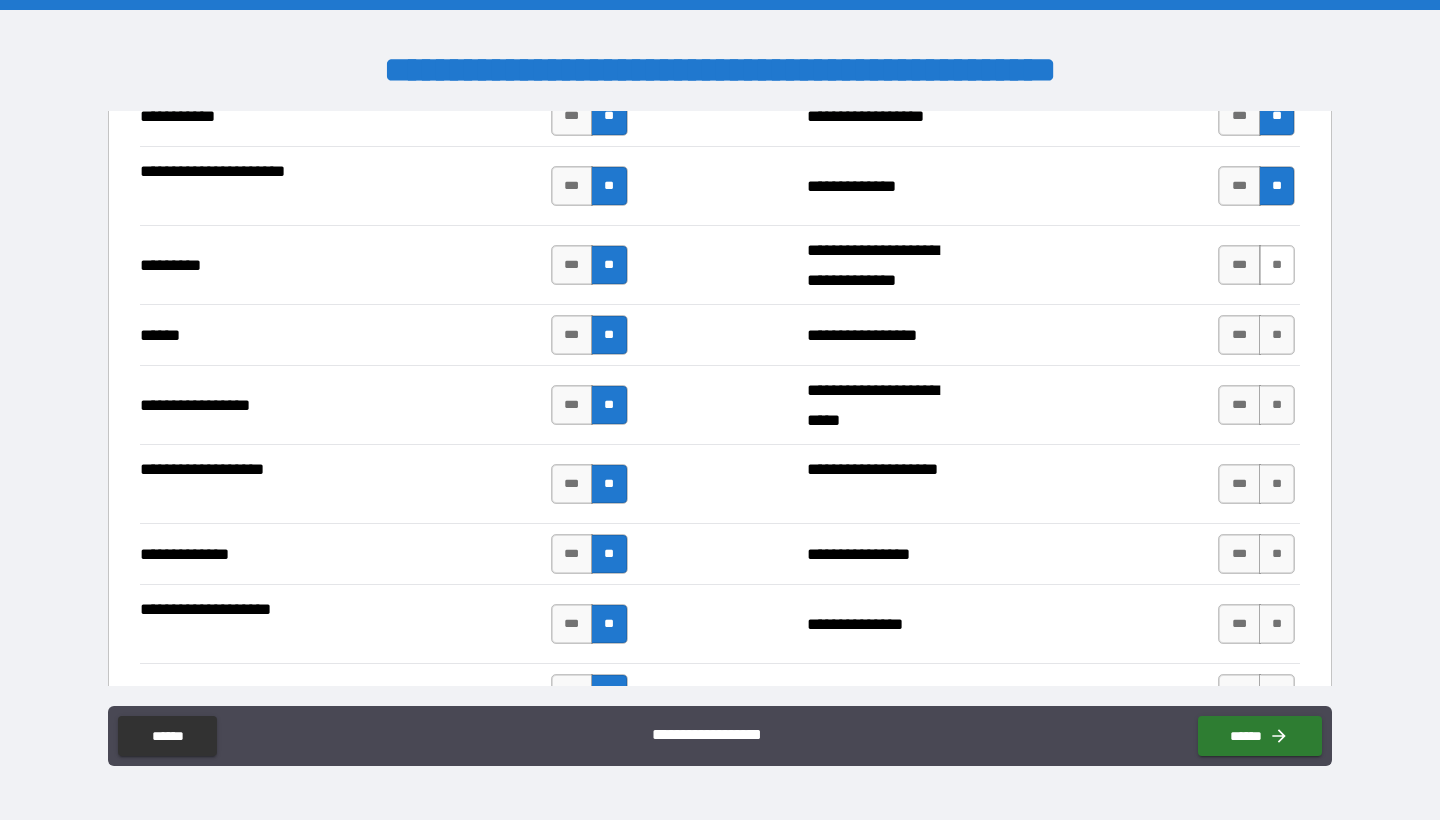 click on "**" at bounding box center [1277, 265] 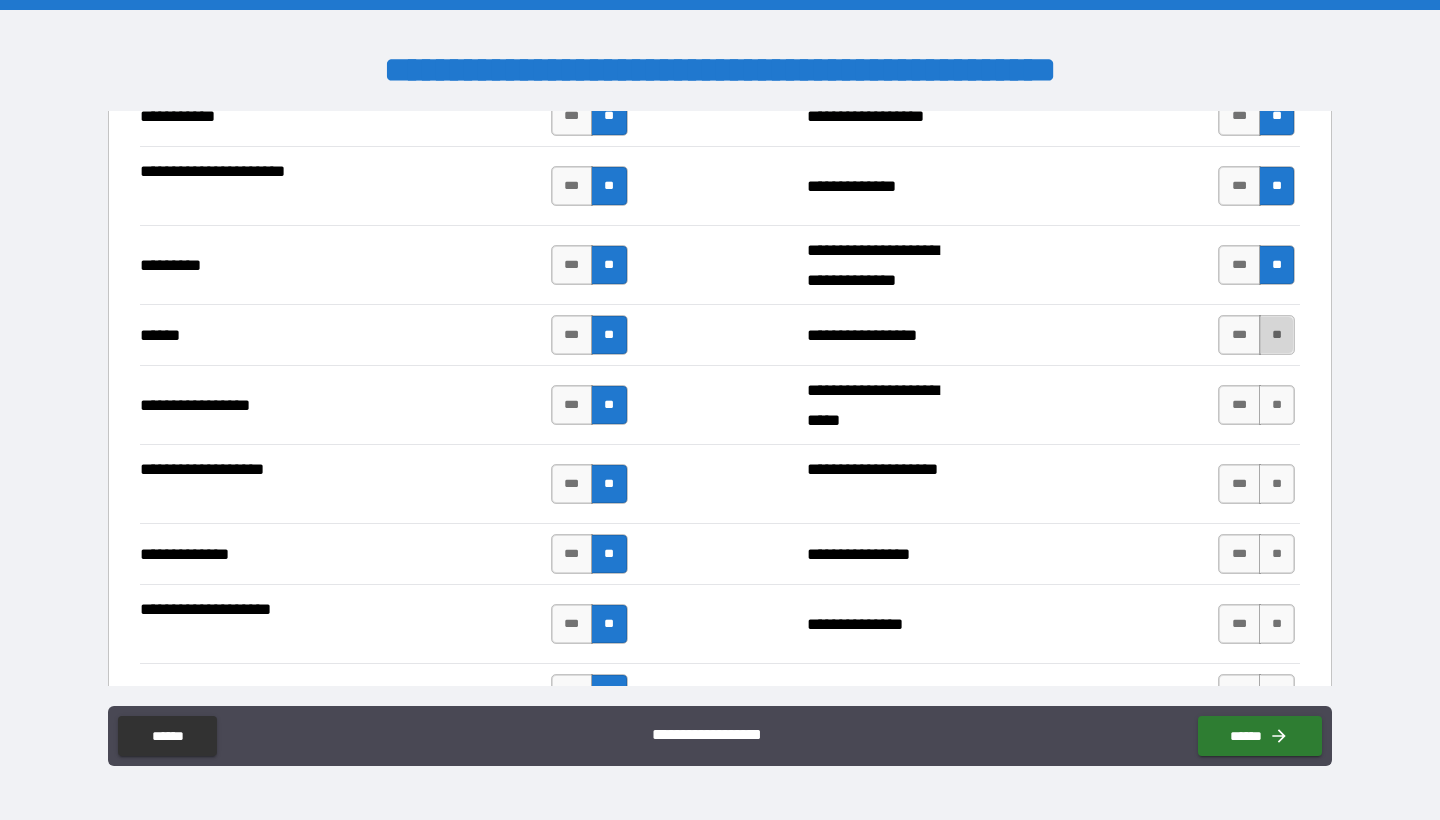 click on "**" at bounding box center (1277, 335) 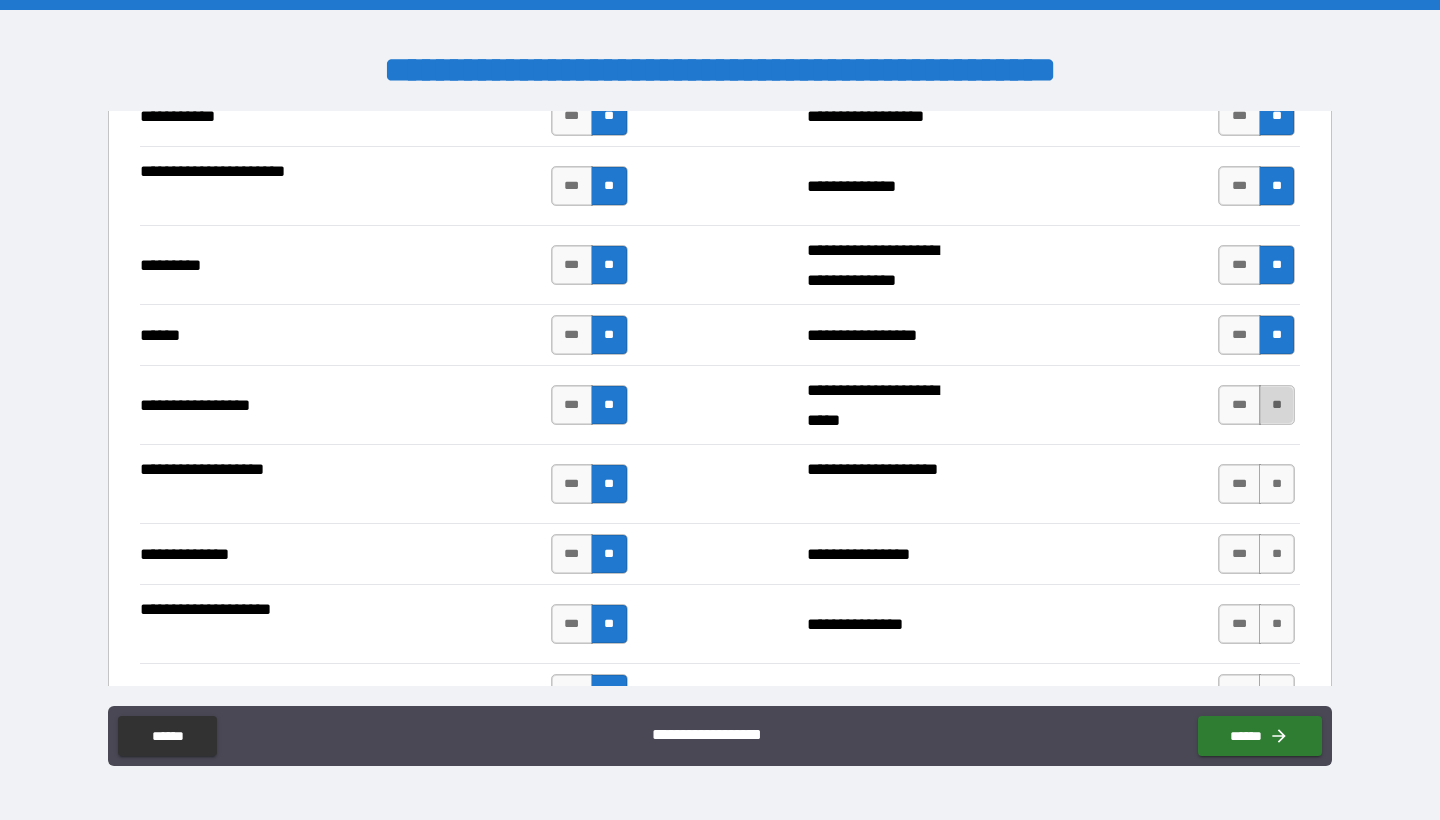 click on "**" at bounding box center [1277, 405] 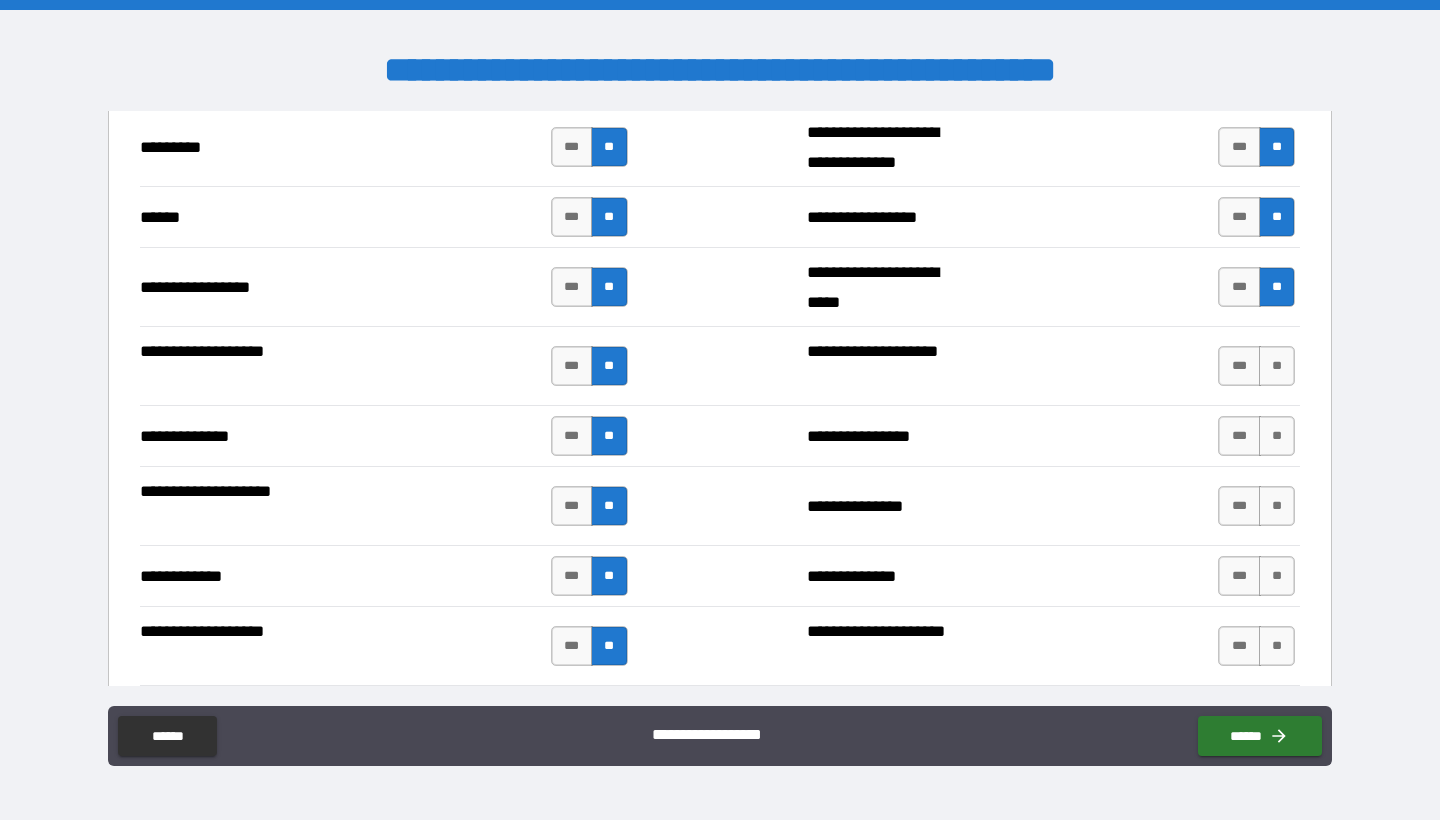 scroll, scrollTop: 2308, scrollLeft: 0, axis: vertical 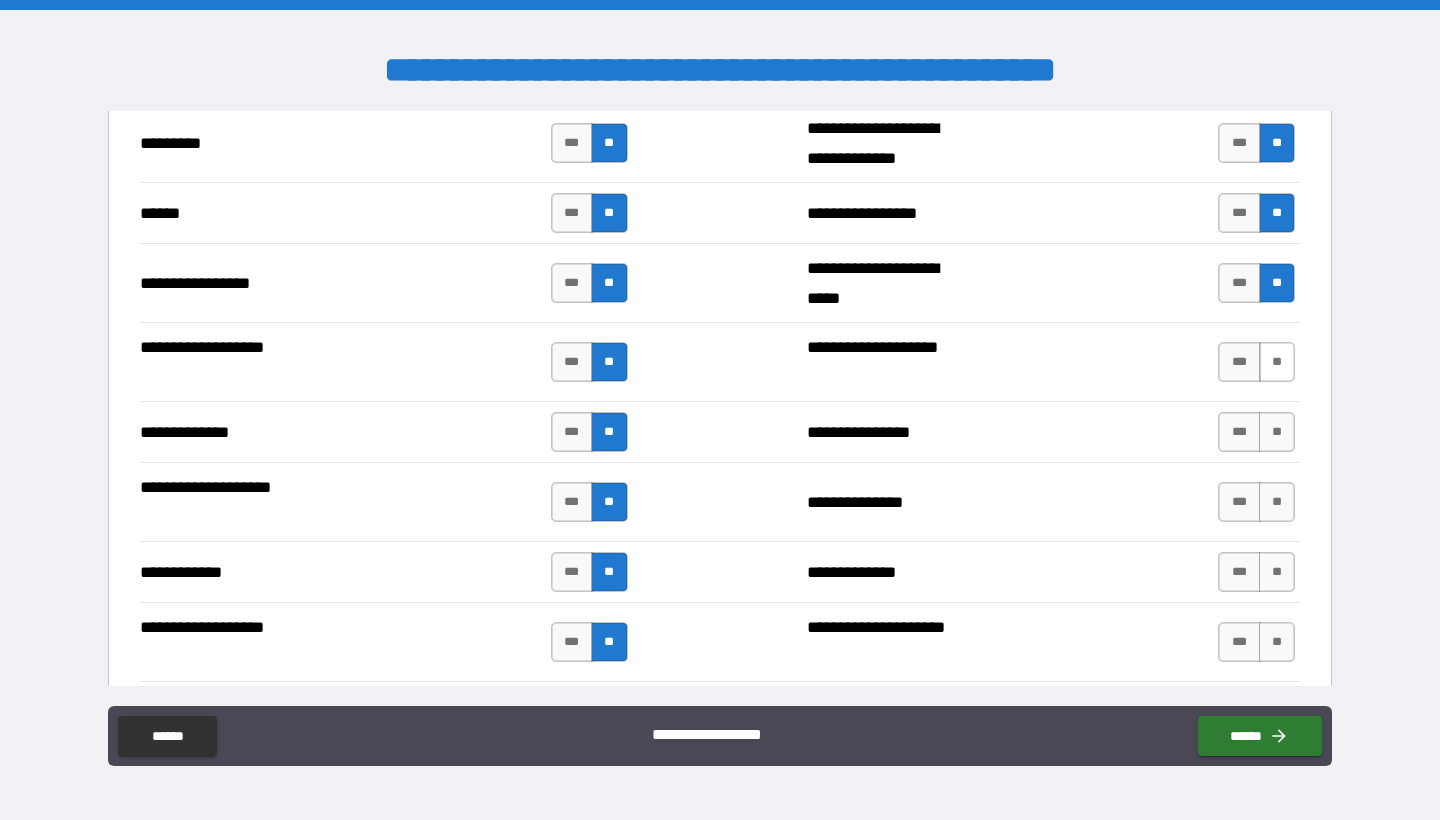 click on "**" at bounding box center (1277, 362) 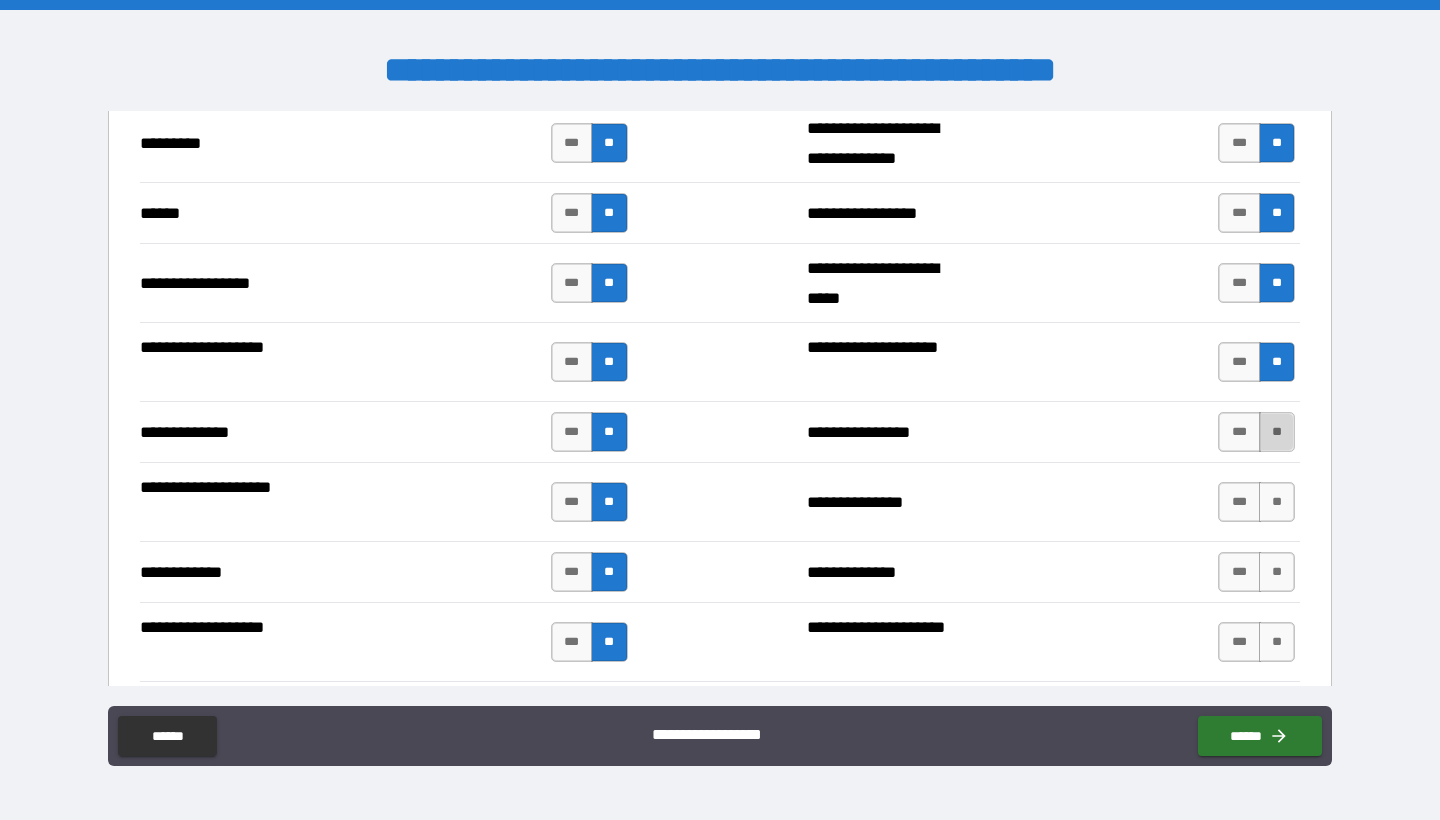 click on "**" at bounding box center [1277, 432] 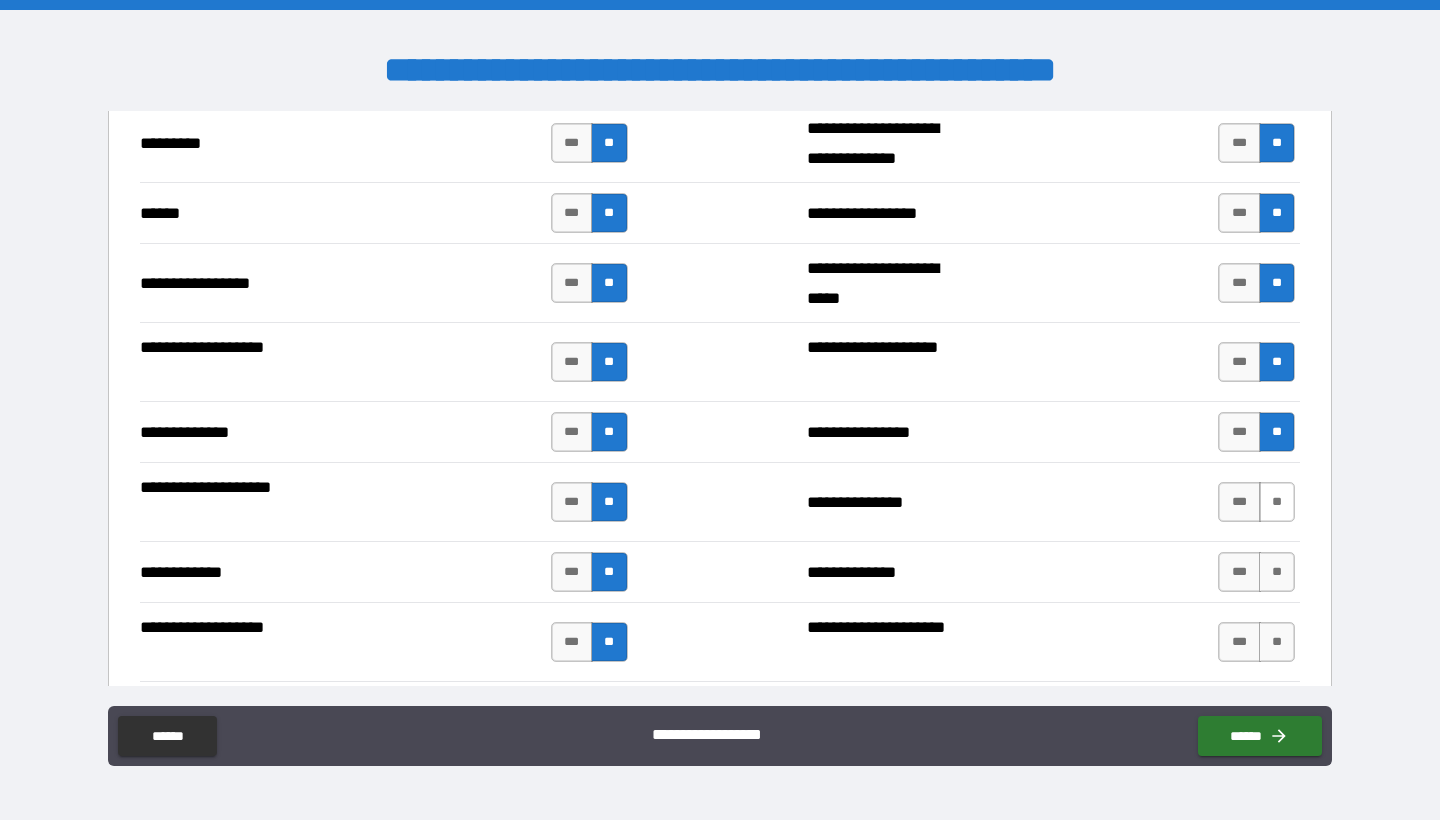 click on "**" at bounding box center (1277, 502) 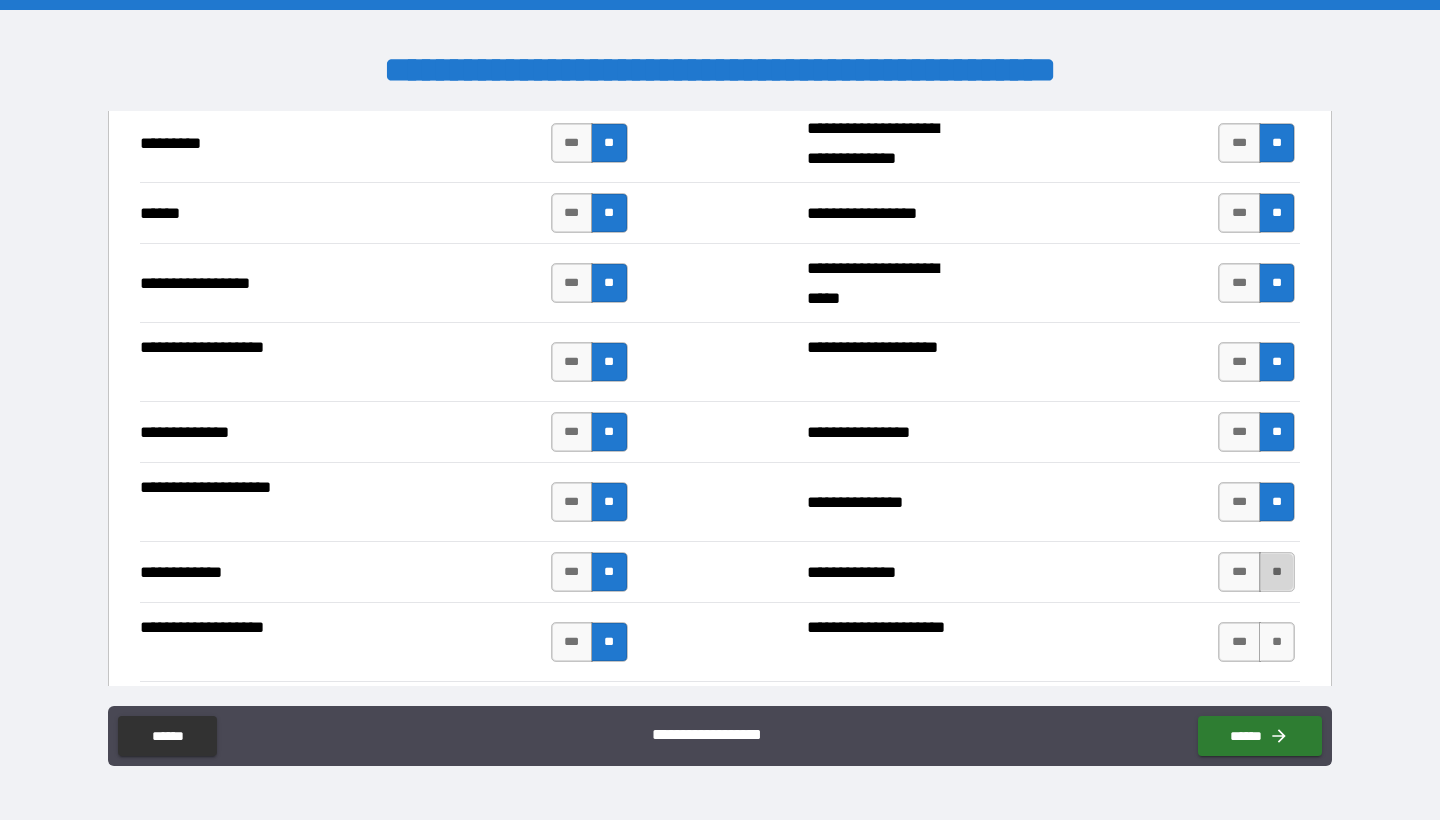 click on "**" at bounding box center (1277, 572) 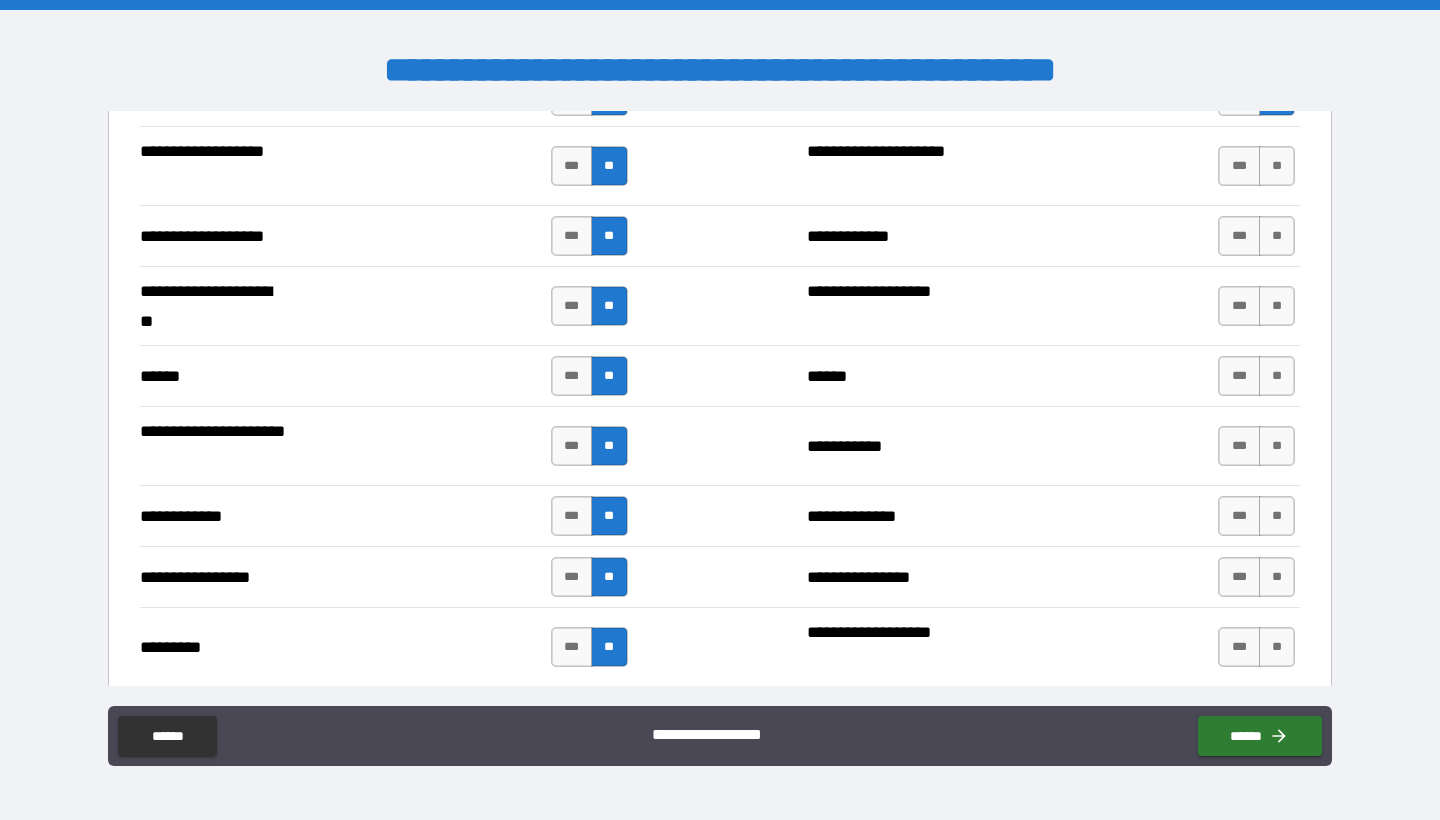 scroll, scrollTop: 2762, scrollLeft: 0, axis: vertical 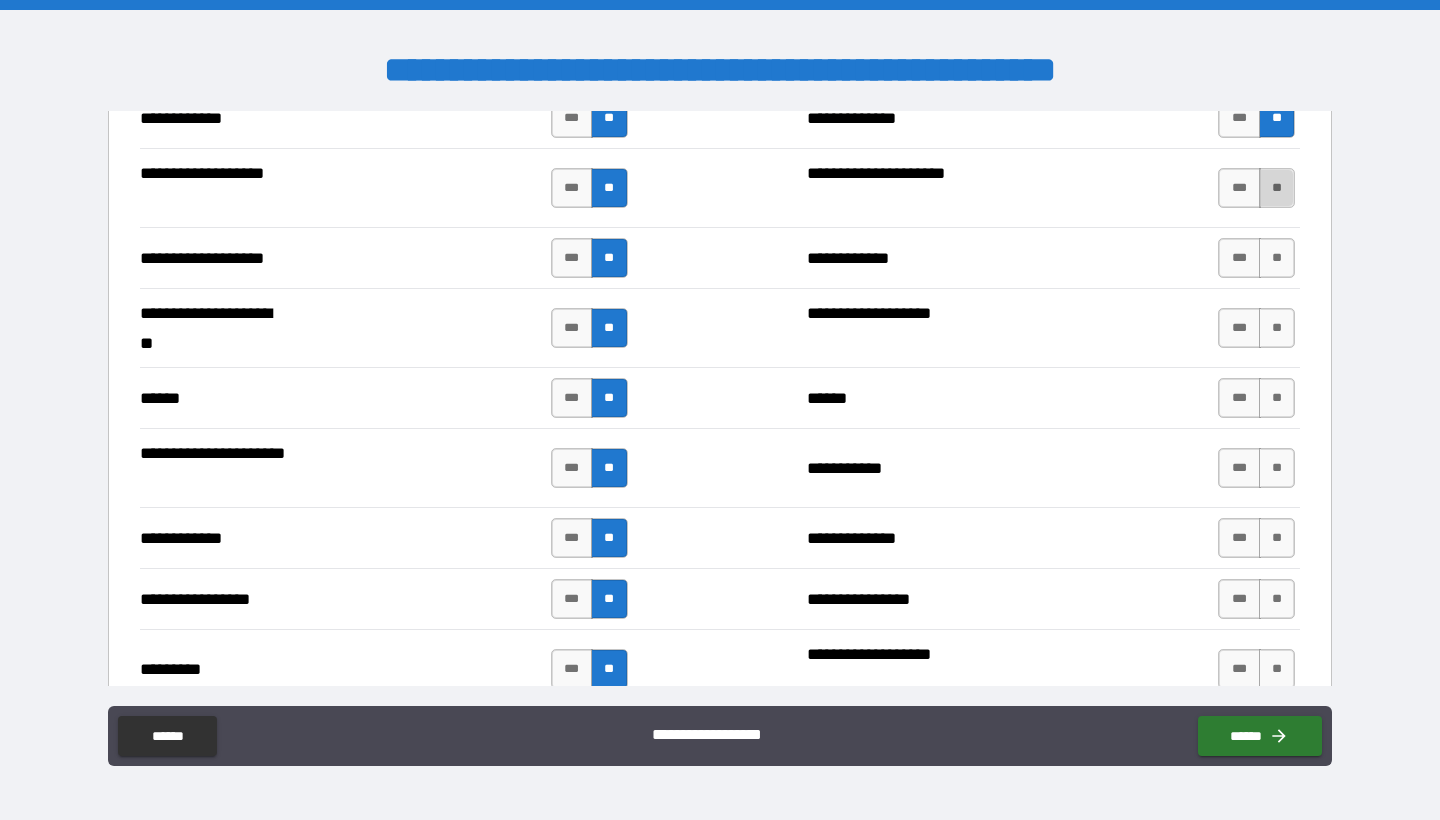 click on "**" at bounding box center (1277, 188) 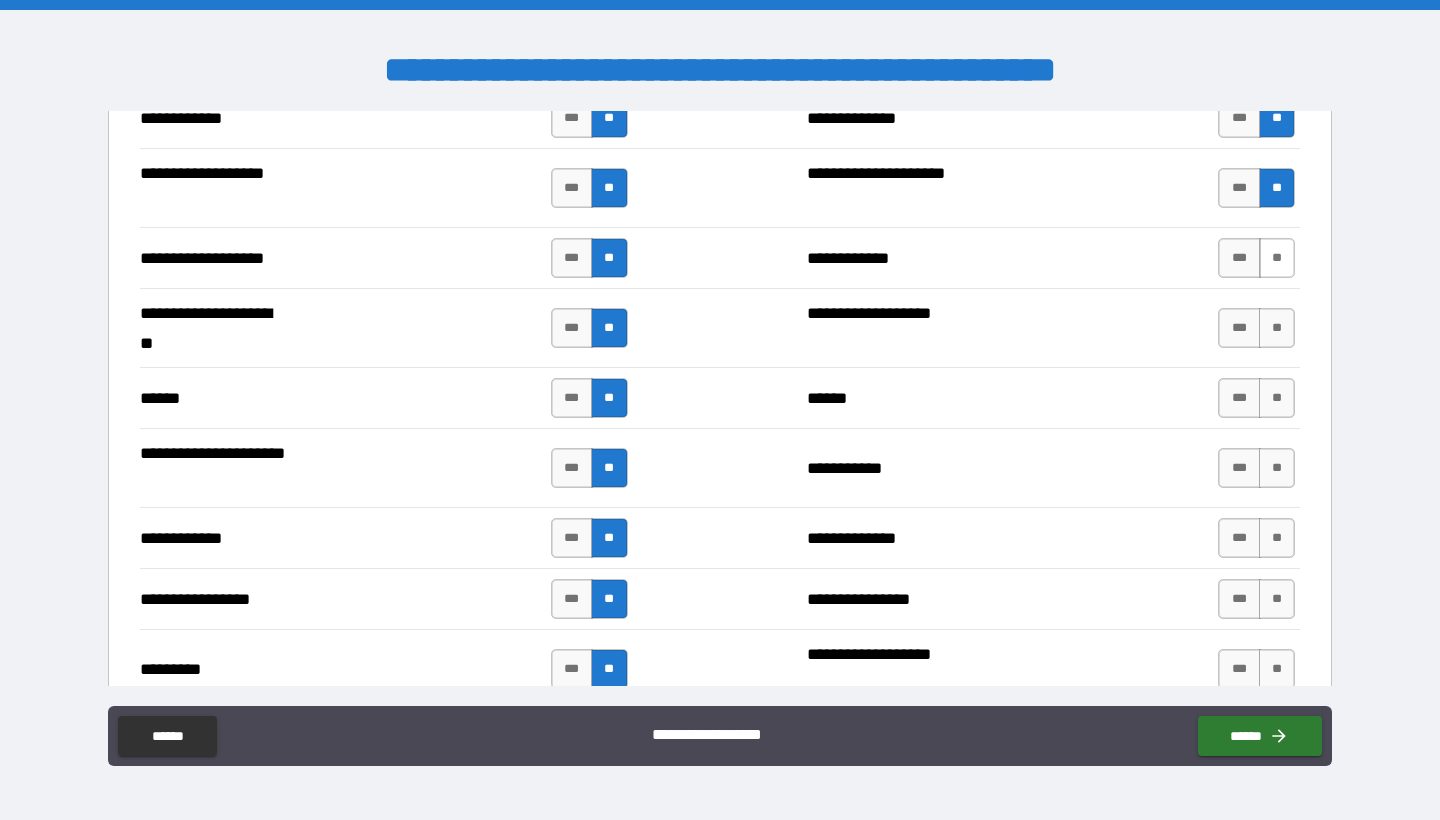 click on "**" at bounding box center (1277, 258) 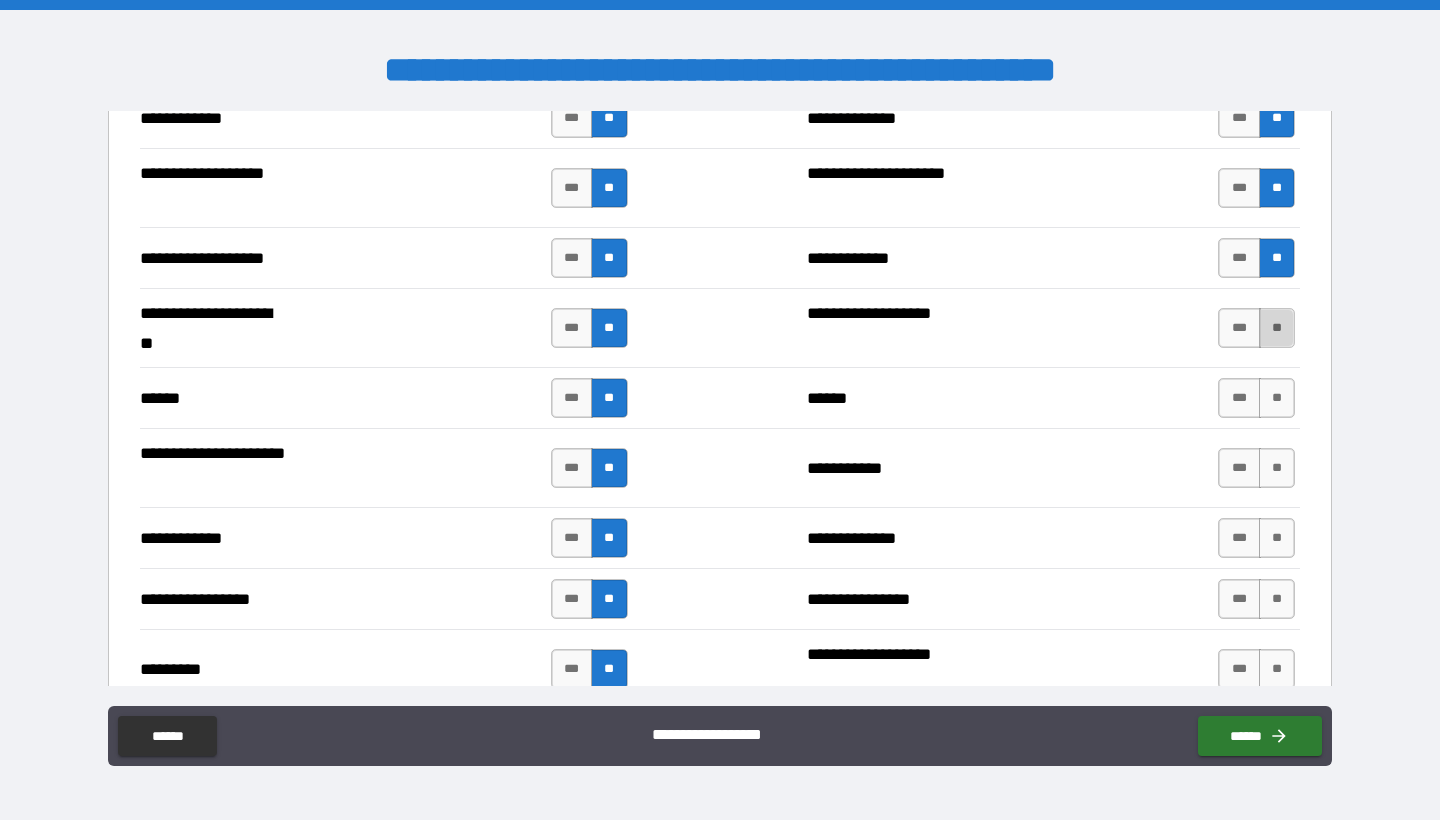 click on "**" at bounding box center (1277, 328) 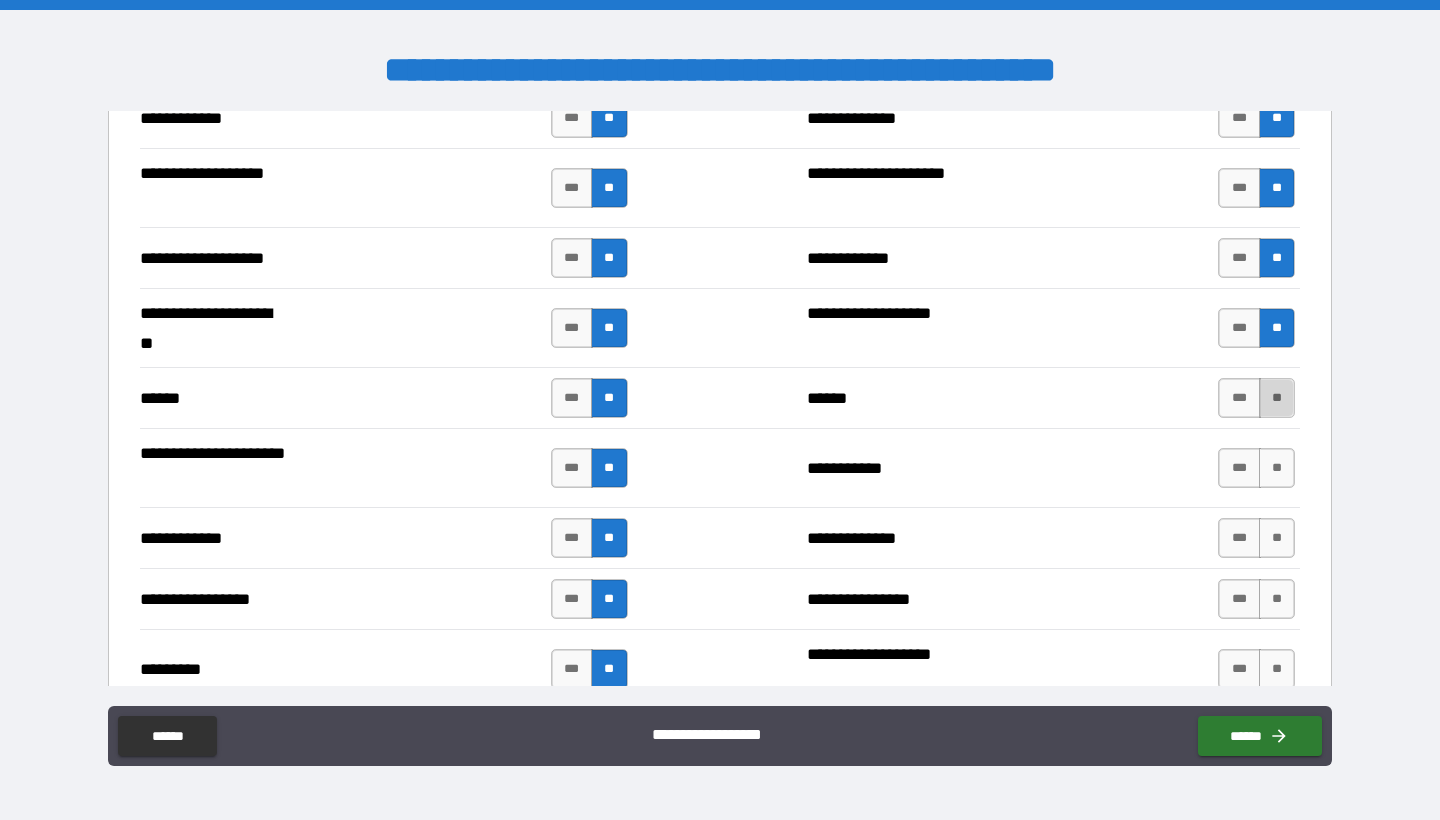 click on "**" at bounding box center (1277, 398) 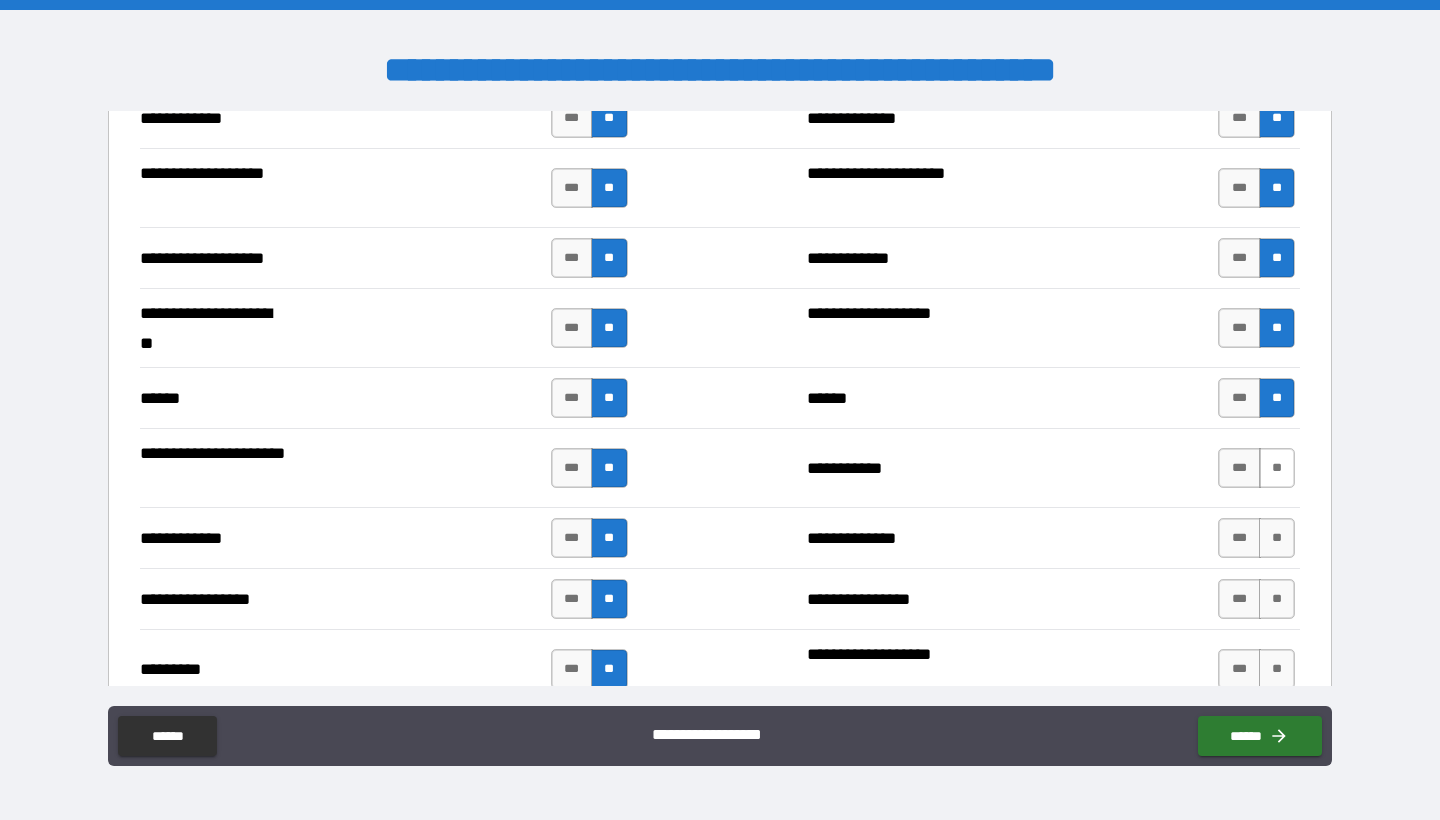 click on "**" at bounding box center (1277, 468) 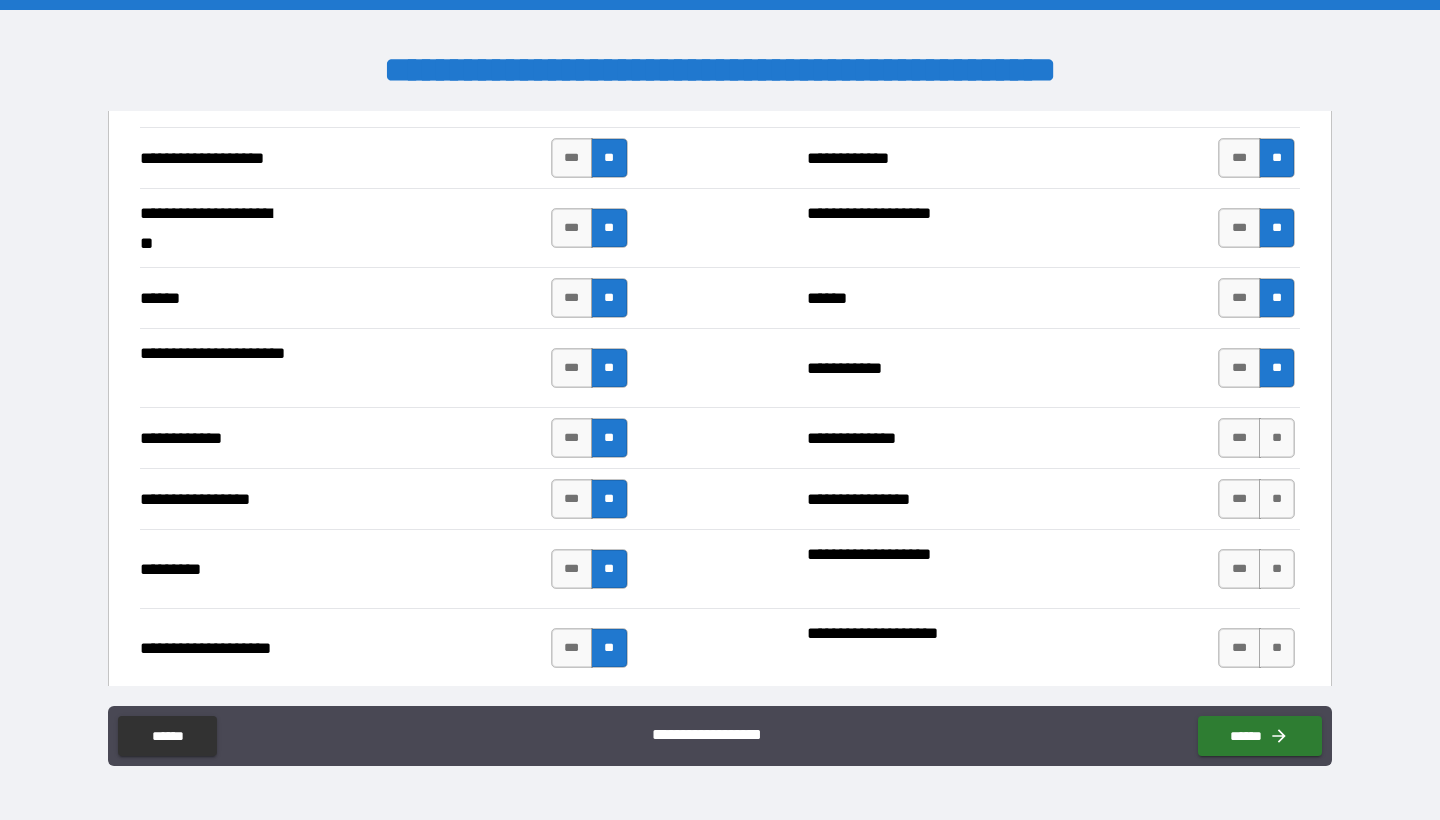 scroll, scrollTop: 2866, scrollLeft: 0, axis: vertical 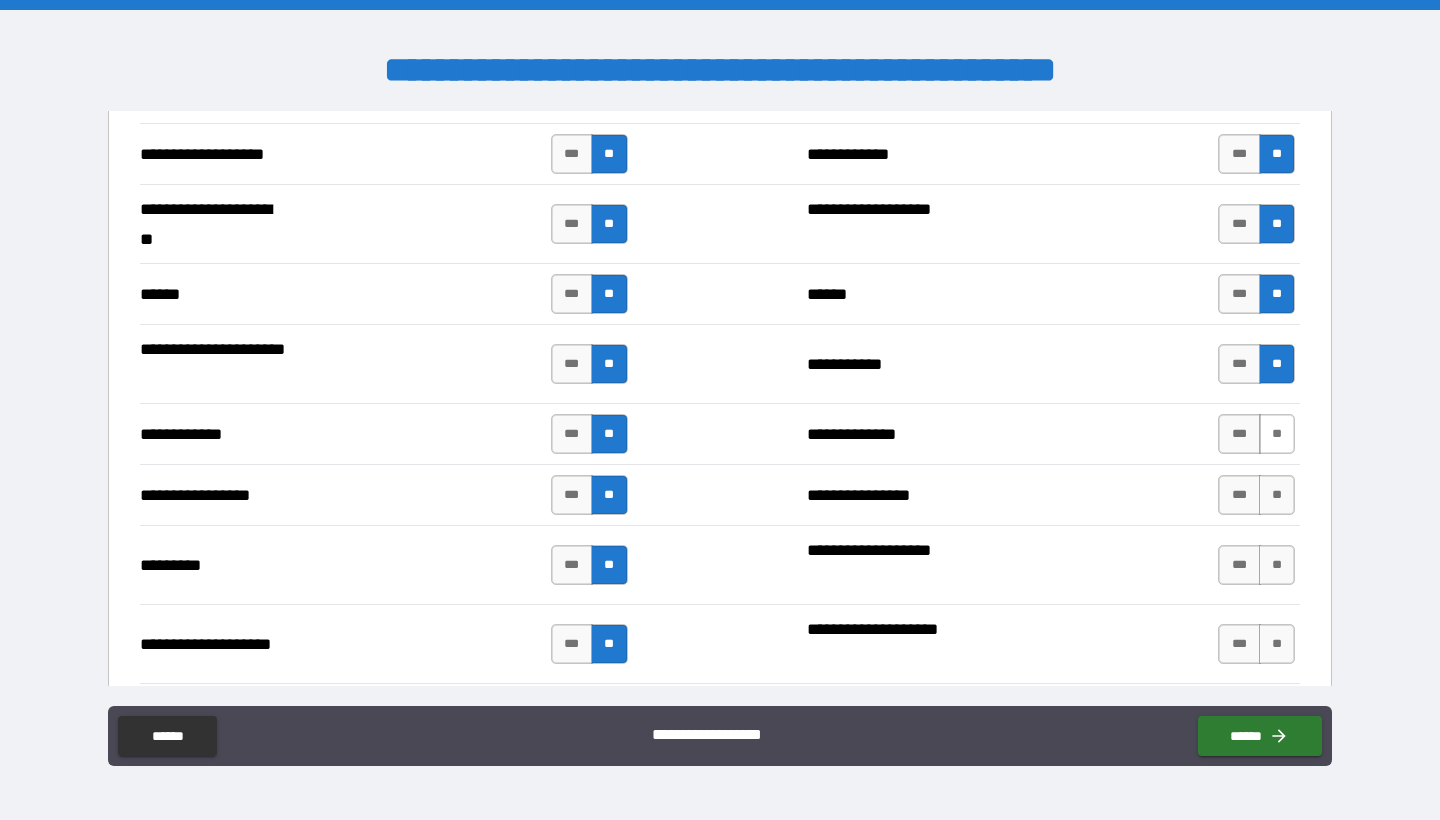click on "**" at bounding box center [1277, 434] 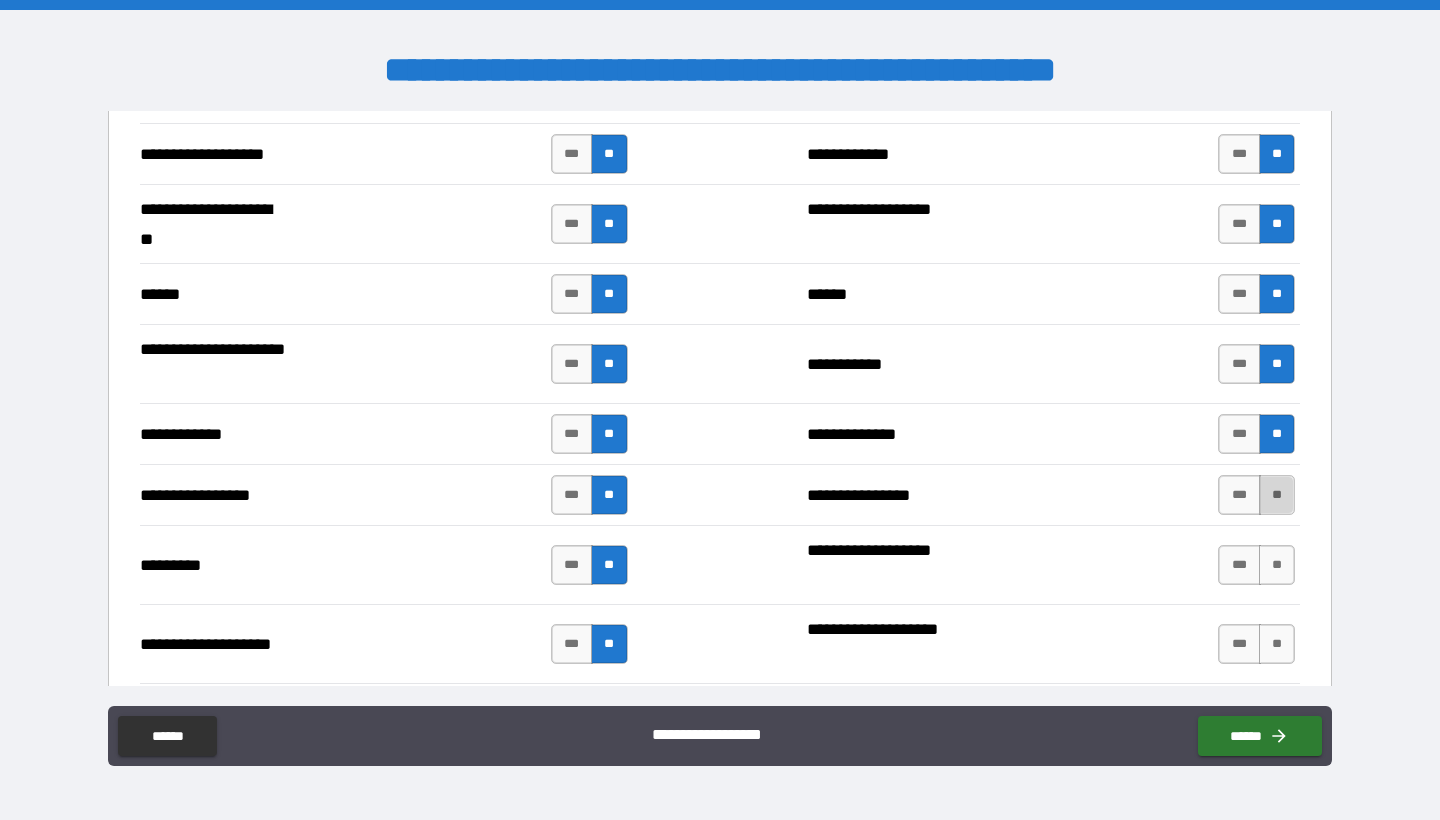 click on "**" at bounding box center [1277, 495] 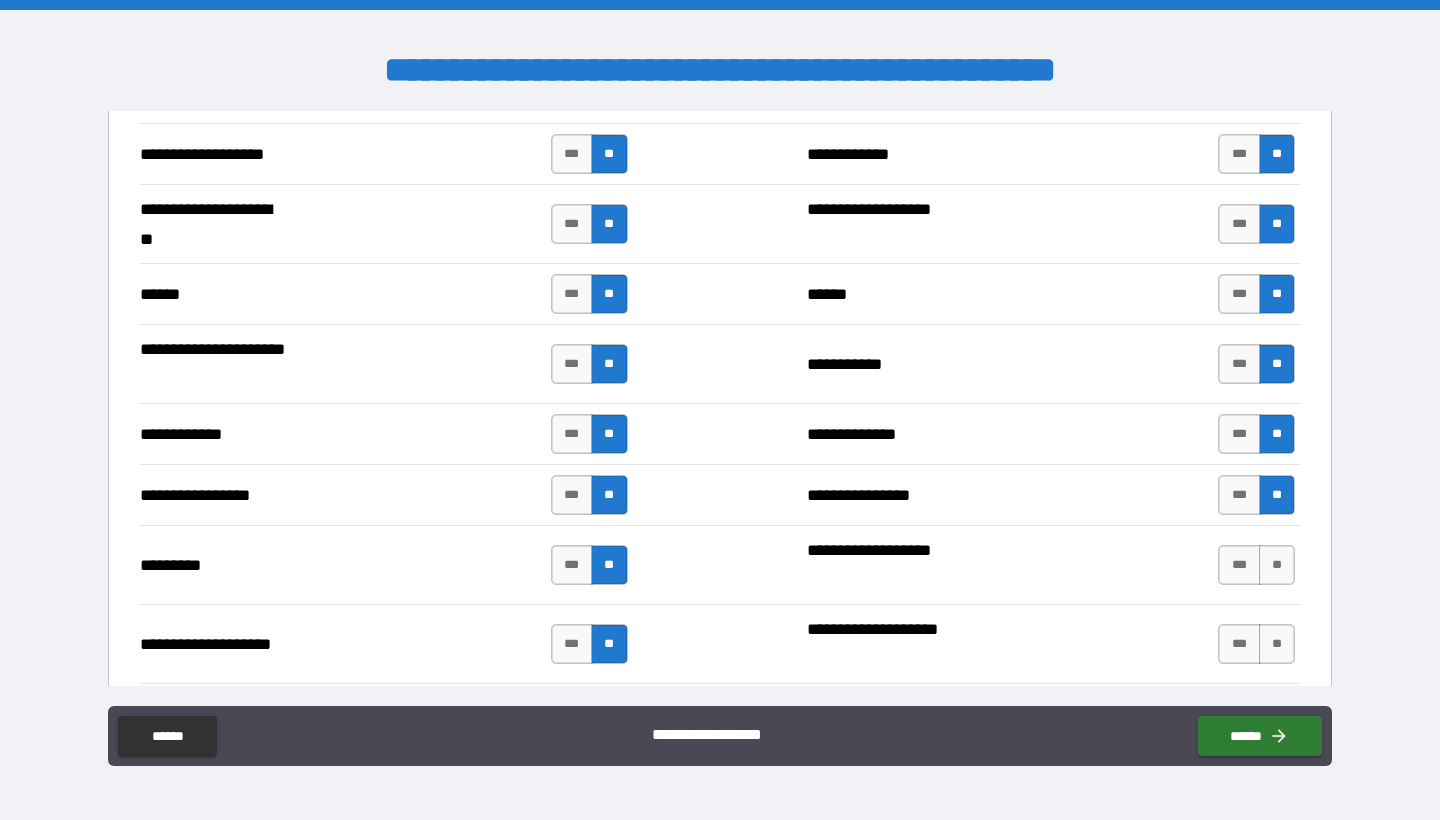 scroll, scrollTop: 3012, scrollLeft: 0, axis: vertical 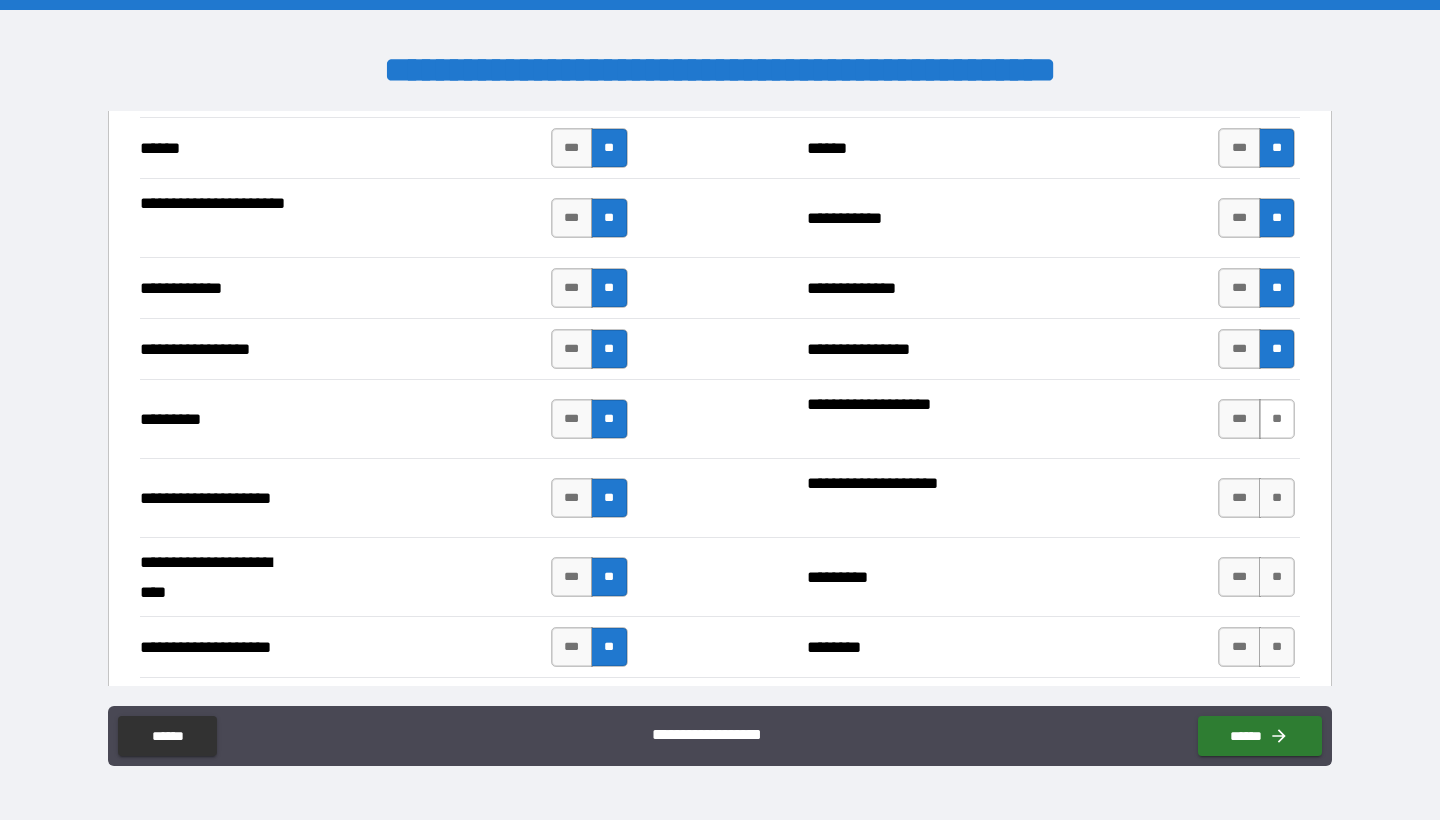 click on "**" at bounding box center (1277, 419) 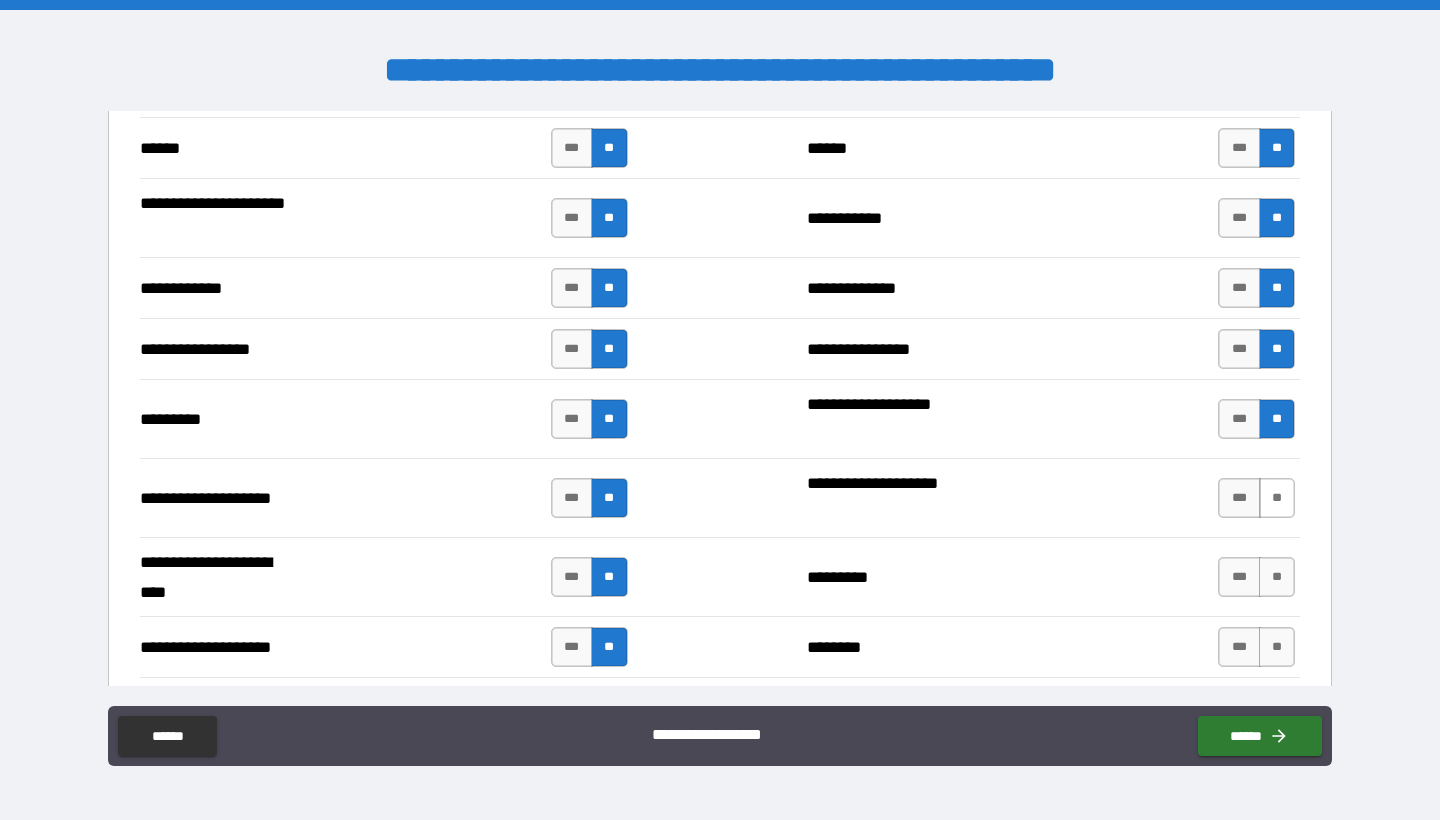click on "**" at bounding box center (1277, 498) 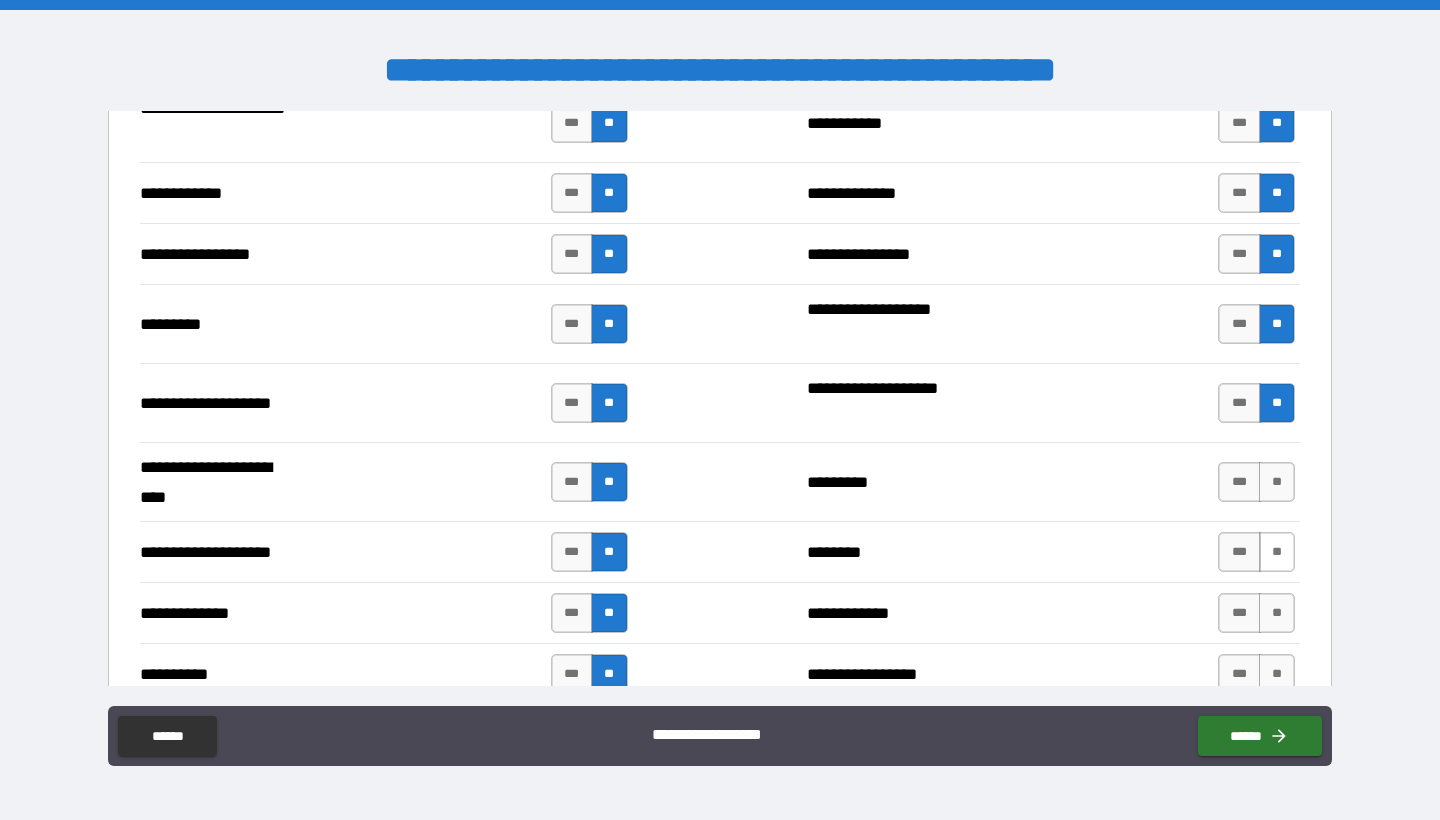 scroll, scrollTop: 3157, scrollLeft: 0, axis: vertical 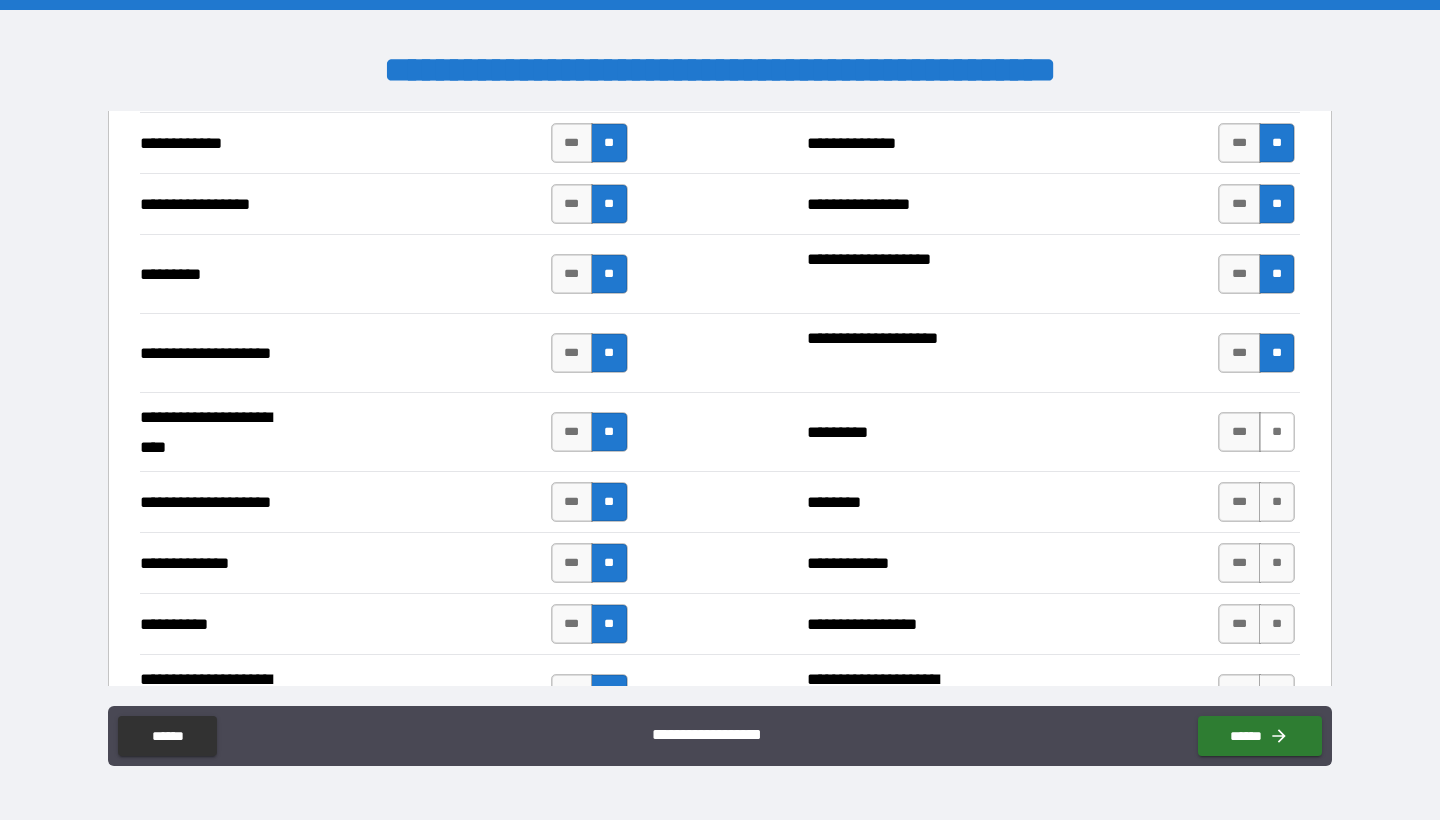 click on "**" at bounding box center [1277, 432] 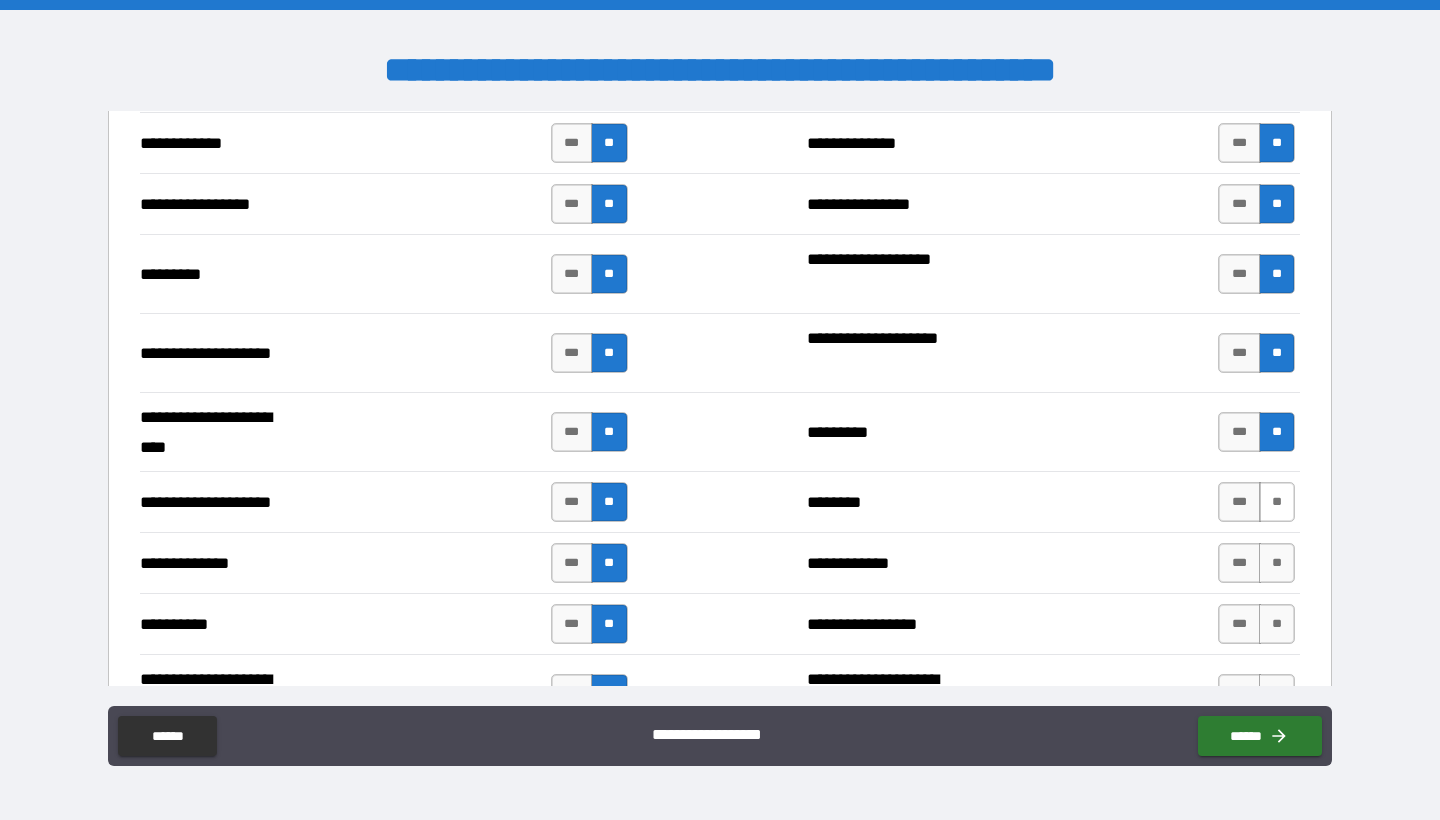click on "**" at bounding box center (1277, 502) 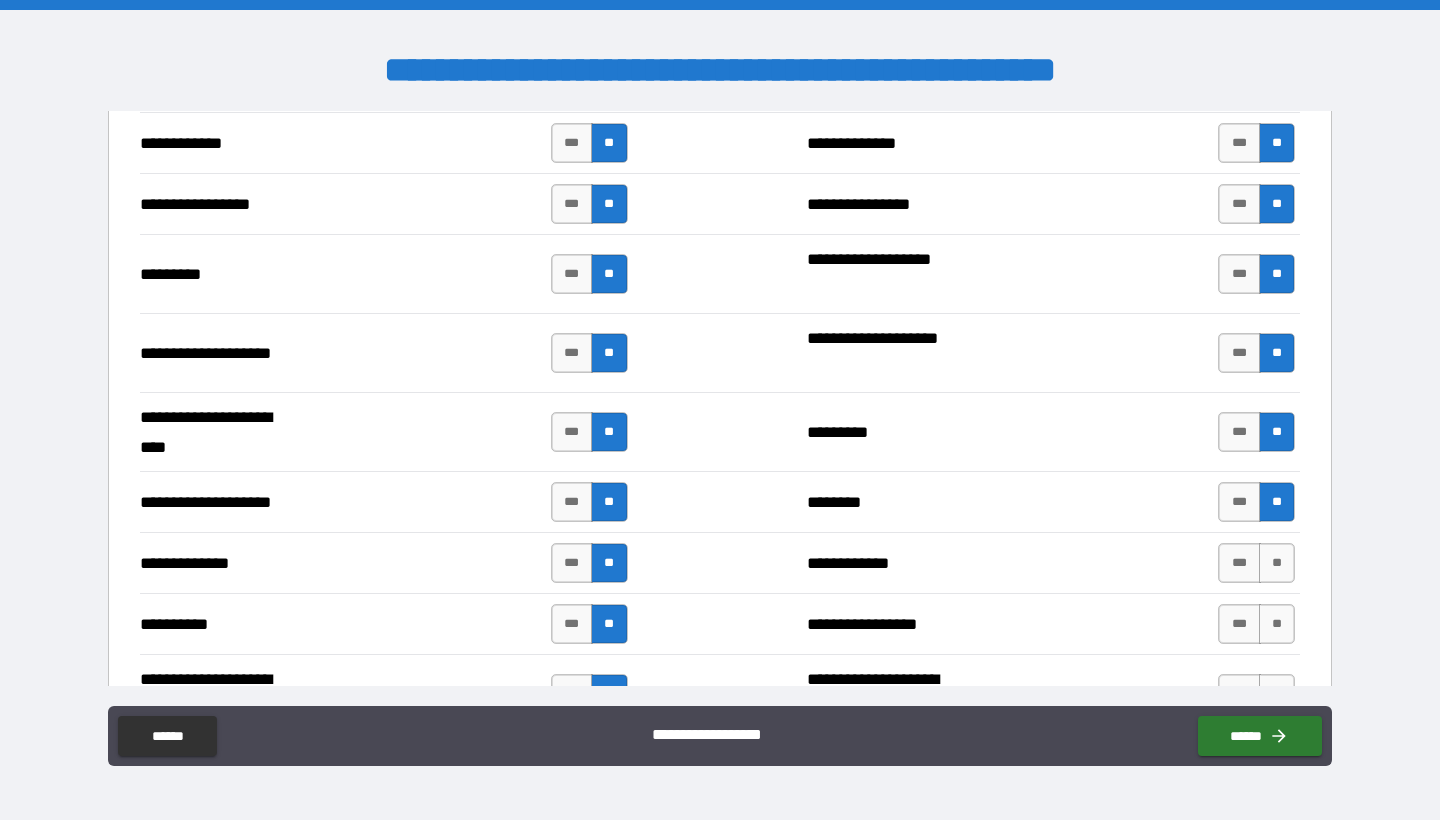 scroll, scrollTop: 3281, scrollLeft: 0, axis: vertical 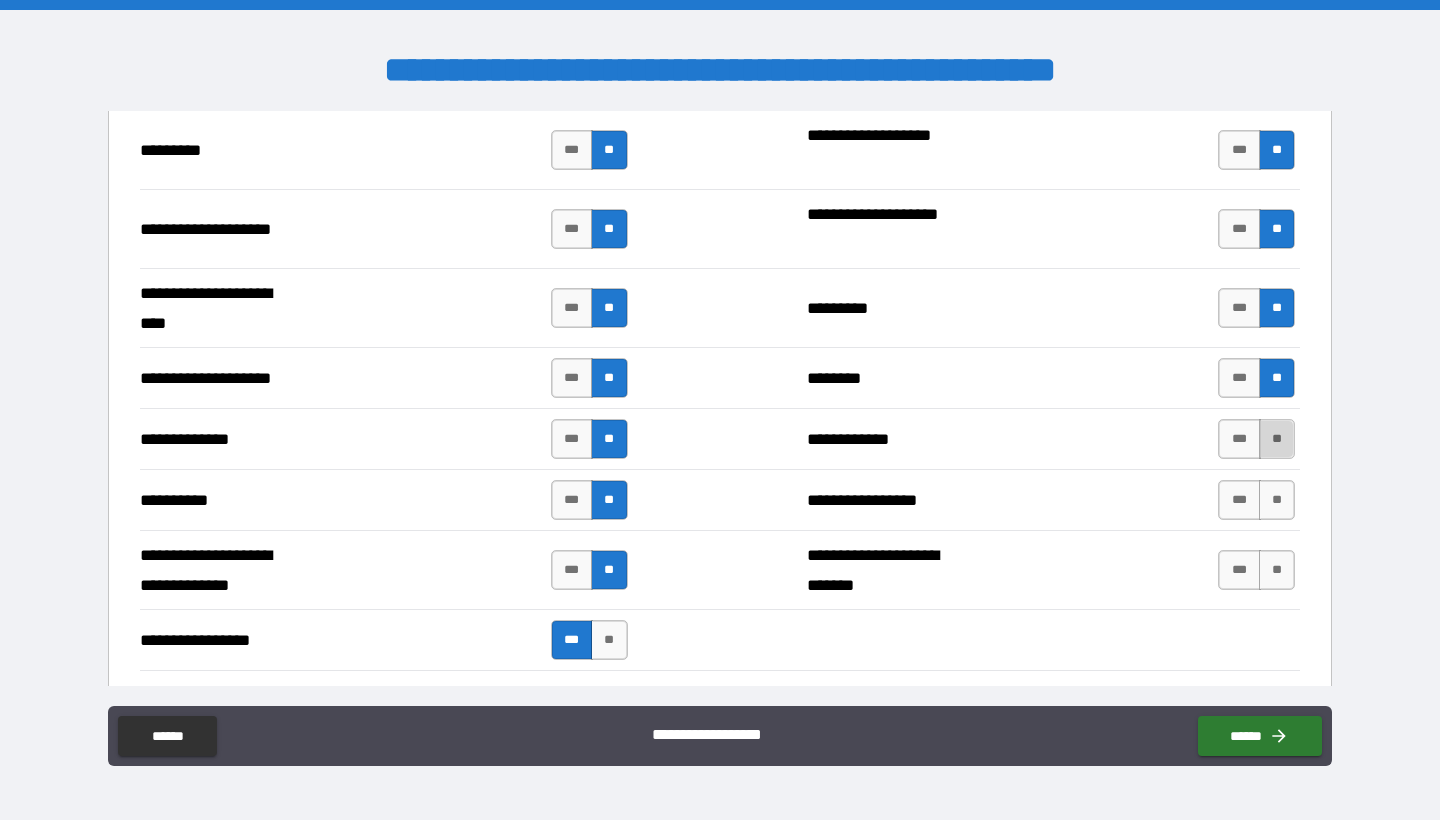click on "**" at bounding box center (1277, 439) 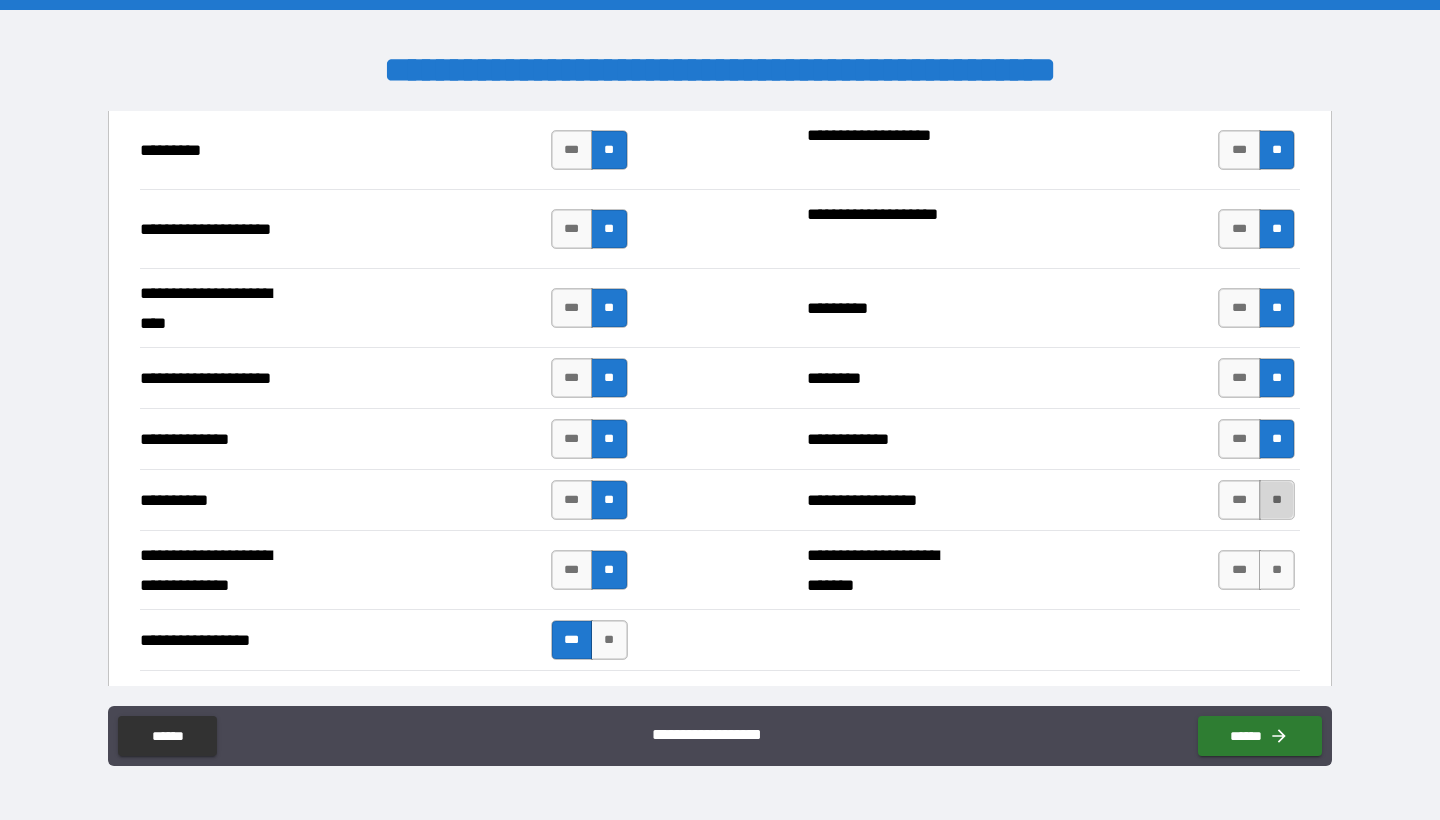 click on "**" at bounding box center [1277, 500] 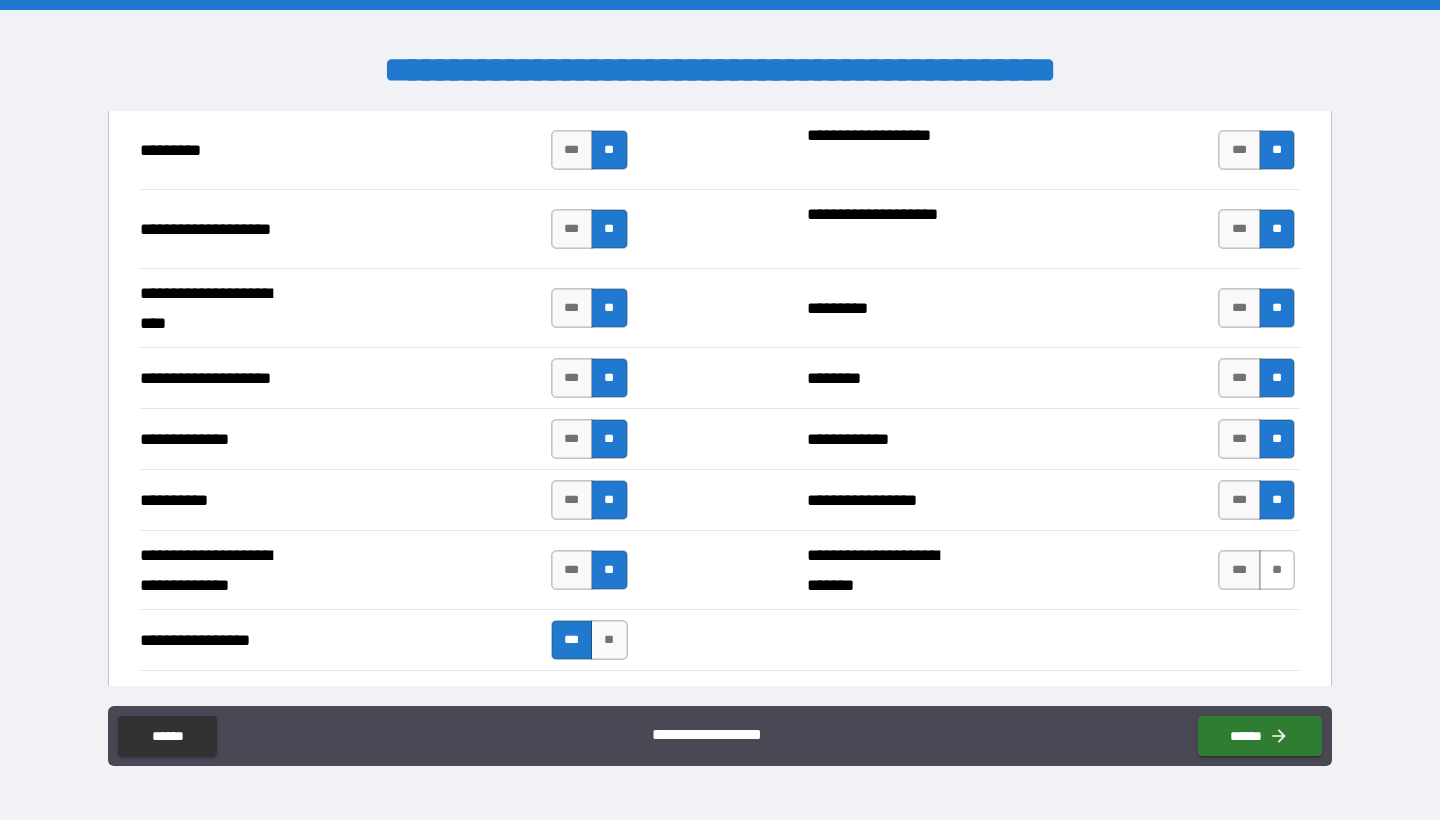 click on "**" at bounding box center (1277, 570) 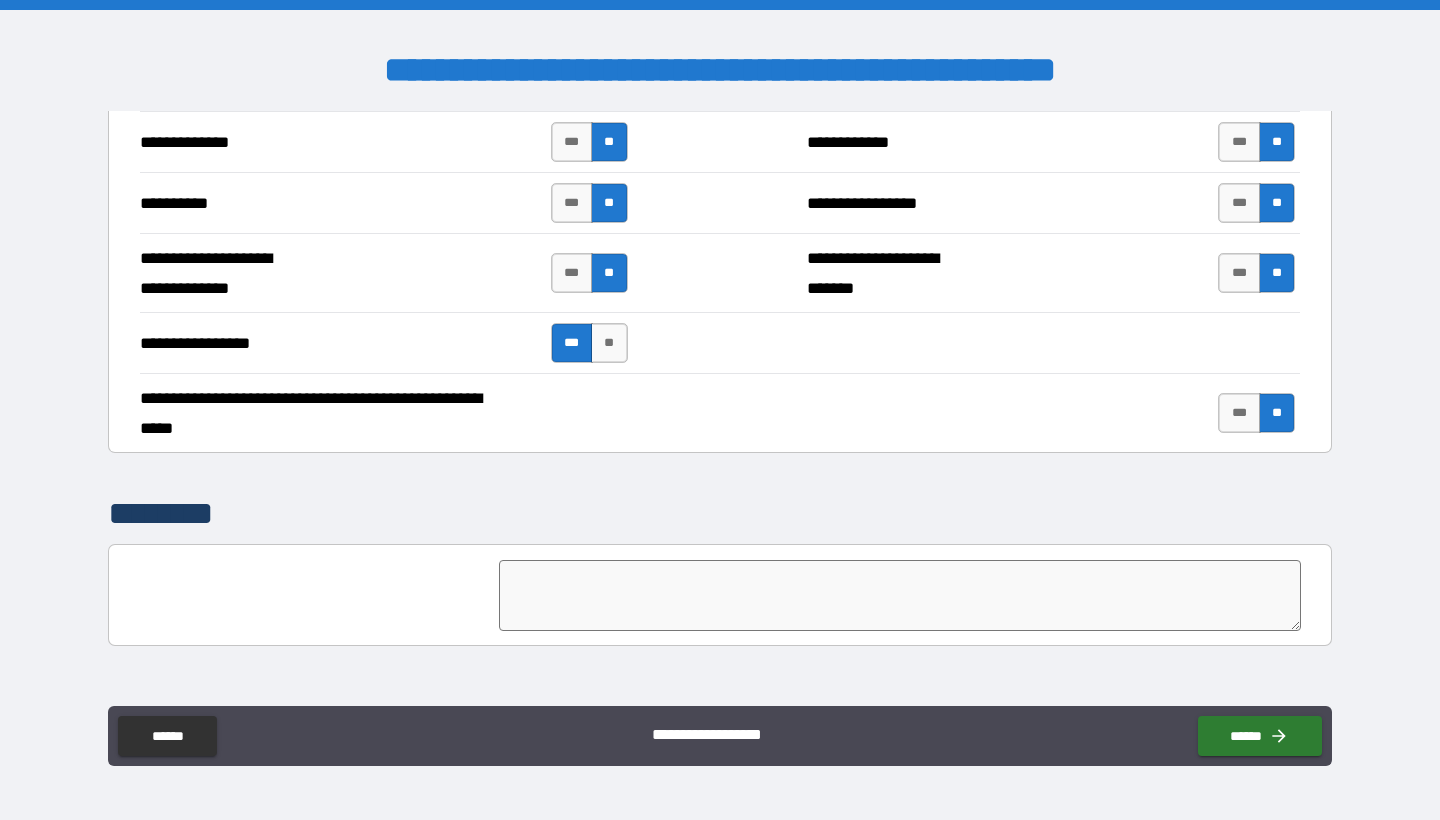 scroll, scrollTop: 3601, scrollLeft: 0, axis: vertical 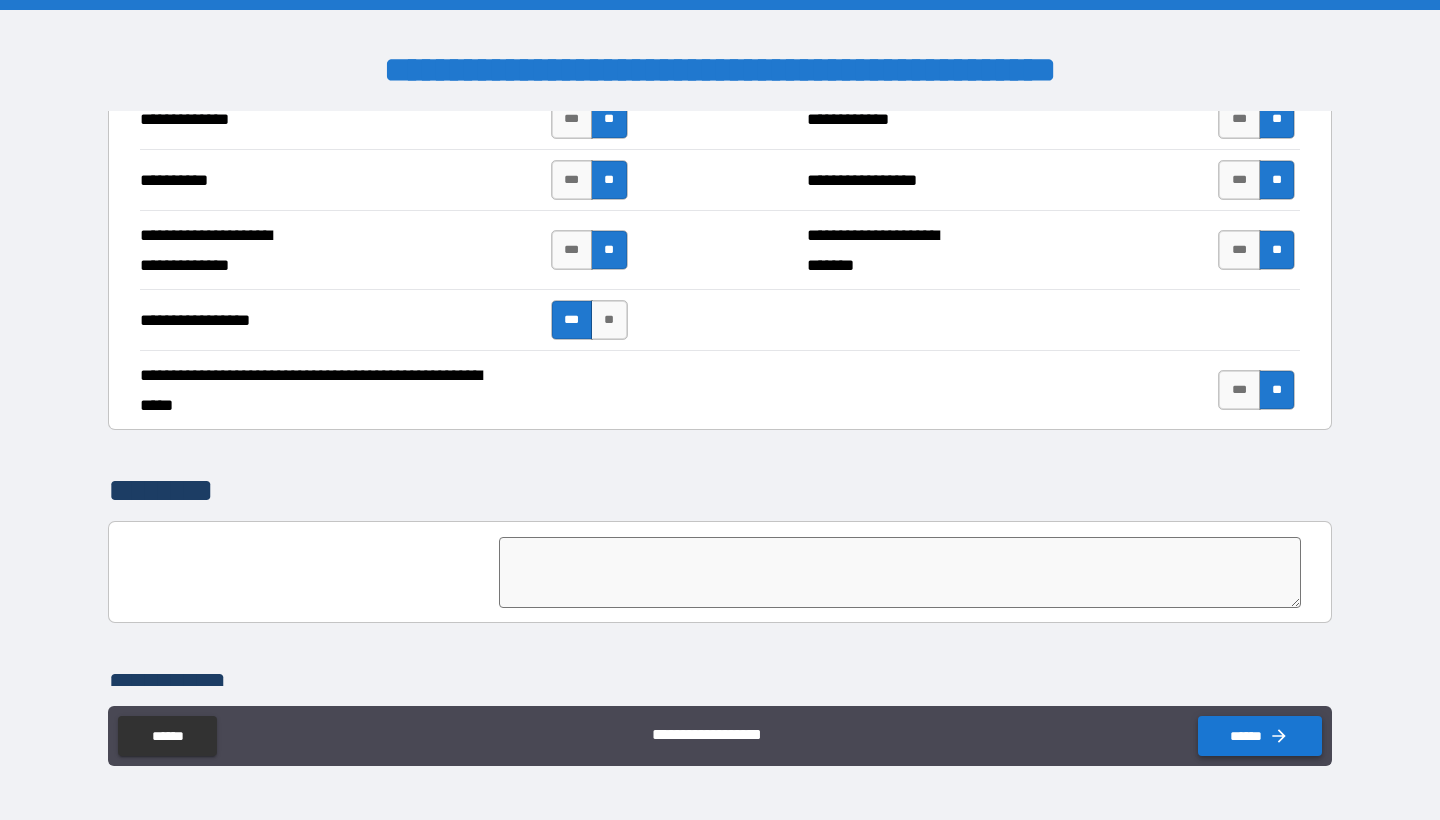 click on "******" at bounding box center [1260, 736] 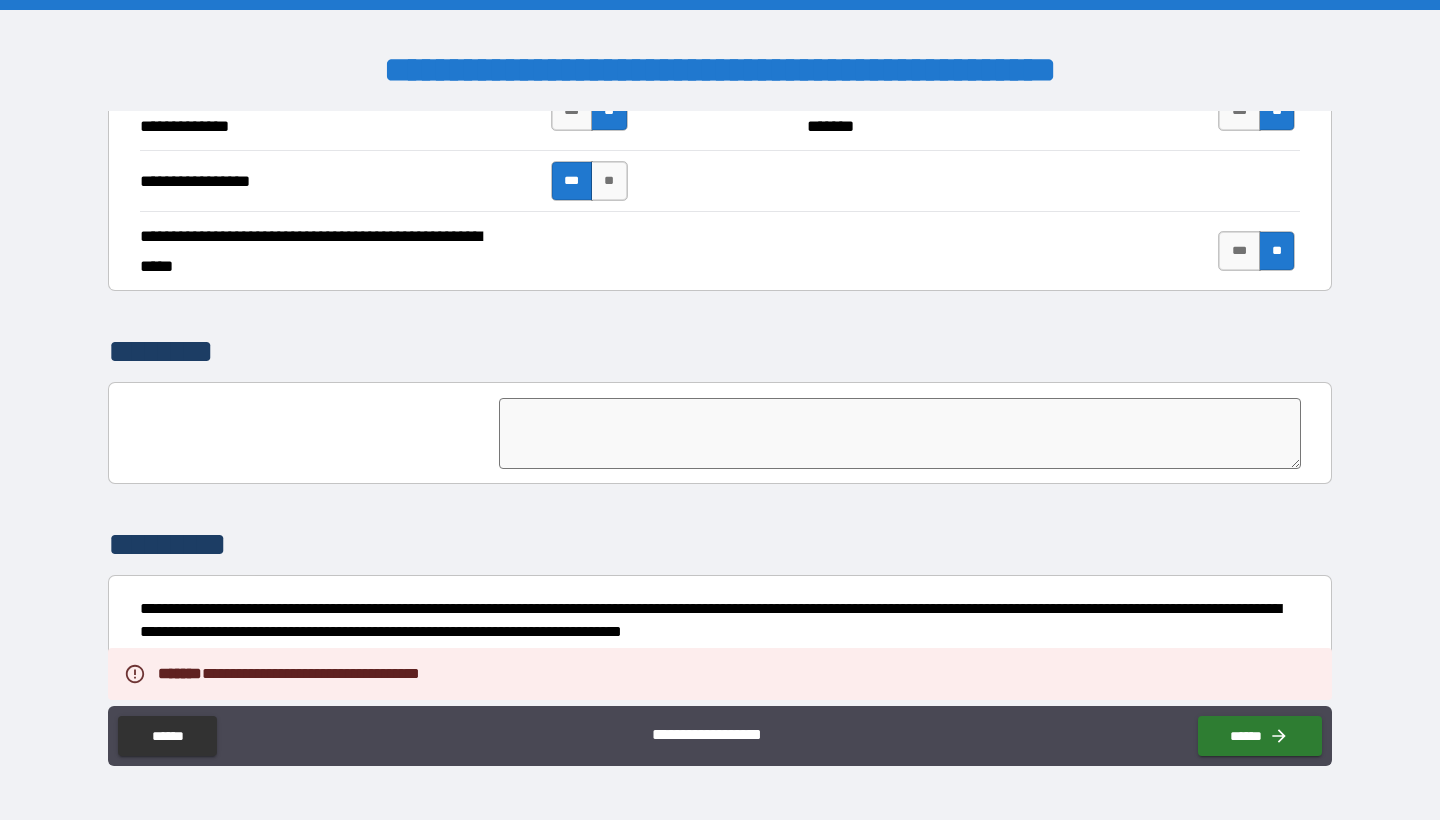 scroll, scrollTop: 3787, scrollLeft: 0, axis: vertical 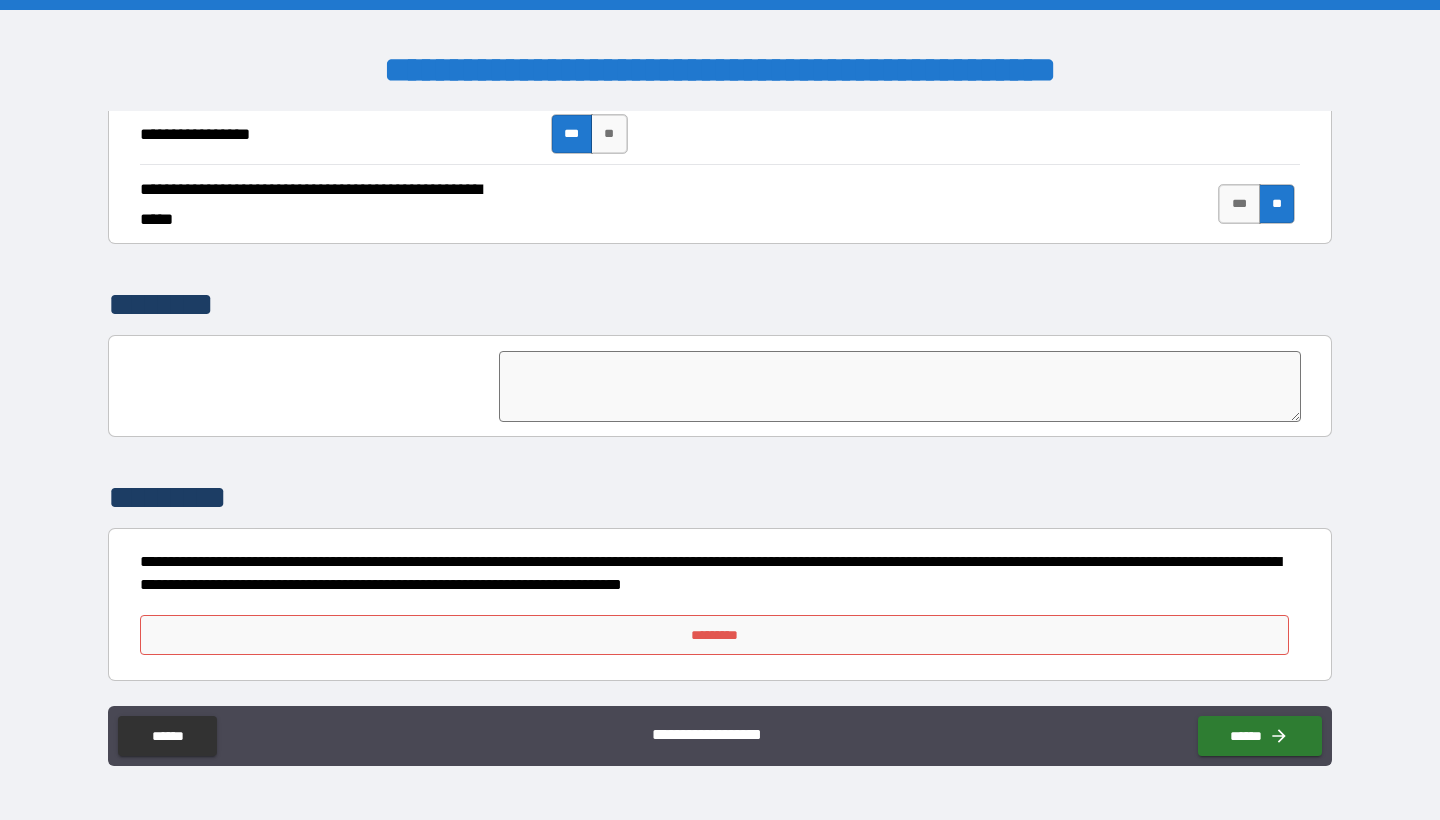 type 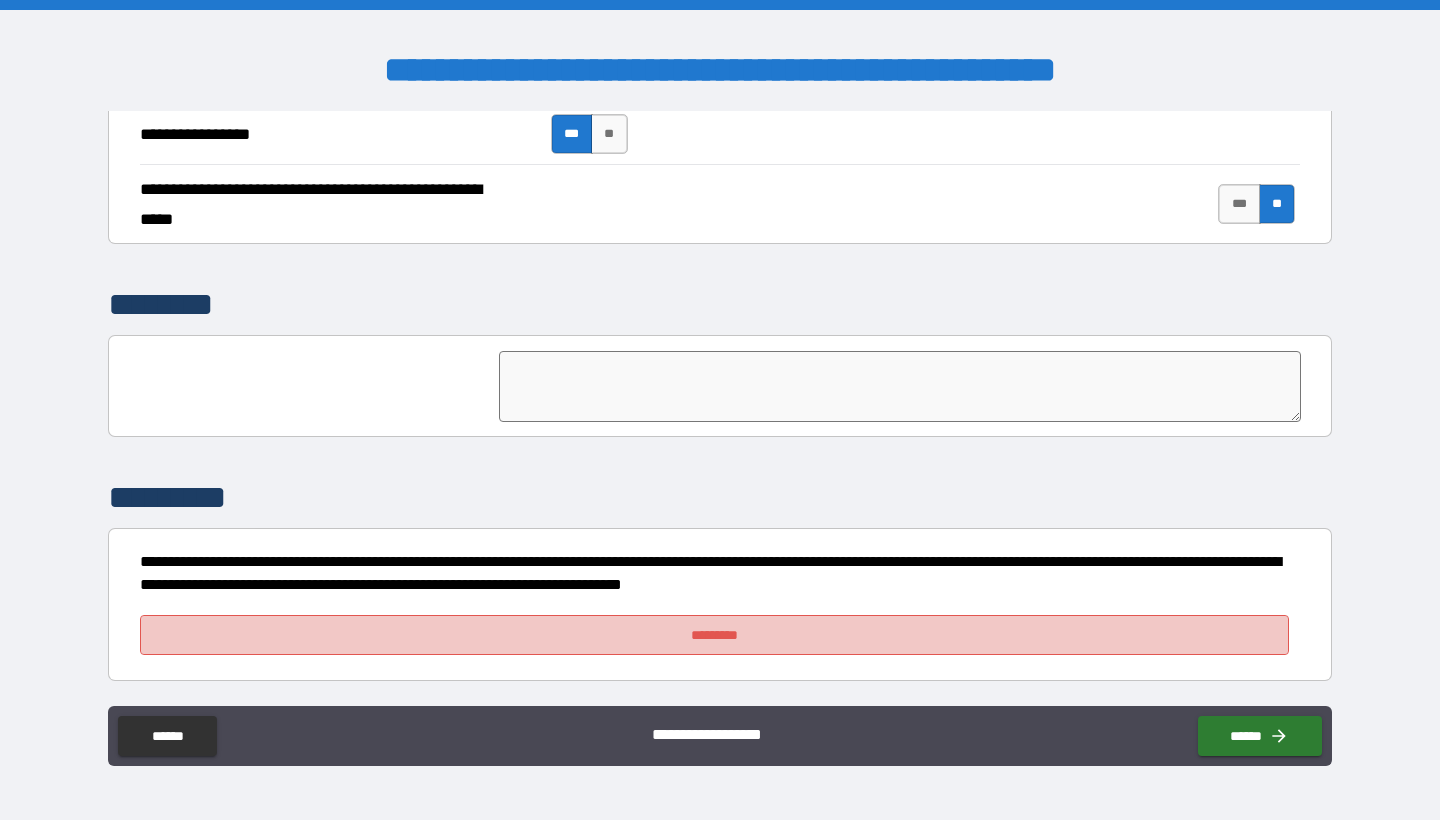click on "*********" at bounding box center [715, 635] 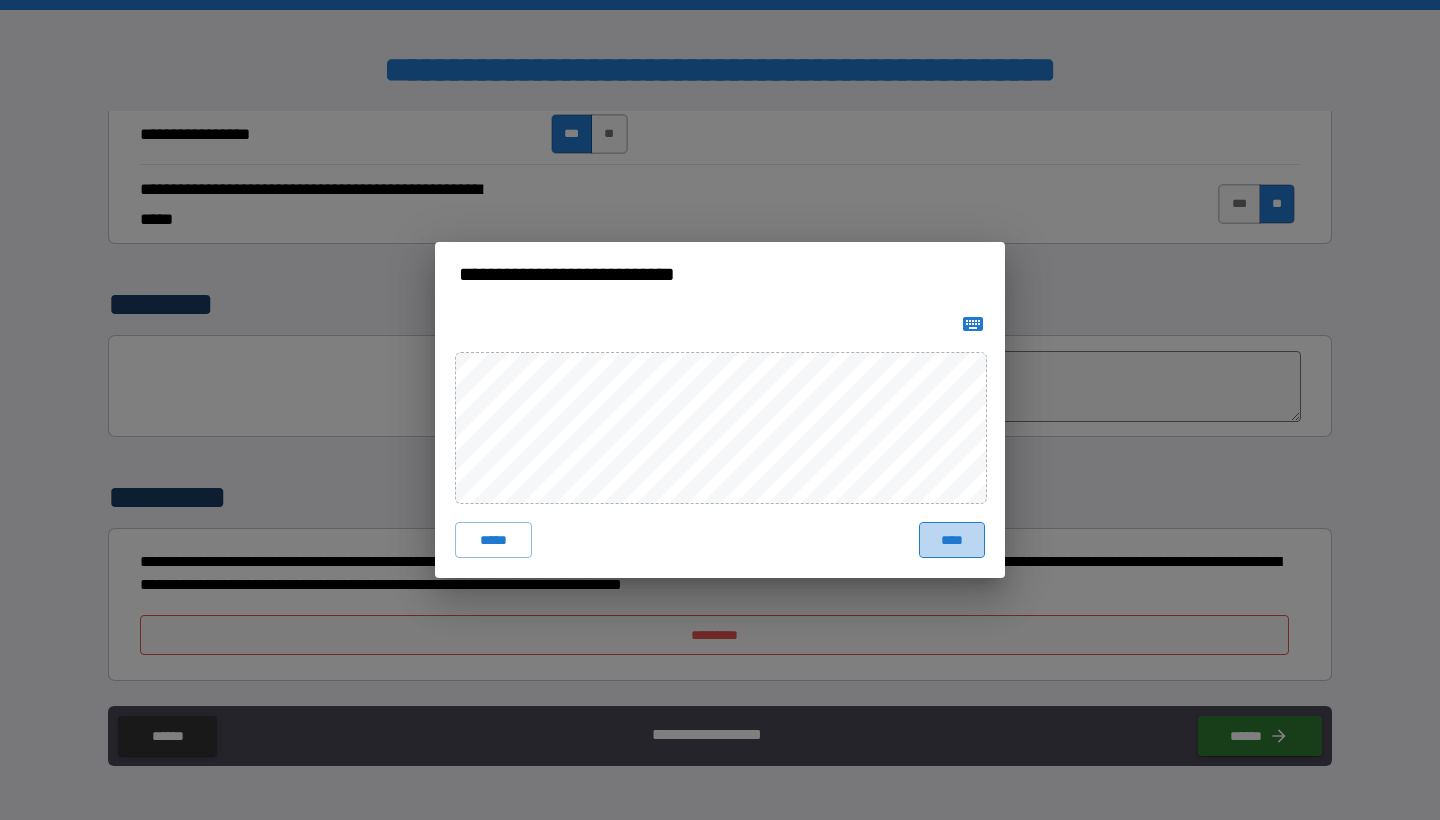 click on "****" at bounding box center (952, 540) 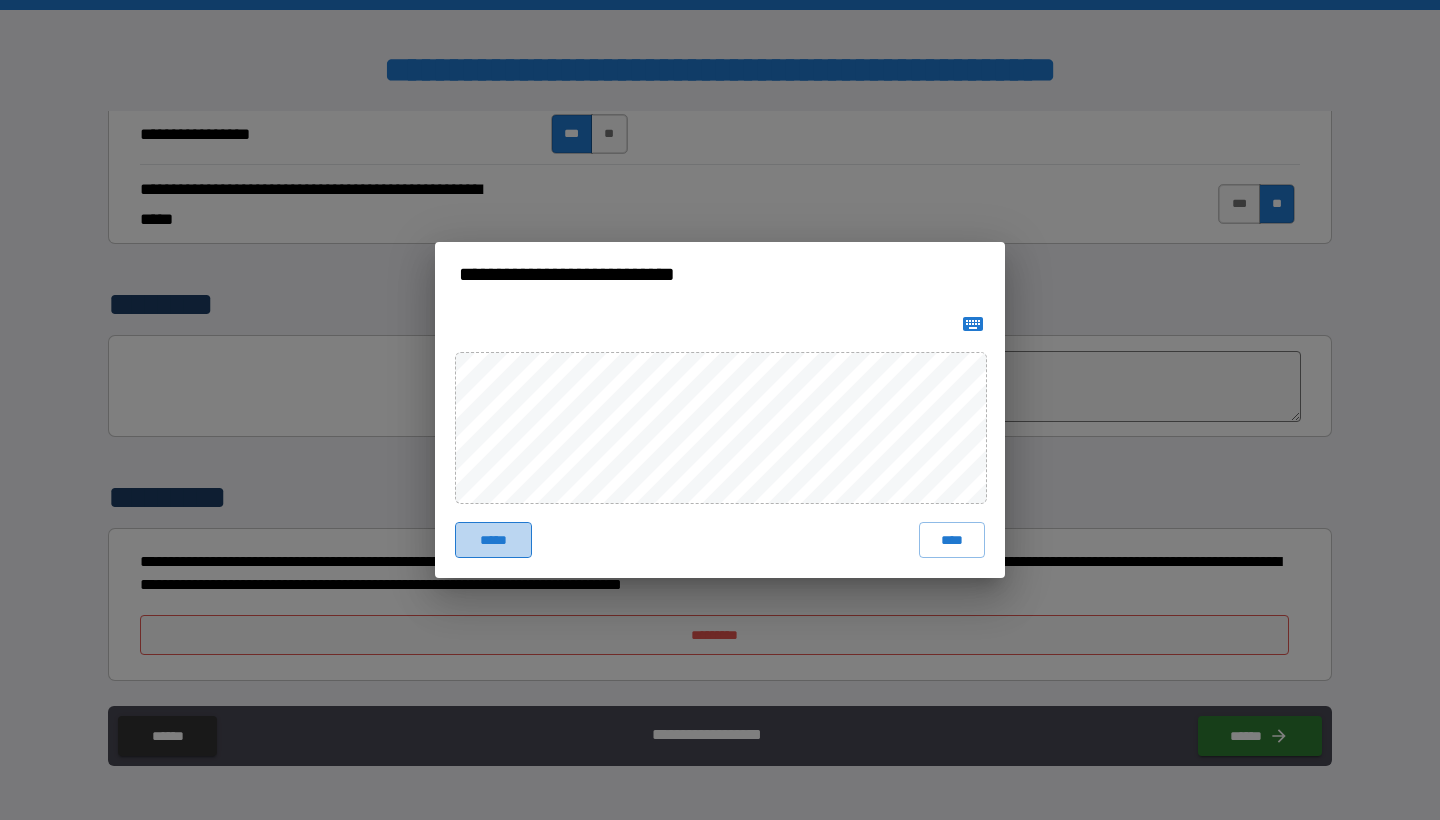 click on "*****" at bounding box center (493, 540) 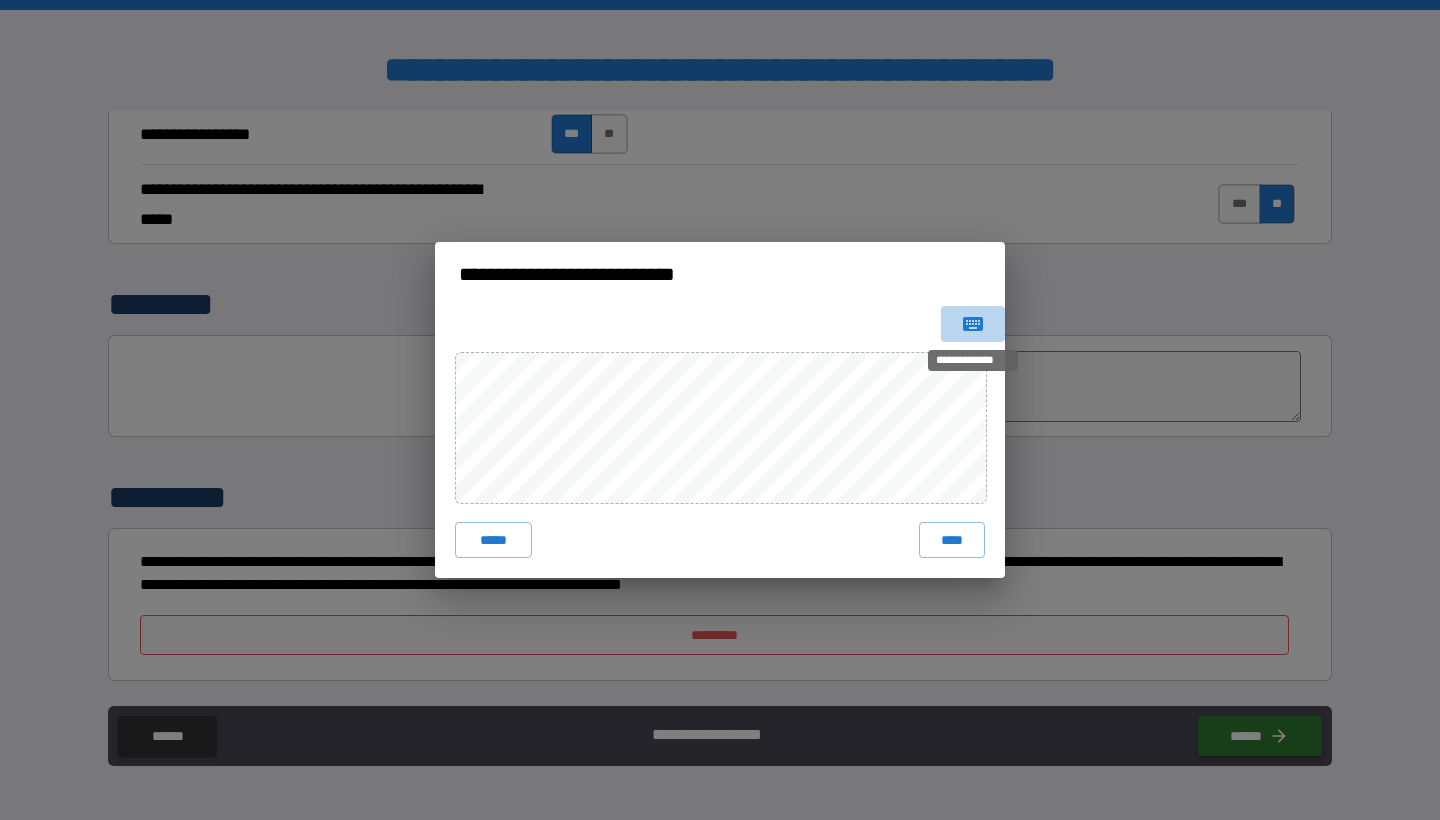 click 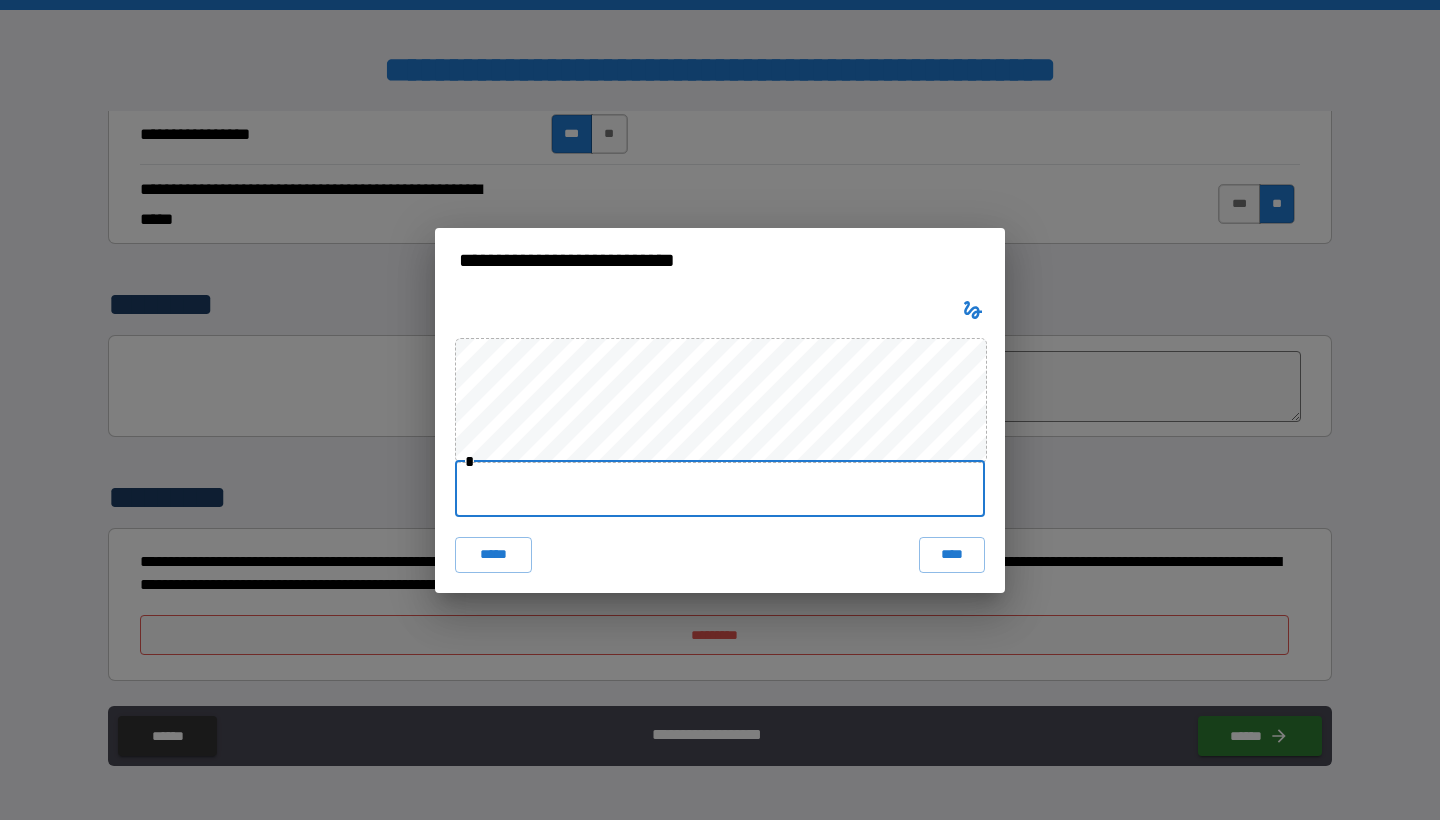click at bounding box center [720, 489] 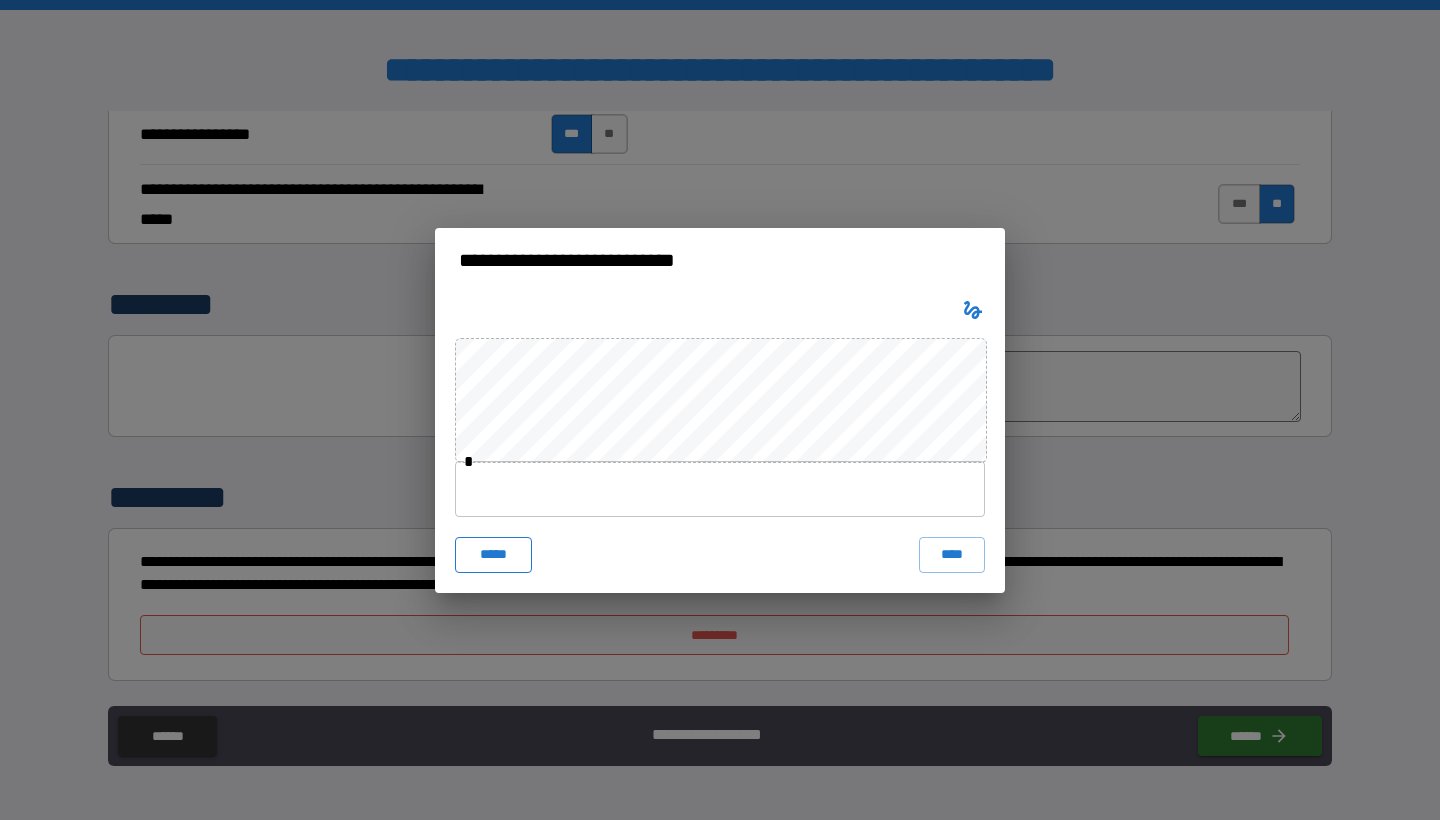 click on "*****" at bounding box center (493, 555) 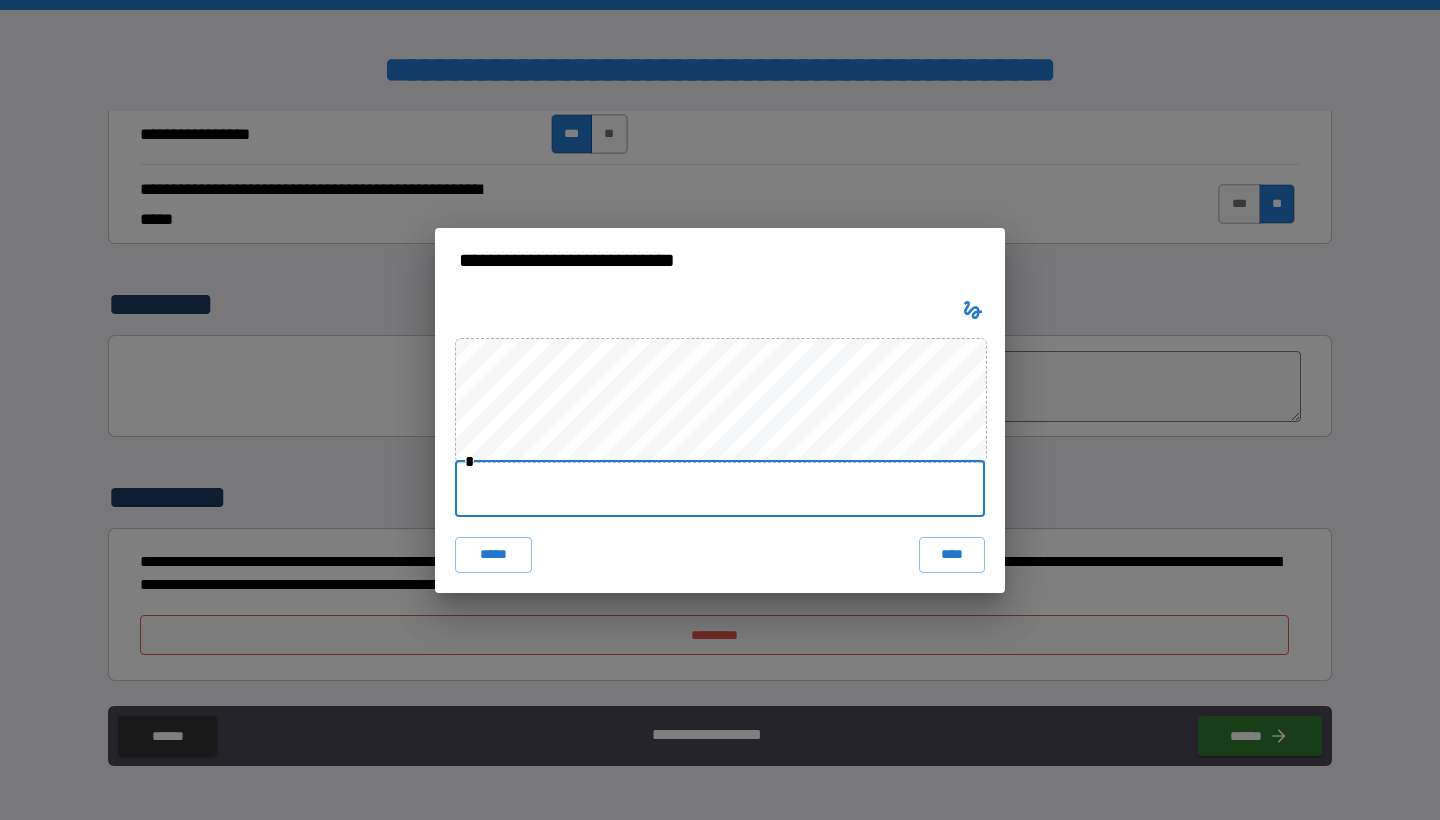 click at bounding box center [720, 489] 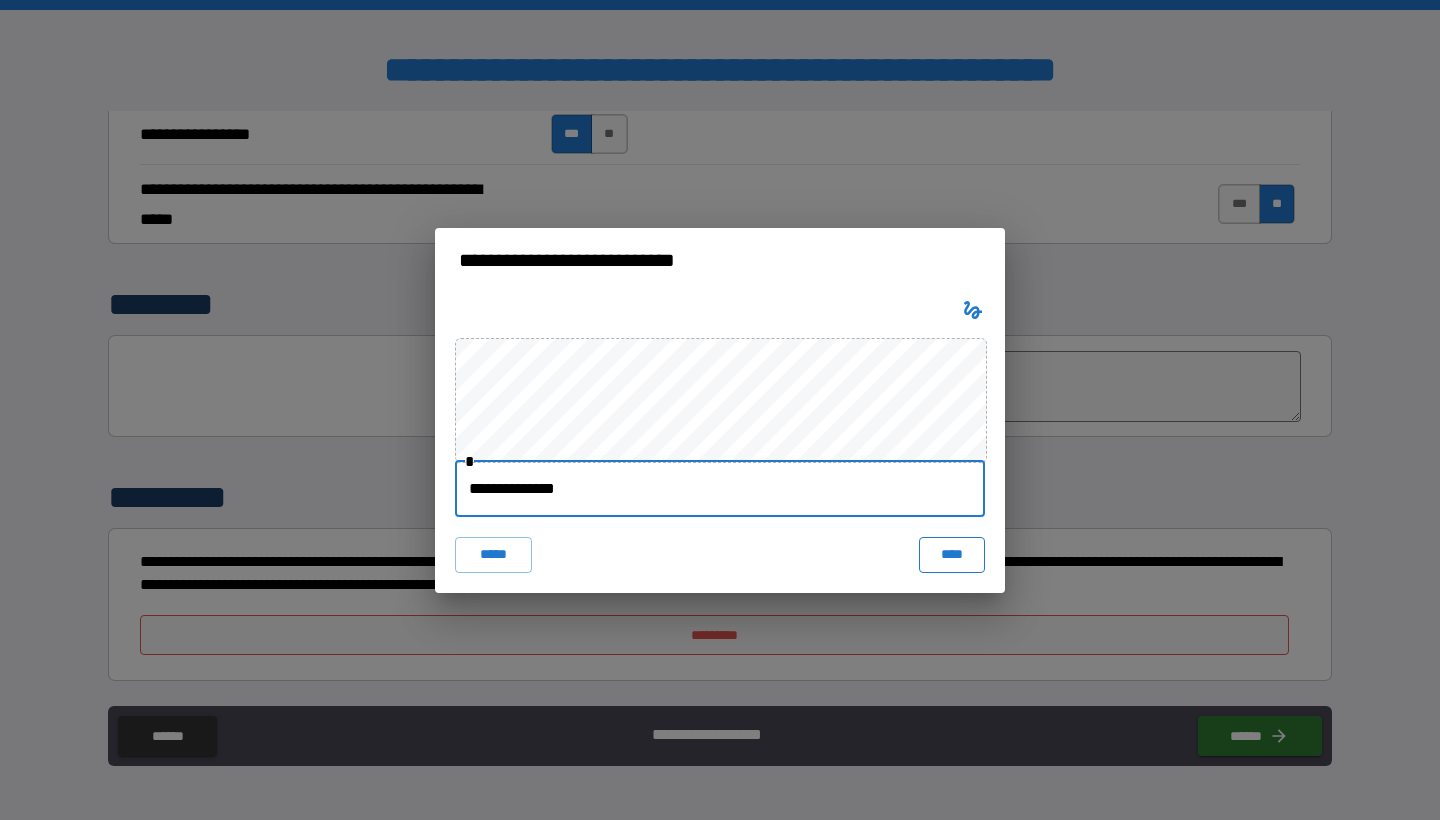 type on "**********" 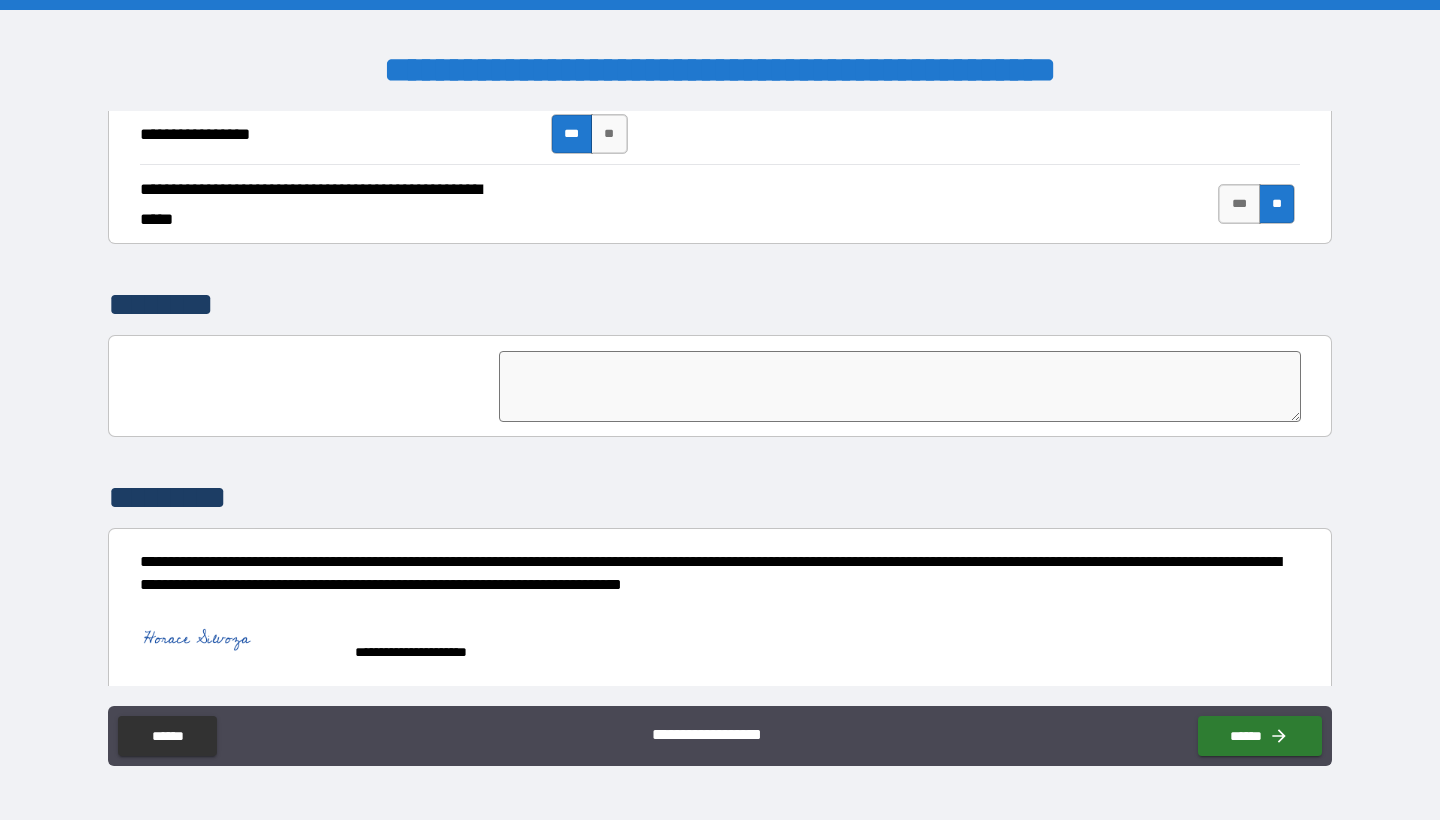 scroll, scrollTop: 3804, scrollLeft: 0, axis: vertical 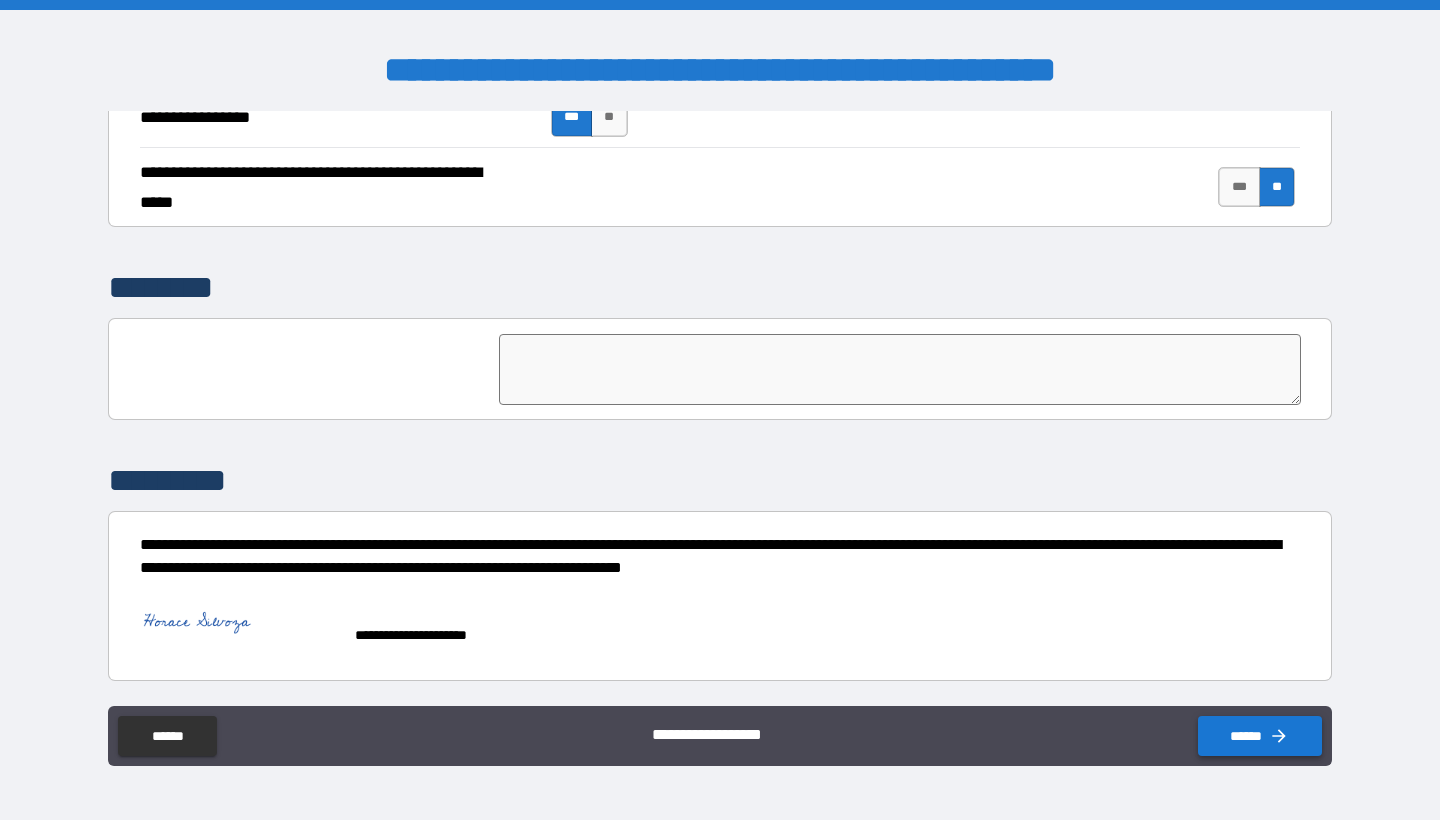 click on "******" at bounding box center (1260, 736) 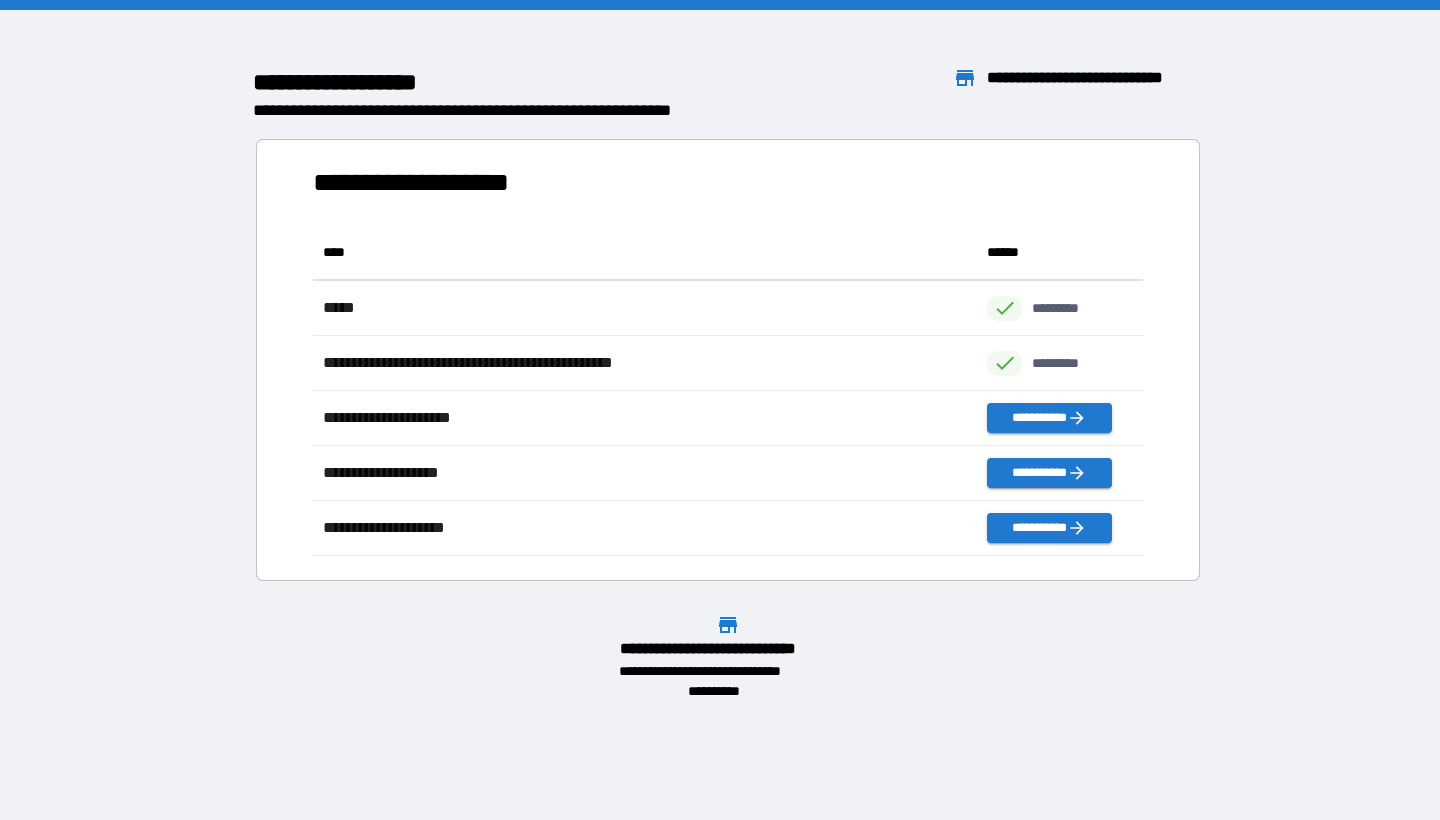 scroll, scrollTop: 16, scrollLeft: 16, axis: both 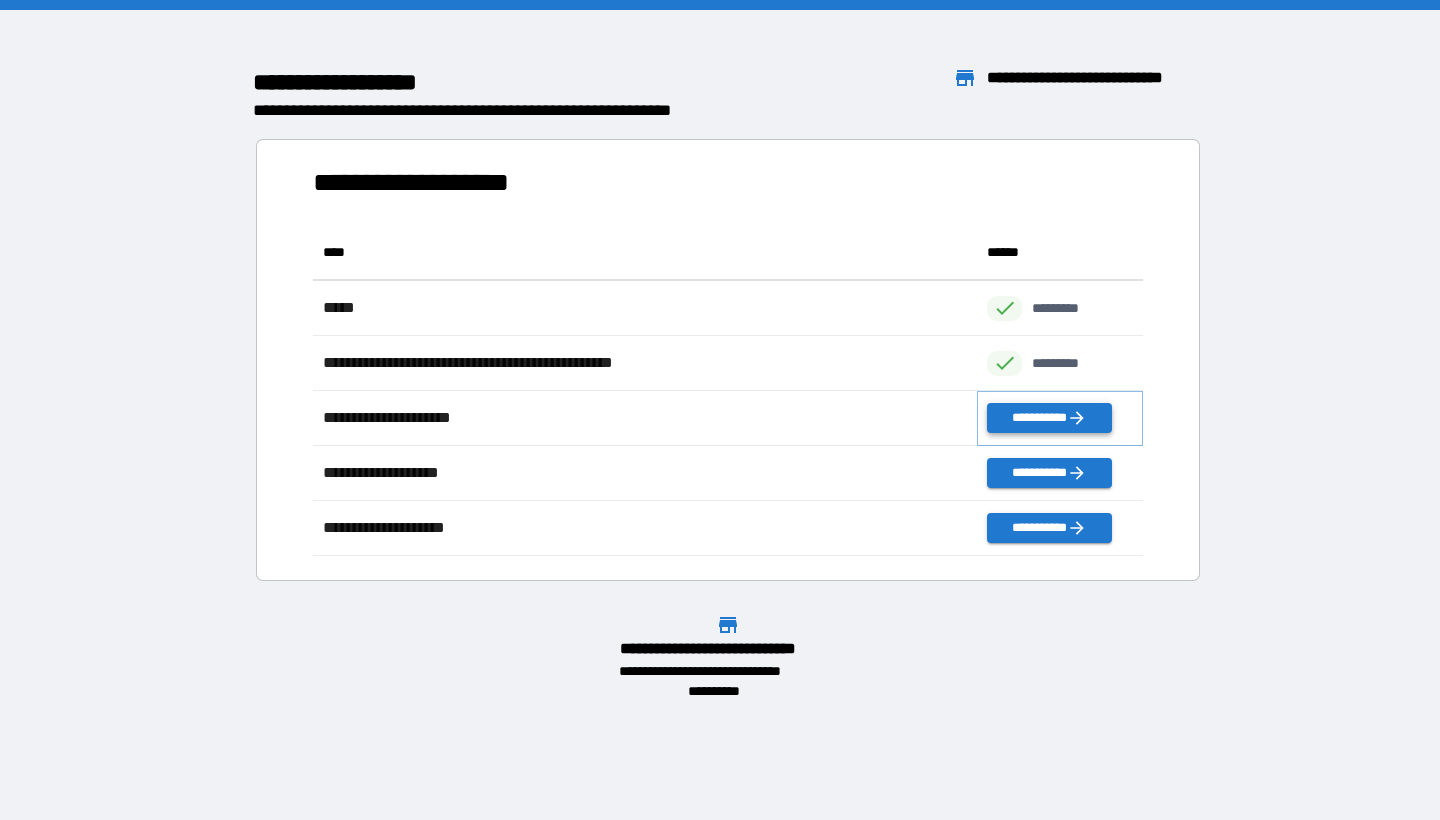 click on "**********" at bounding box center (1049, 418) 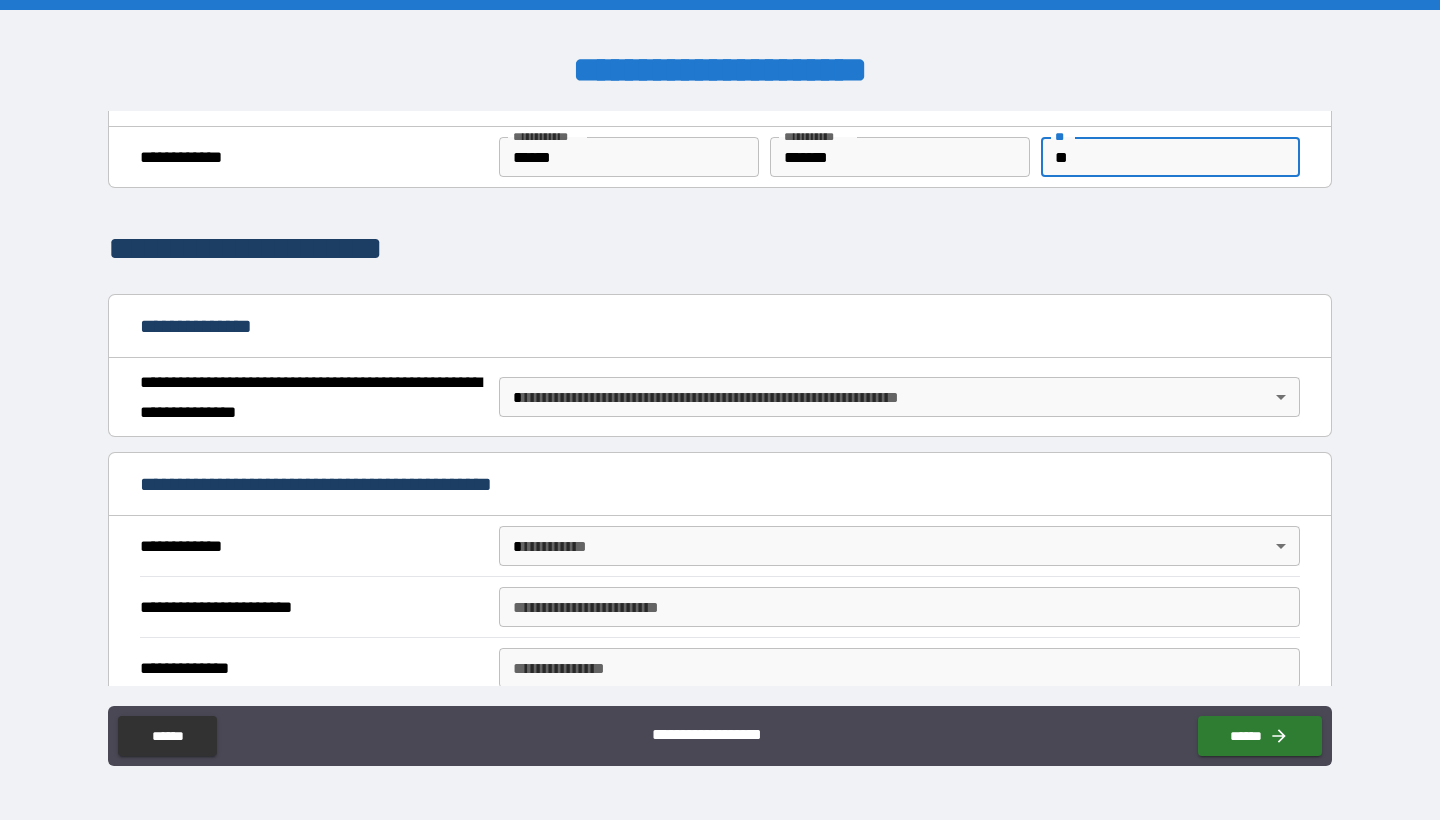 scroll, scrollTop: 109, scrollLeft: 0, axis: vertical 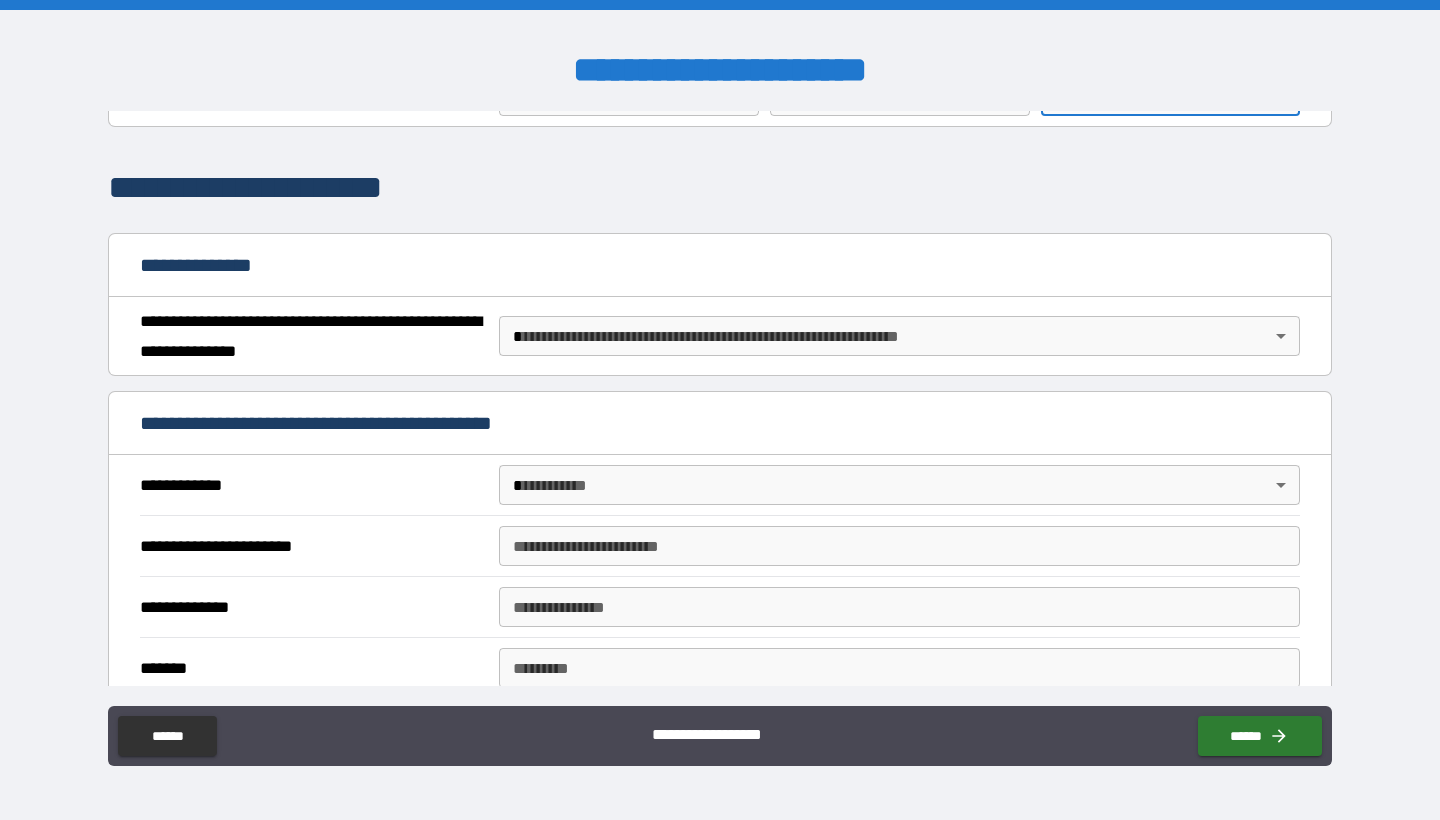 type on "**" 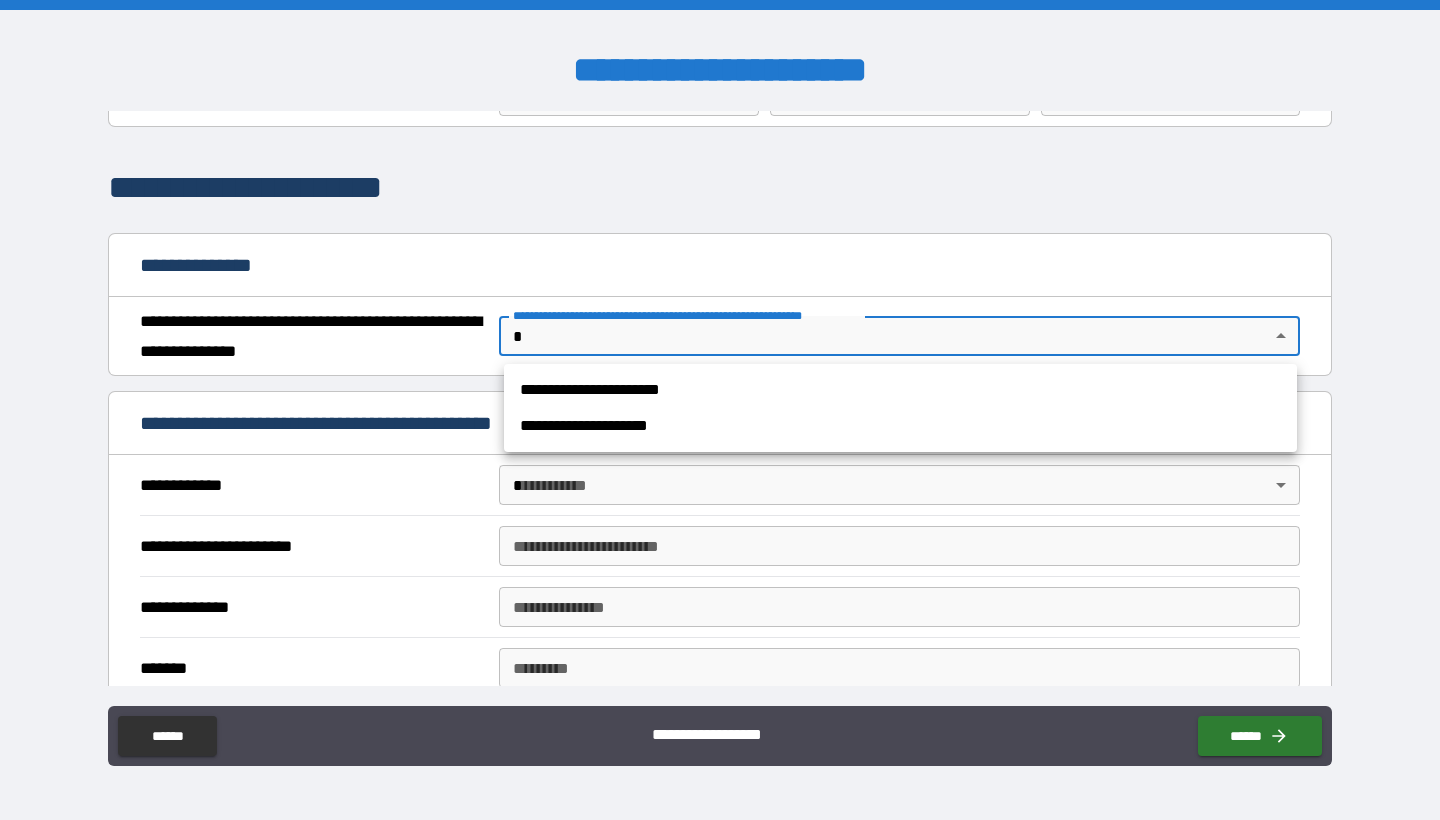 click on "**********" at bounding box center (900, 390) 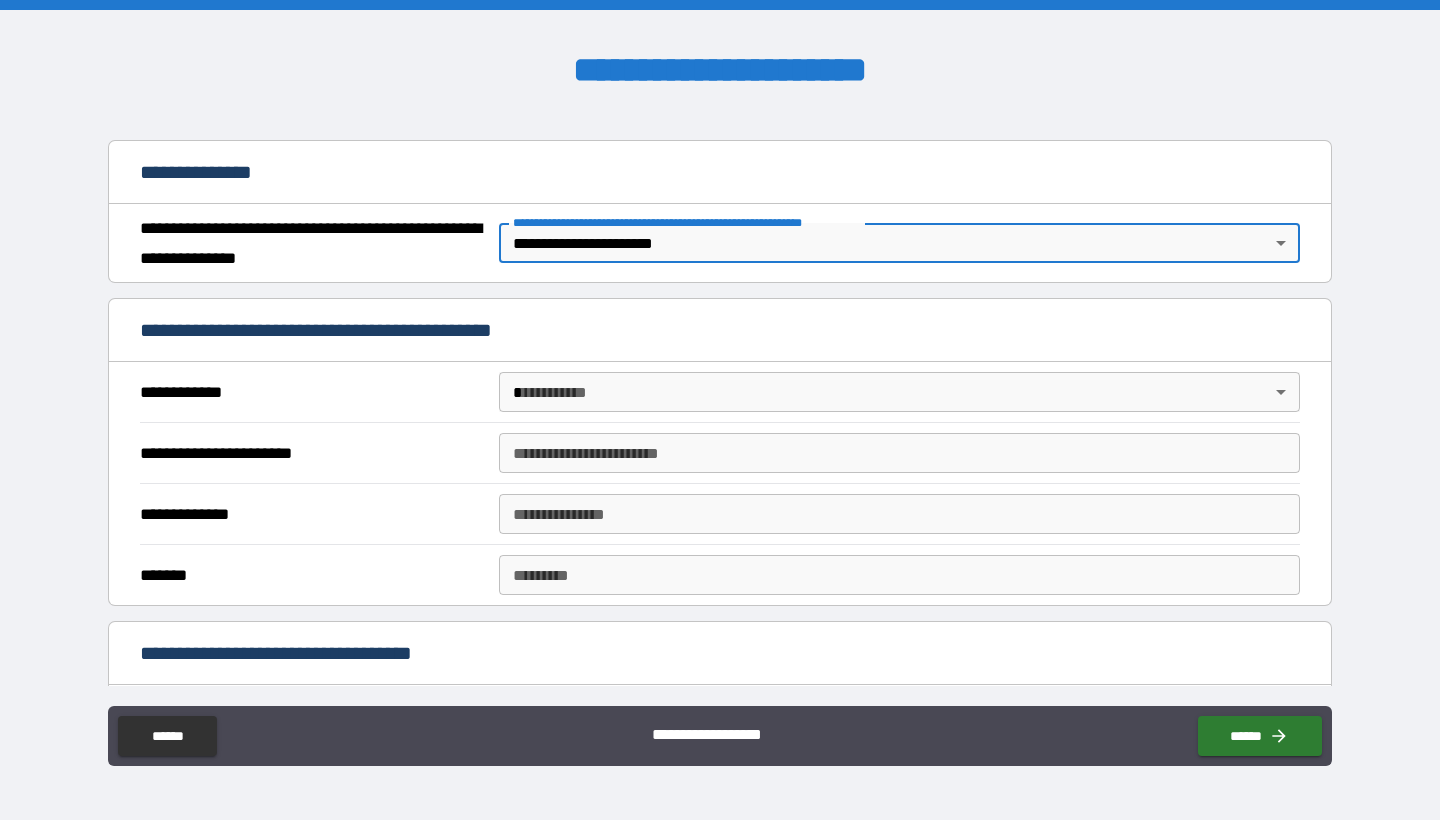 scroll, scrollTop: 202, scrollLeft: 0, axis: vertical 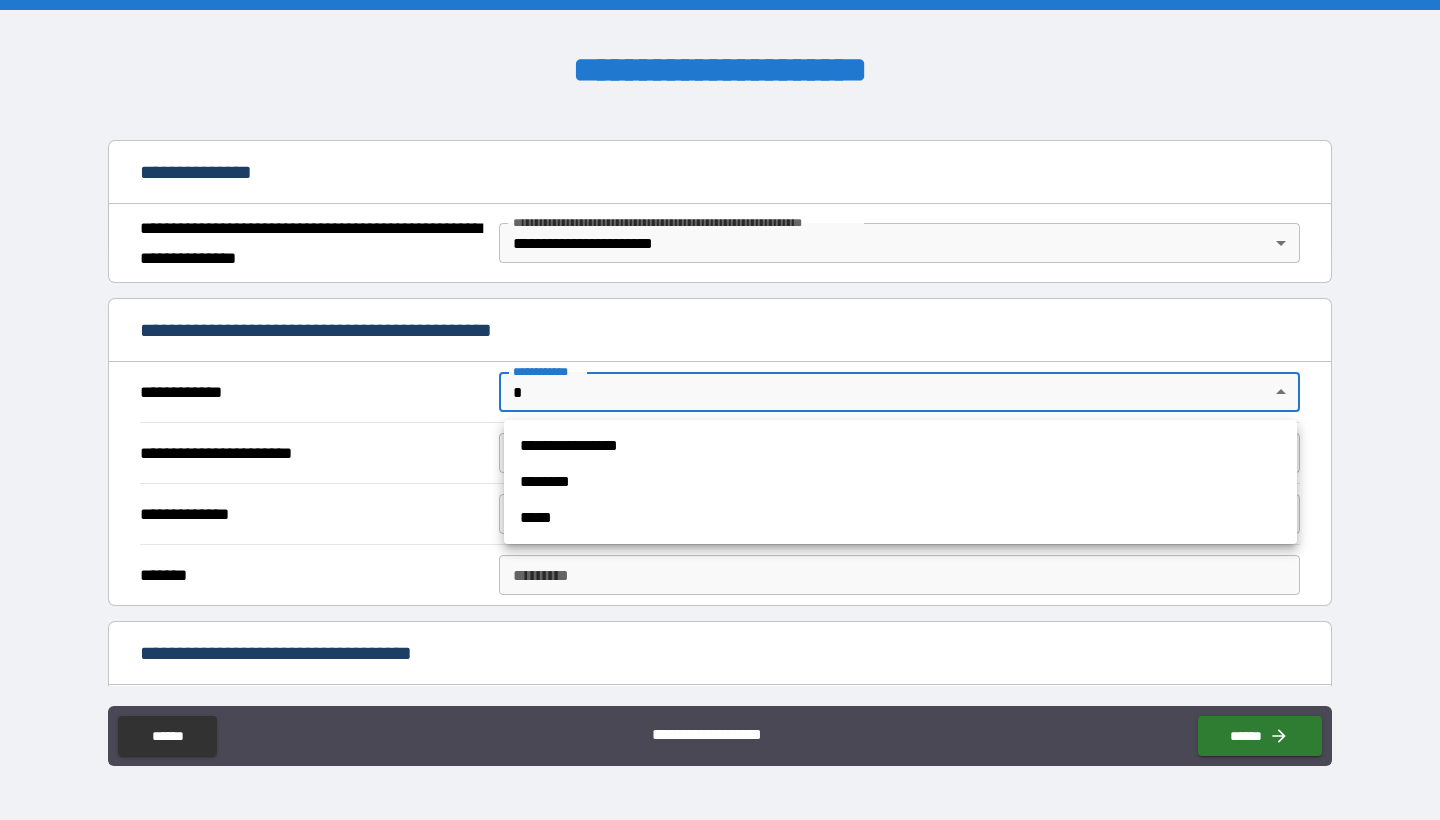 click on "*****" at bounding box center [900, 518] 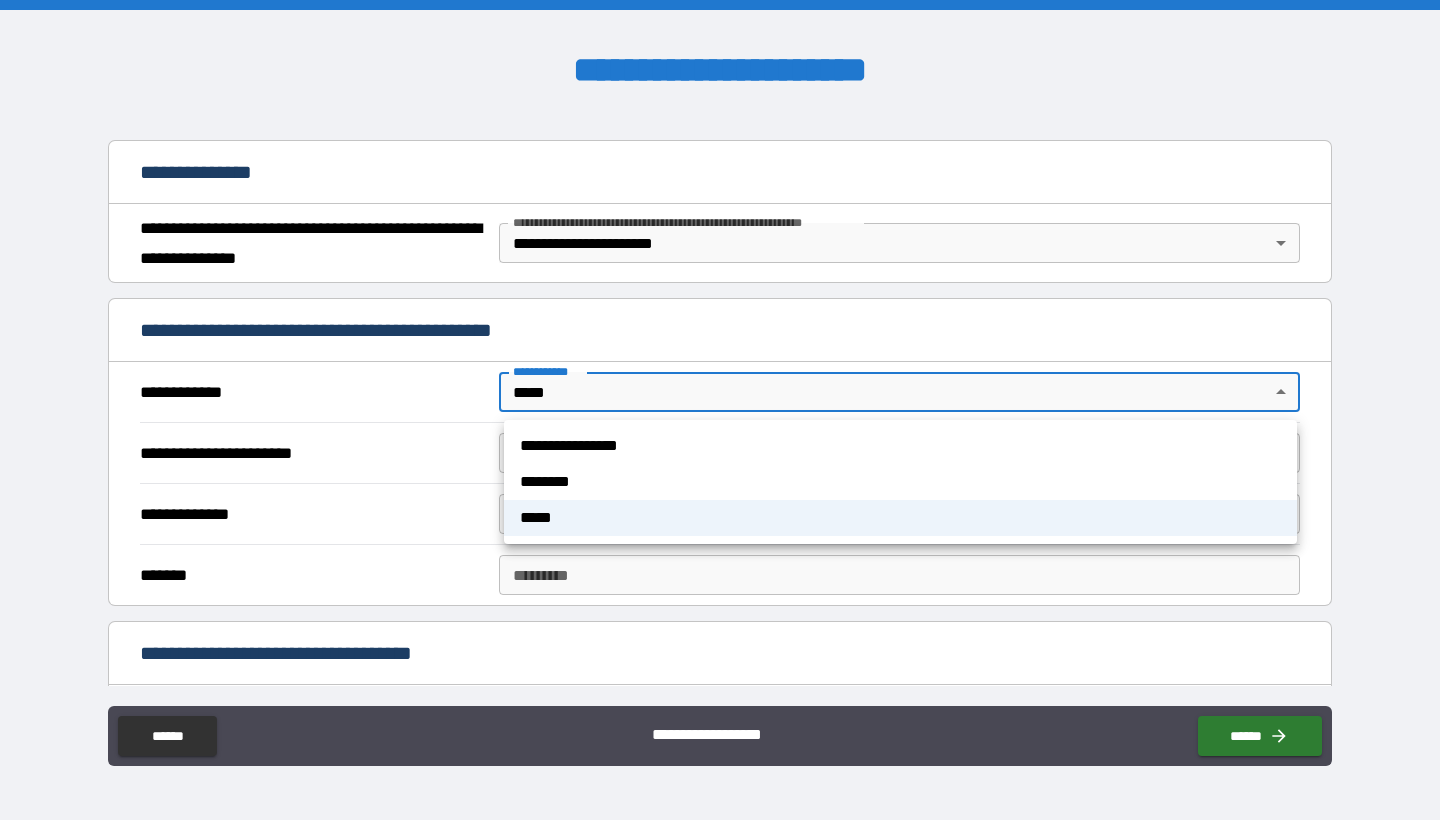 click on "**********" at bounding box center [720, 410] 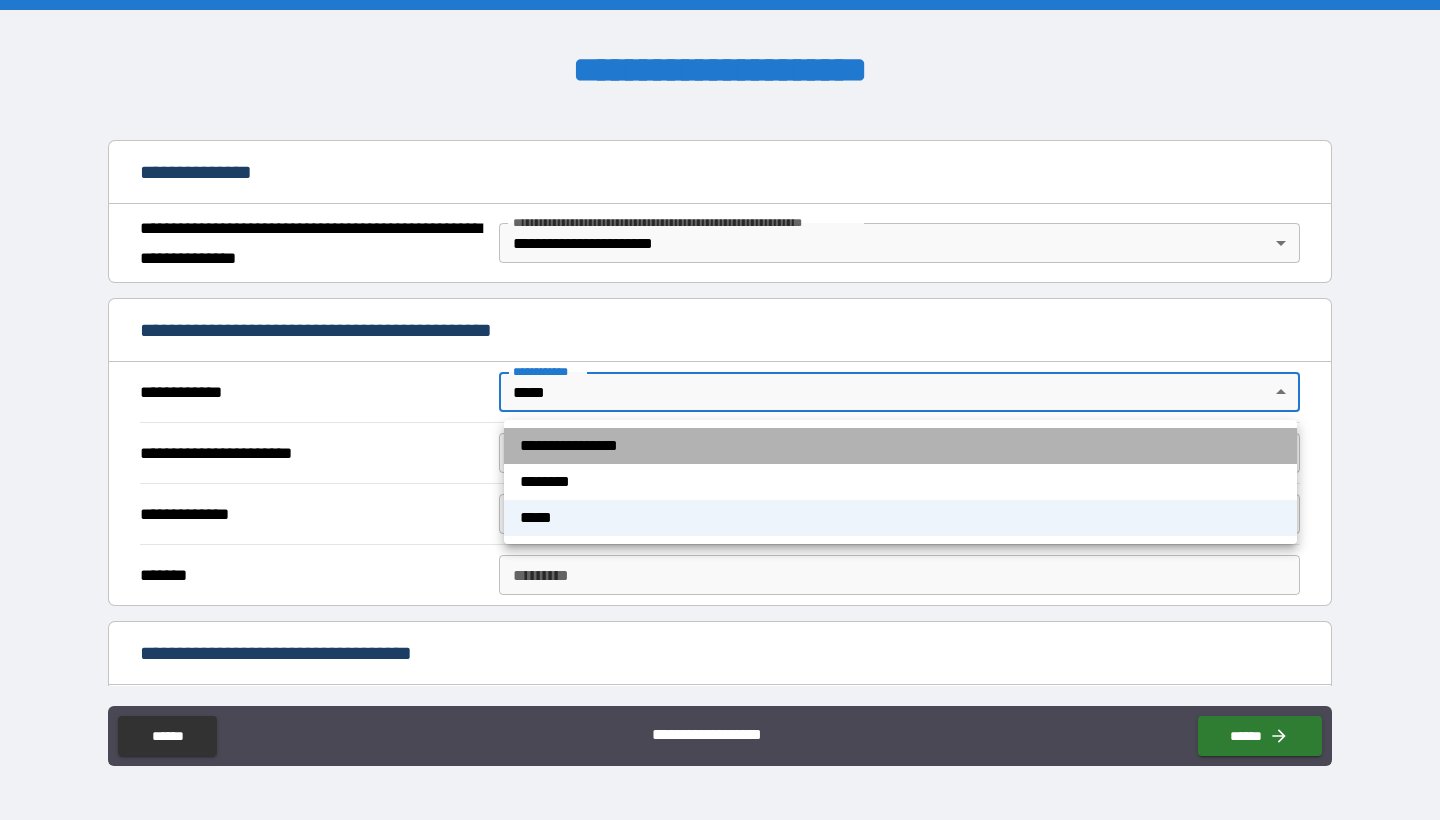 click on "**********" at bounding box center (900, 446) 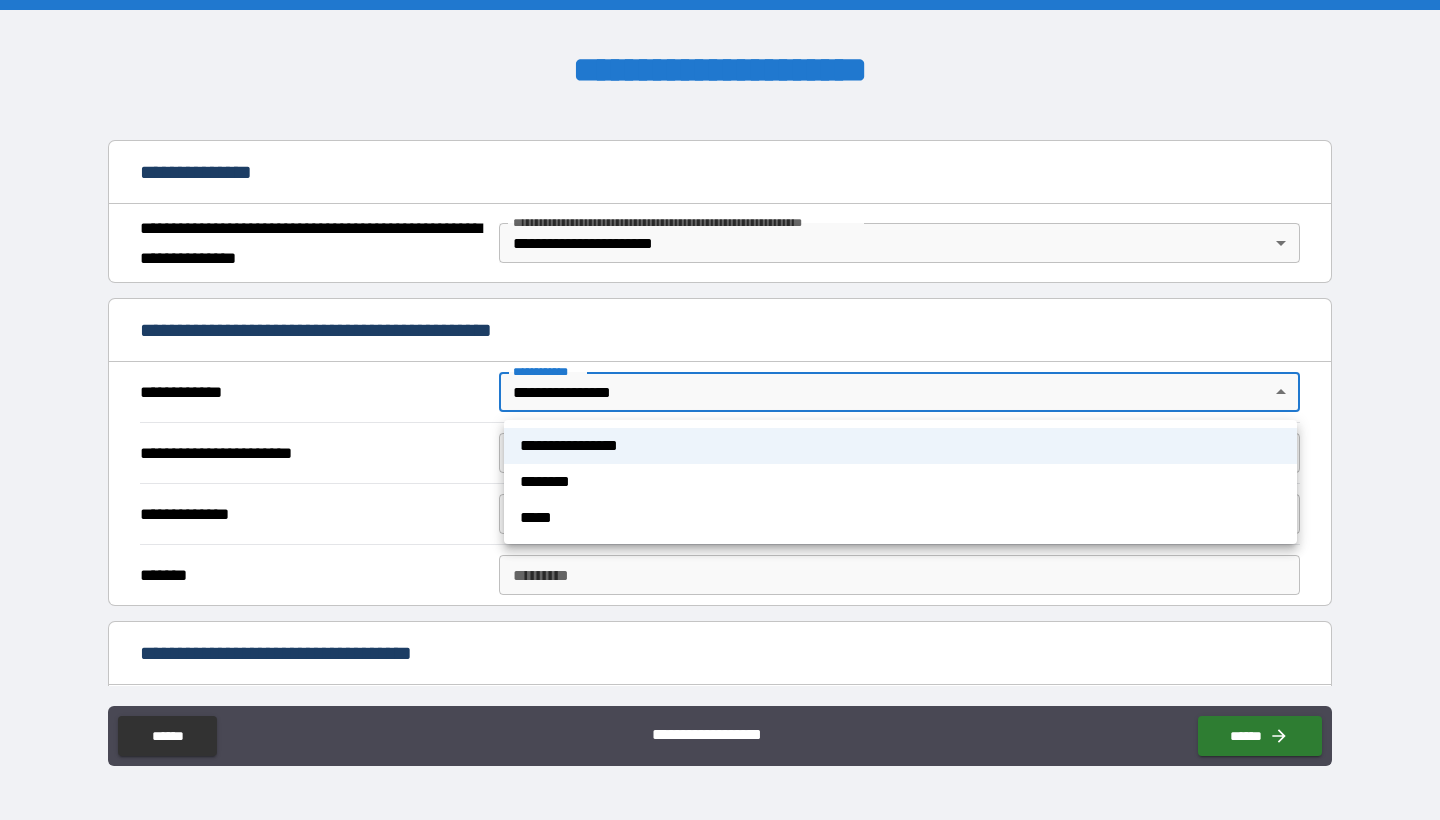 click on "**********" at bounding box center (720, 410) 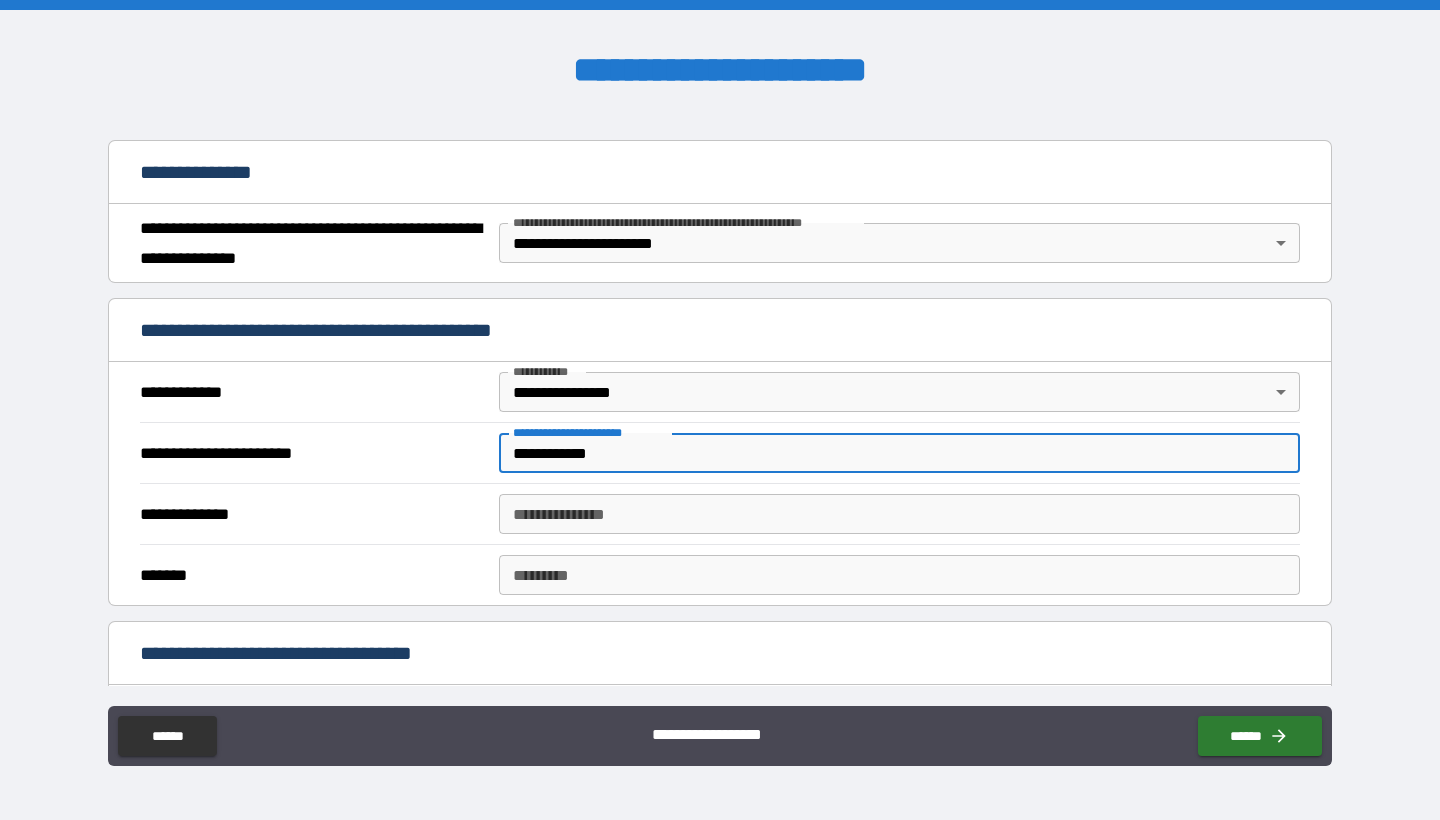 type on "**********" 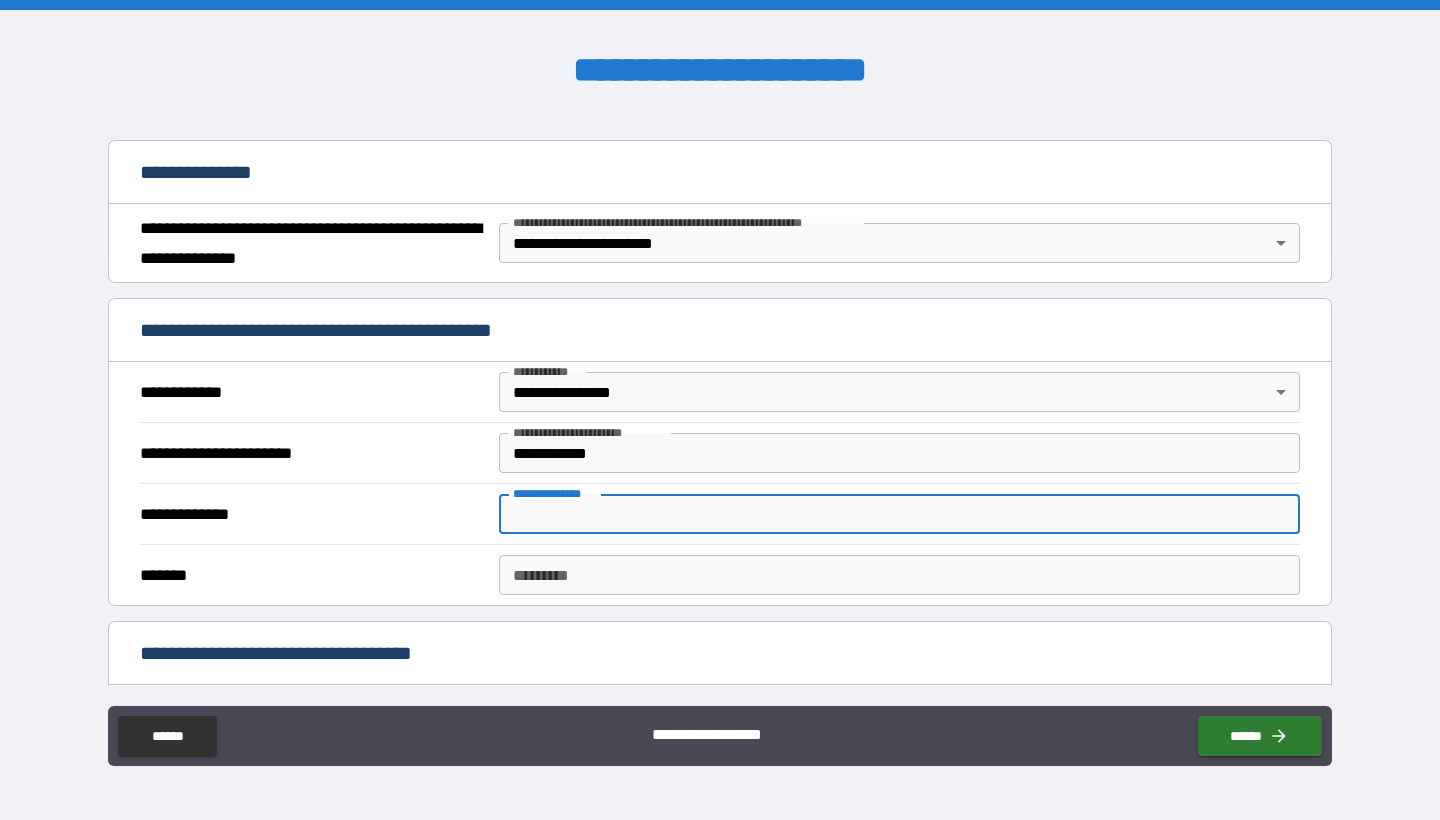 click on "**********" at bounding box center (899, 514) 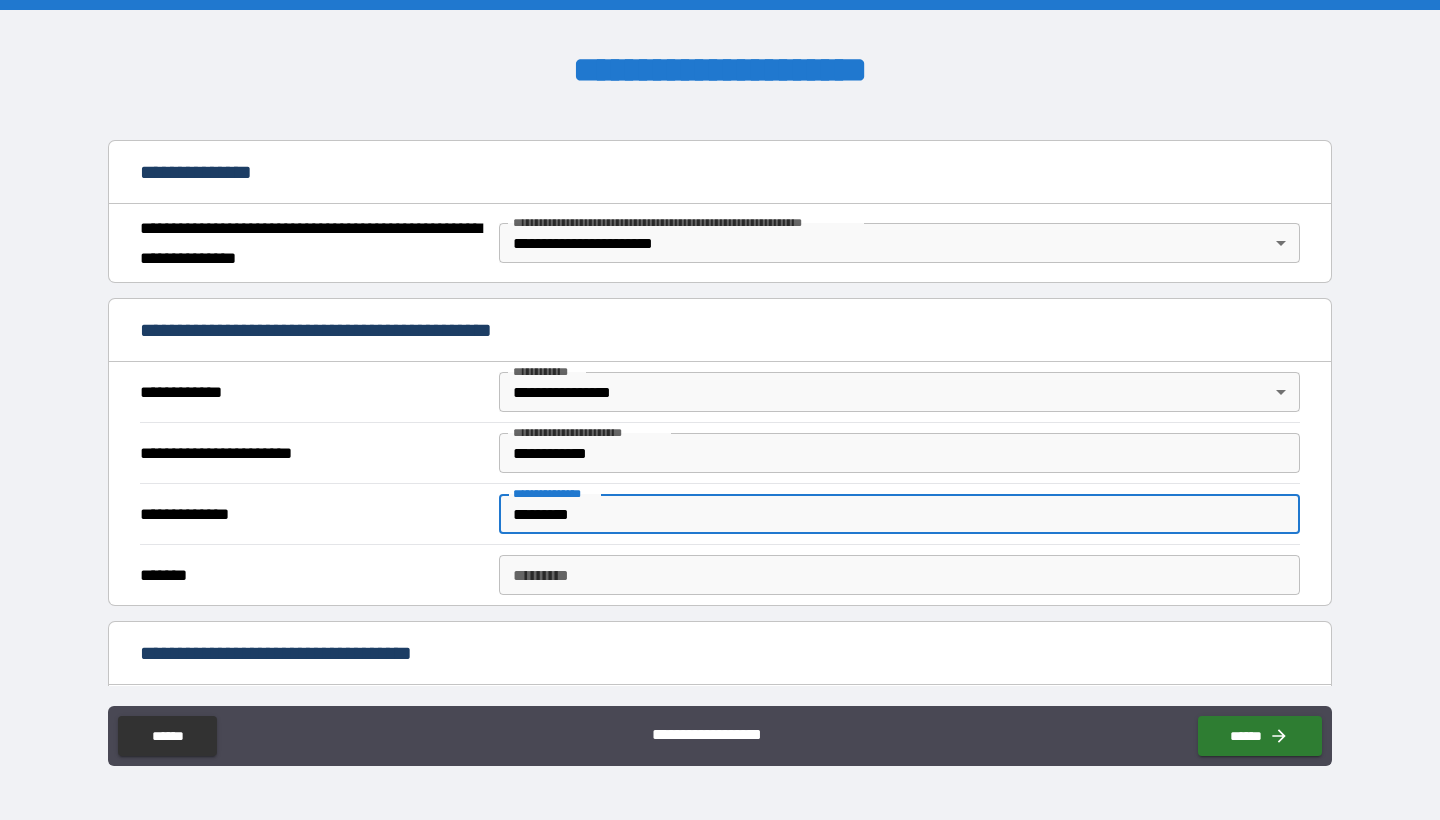type on "*********" 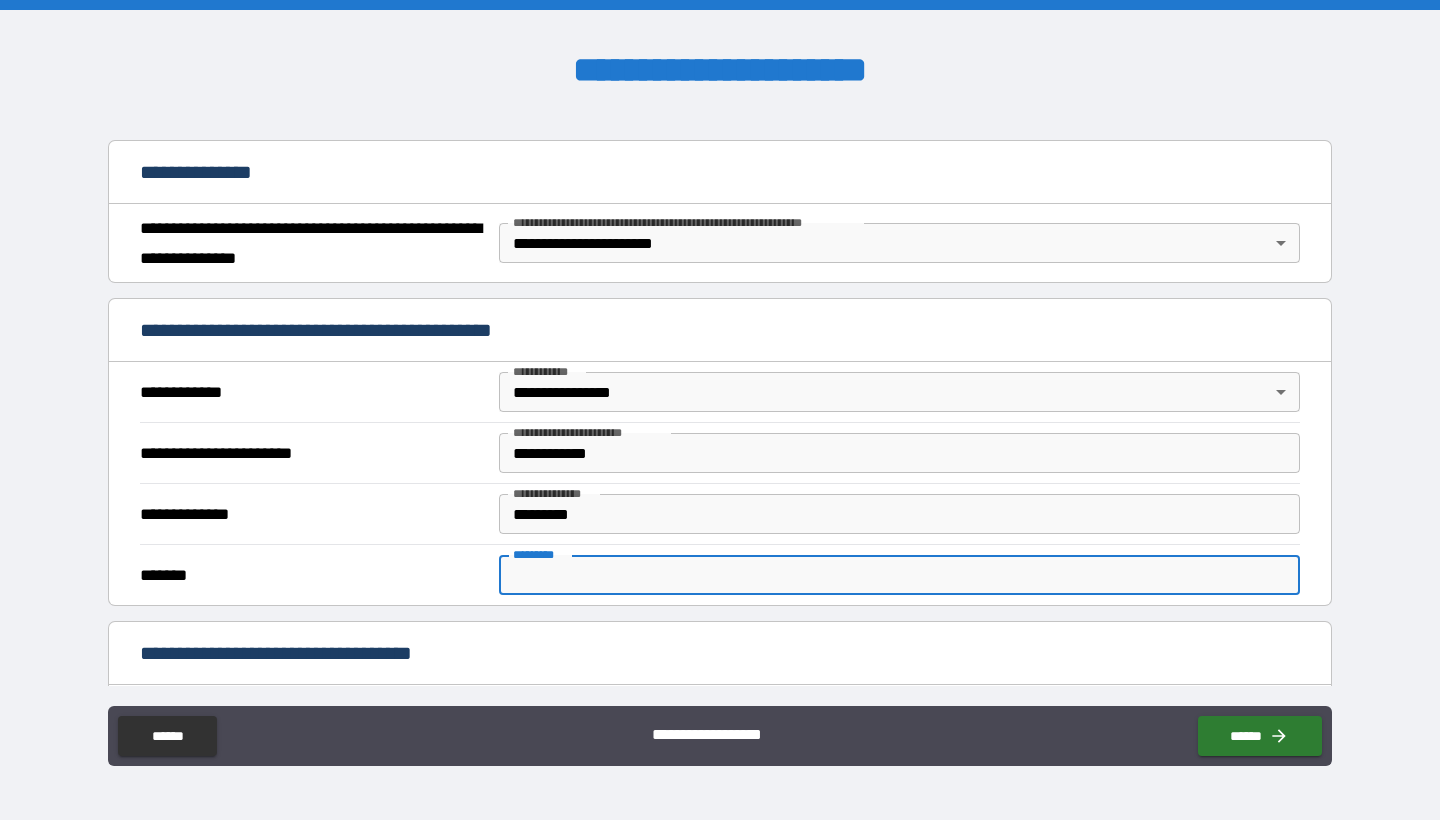 click on "*******   *" at bounding box center [899, 575] 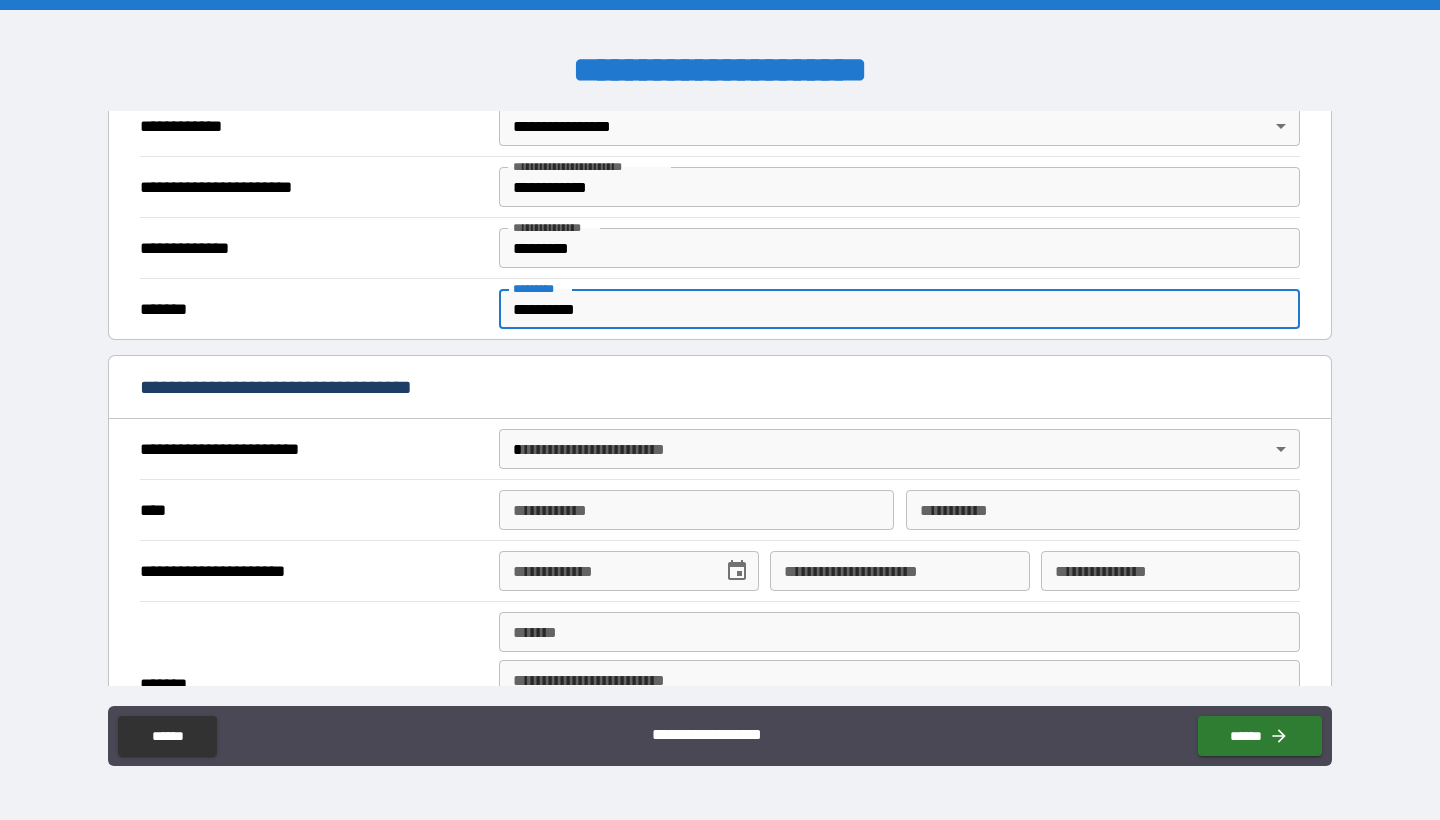 scroll, scrollTop: 527, scrollLeft: 0, axis: vertical 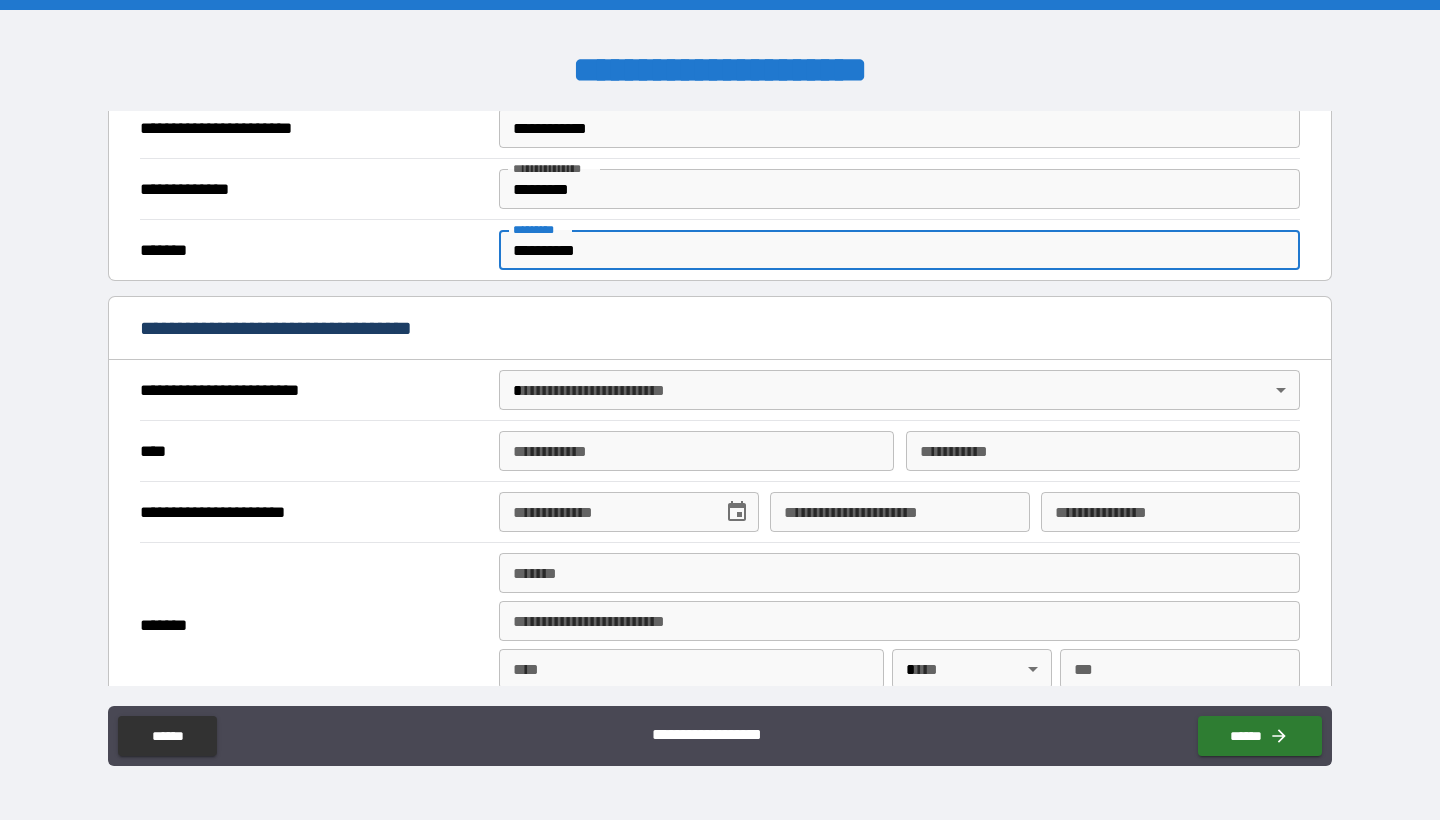 type on "**********" 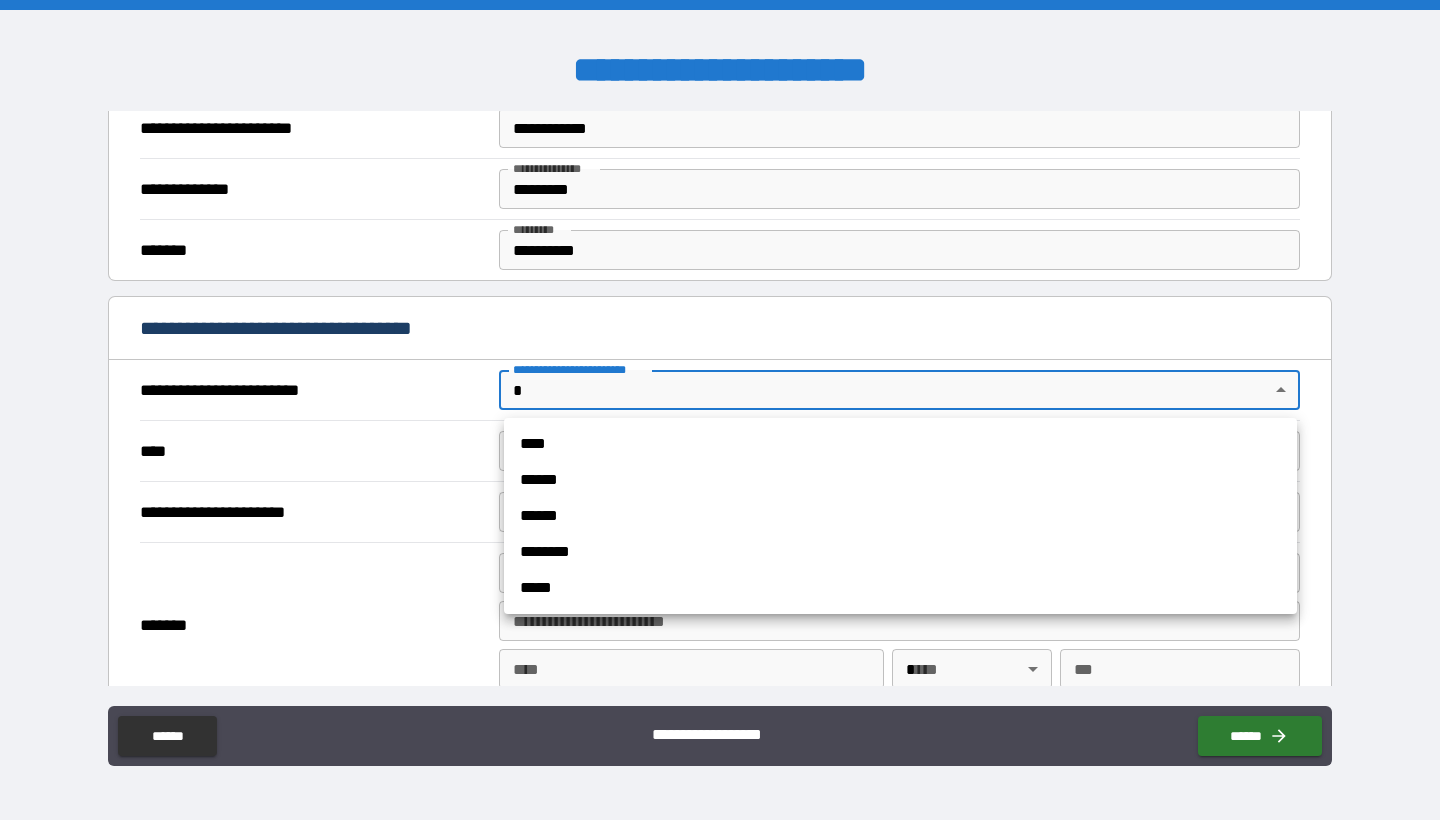 click on "**********" at bounding box center (720, 410) 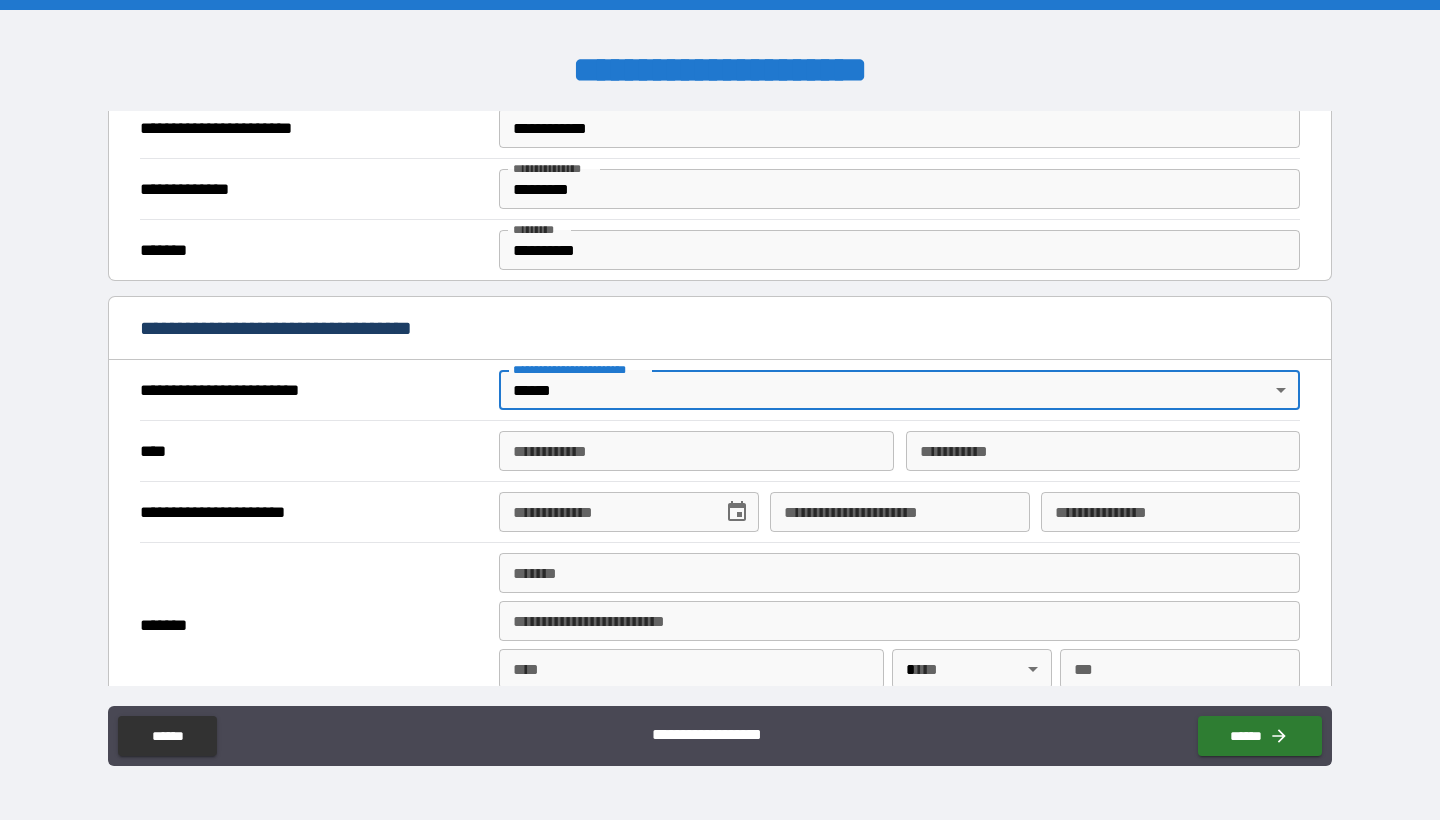 type on "*" 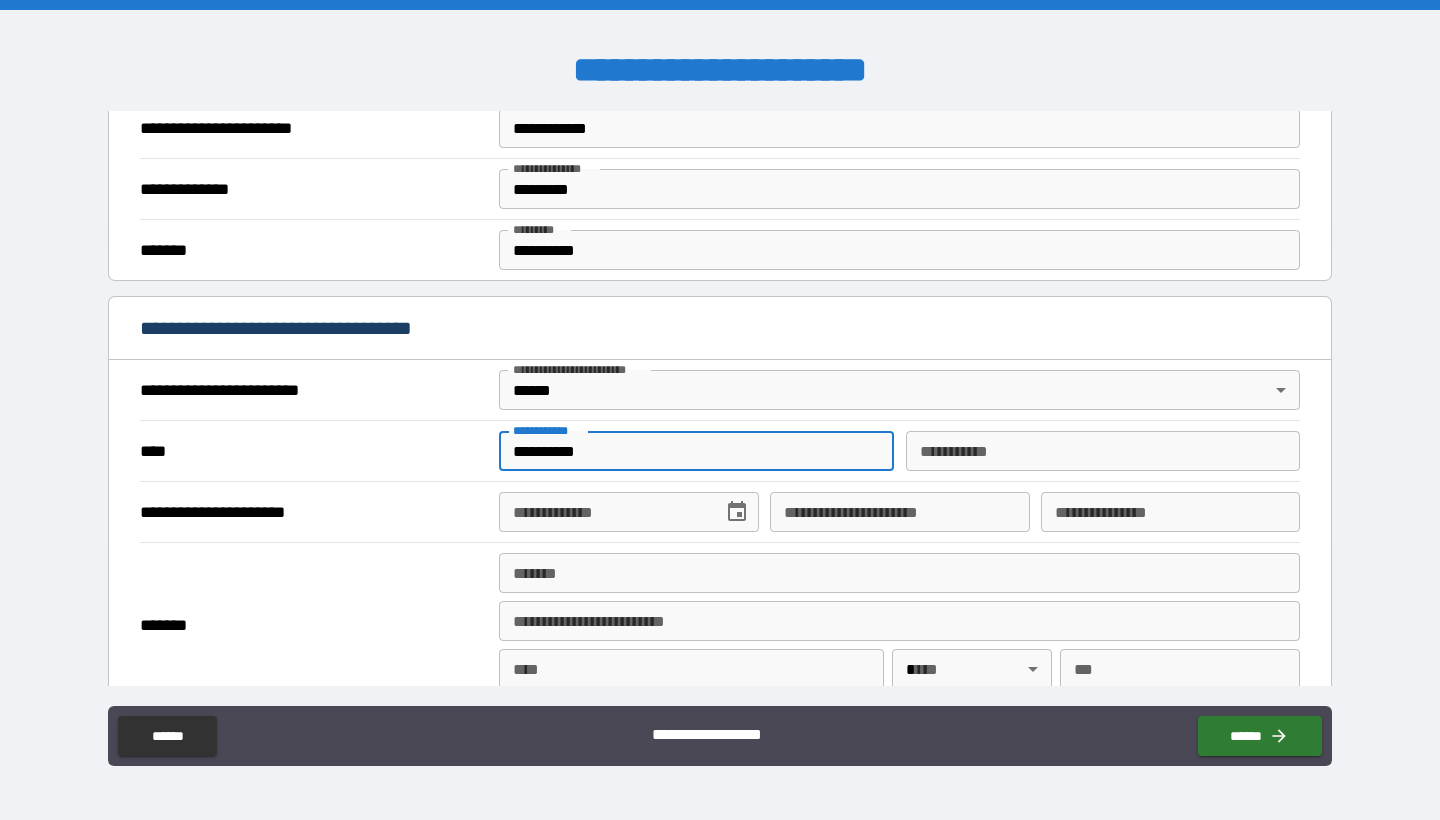 type on "**********" 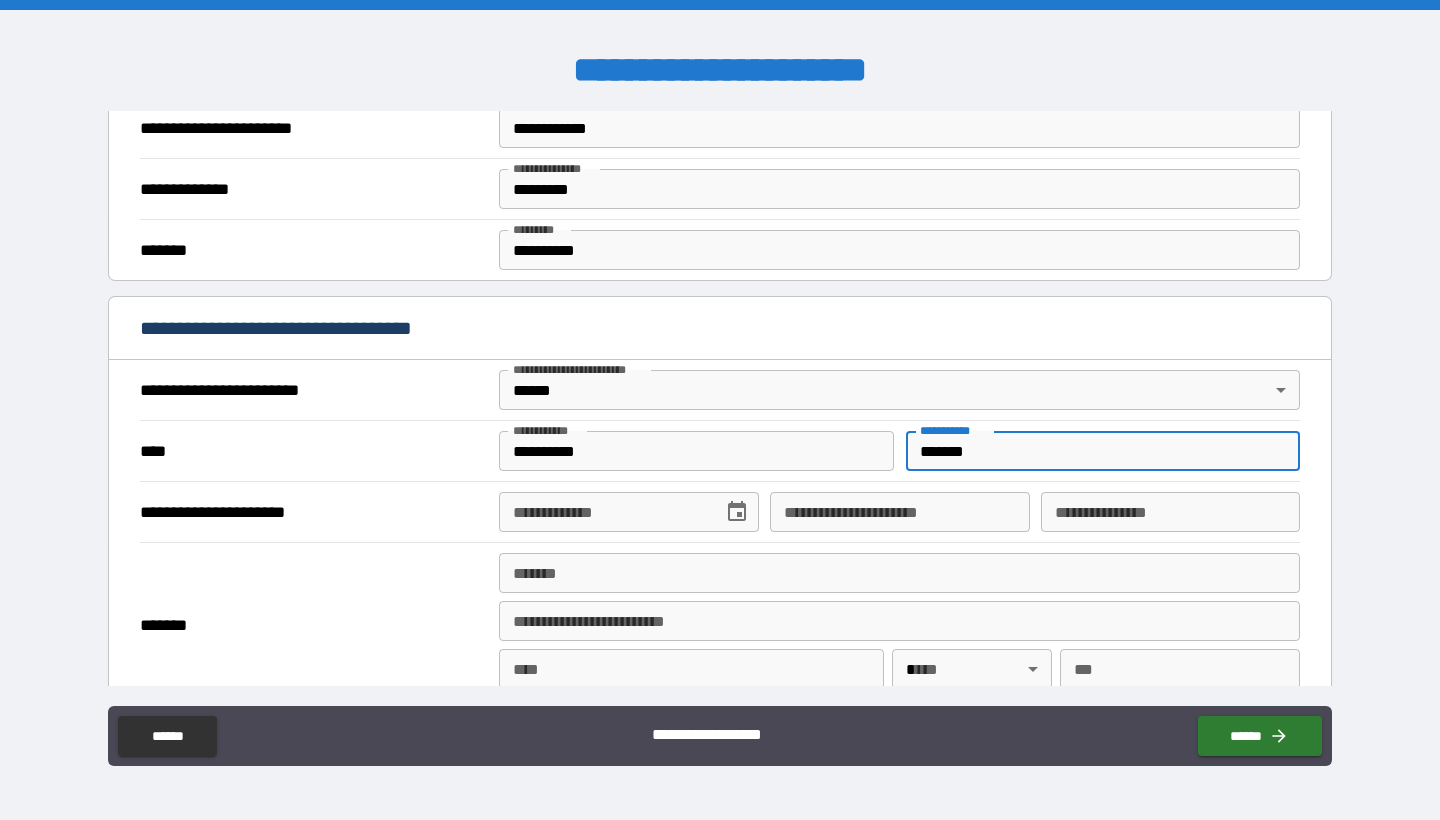 type on "*******" 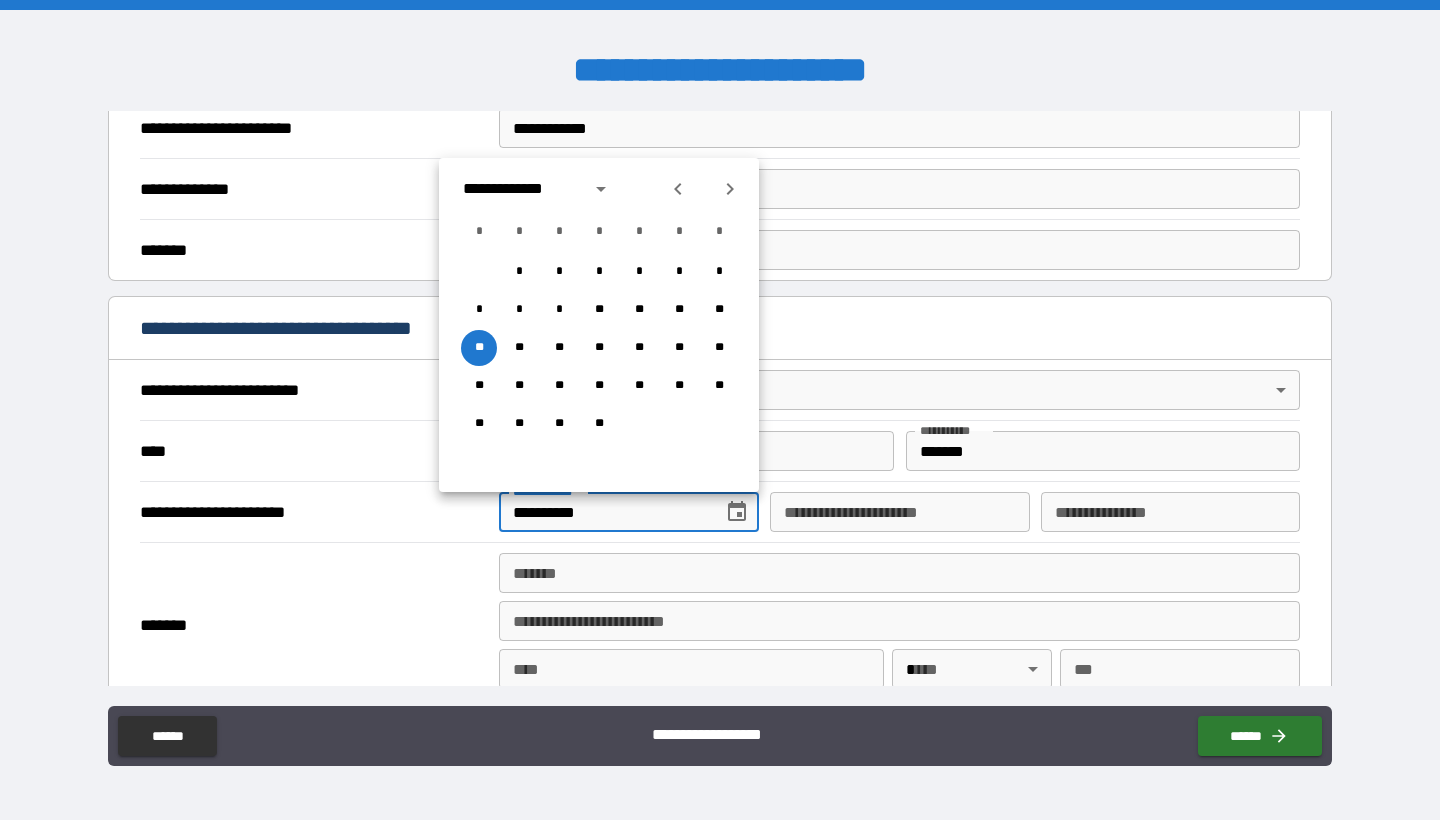 type on "**********" 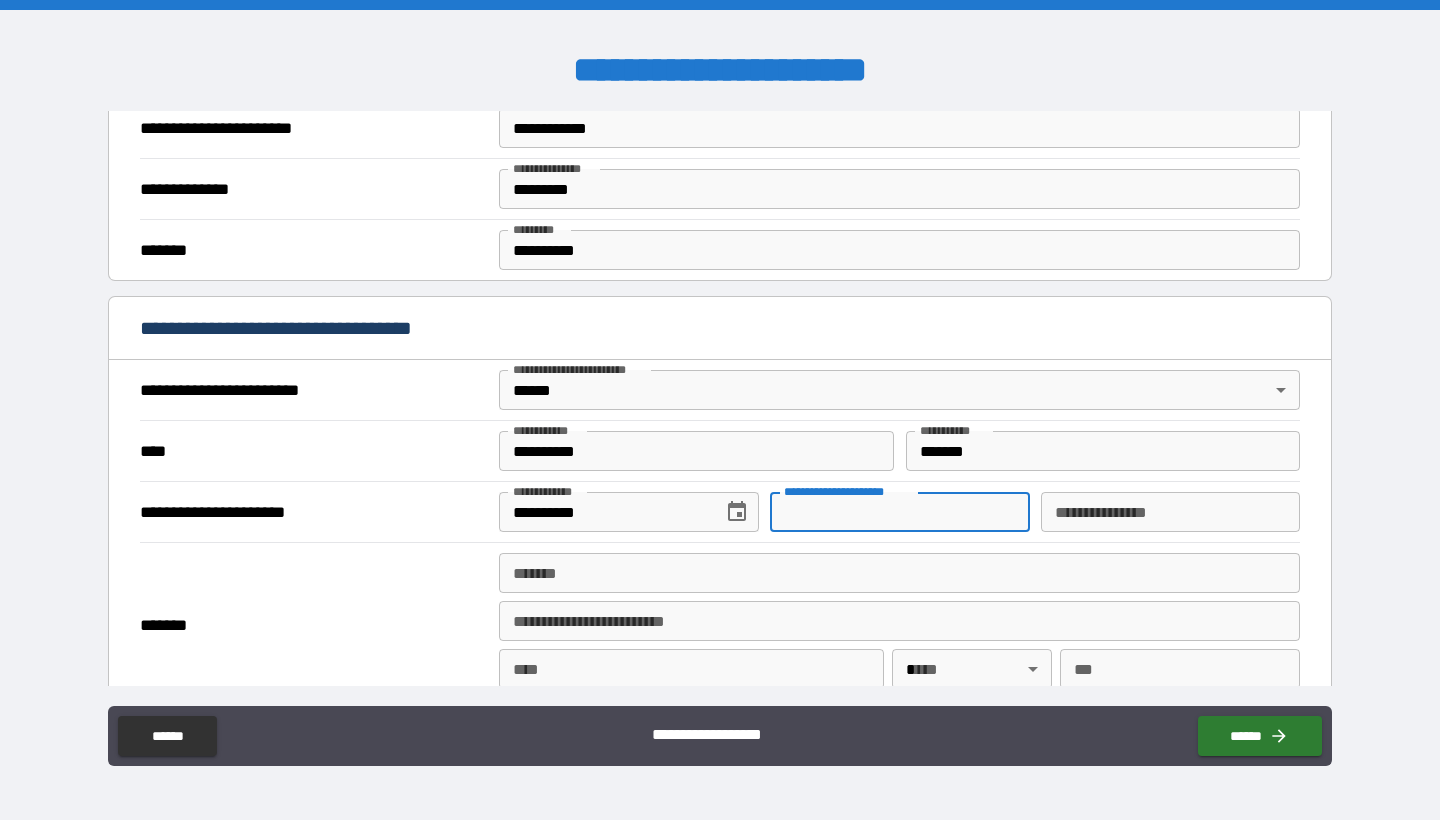 click on "**********" at bounding box center [899, 512] 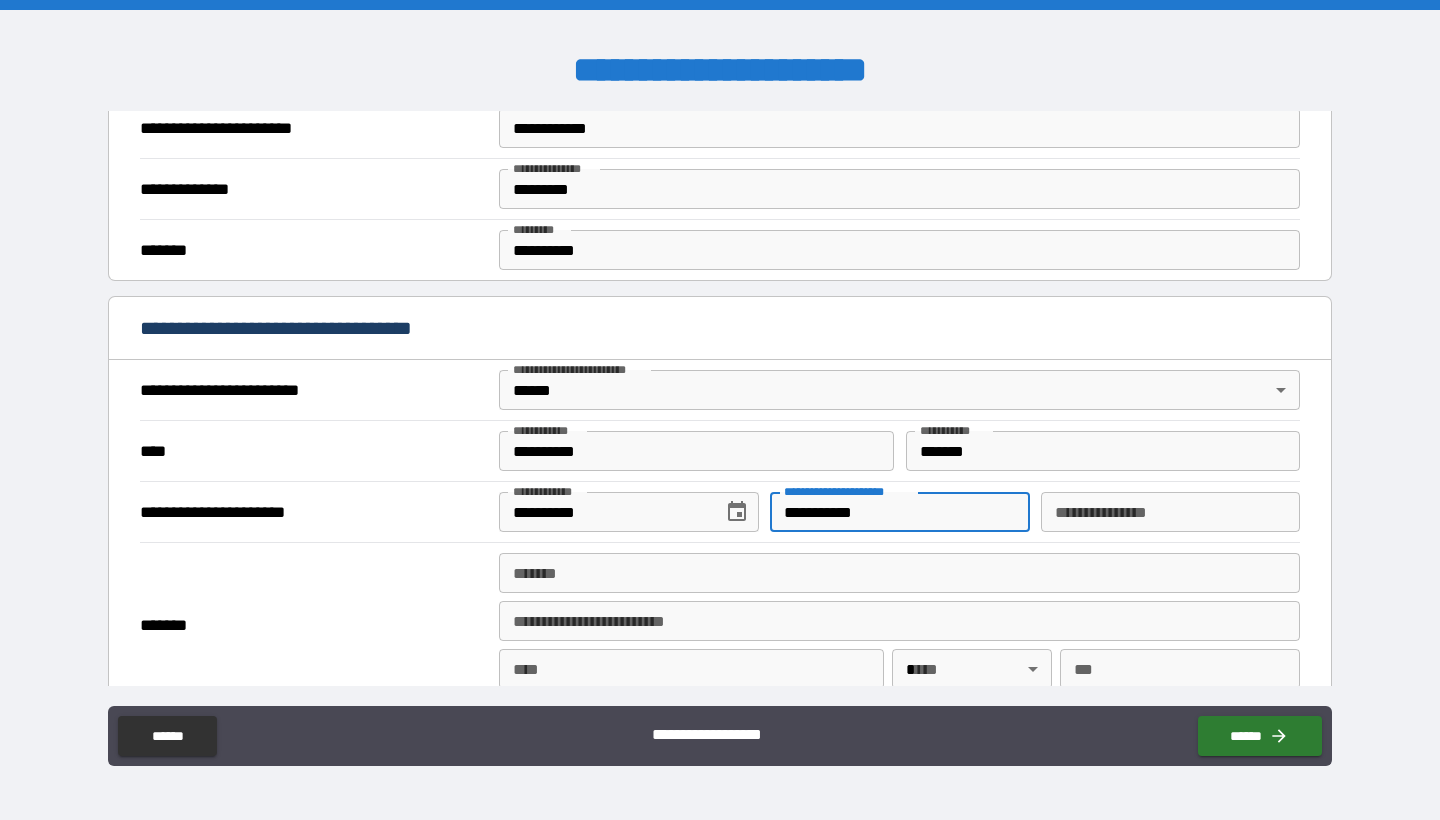 type on "**********" 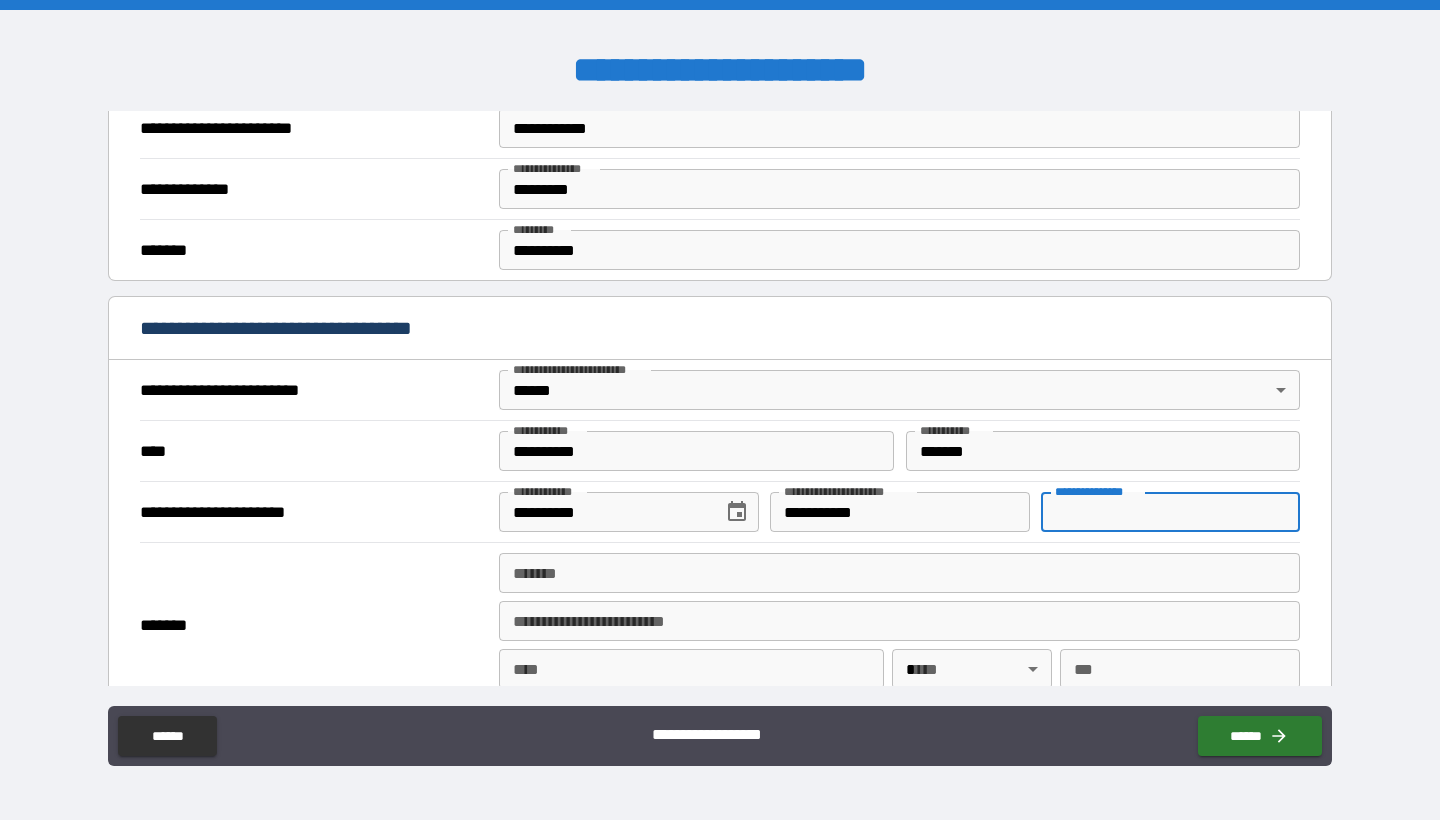 click on "**********" at bounding box center [1170, 512] 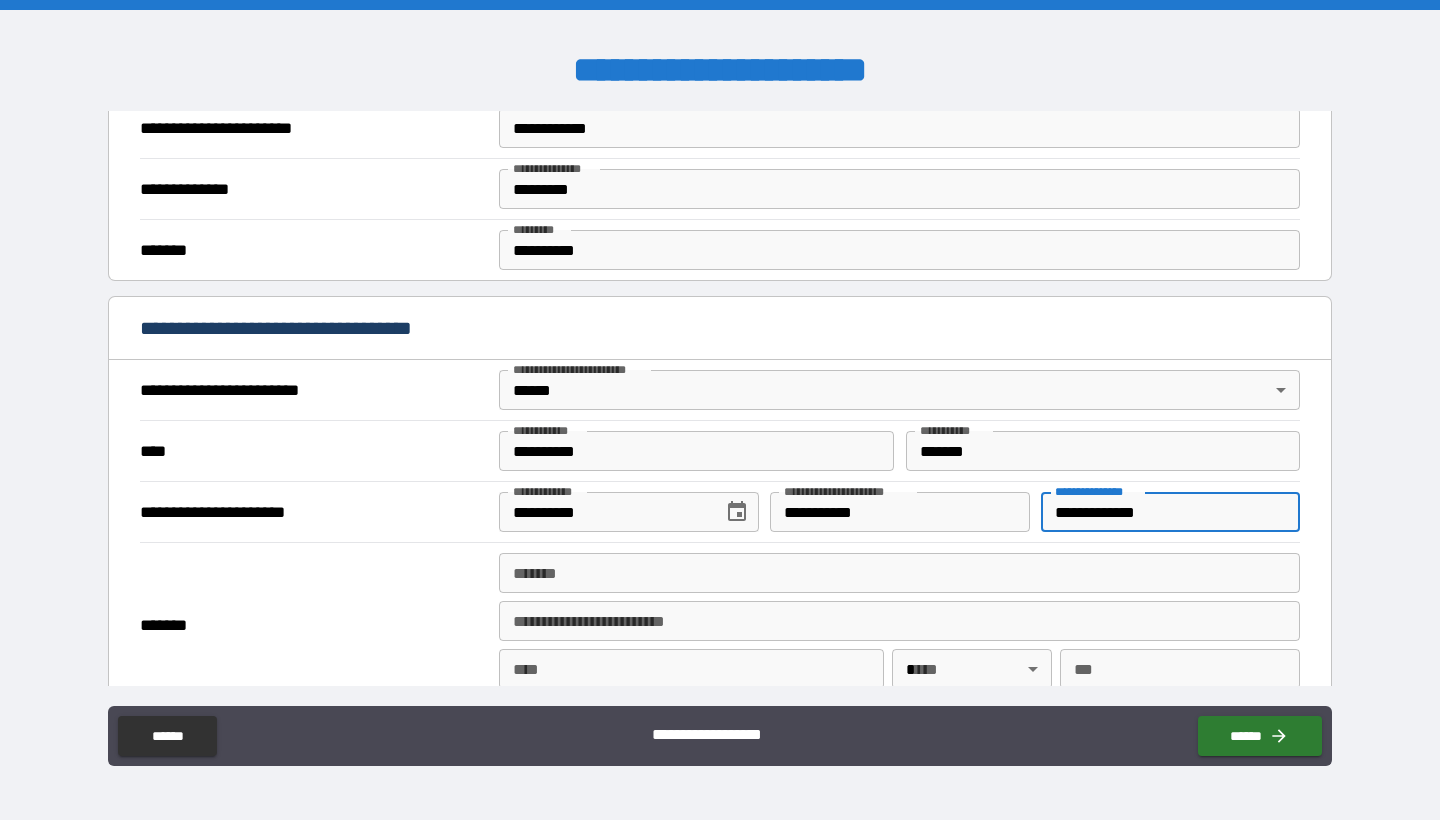 type on "**********" 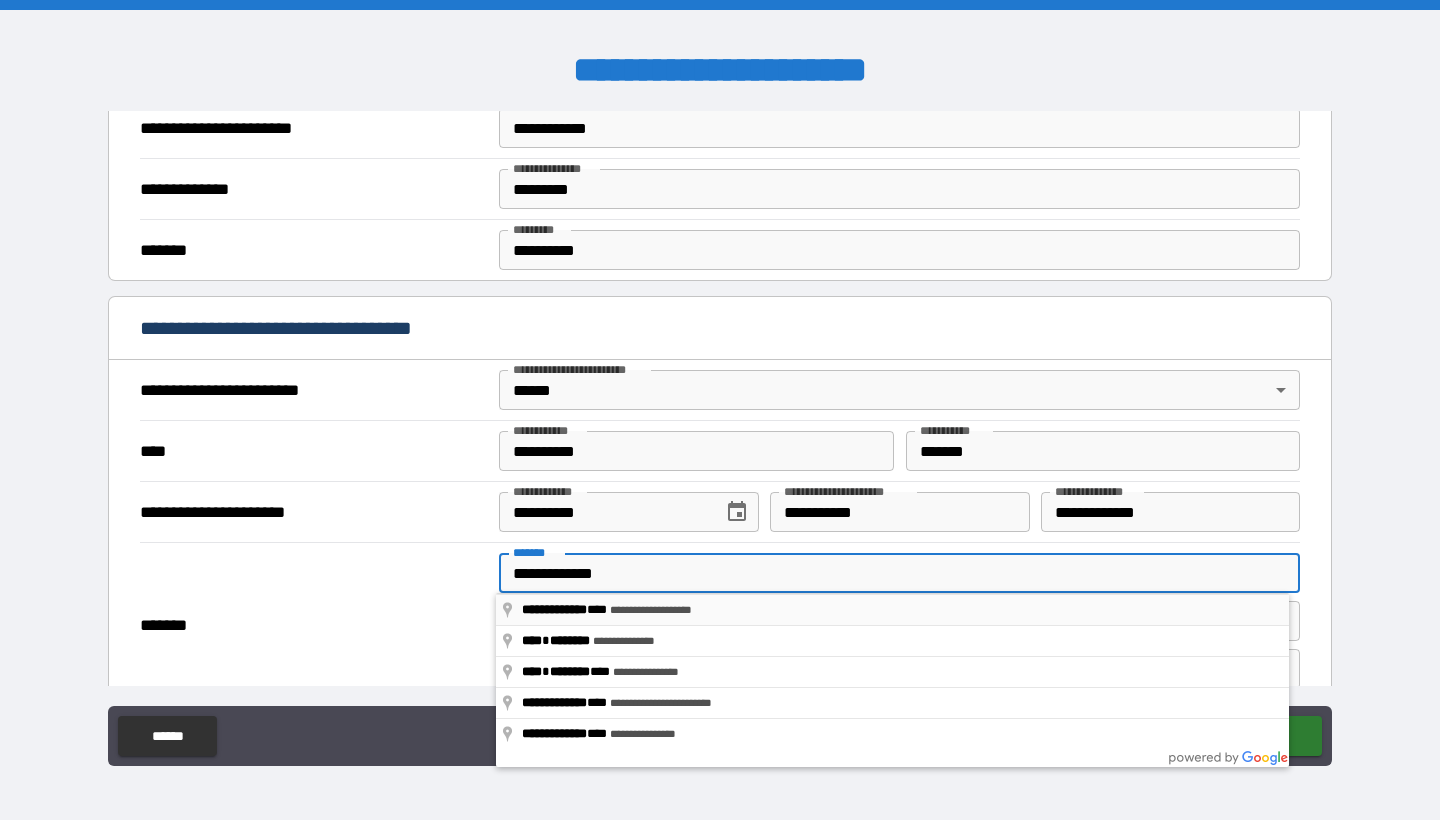 type on "**********" 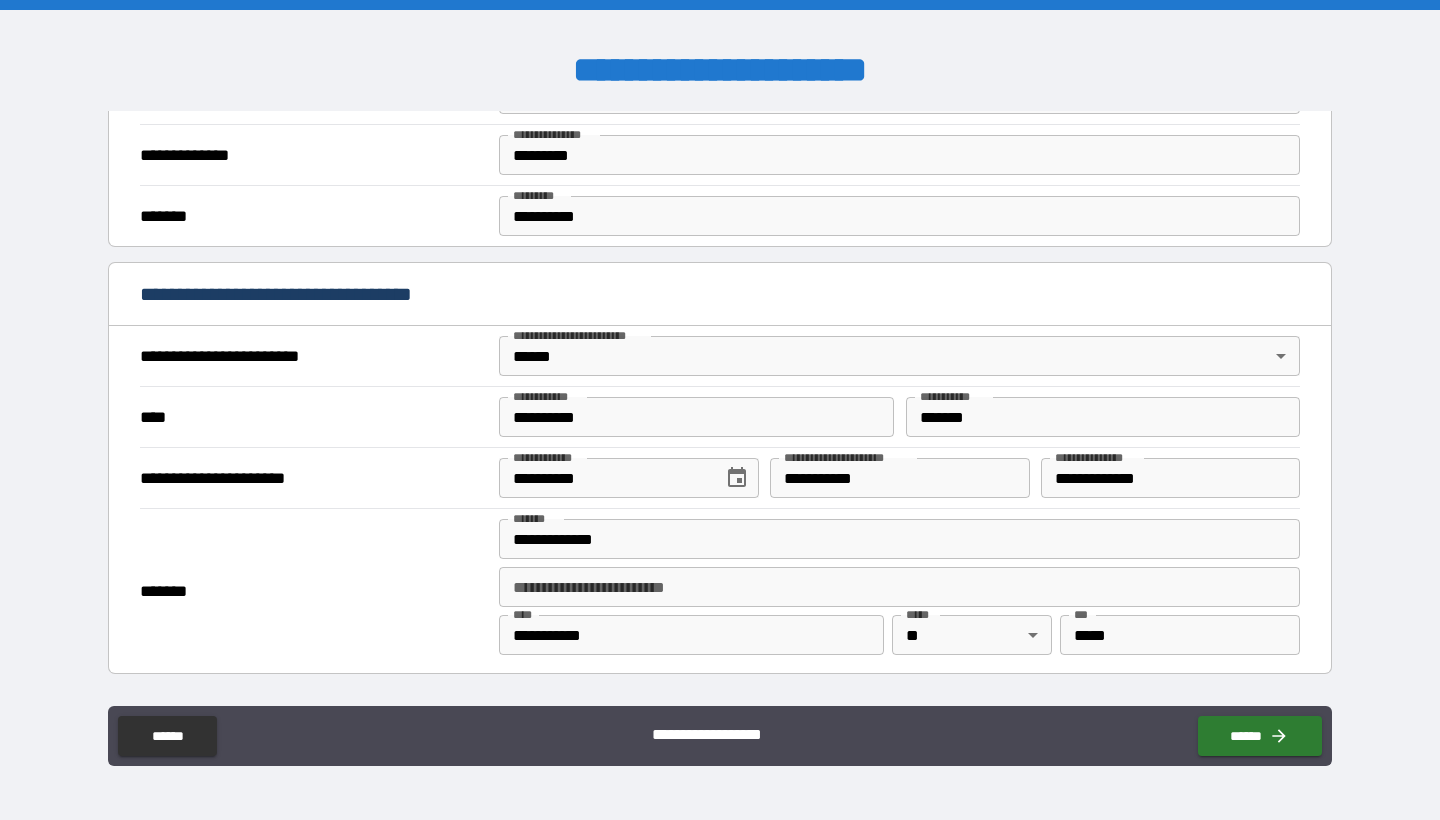 scroll, scrollTop: 603, scrollLeft: 0, axis: vertical 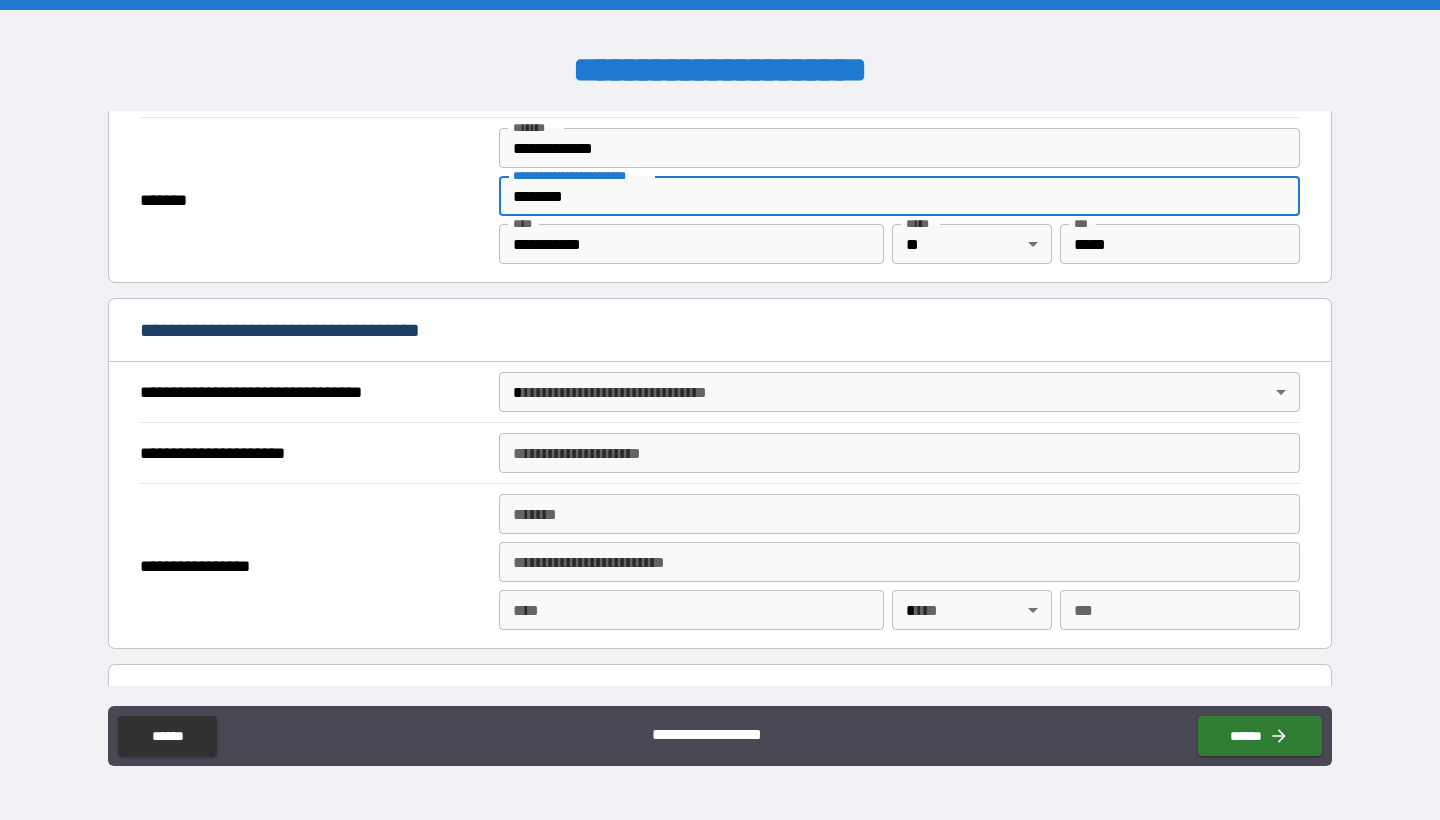 type on "********" 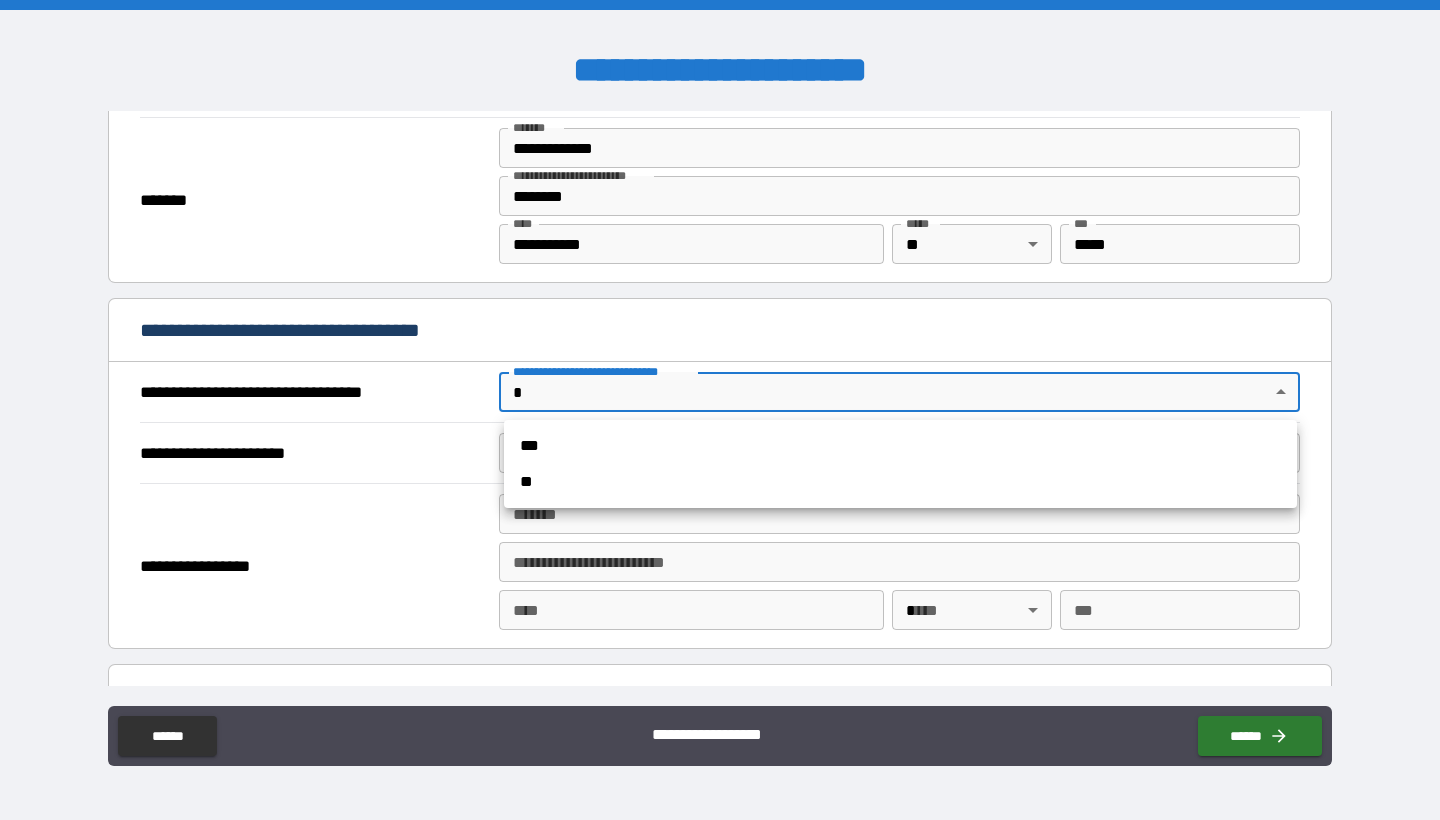 click on "**********" at bounding box center (720, 410) 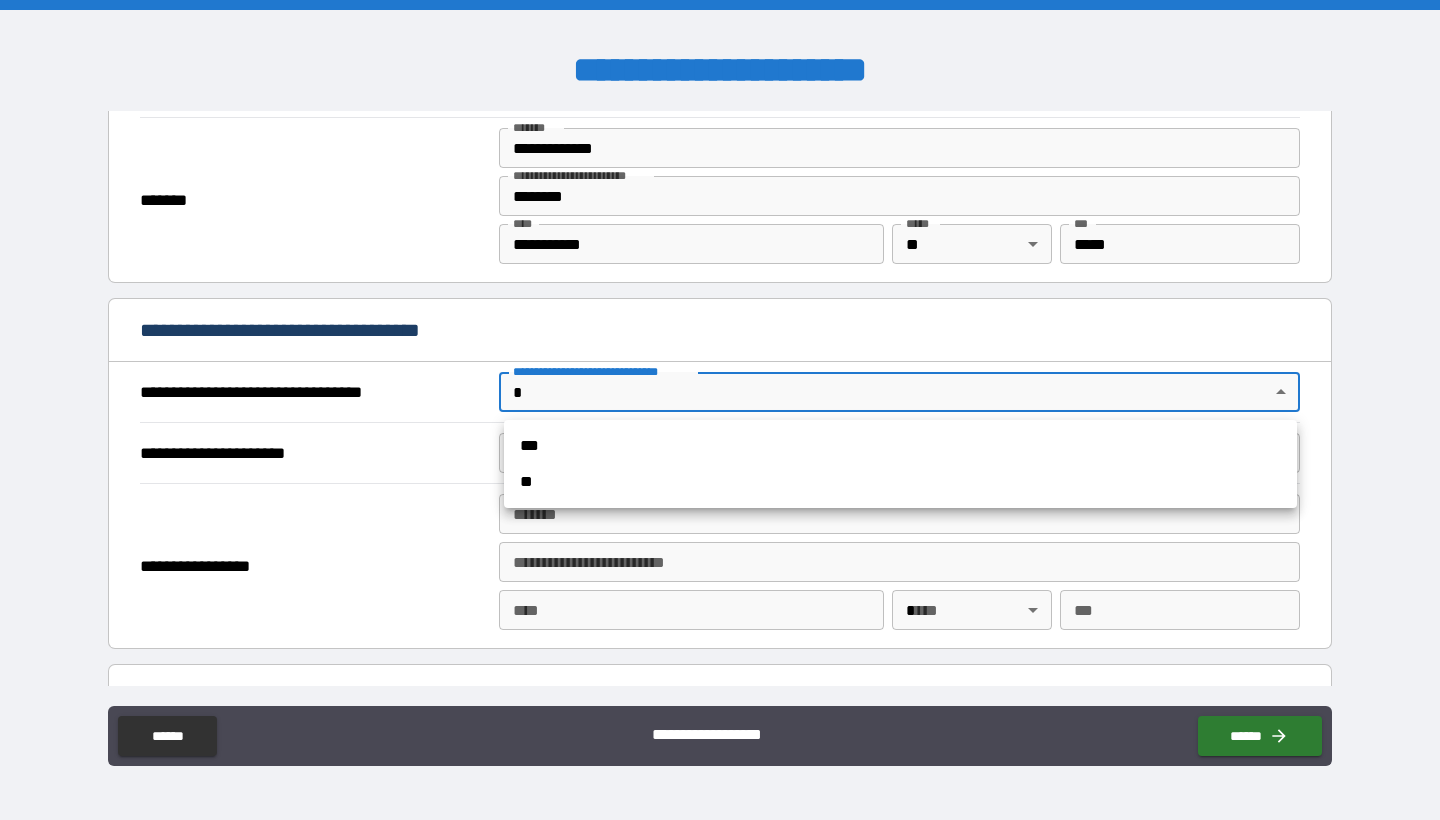 click on "***" at bounding box center [900, 446] 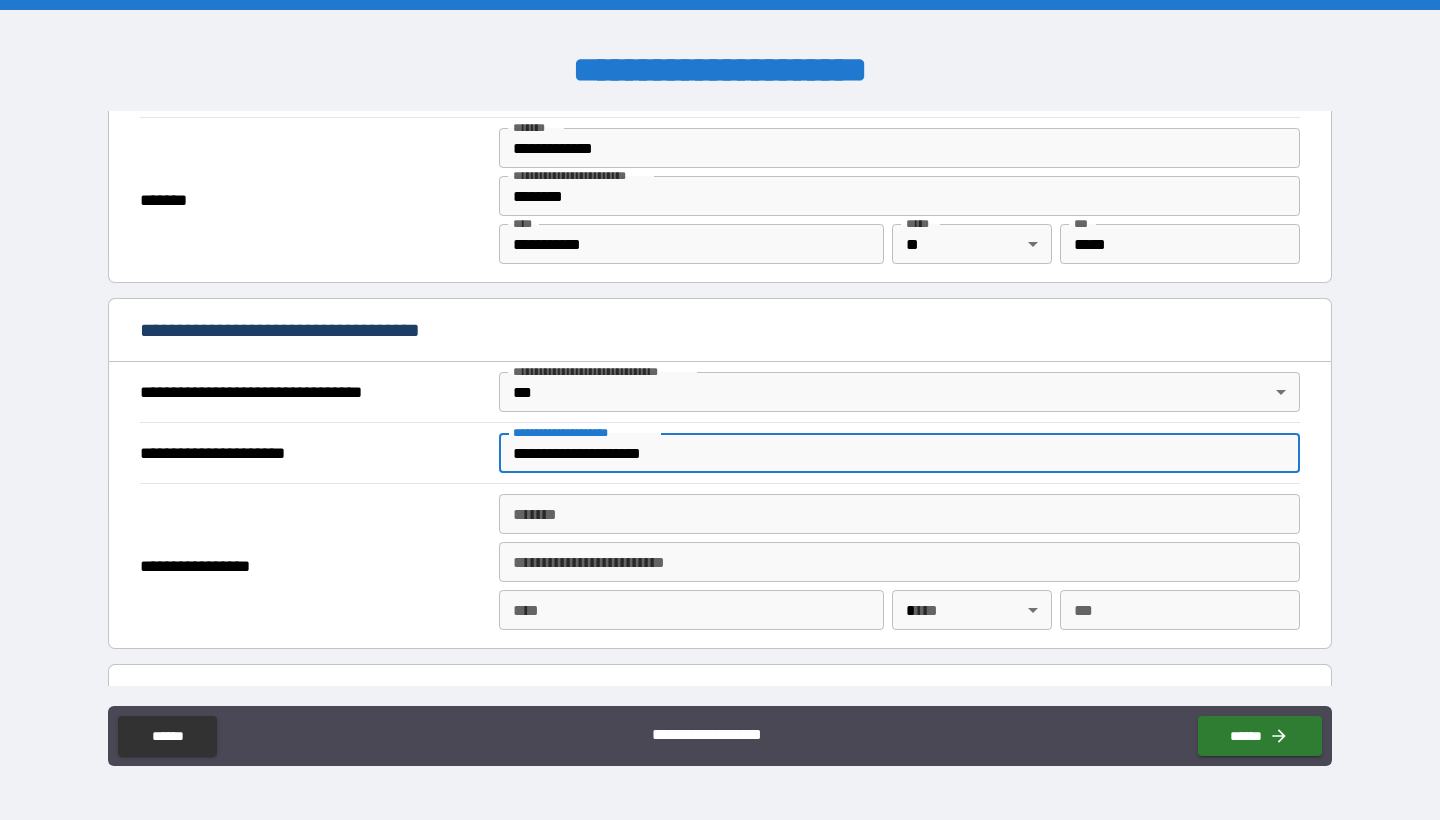 type on "**********" 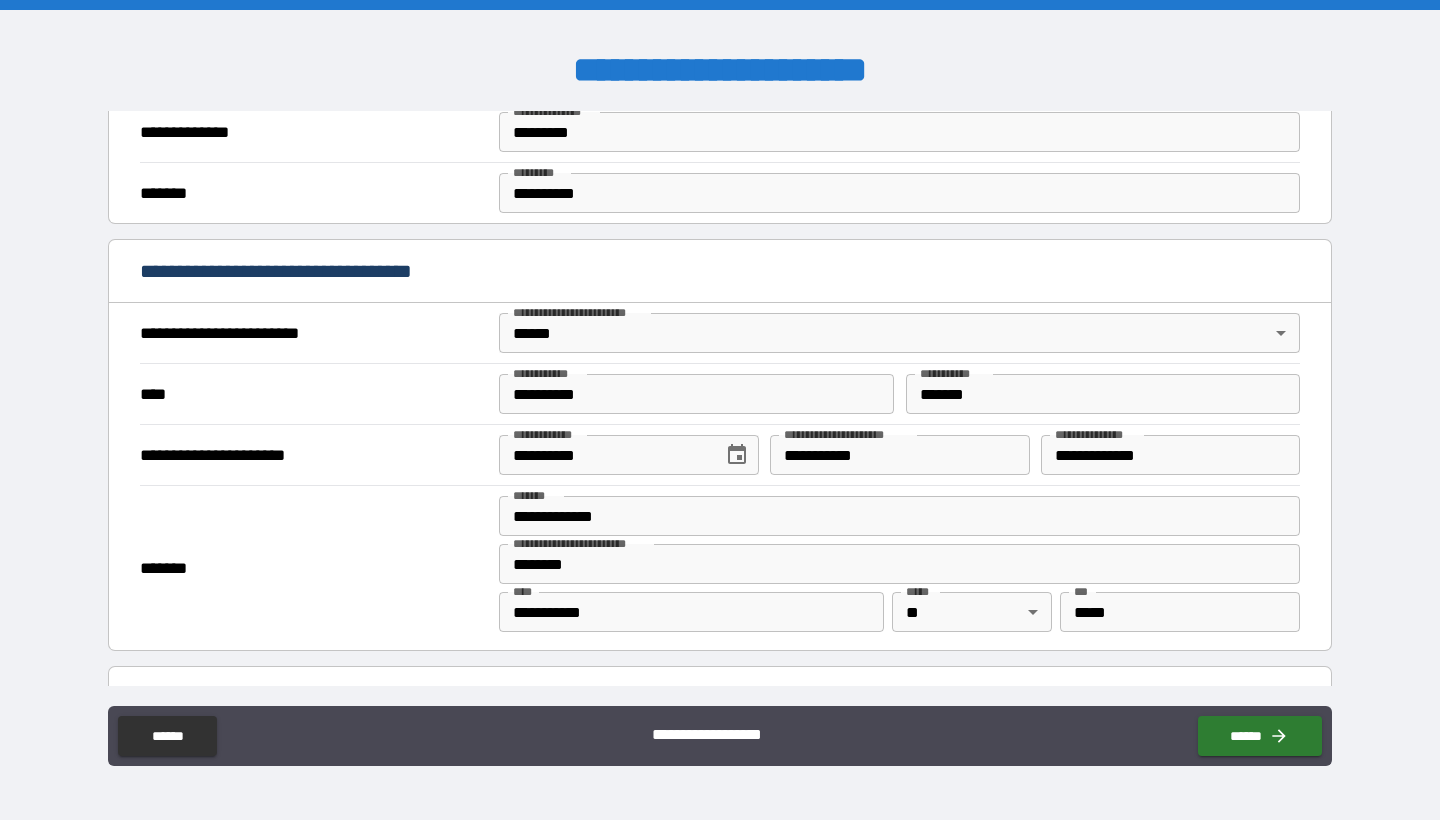 scroll, scrollTop: 588, scrollLeft: 0, axis: vertical 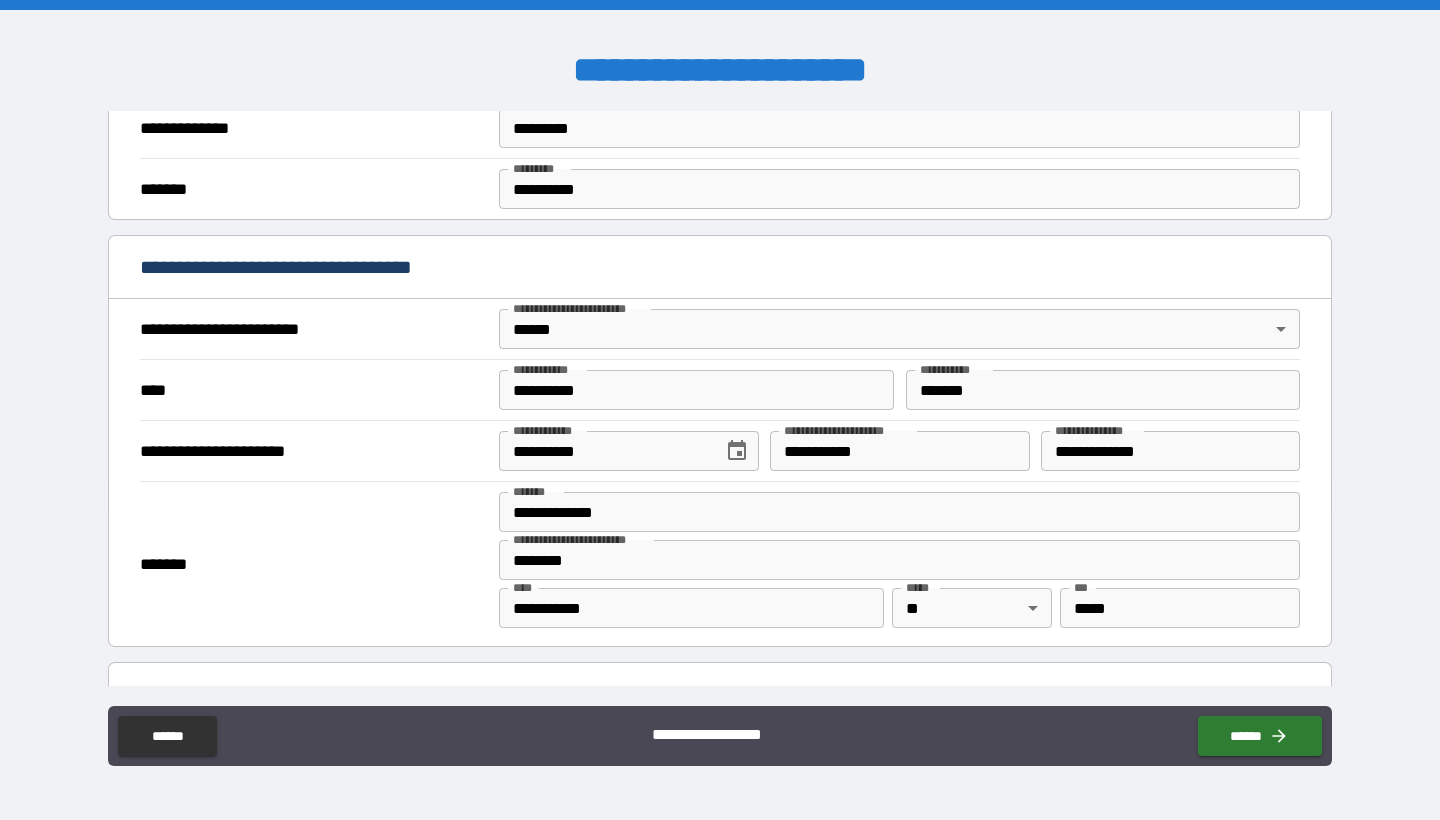 click on "**********" at bounding box center [899, 451] 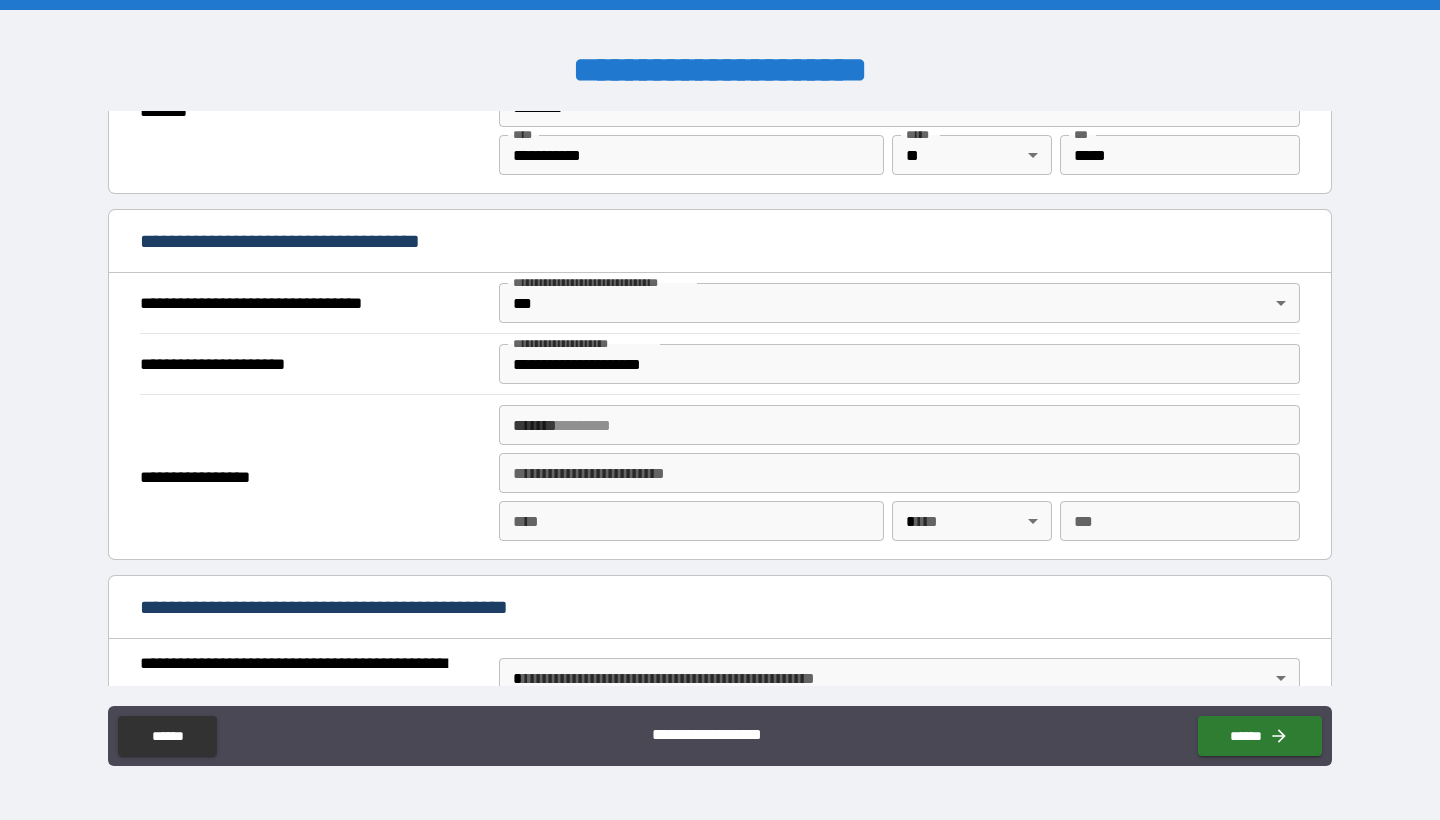 scroll, scrollTop: 1066, scrollLeft: 0, axis: vertical 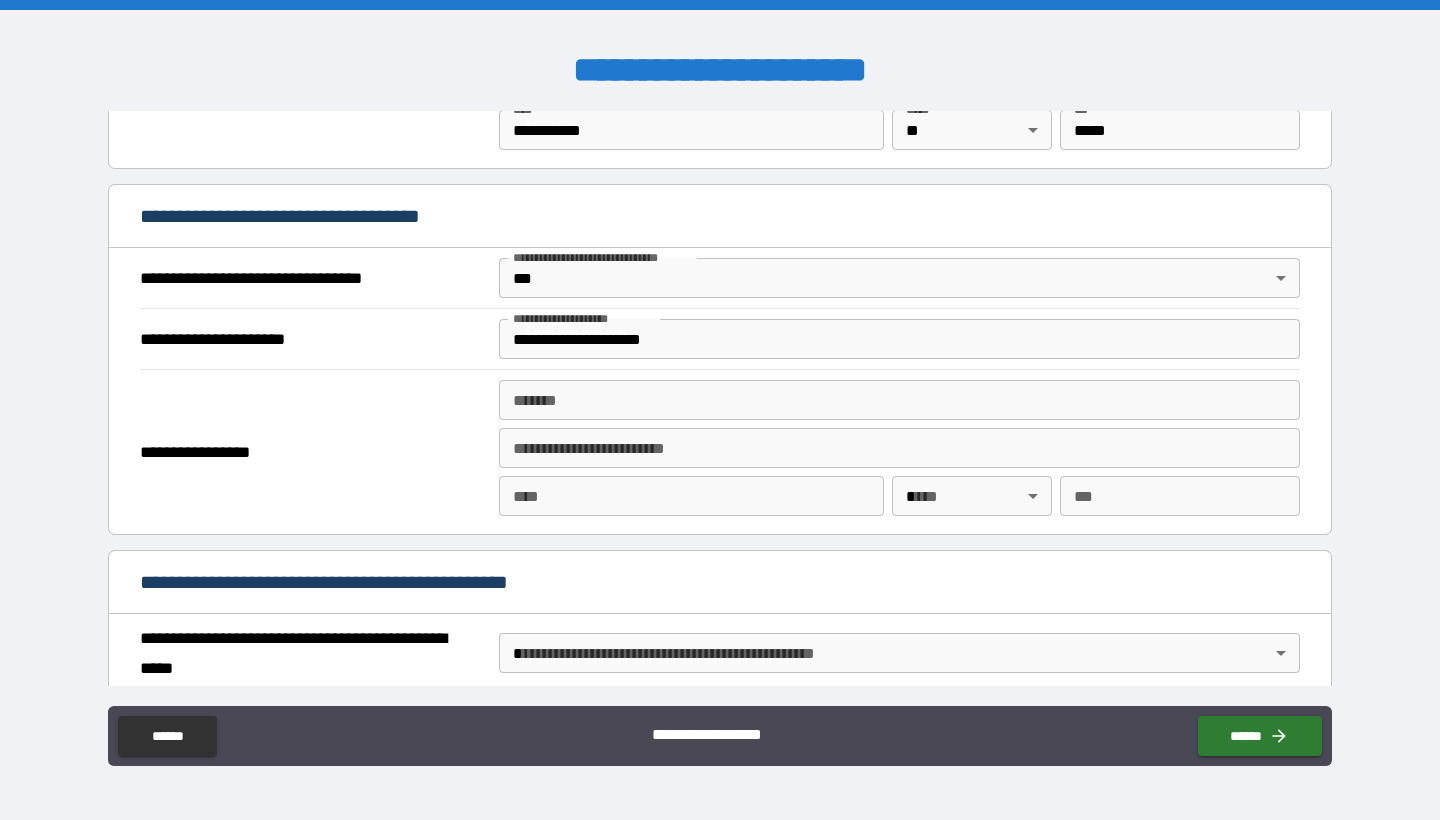 click on "*******" at bounding box center (899, 400) 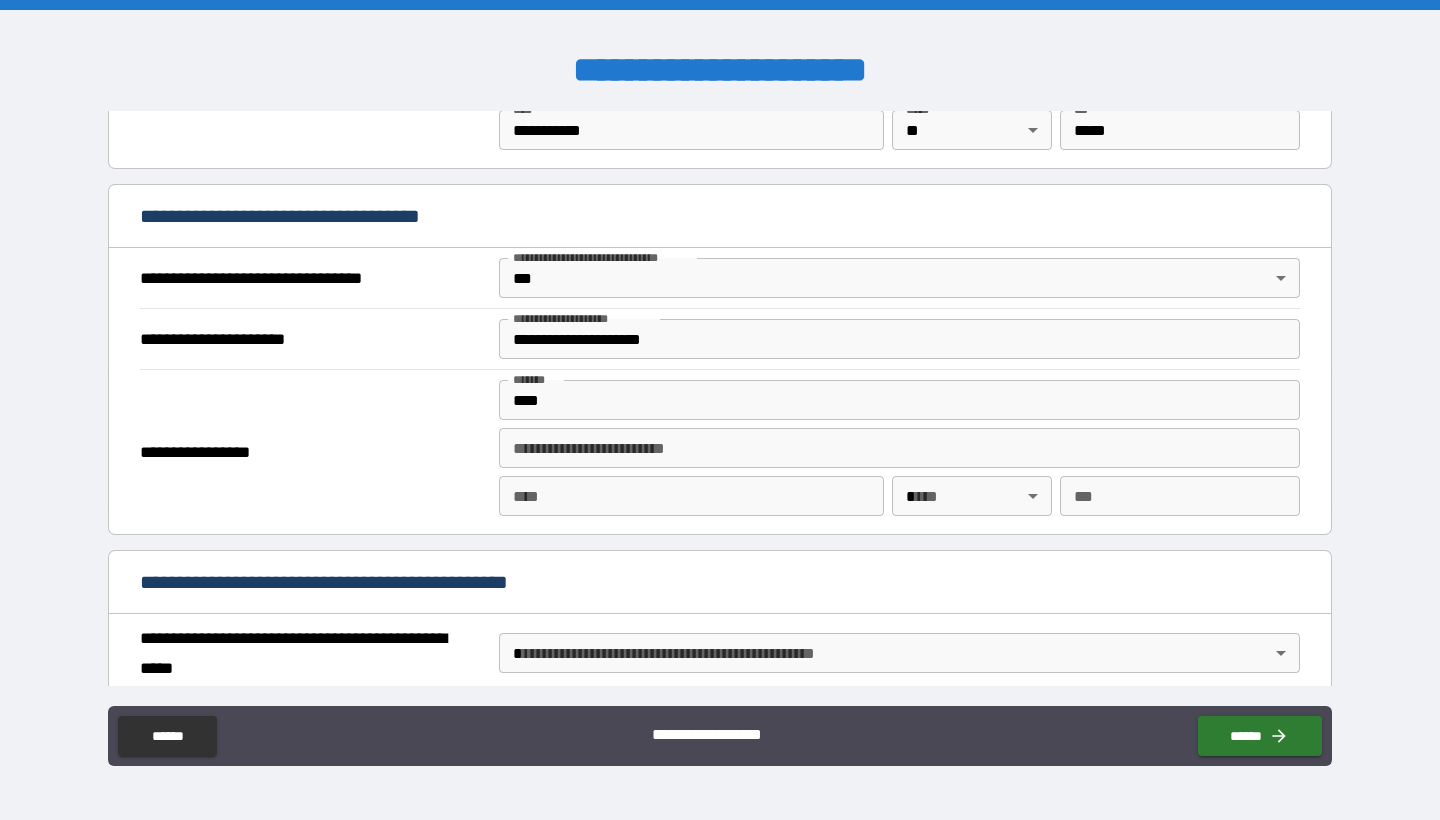 type on "**********" 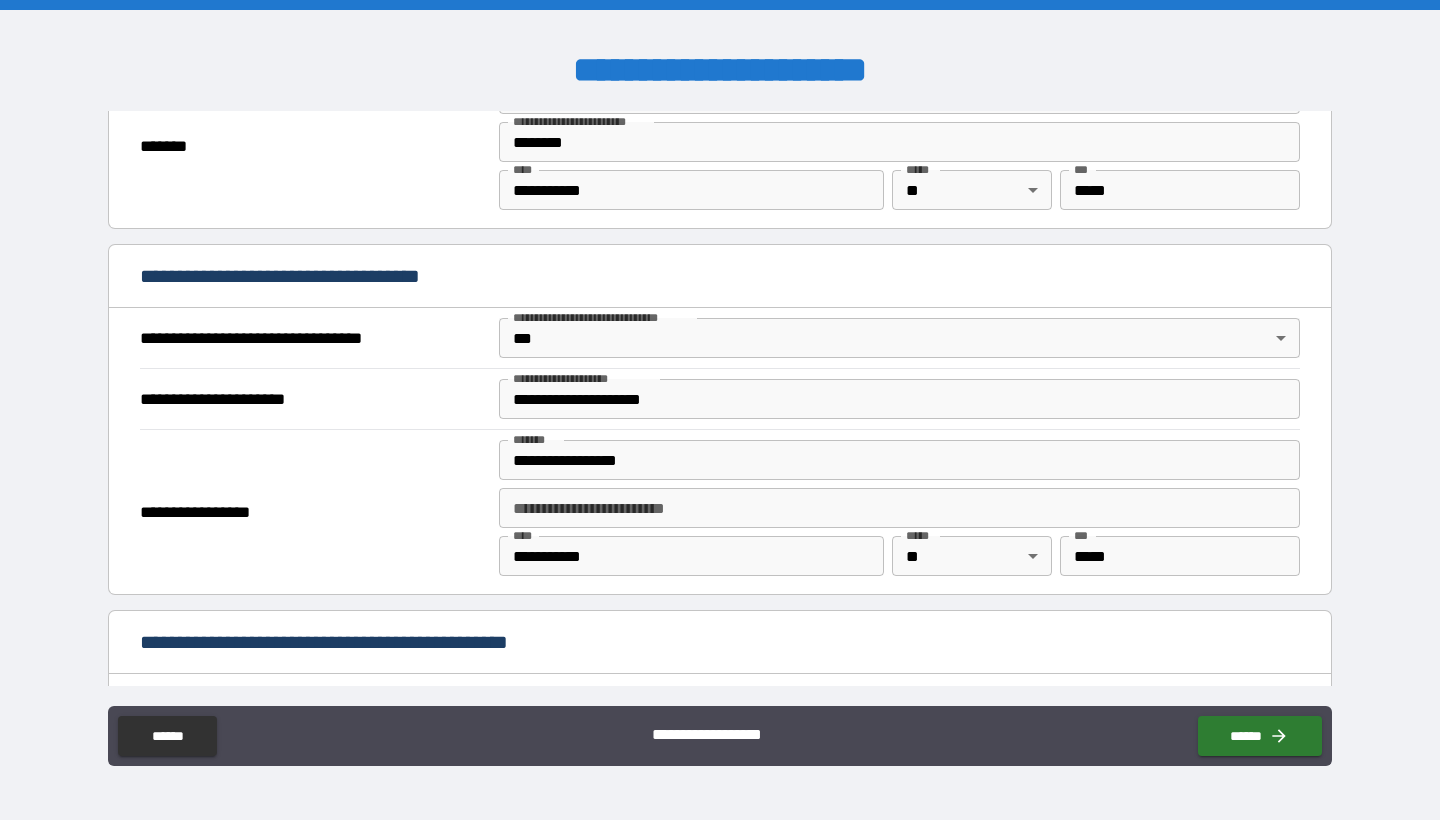 scroll, scrollTop: 663, scrollLeft: 0, axis: vertical 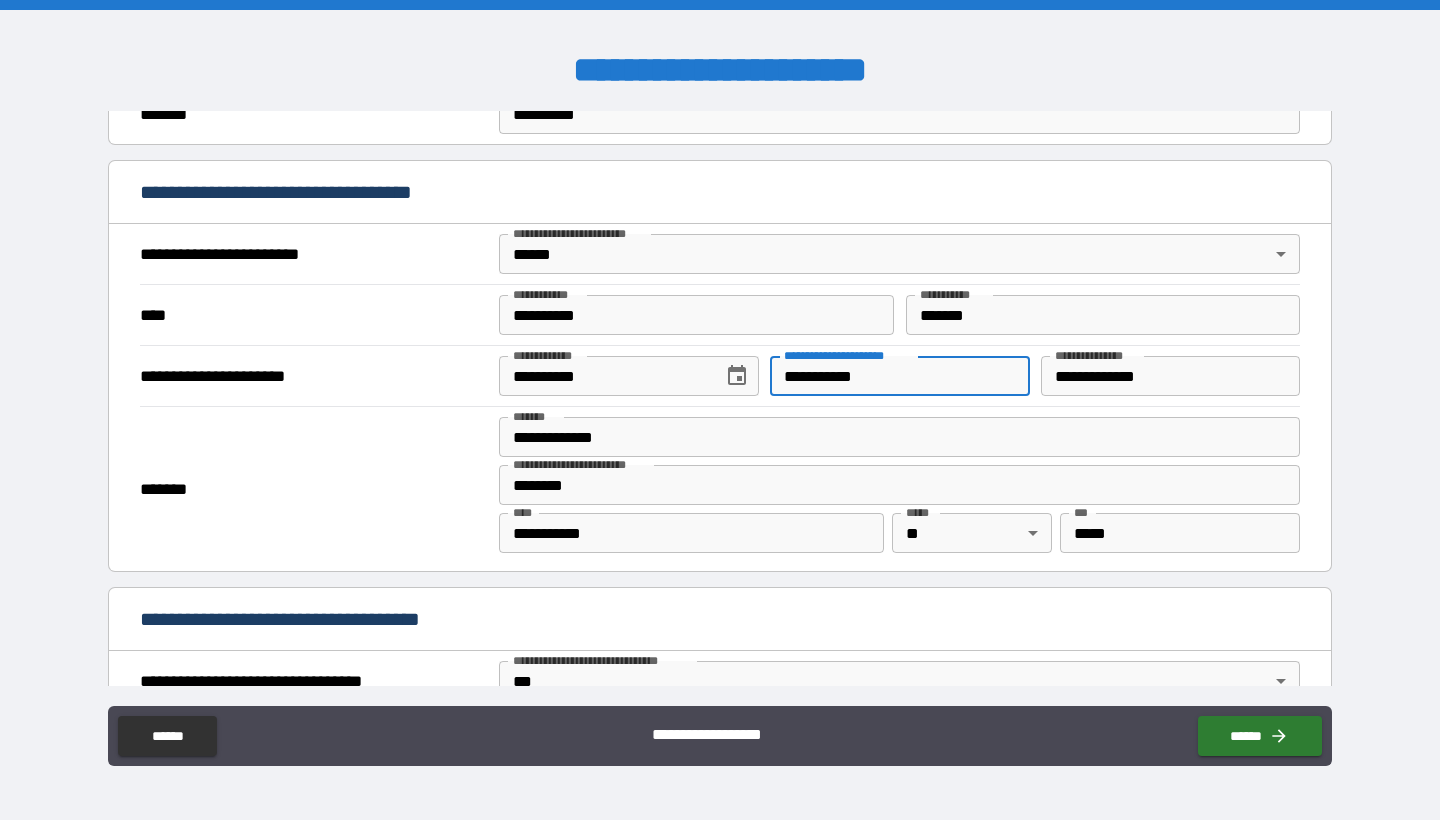 click on "**********" at bounding box center (899, 376) 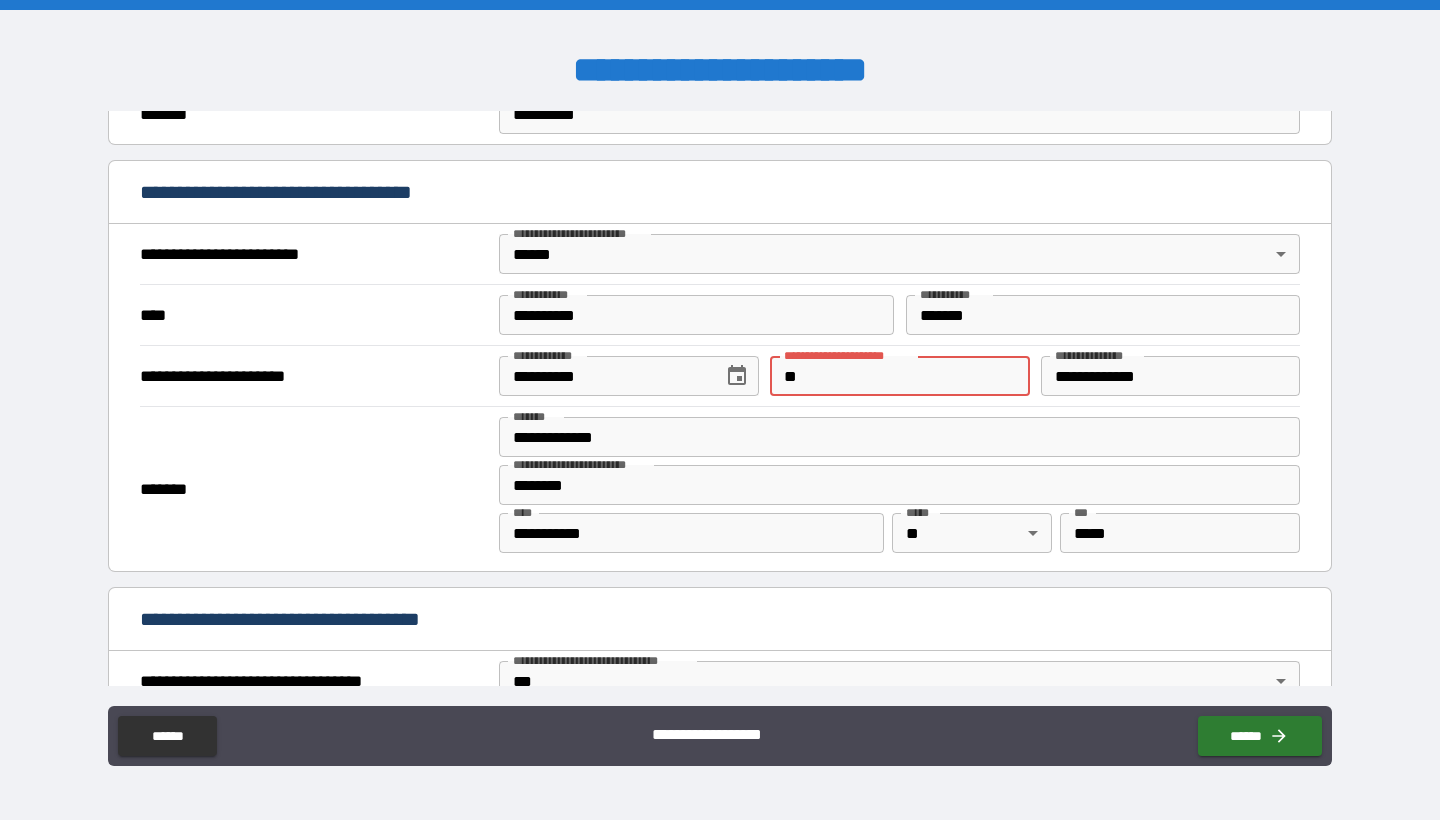 type on "*" 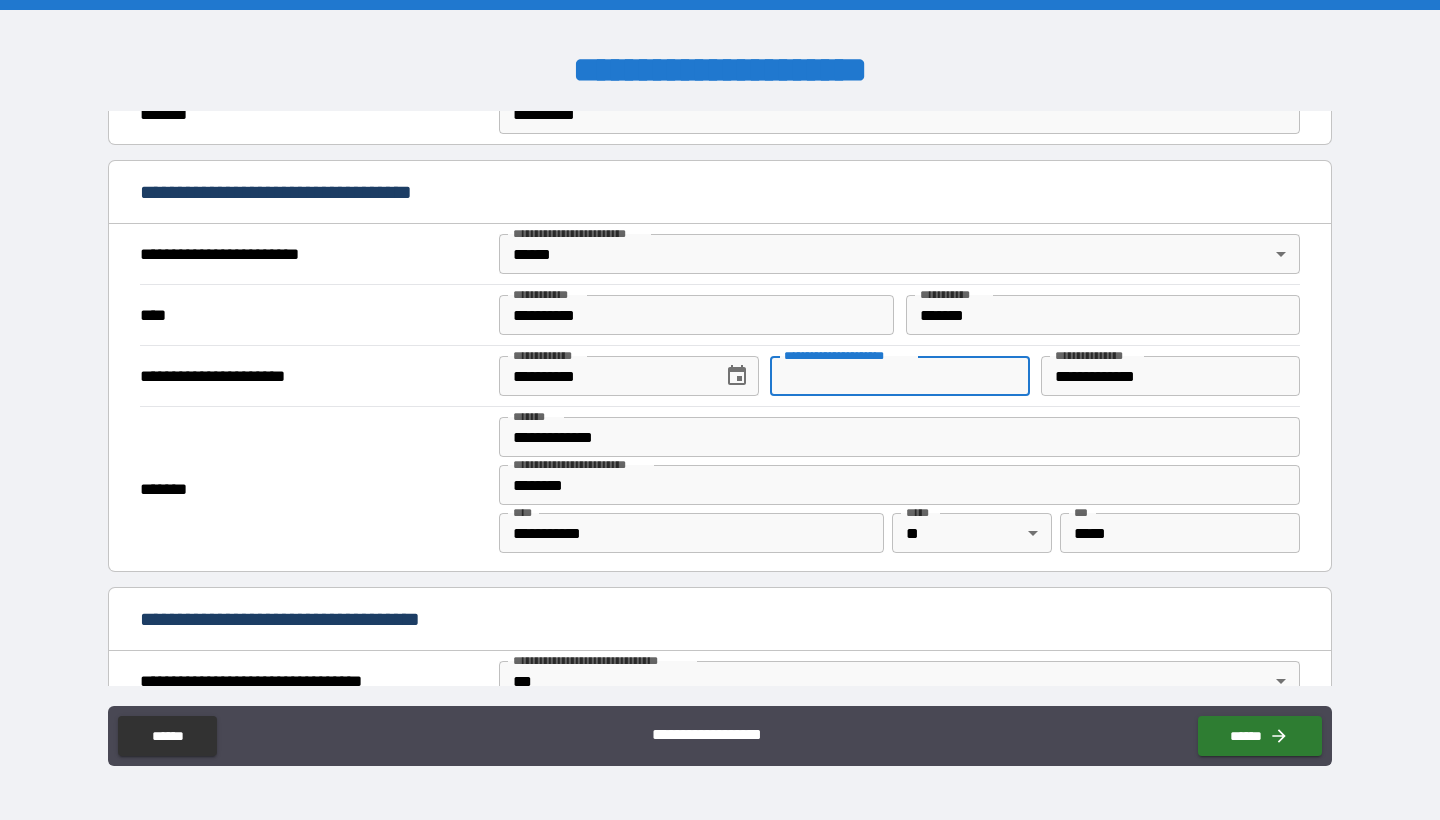 type 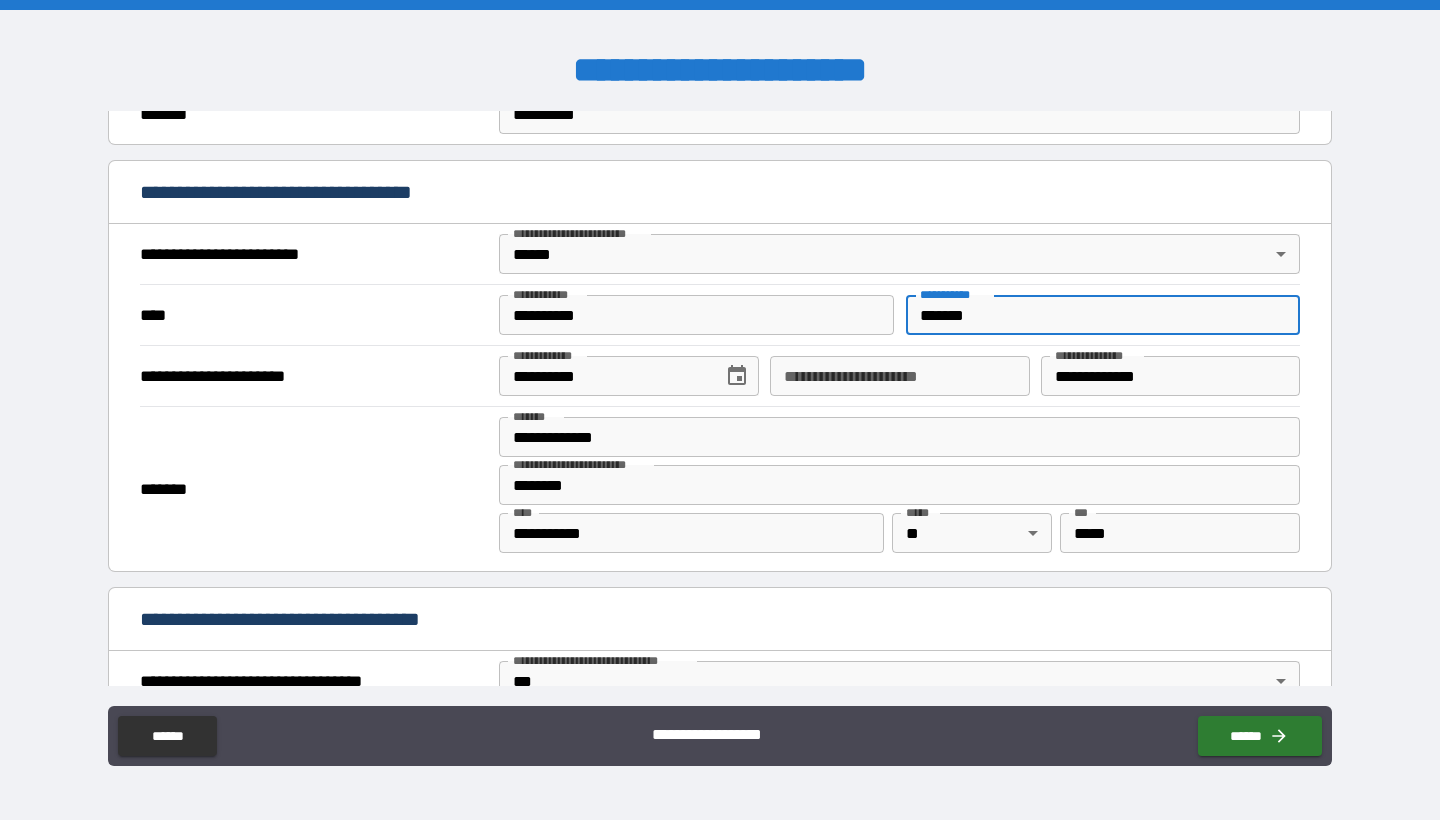 click on "*******" at bounding box center (1103, 315) 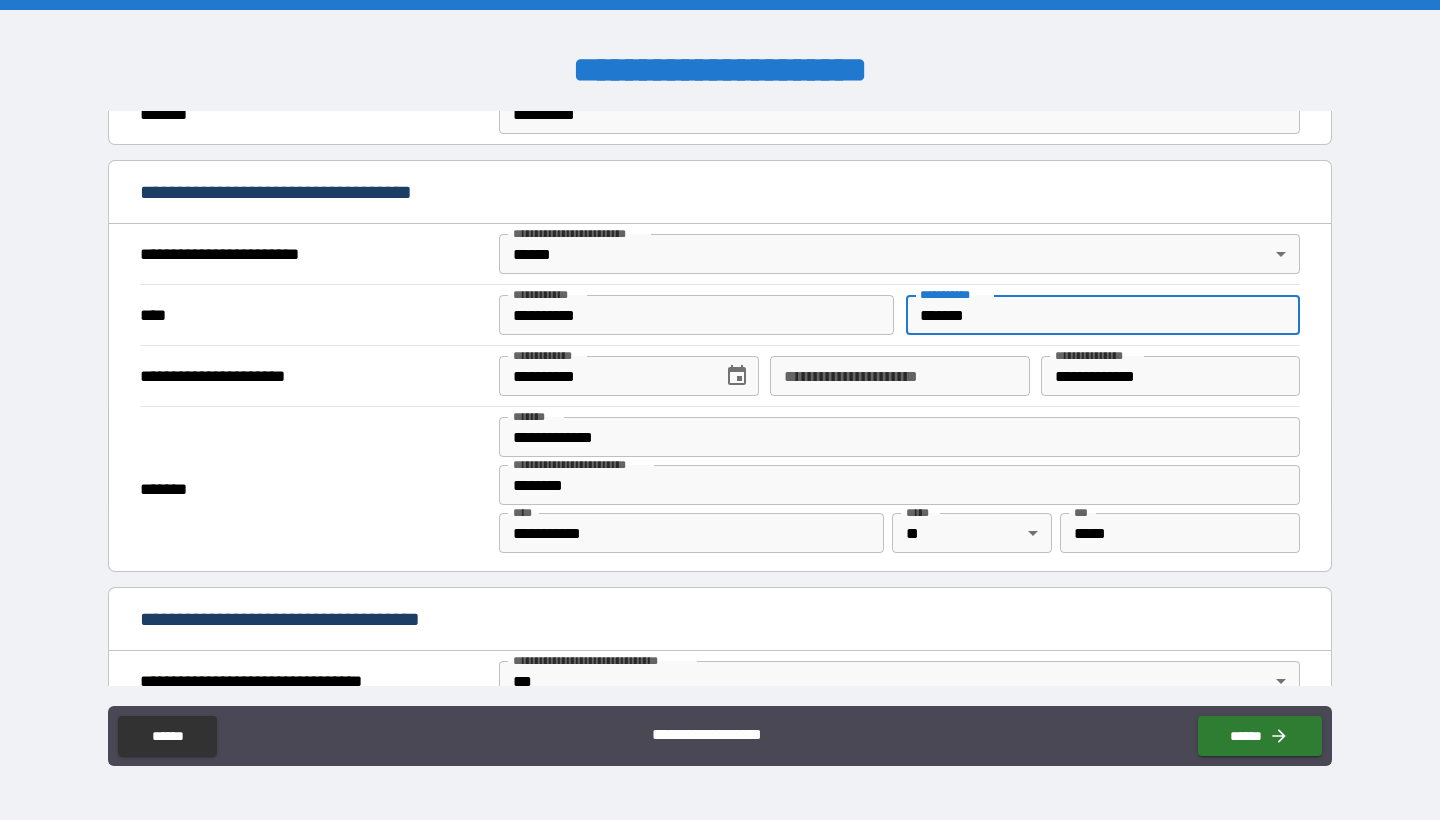 click on "**********" at bounding box center (1170, 376) 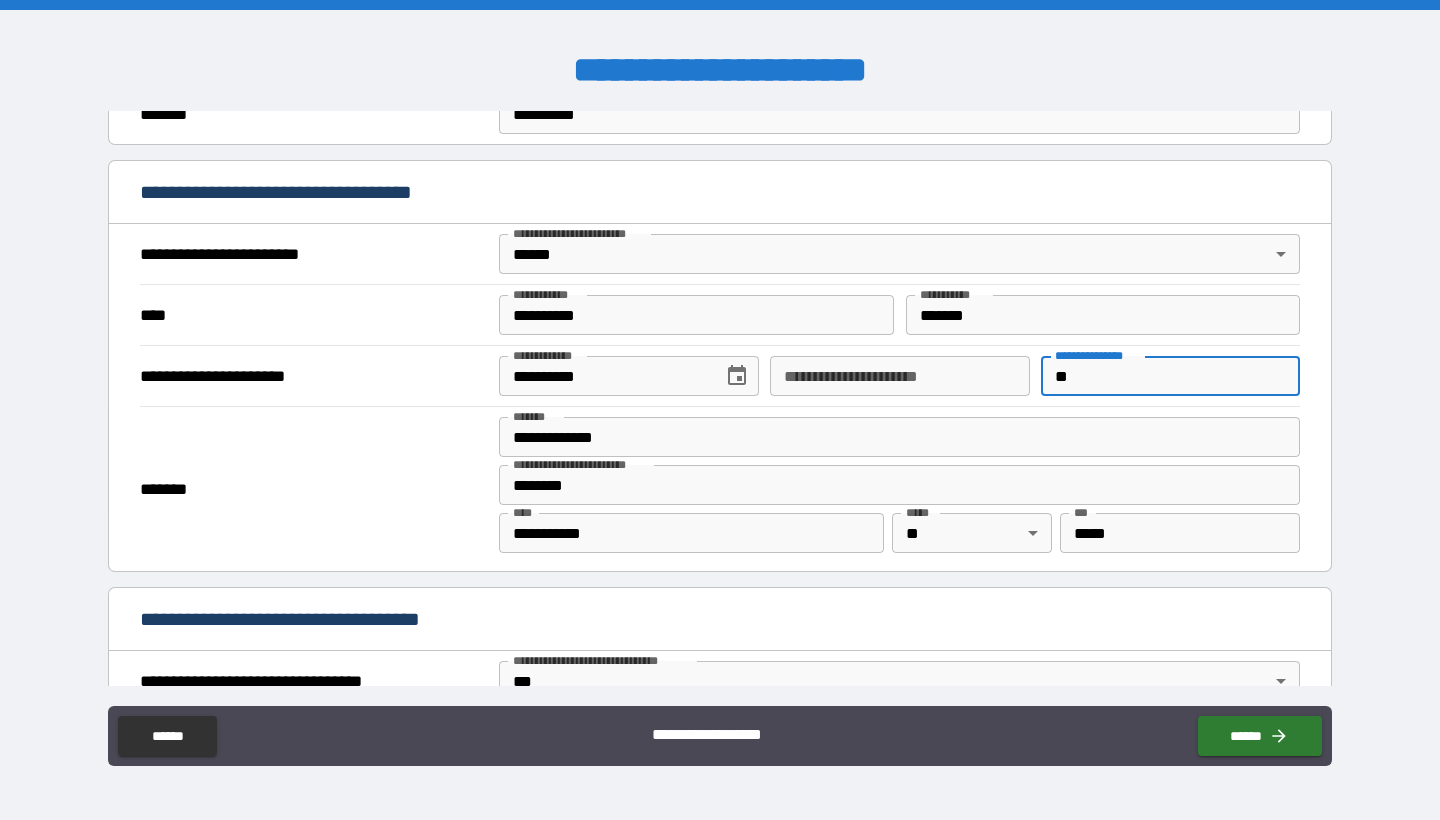 type on "*" 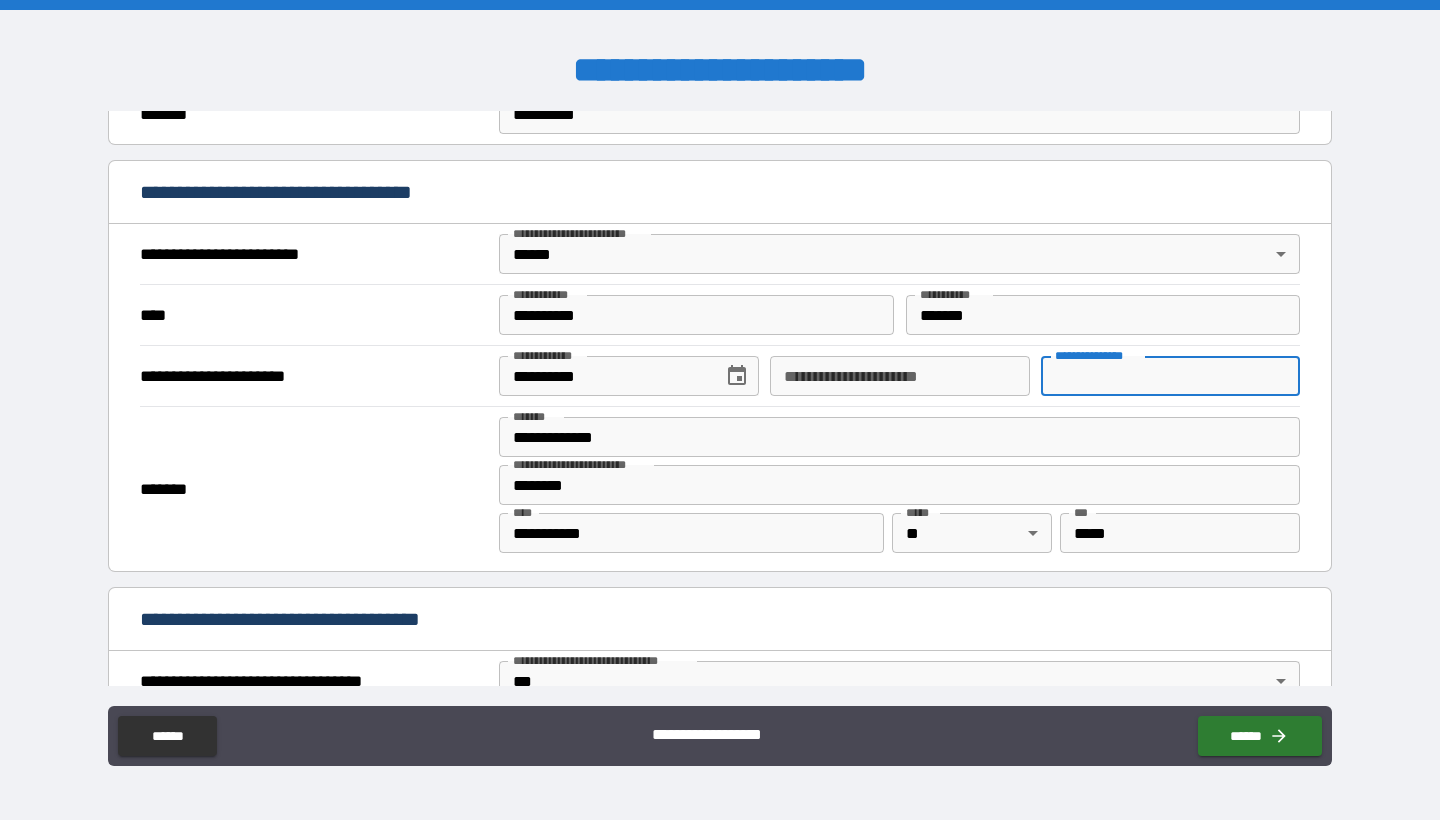 type 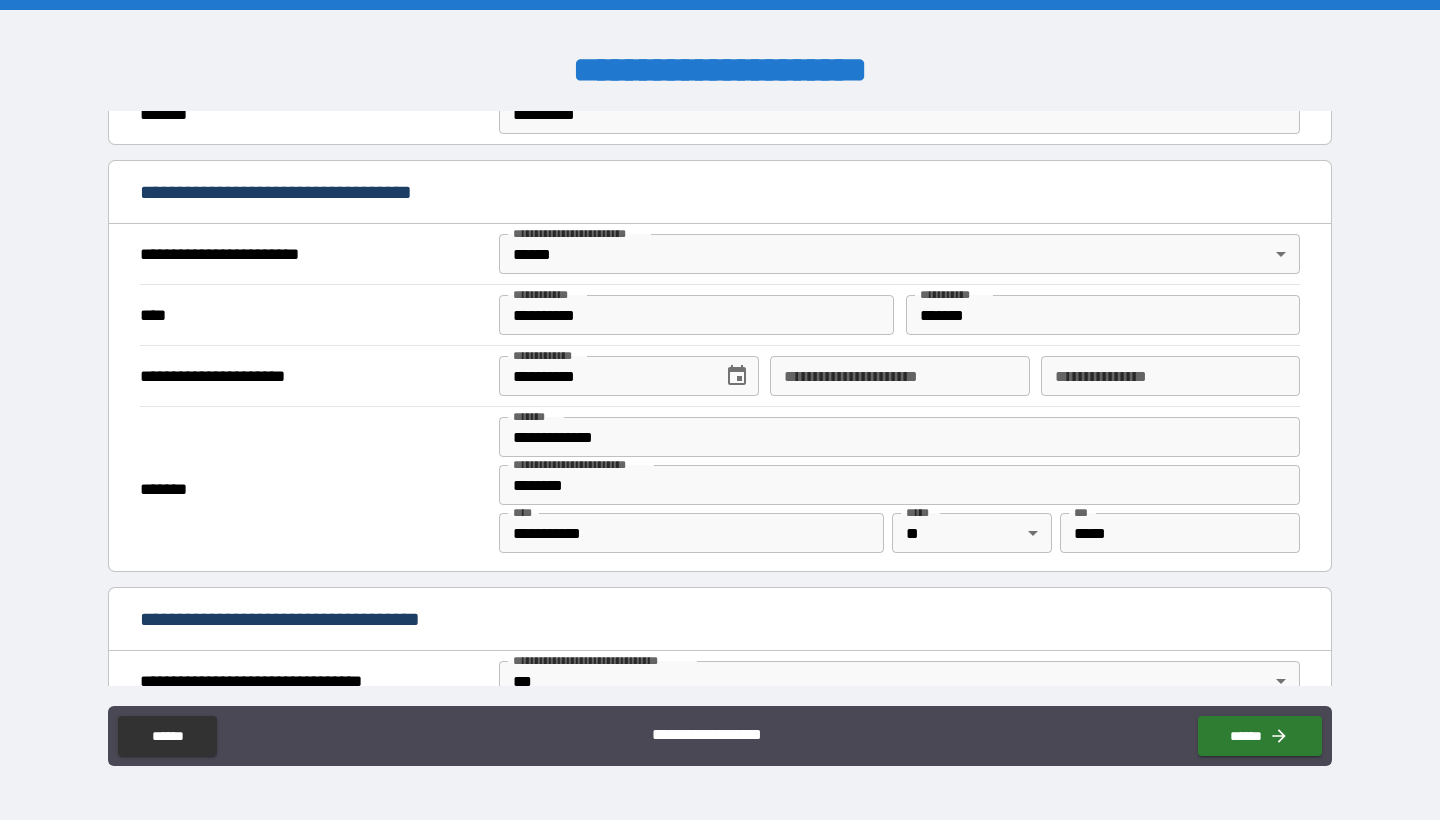 click on "*******" at bounding box center [312, 489] 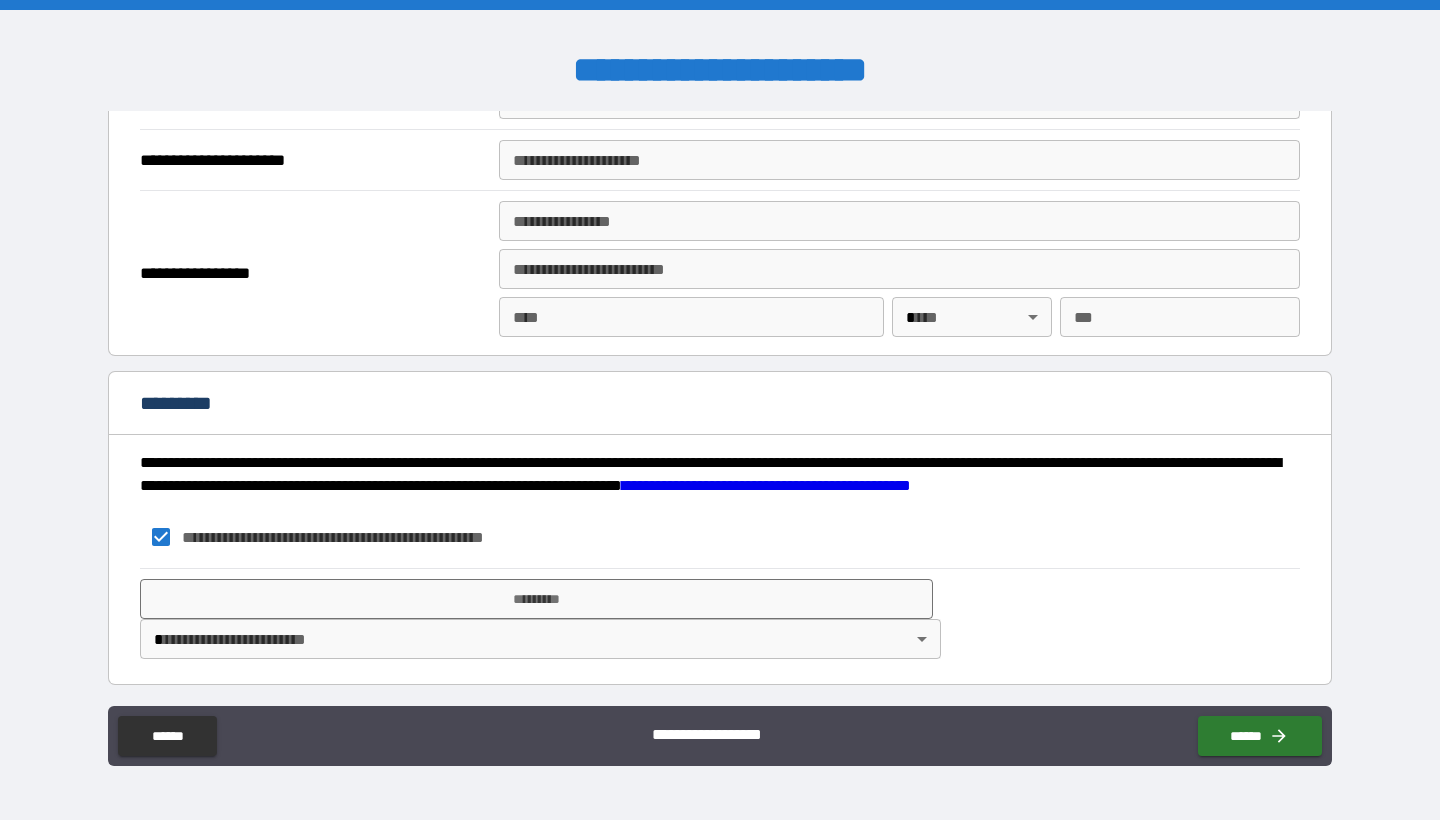scroll, scrollTop: 2444, scrollLeft: 0, axis: vertical 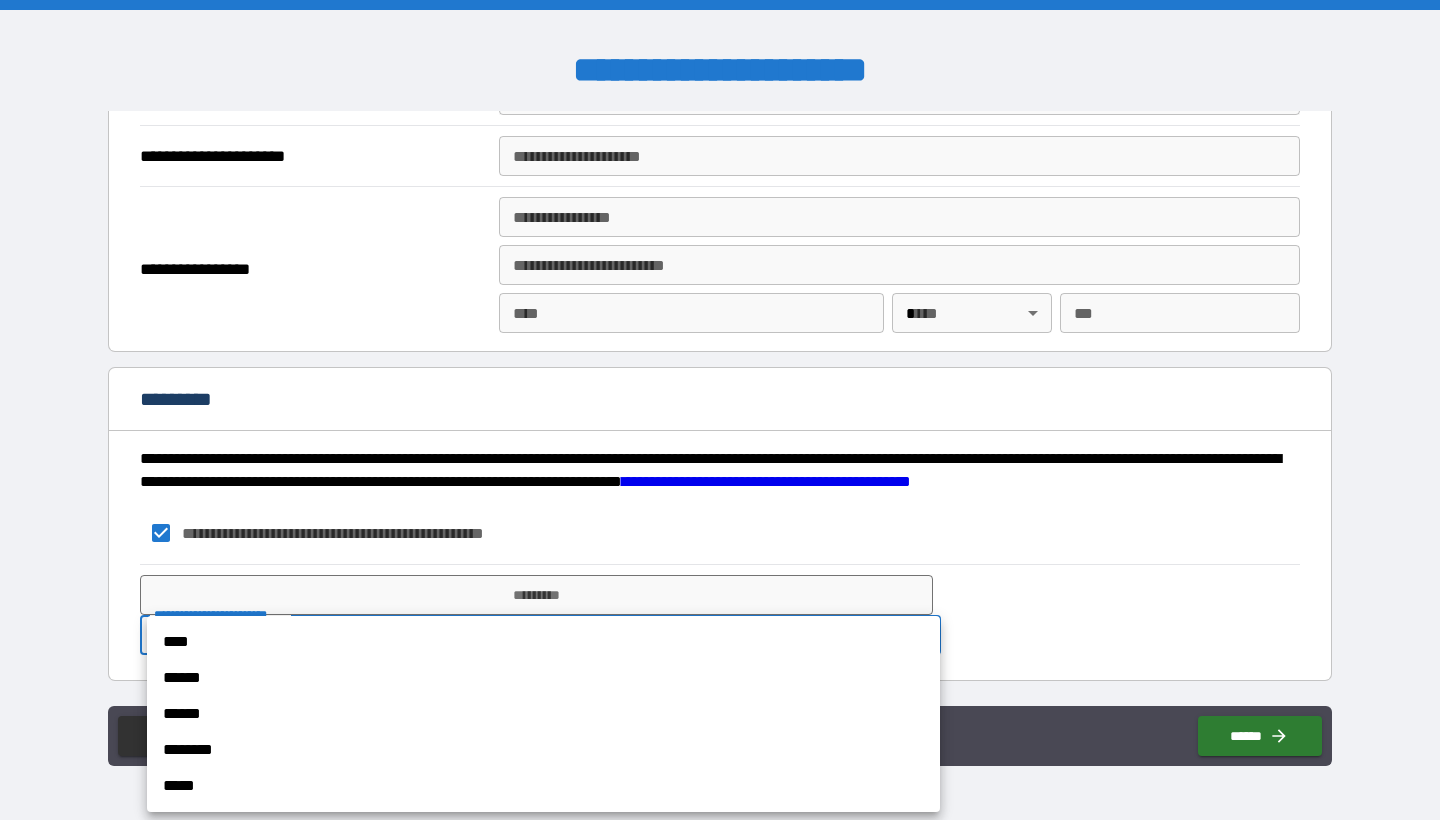 click on "**********" at bounding box center [720, 410] 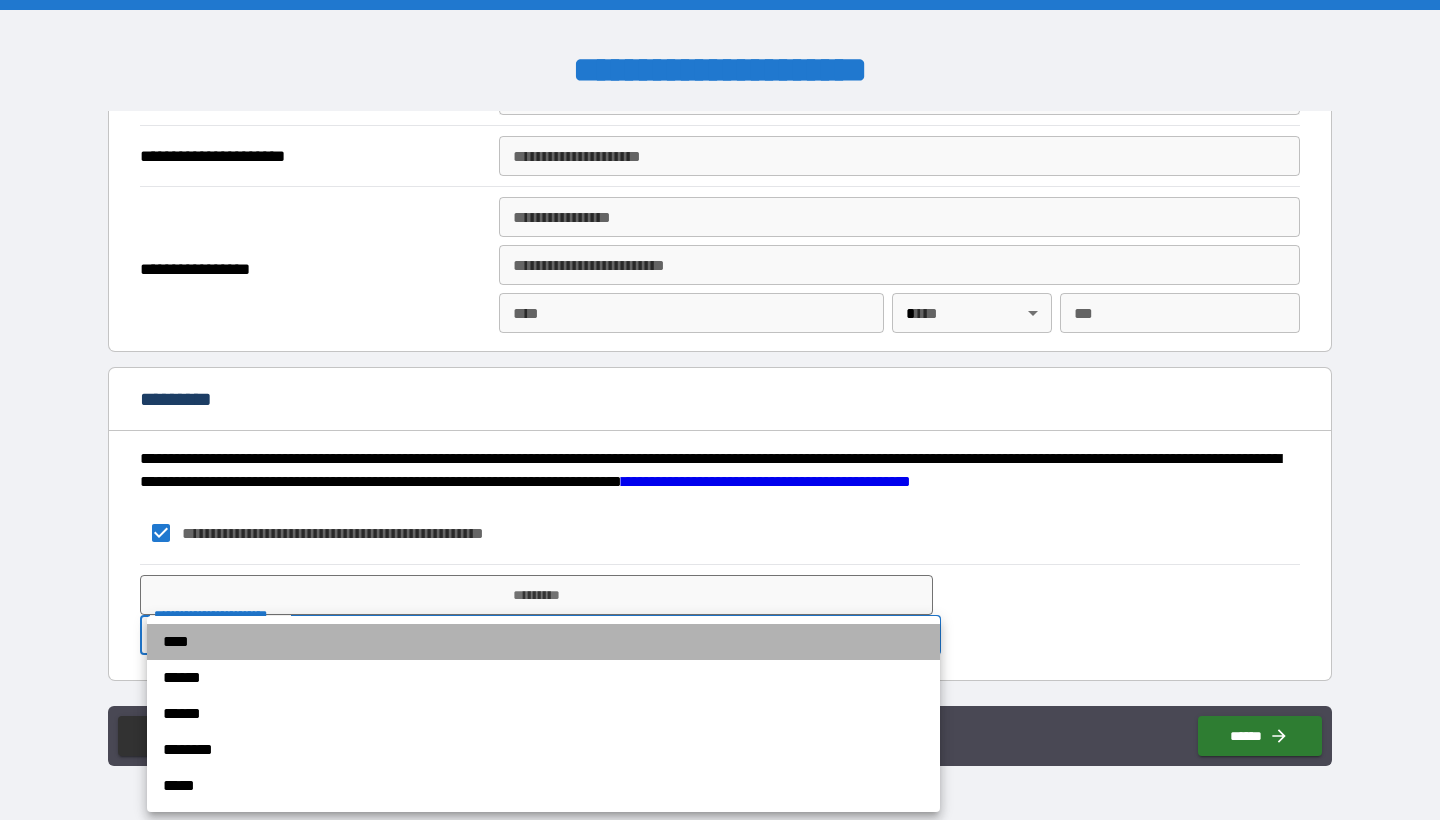 click on "****" at bounding box center [543, 642] 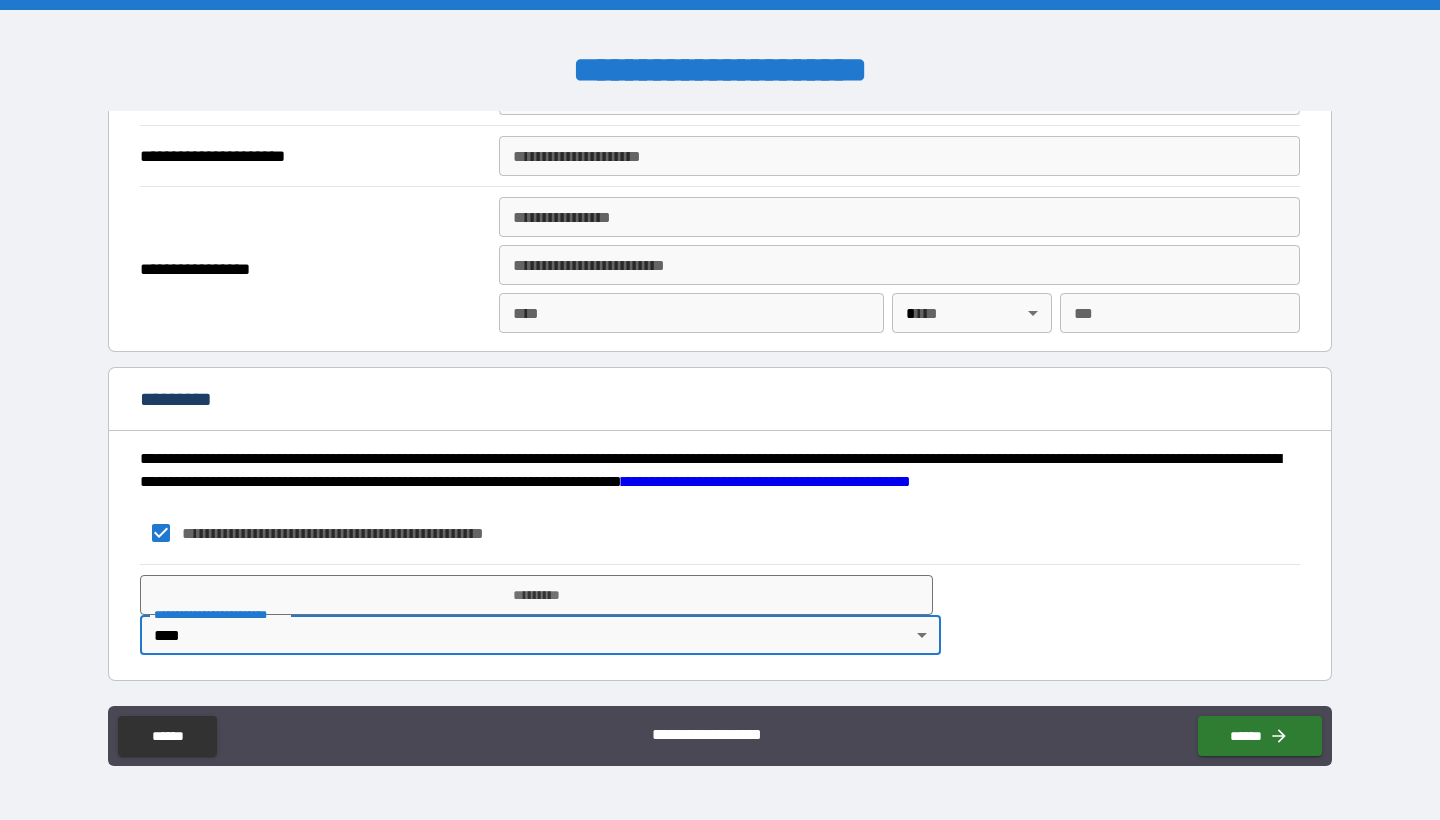 click on "**********" at bounding box center (720, 410) 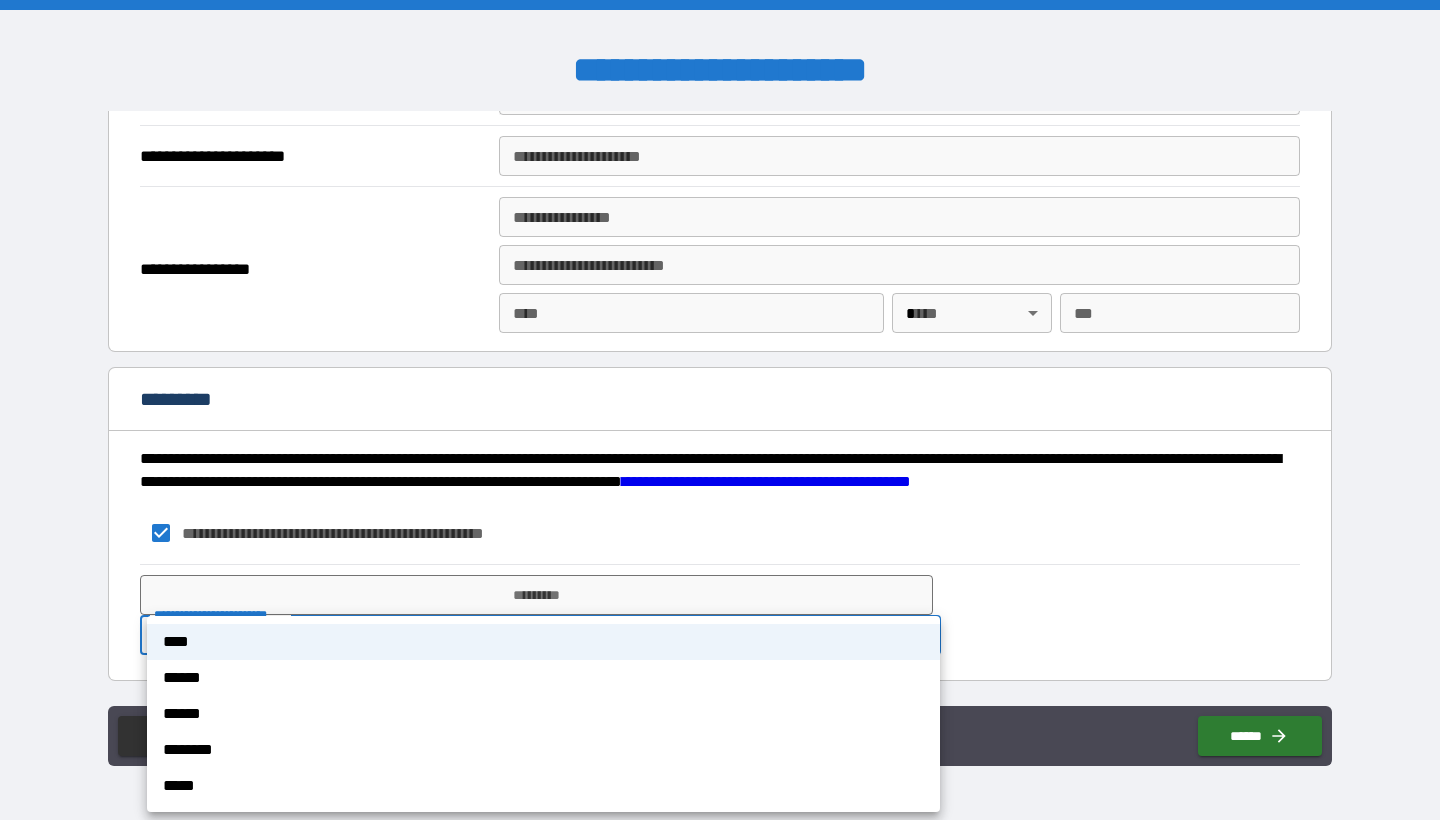 click on "****" at bounding box center [543, 642] 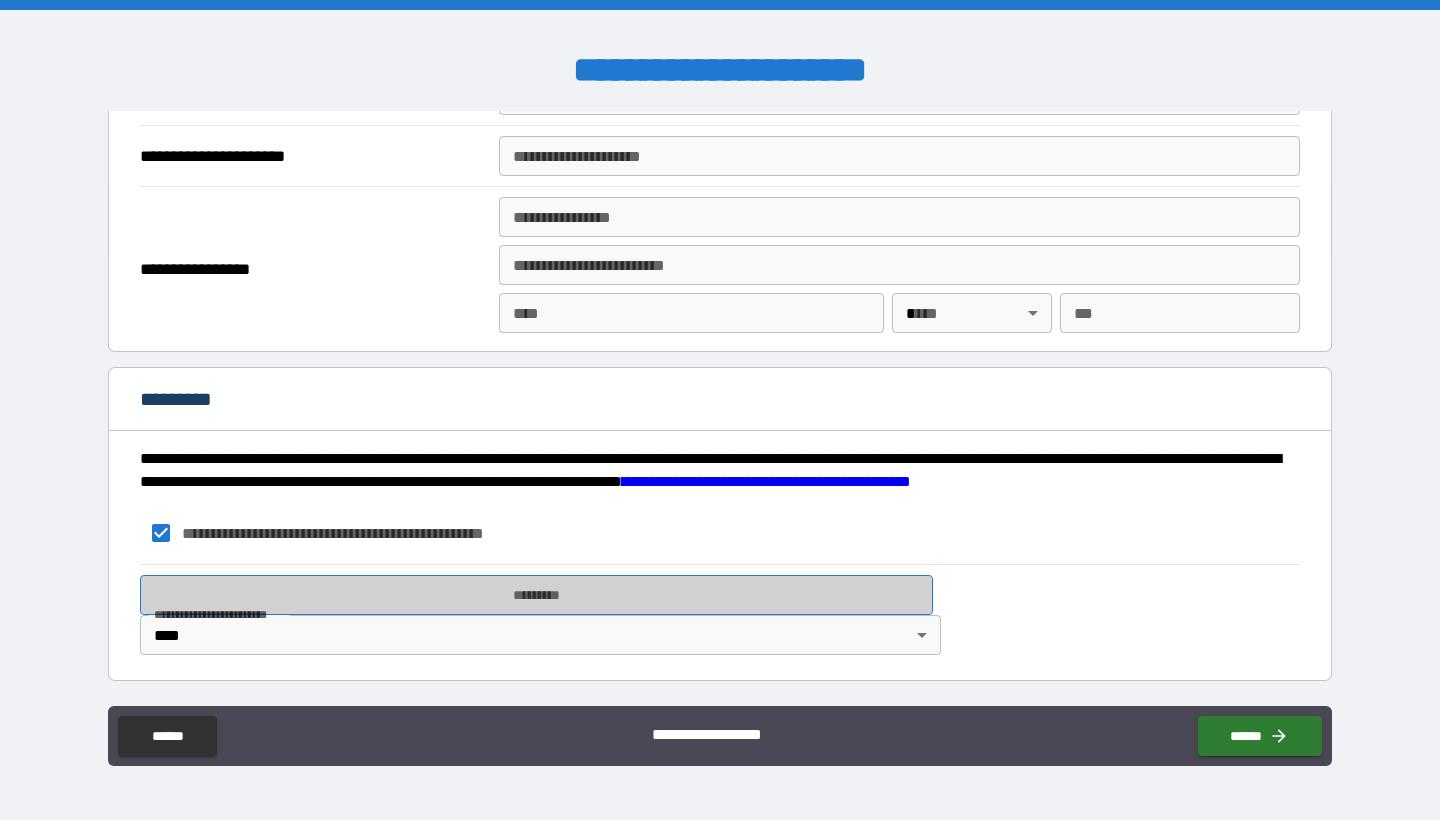 click on "*********" at bounding box center (536, 595) 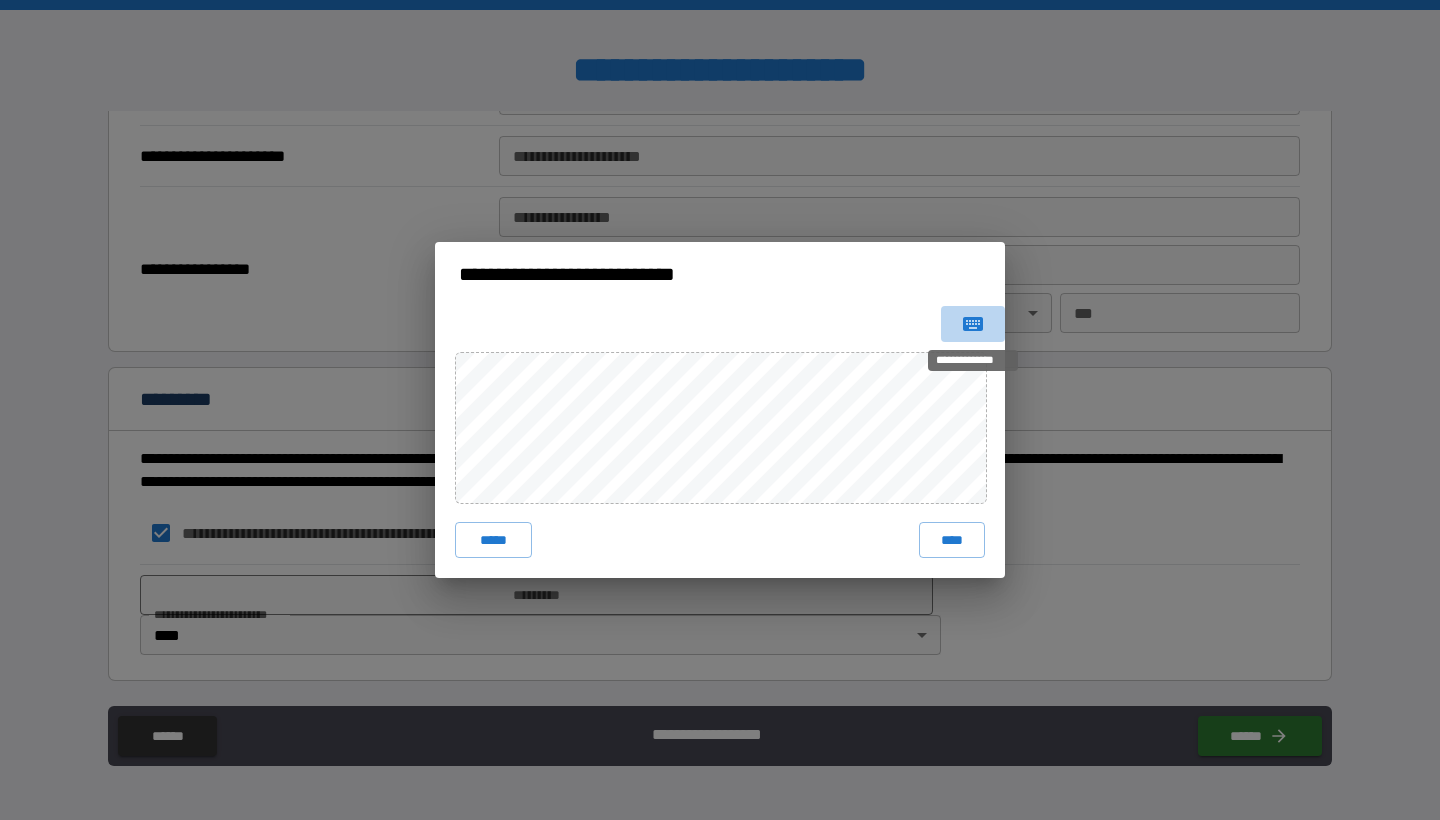 click 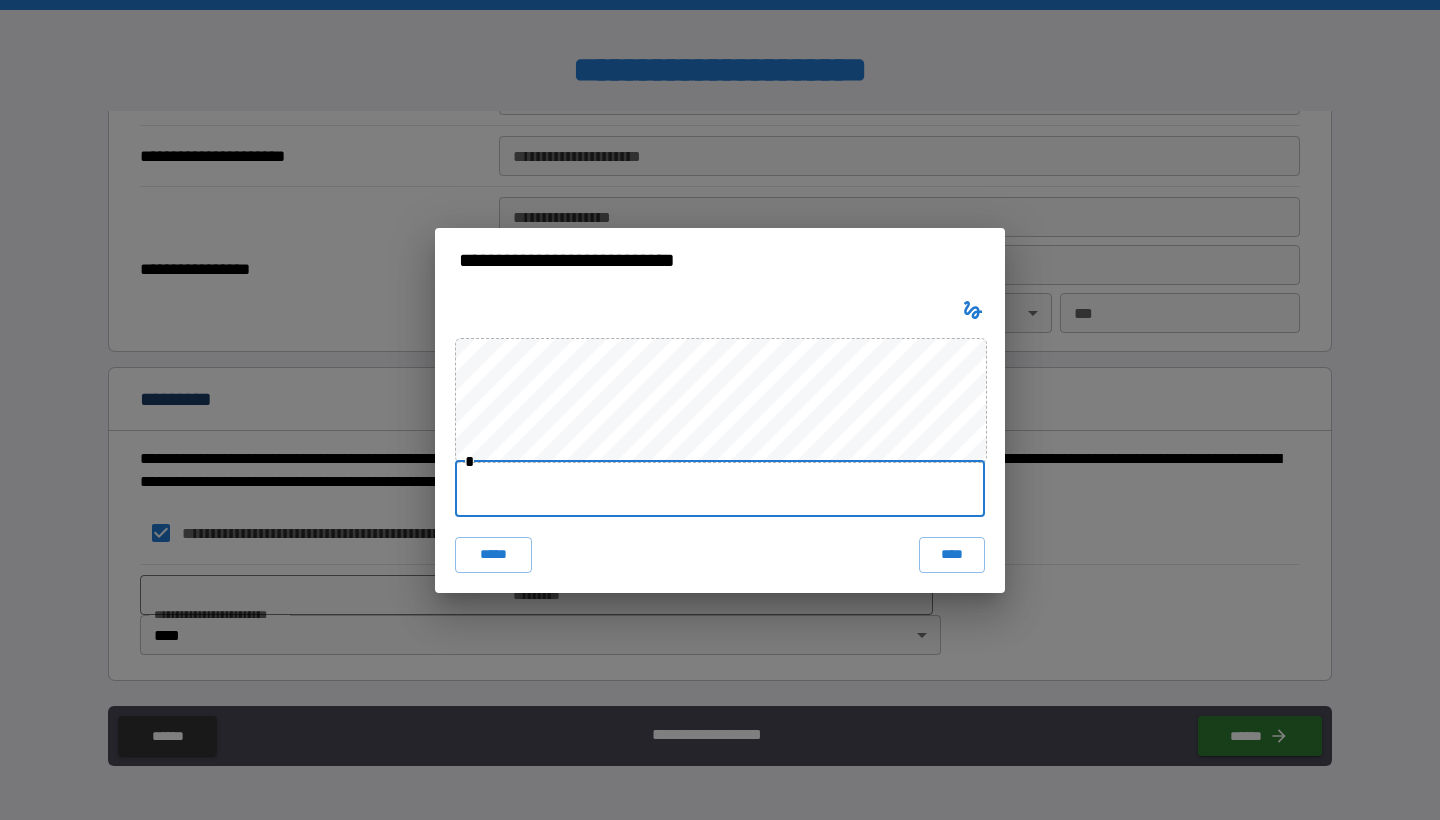 click at bounding box center [720, 489] 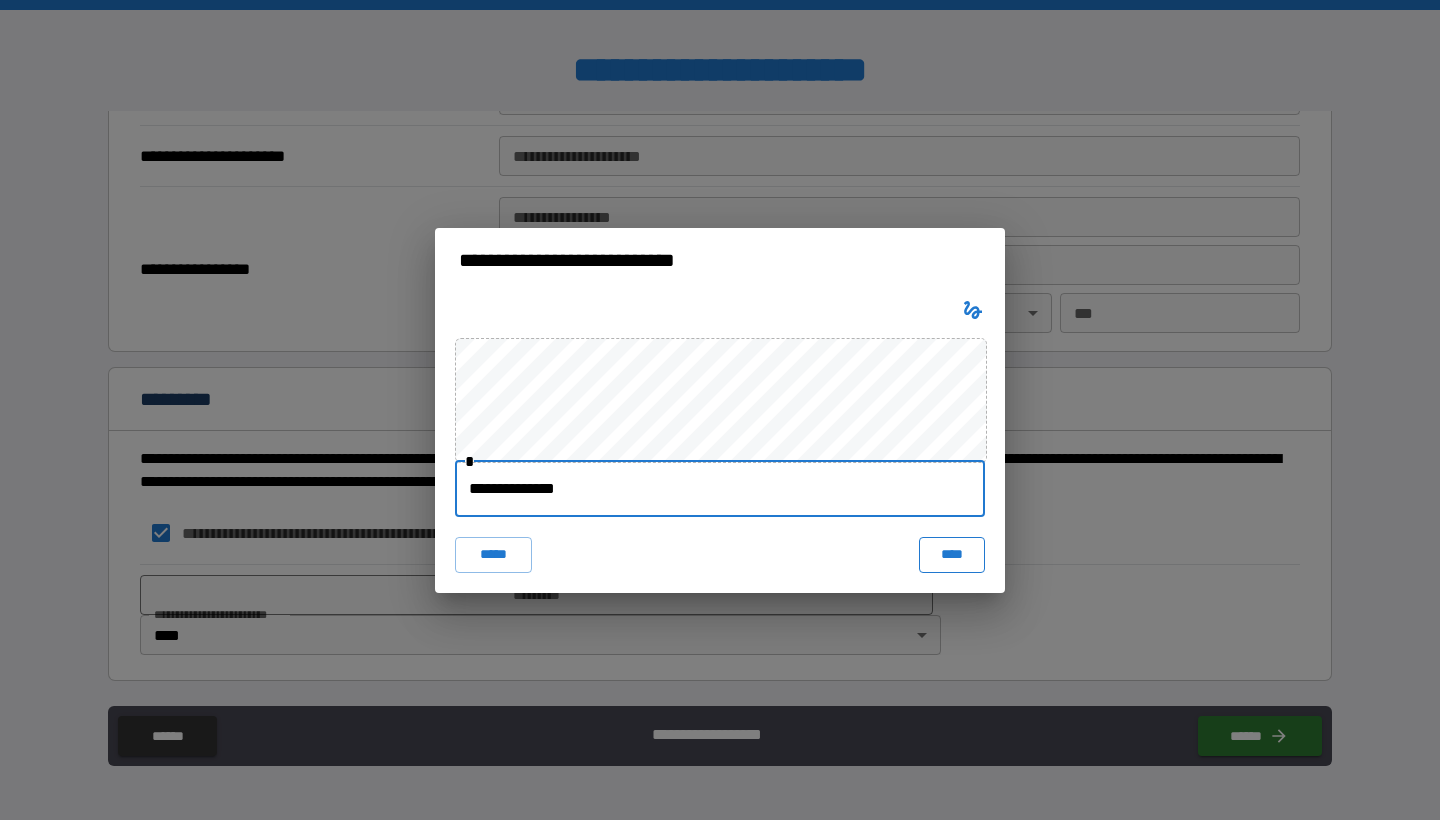 type on "**********" 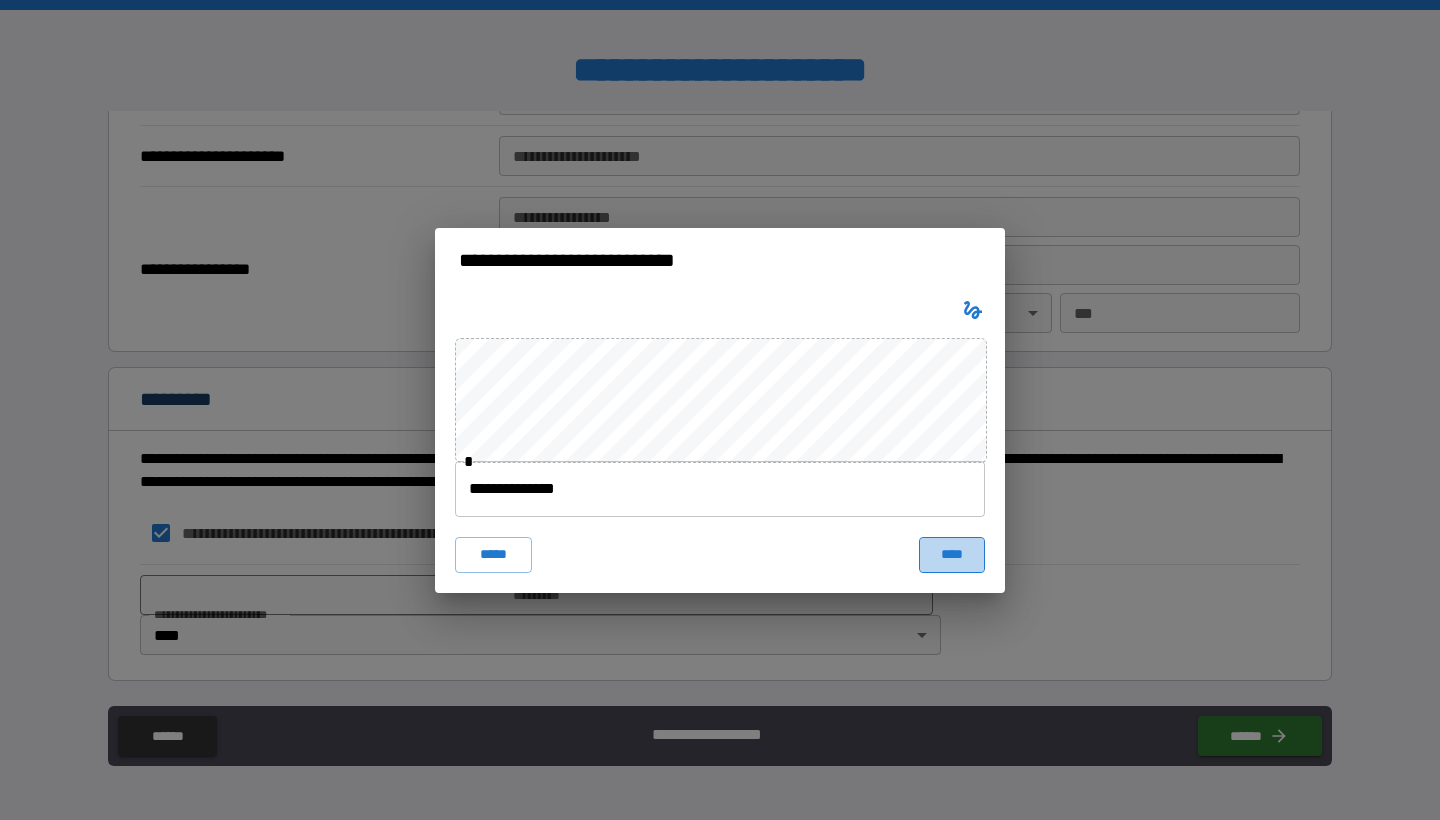 click on "****" at bounding box center (952, 555) 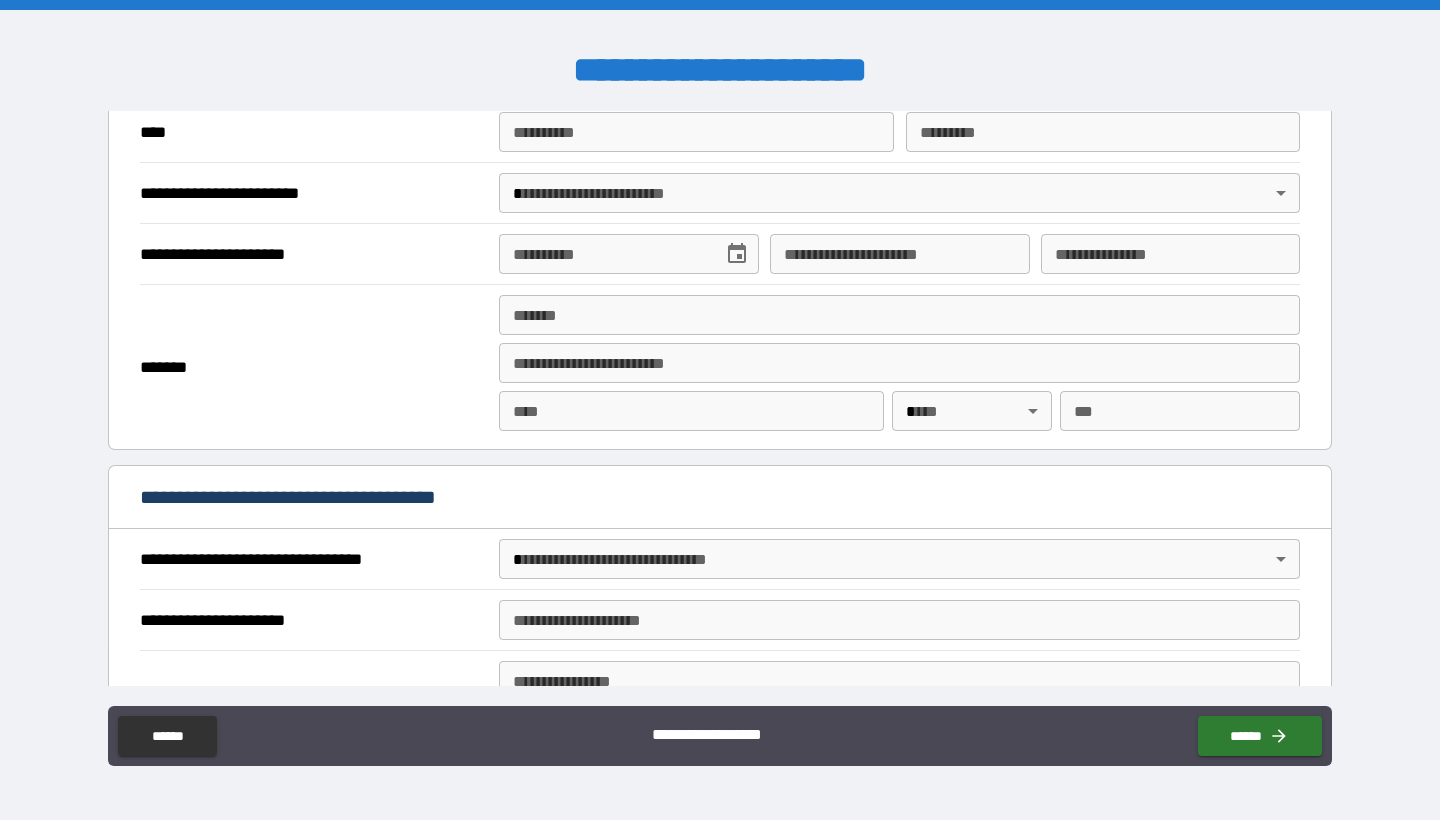 scroll, scrollTop: 1888, scrollLeft: 0, axis: vertical 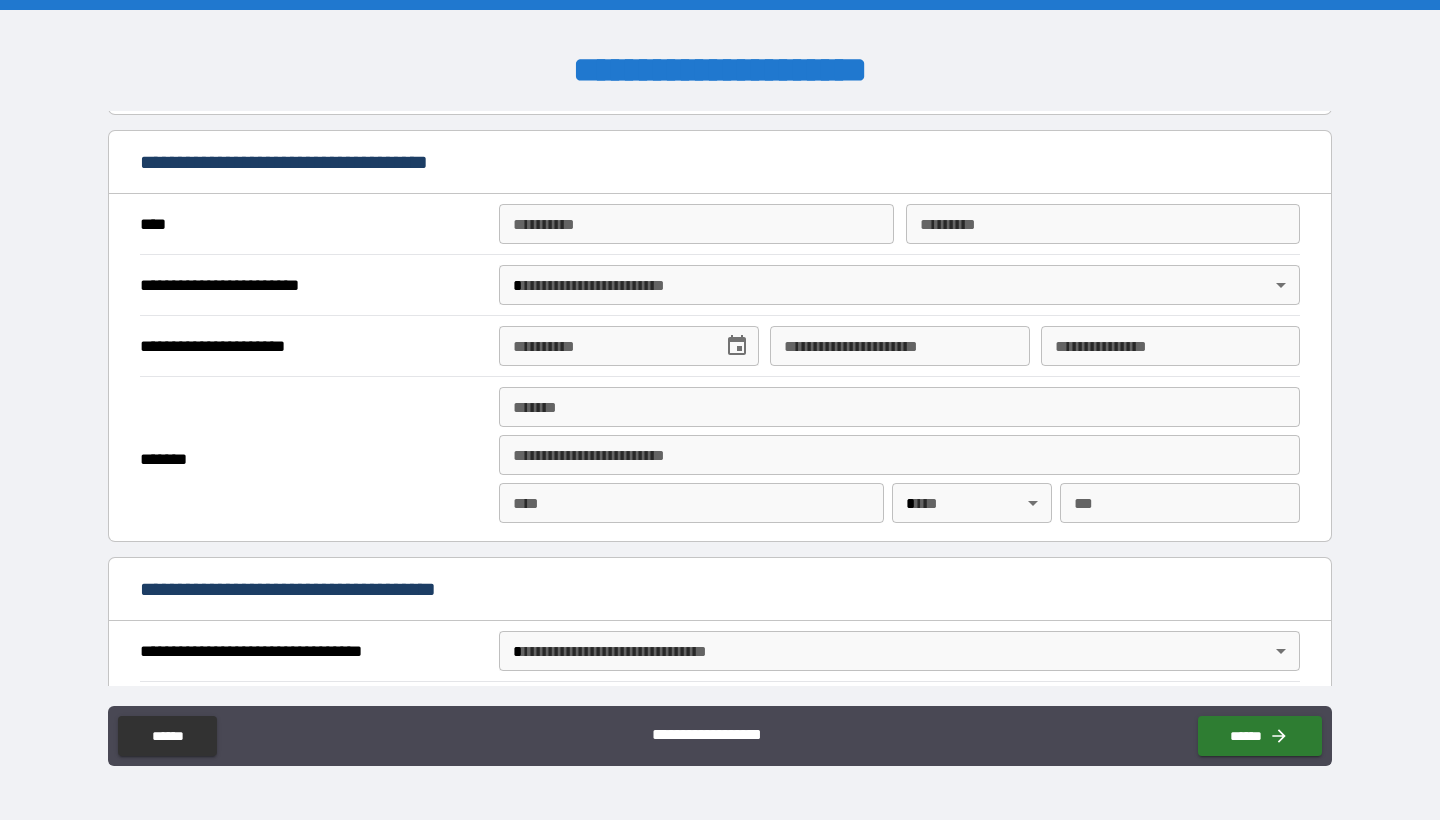 click on "**********" at bounding box center [720, 410] 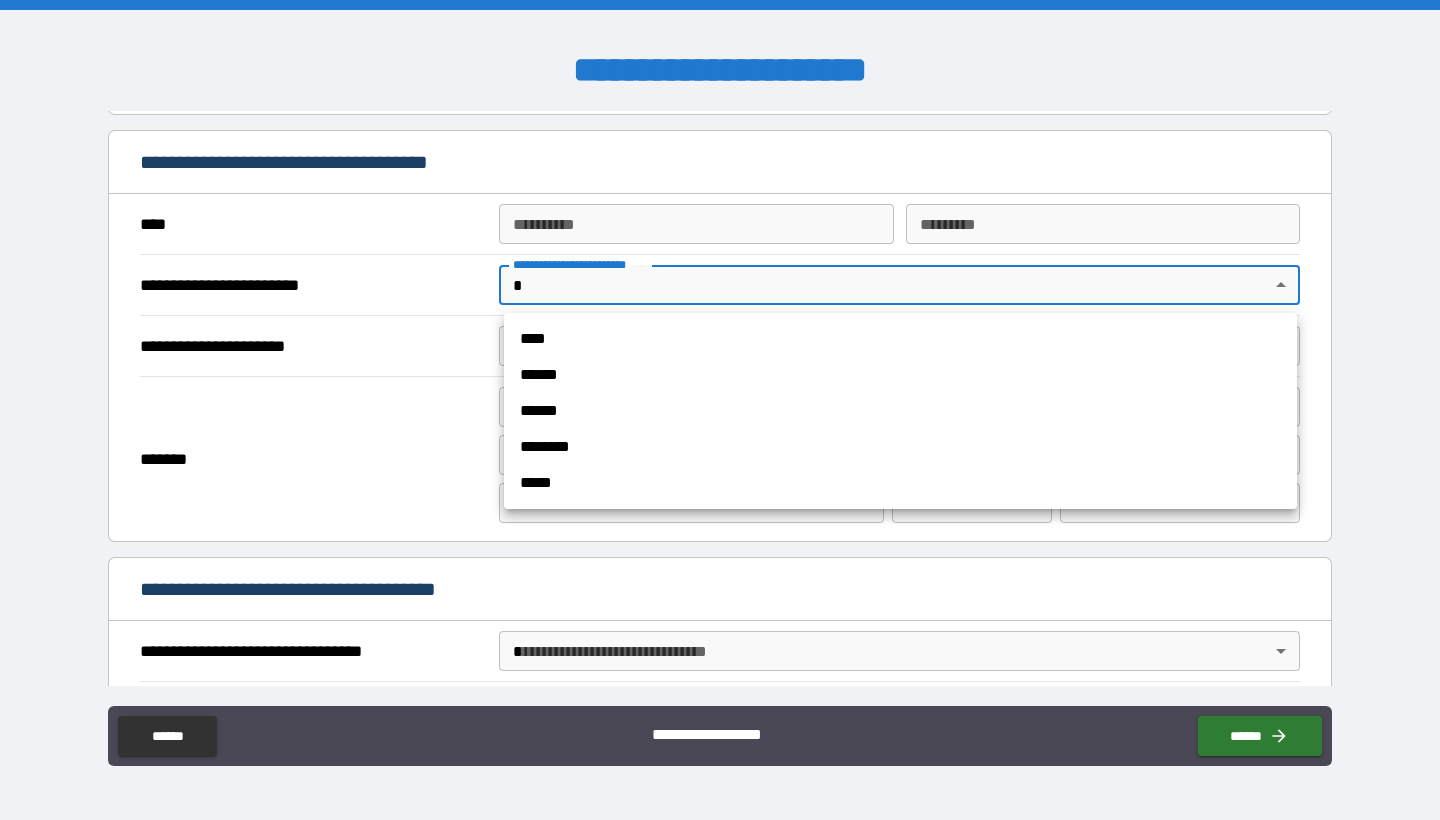 click on "******" at bounding box center (900, 411) 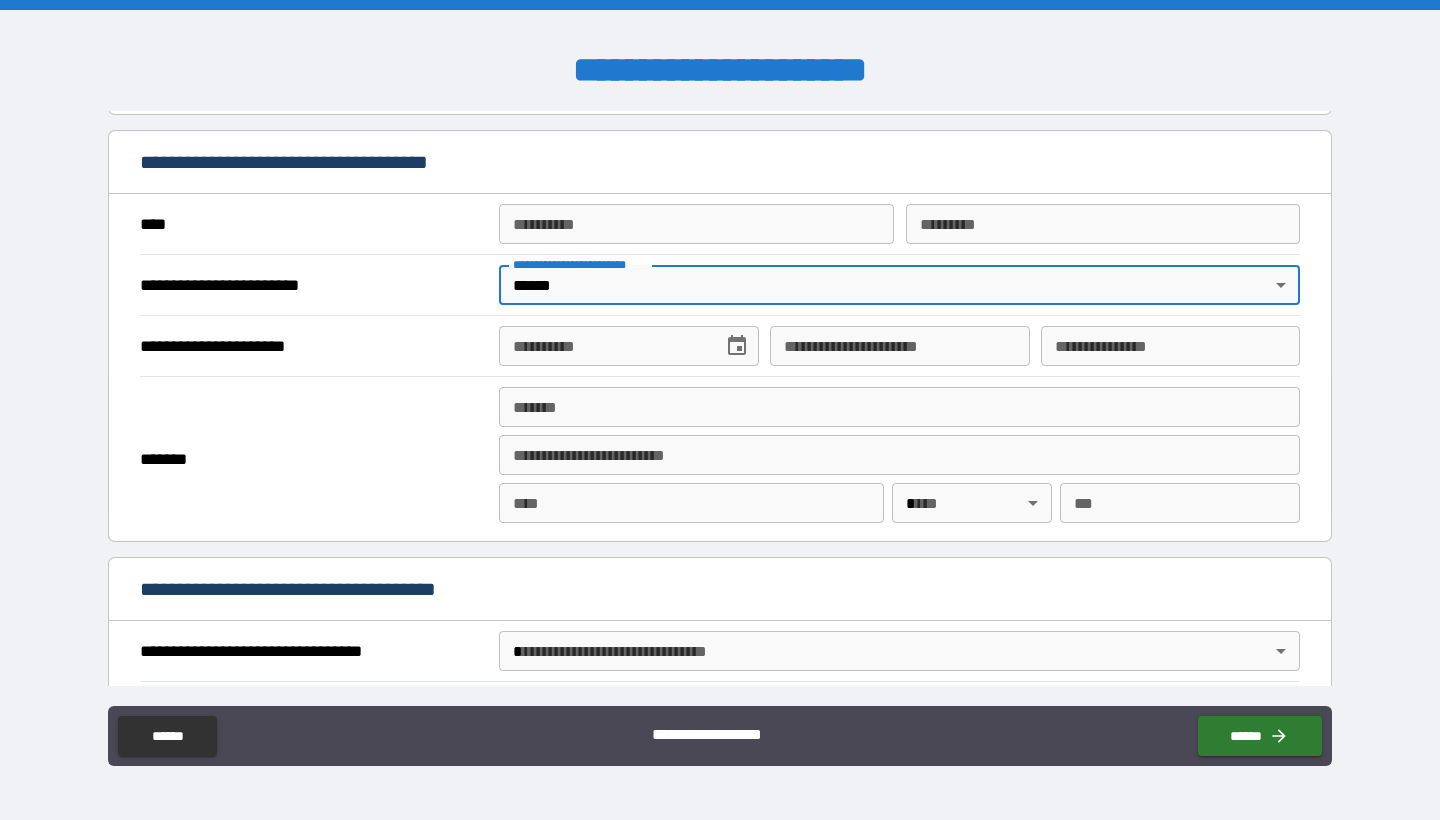 type on "*" 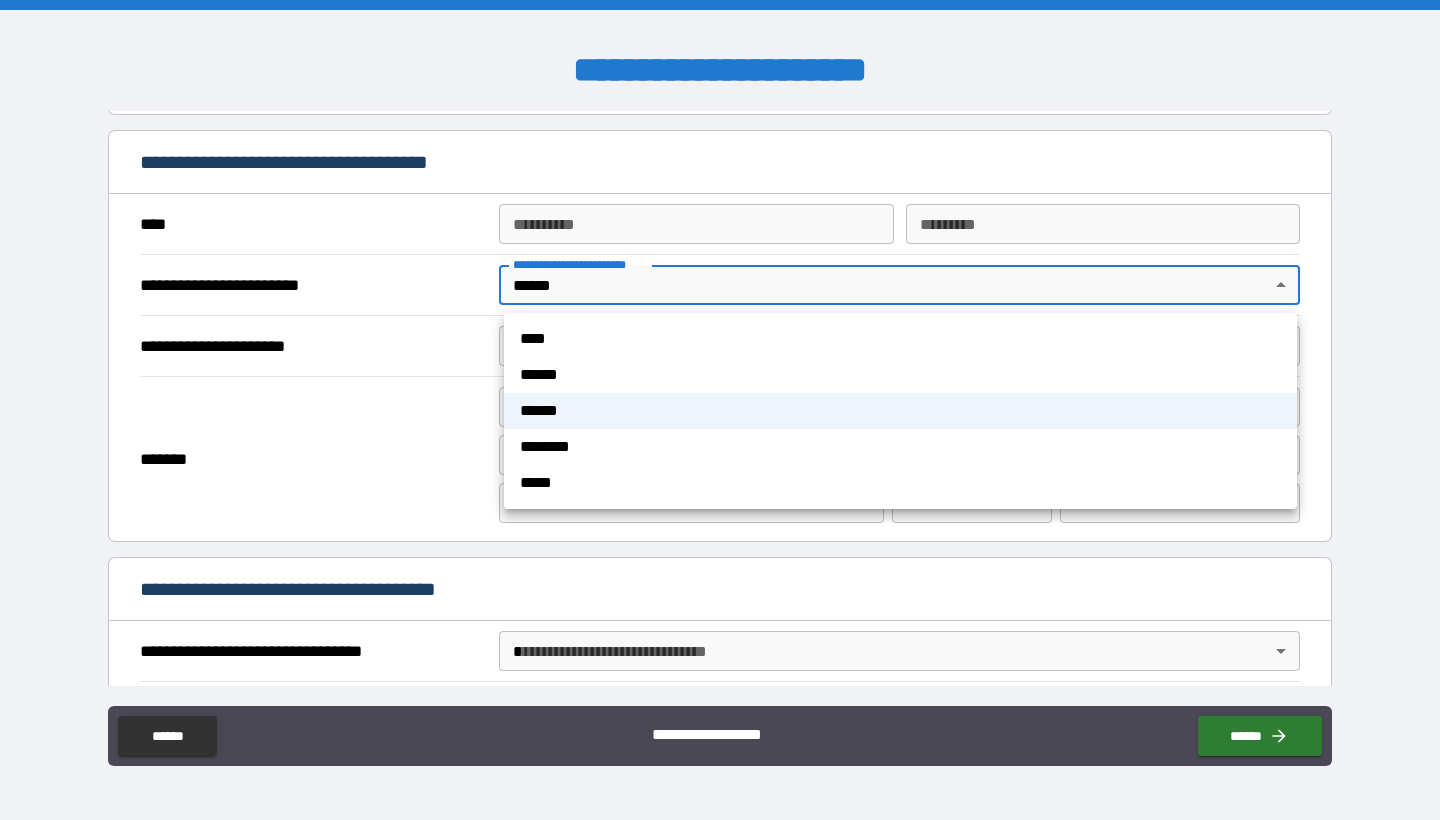 click on "**********" at bounding box center (720, 410) 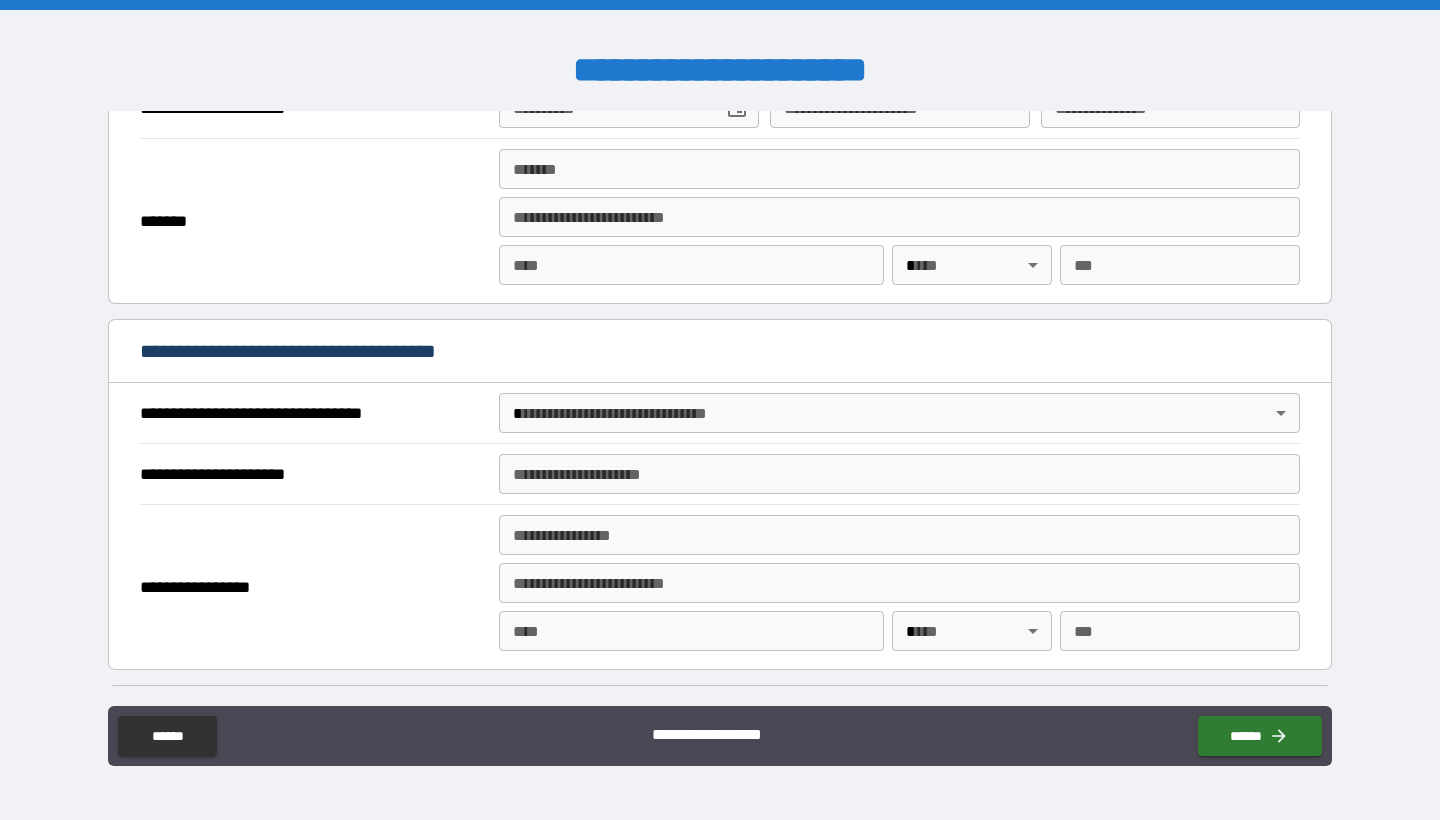 scroll, scrollTop: 2461, scrollLeft: 0, axis: vertical 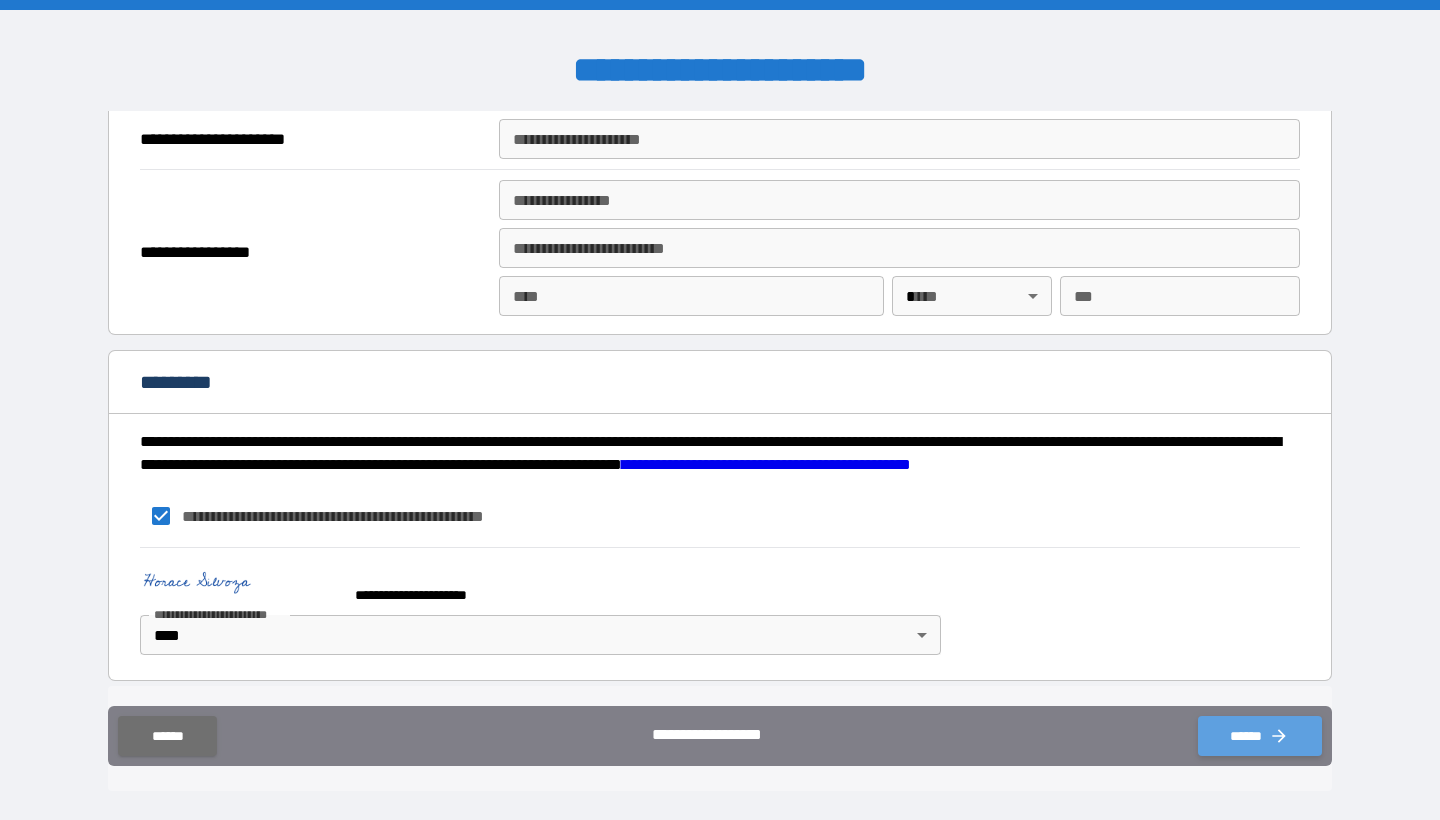 click on "******" at bounding box center (1260, 736) 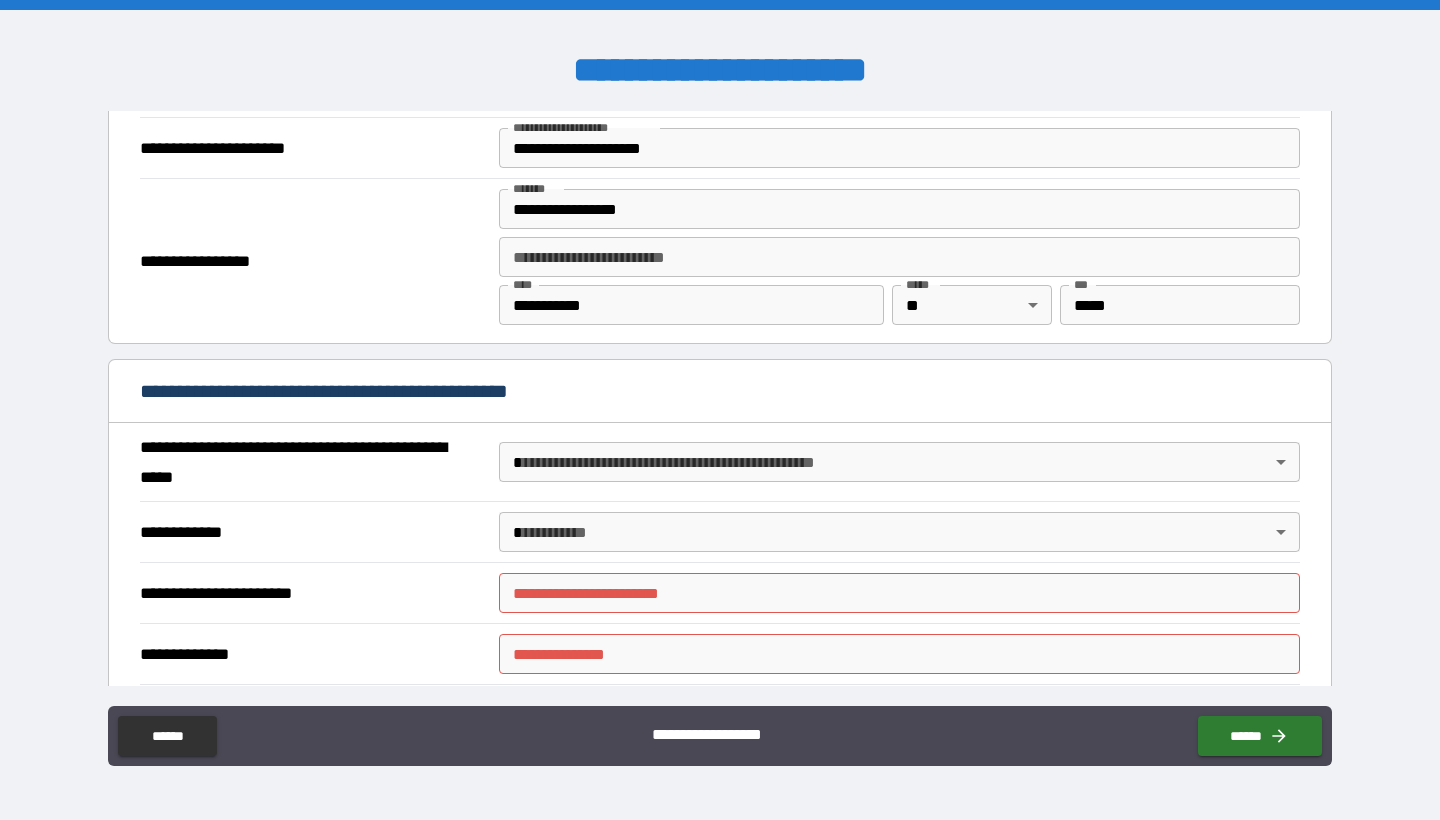 scroll, scrollTop: 1485, scrollLeft: 0, axis: vertical 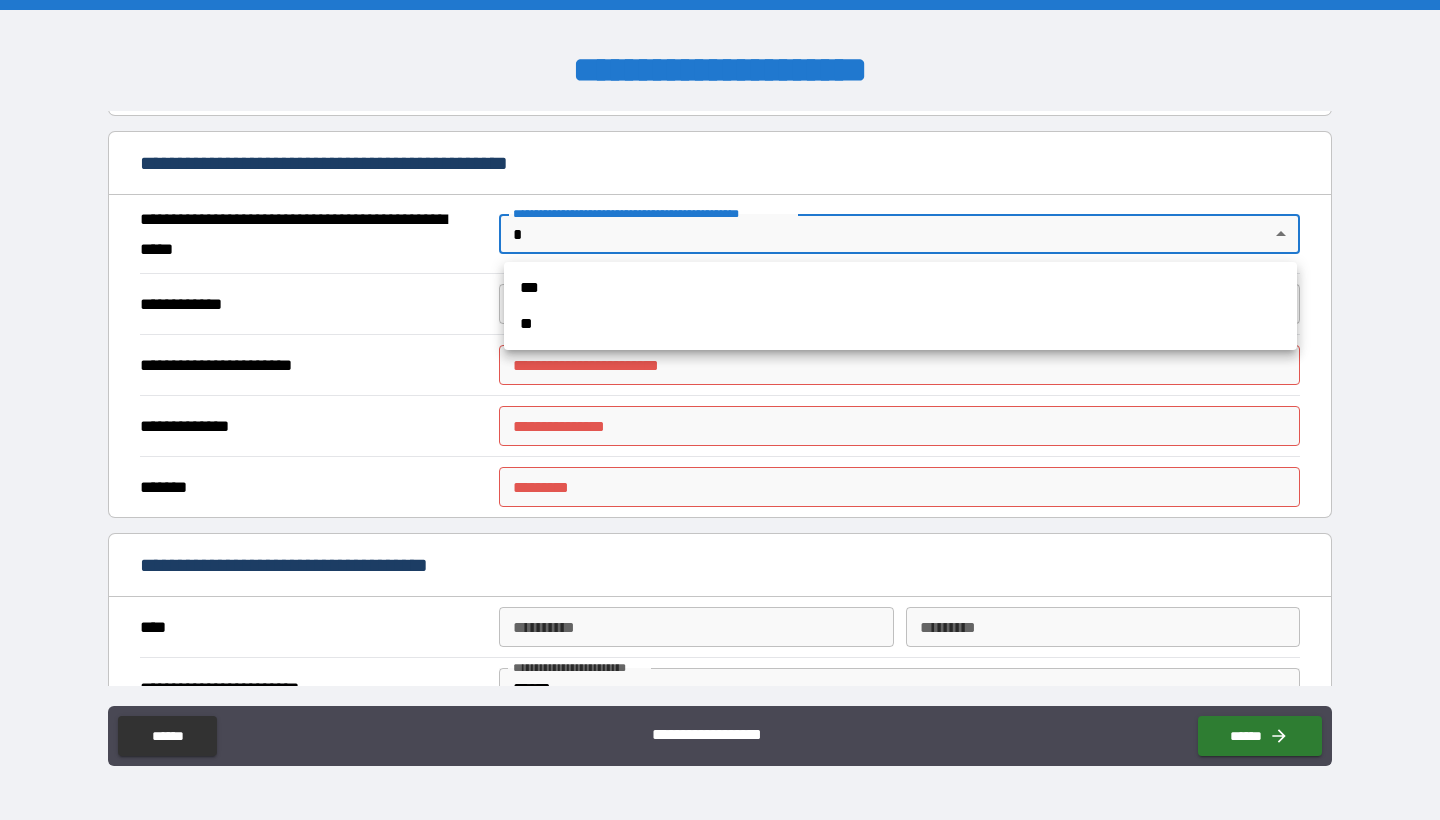 click on "**********" at bounding box center (720, 410) 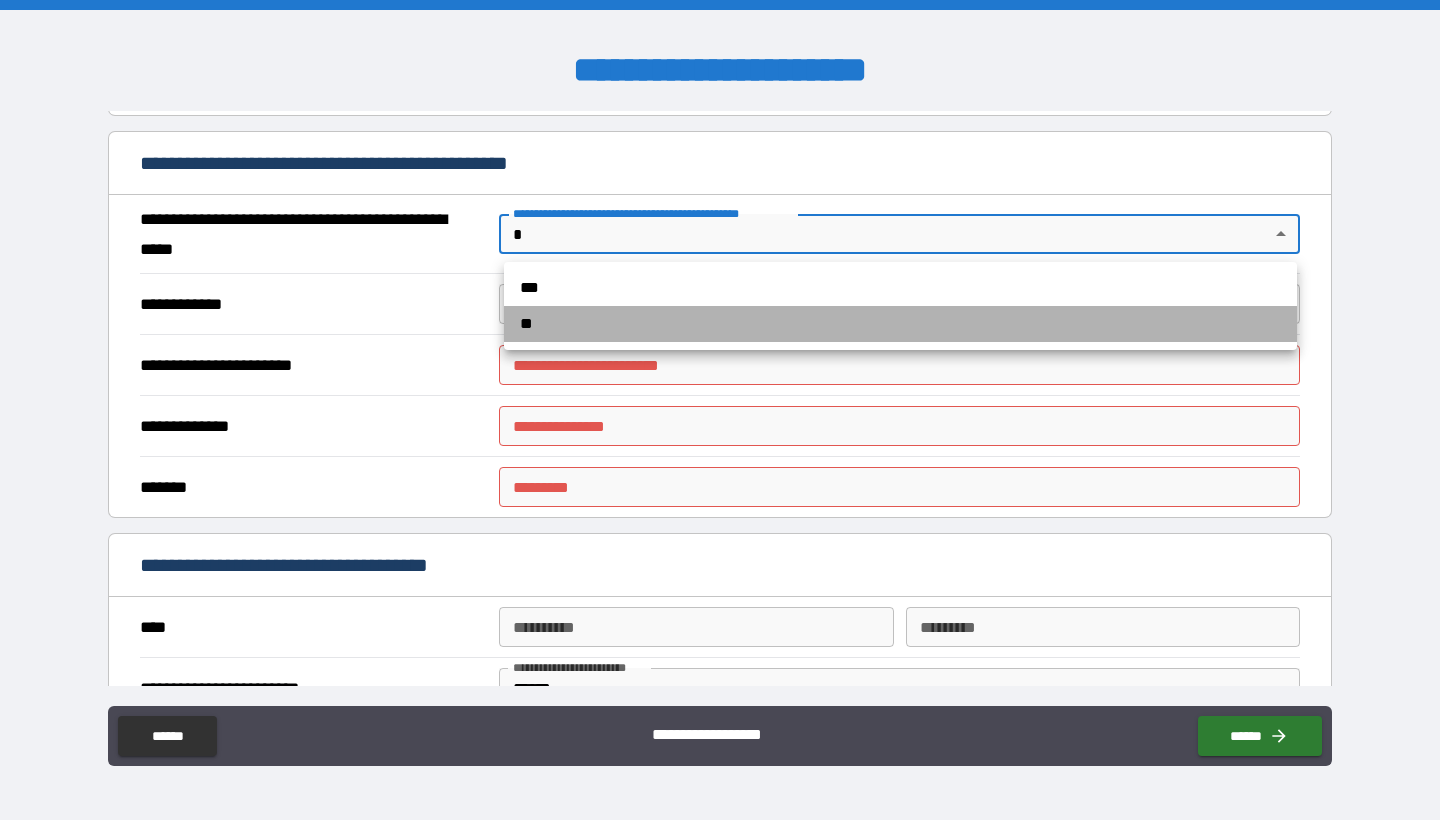 click on "**" at bounding box center (900, 324) 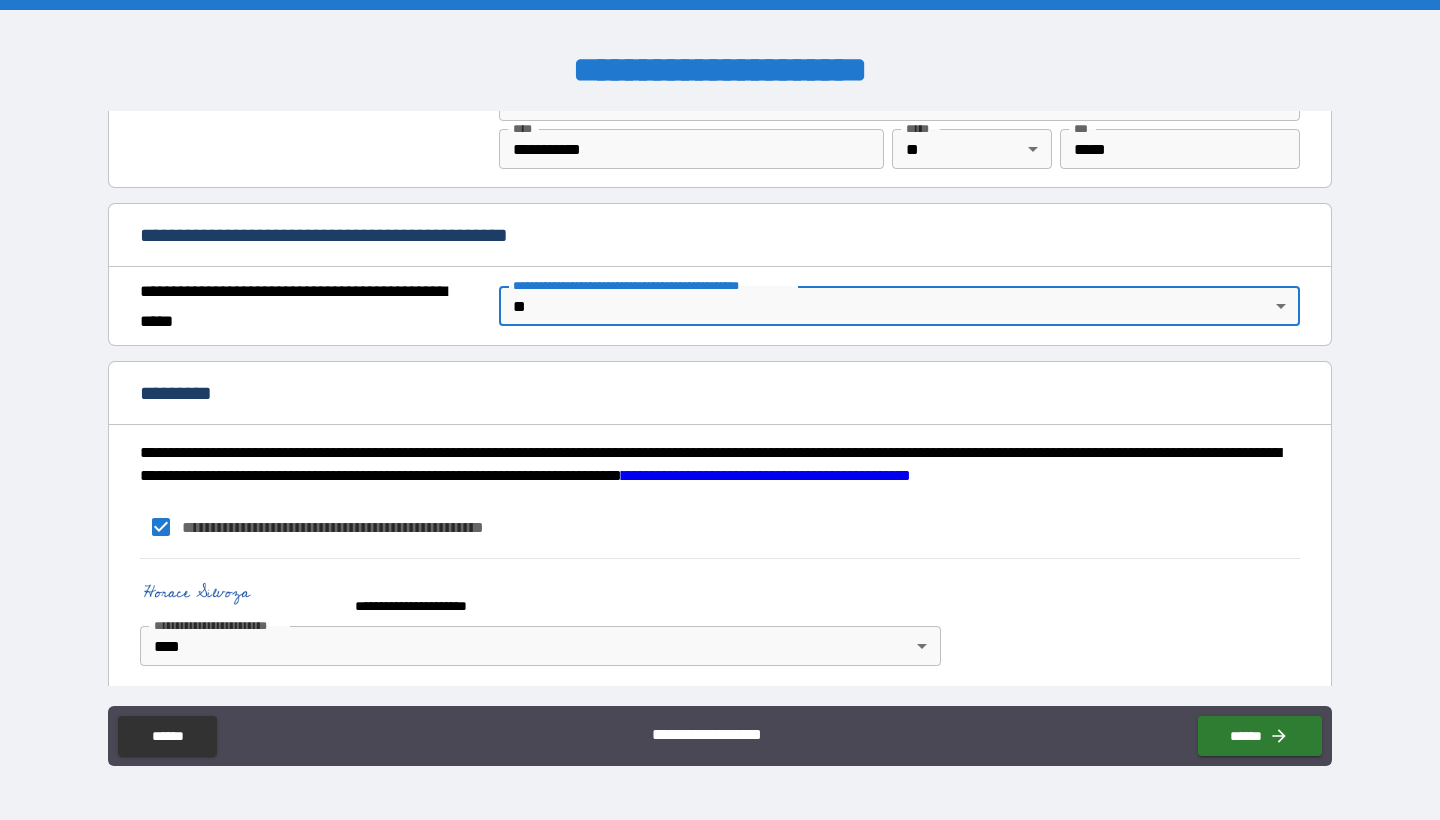 scroll, scrollTop: 1424, scrollLeft: 0, axis: vertical 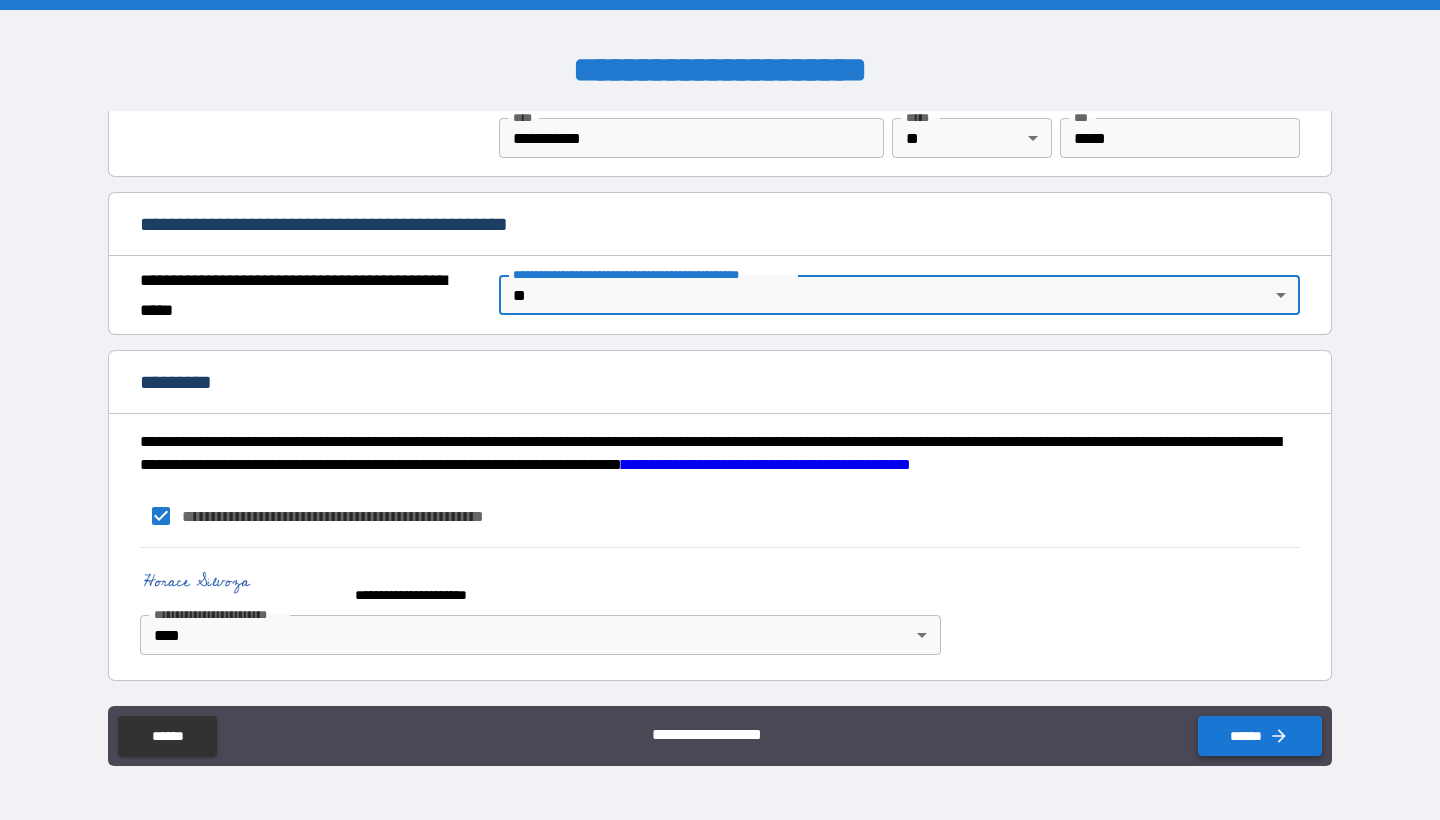 click on "******" at bounding box center [1260, 736] 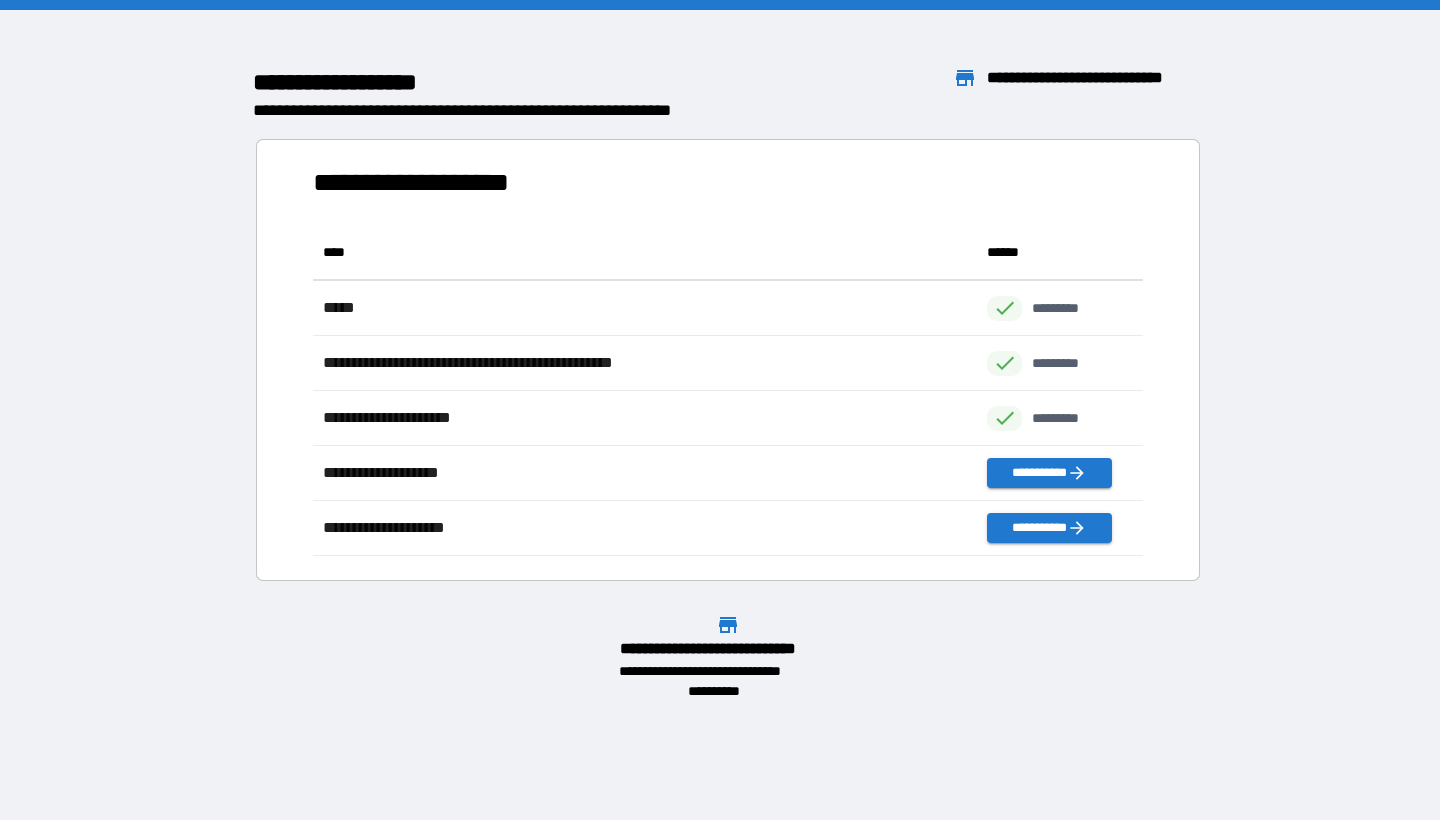 scroll, scrollTop: 16, scrollLeft: 16, axis: both 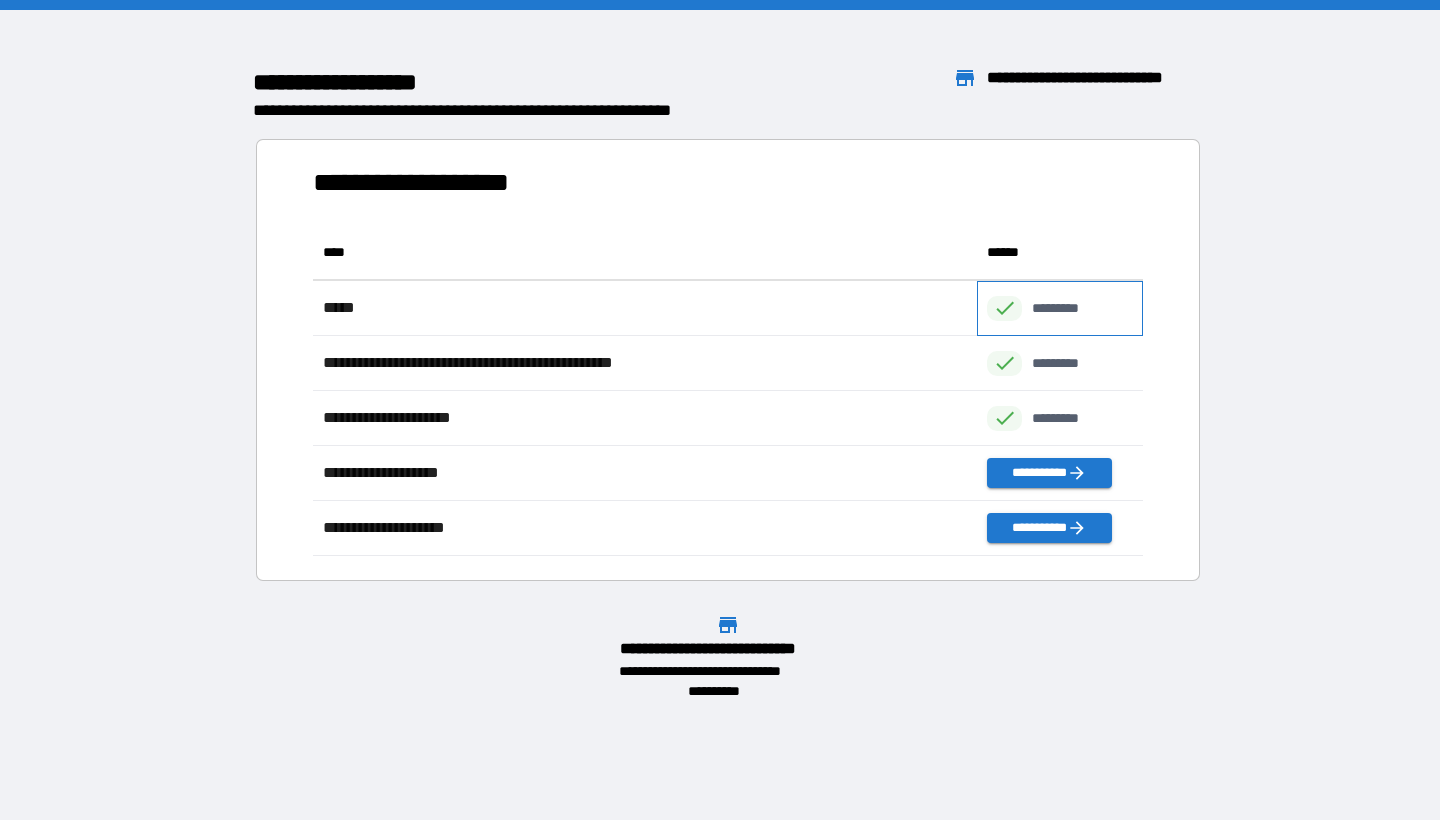 click on "*********" at bounding box center (1066, 308) 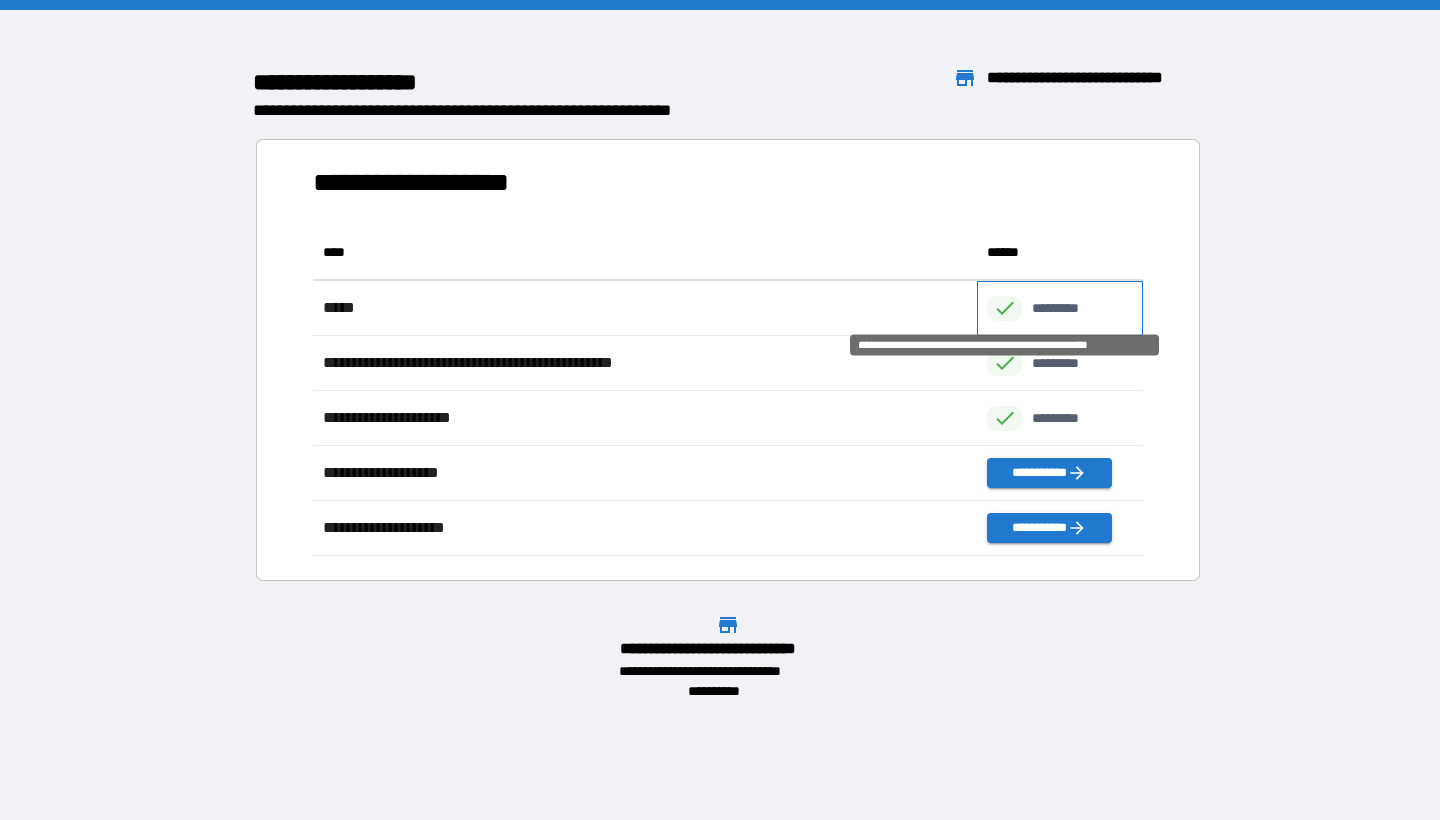 click 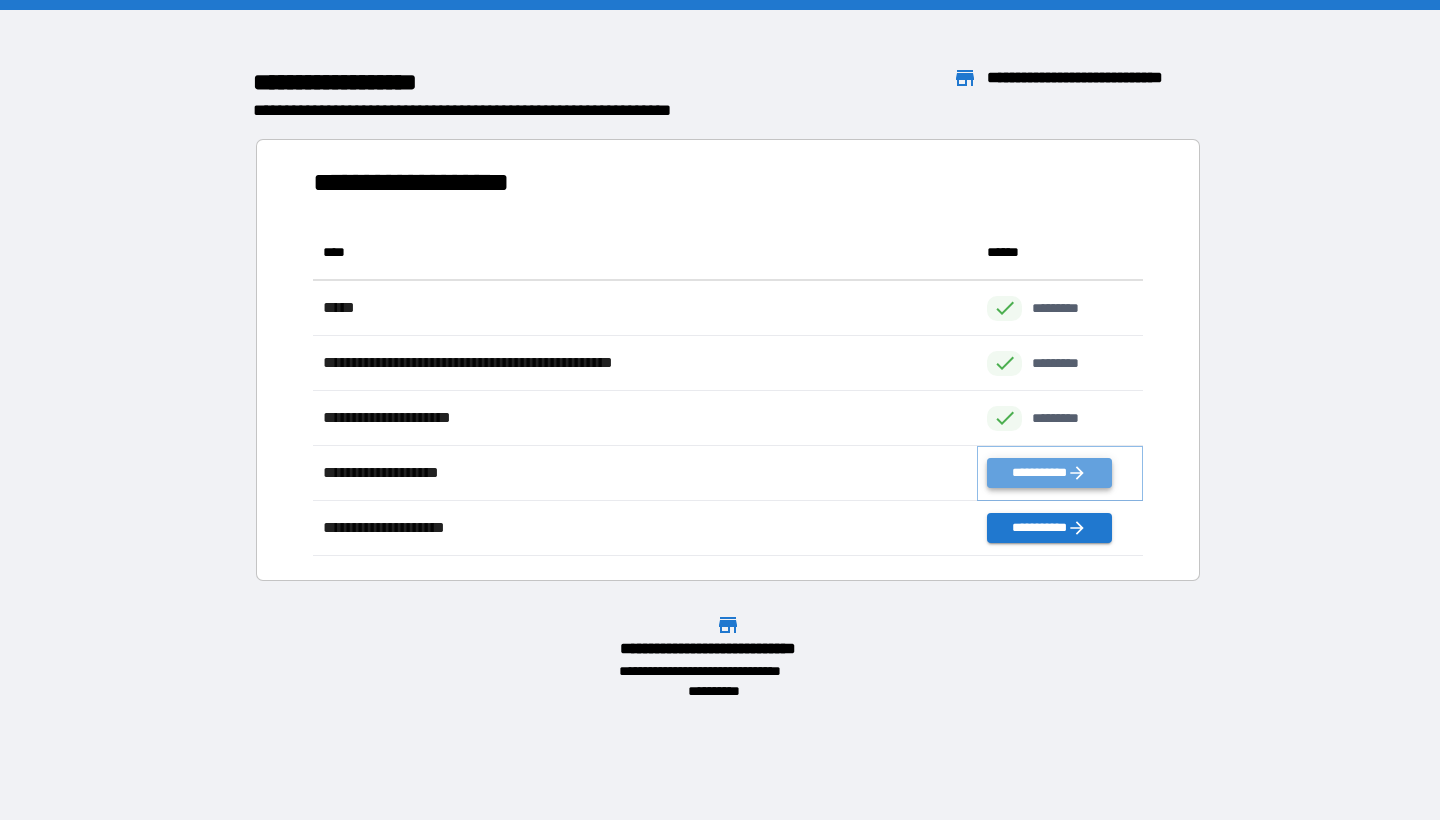 click on "**********" at bounding box center (1049, 473) 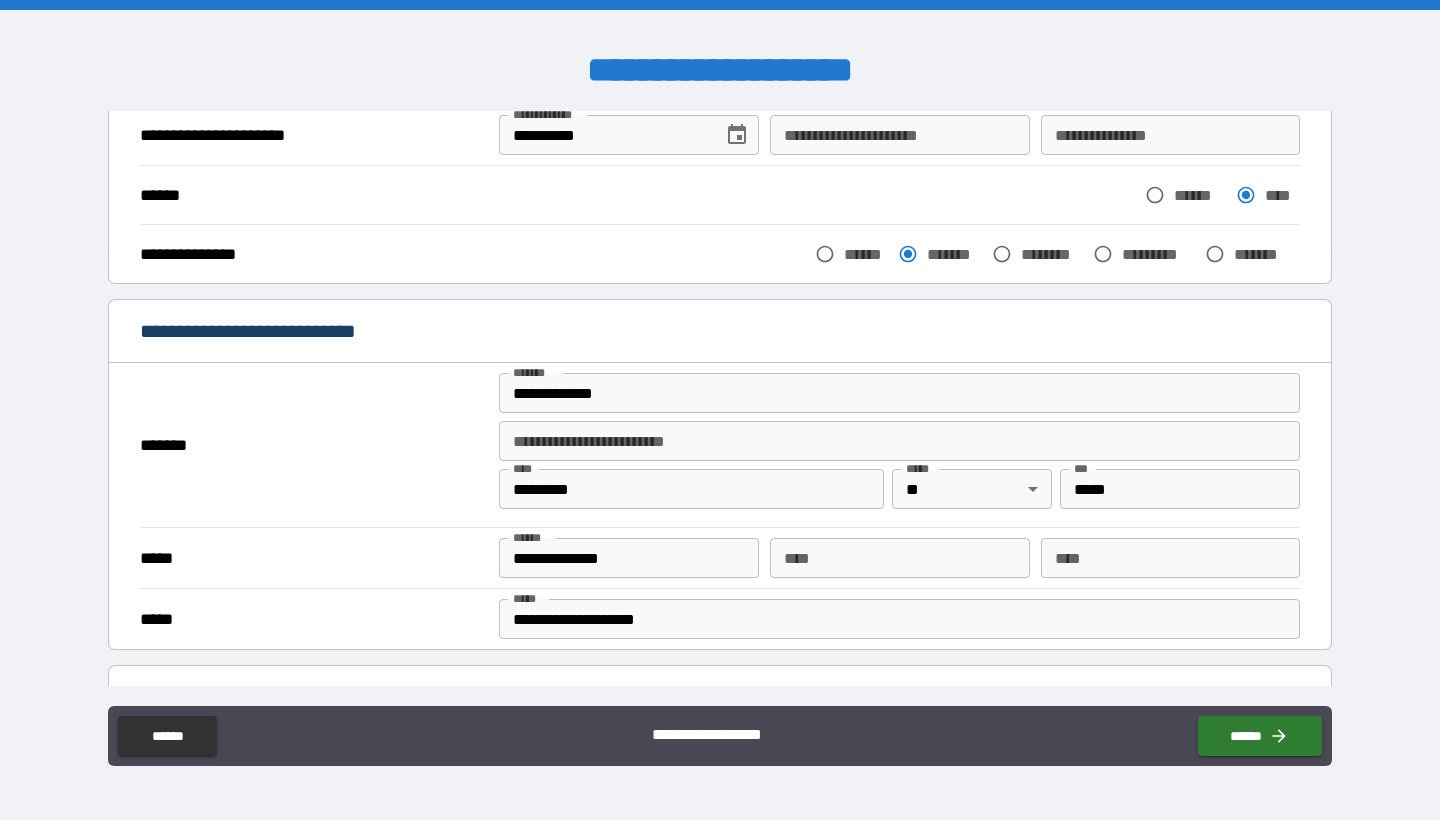 scroll, scrollTop: 211, scrollLeft: 0, axis: vertical 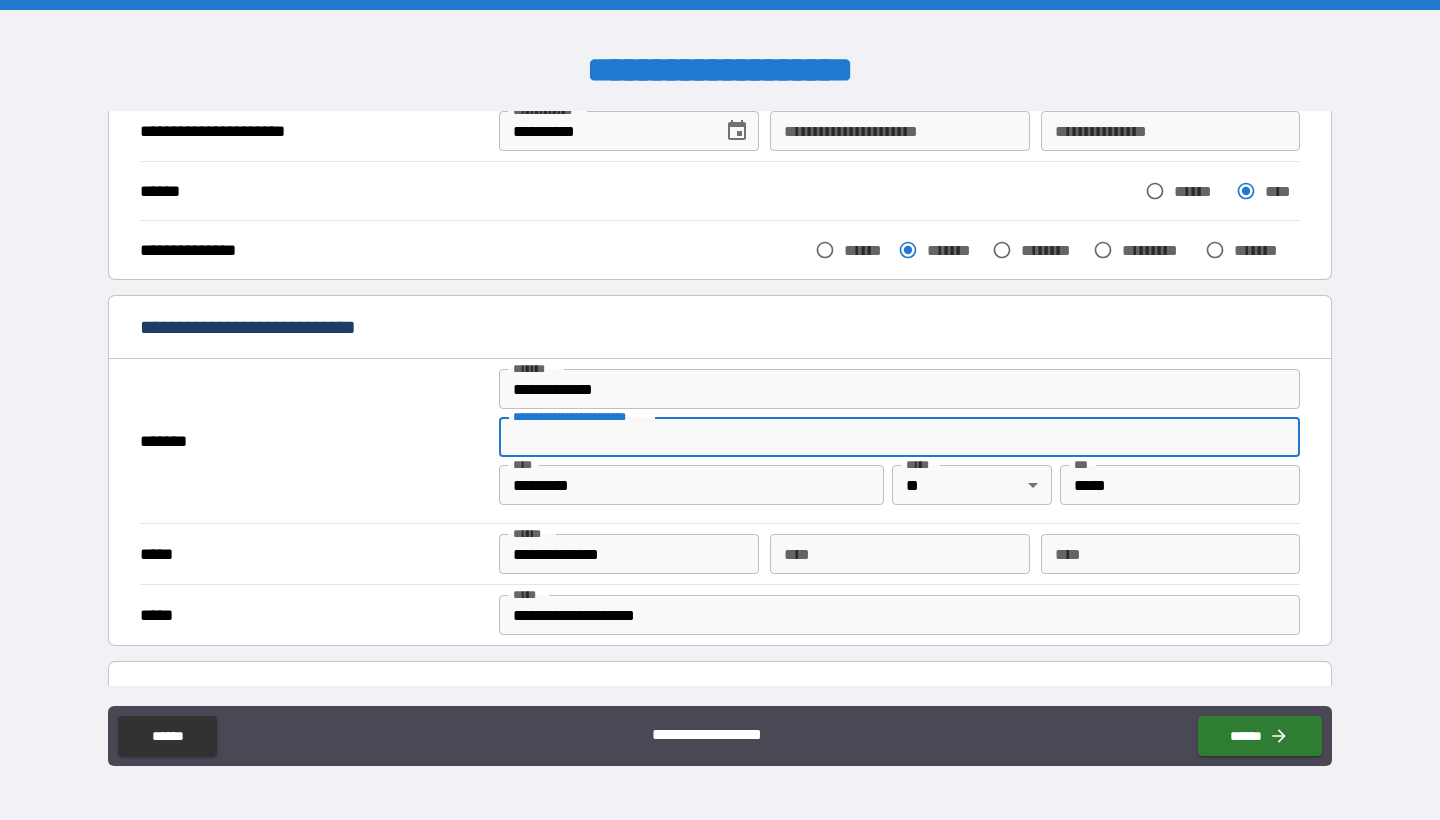 click on "**********" at bounding box center (899, 437) 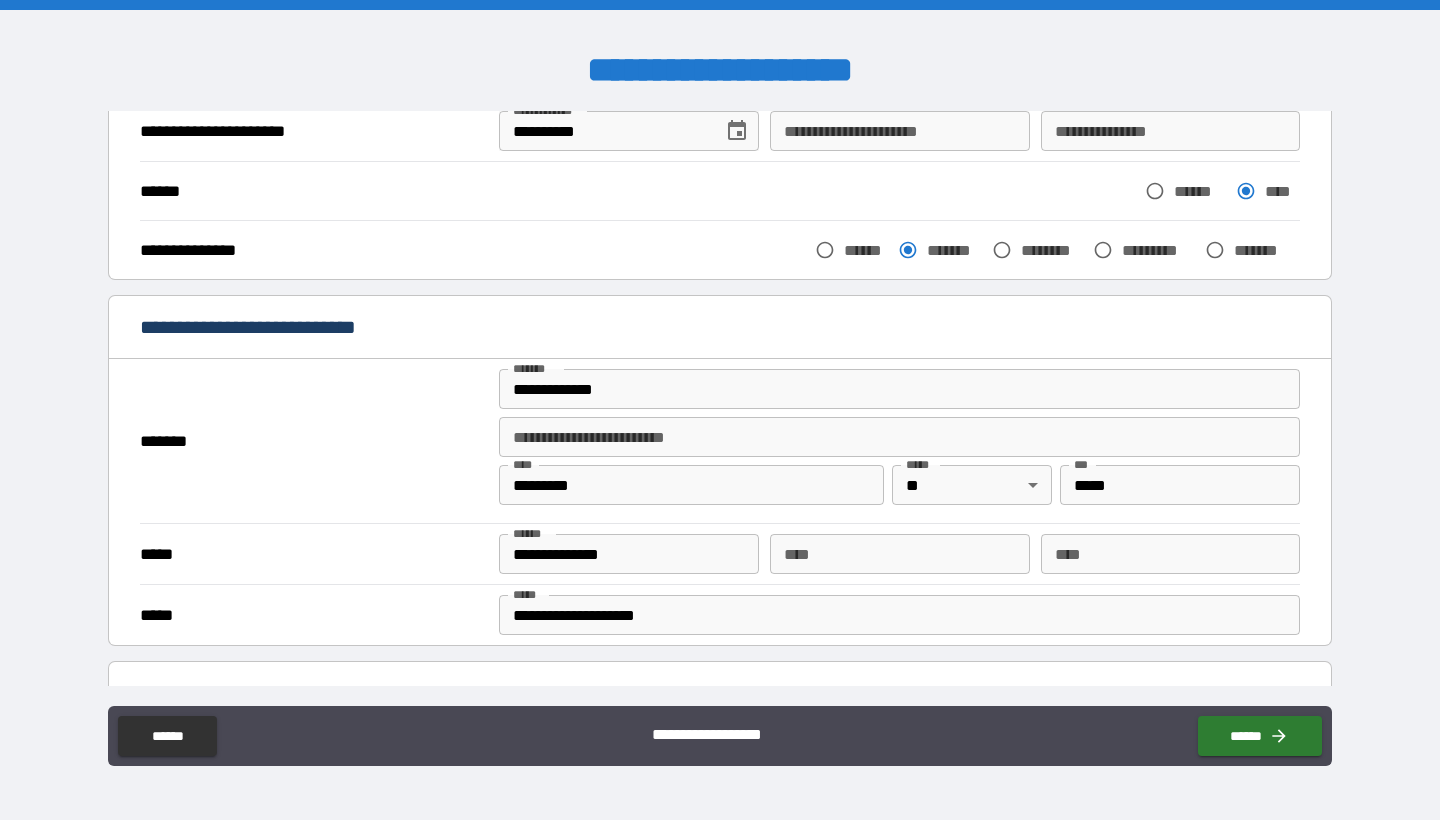 click on "*******" at bounding box center [312, 441] 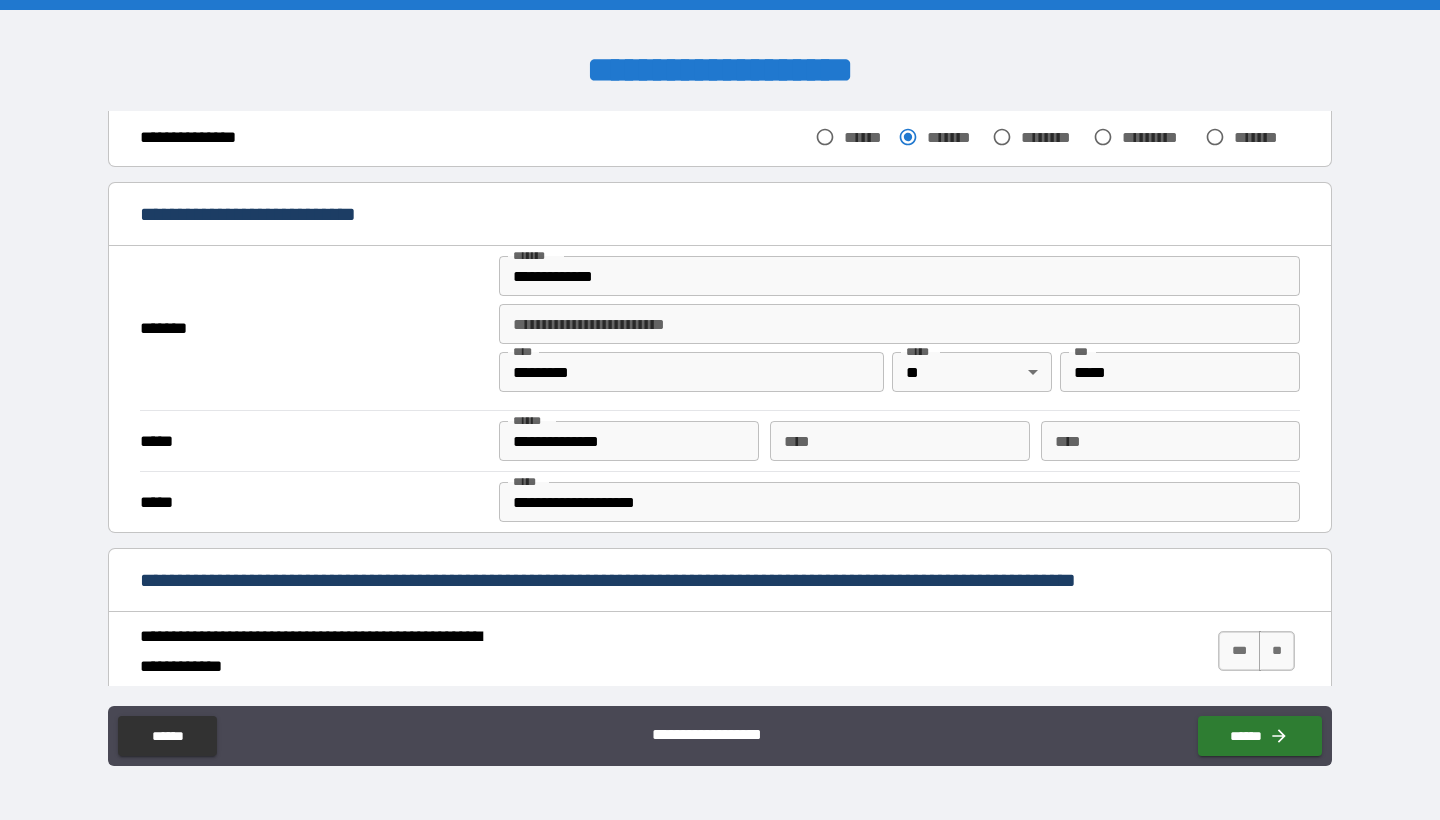 scroll, scrollTop: 320, scrollLeft: 0, axis: vertical 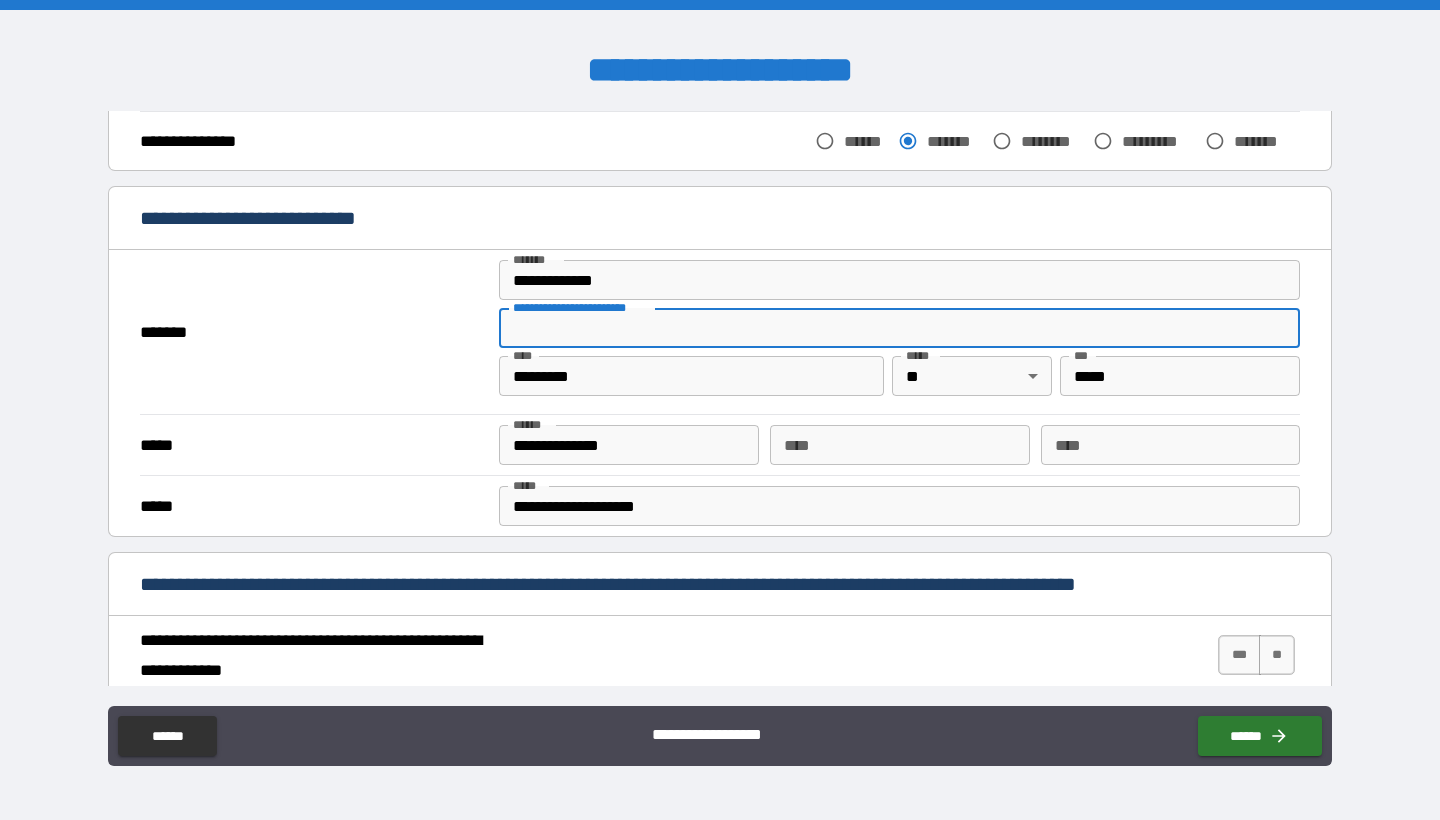 click on "**********" at bounding box center [899, 328] 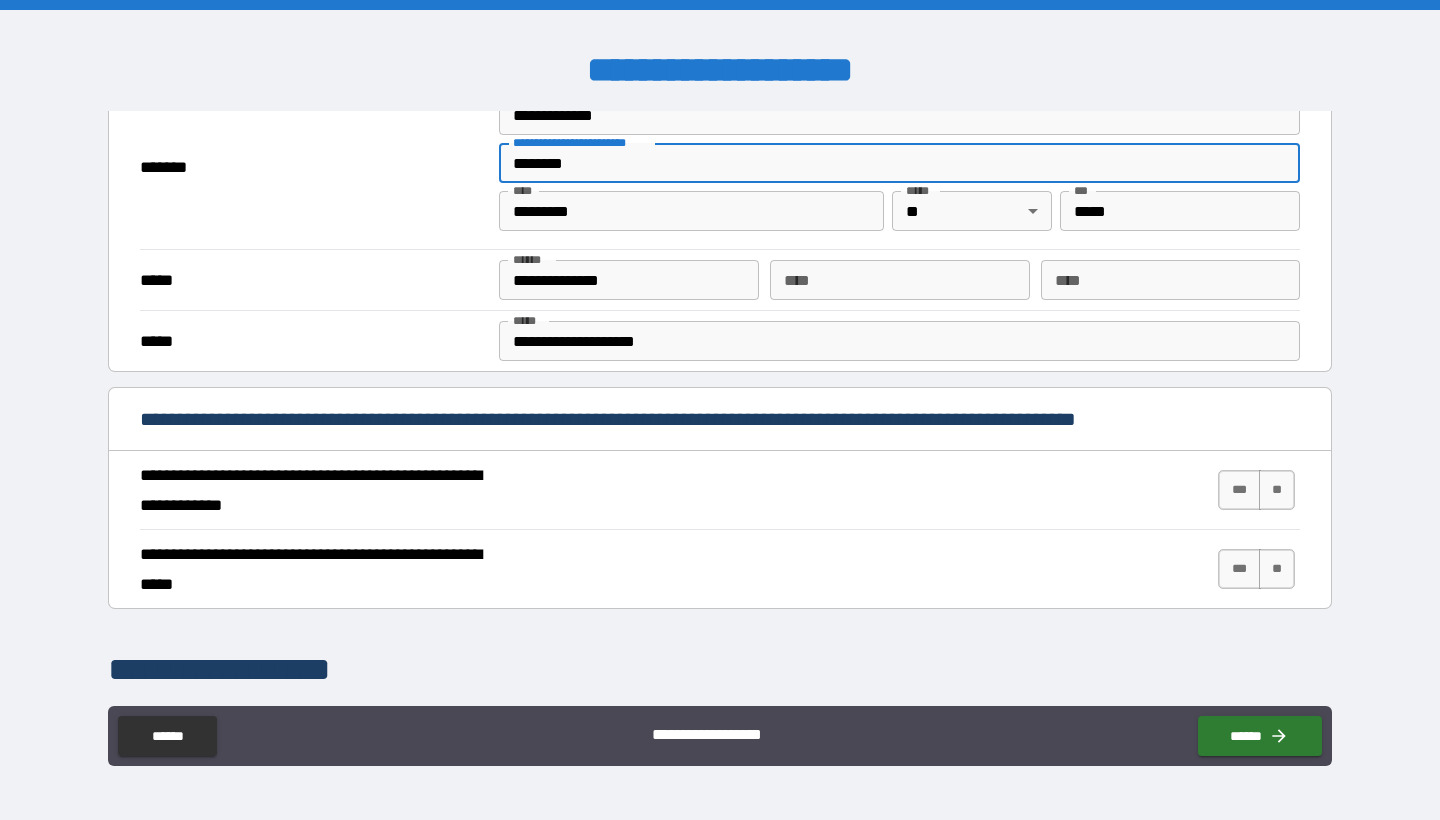 scroll, scrollTop: 569, scrollLeft: 0, axis: vertical 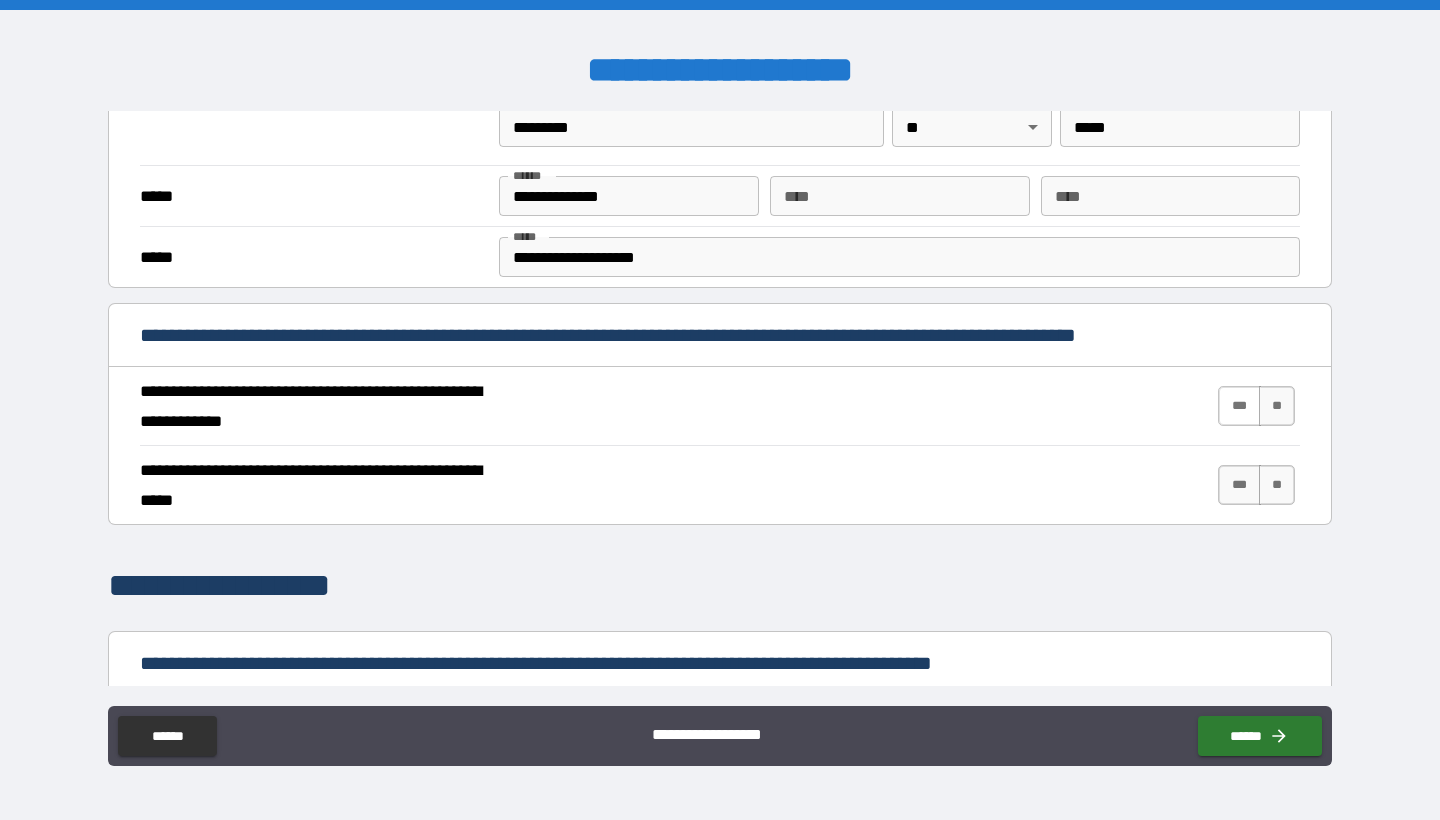 type on "********" 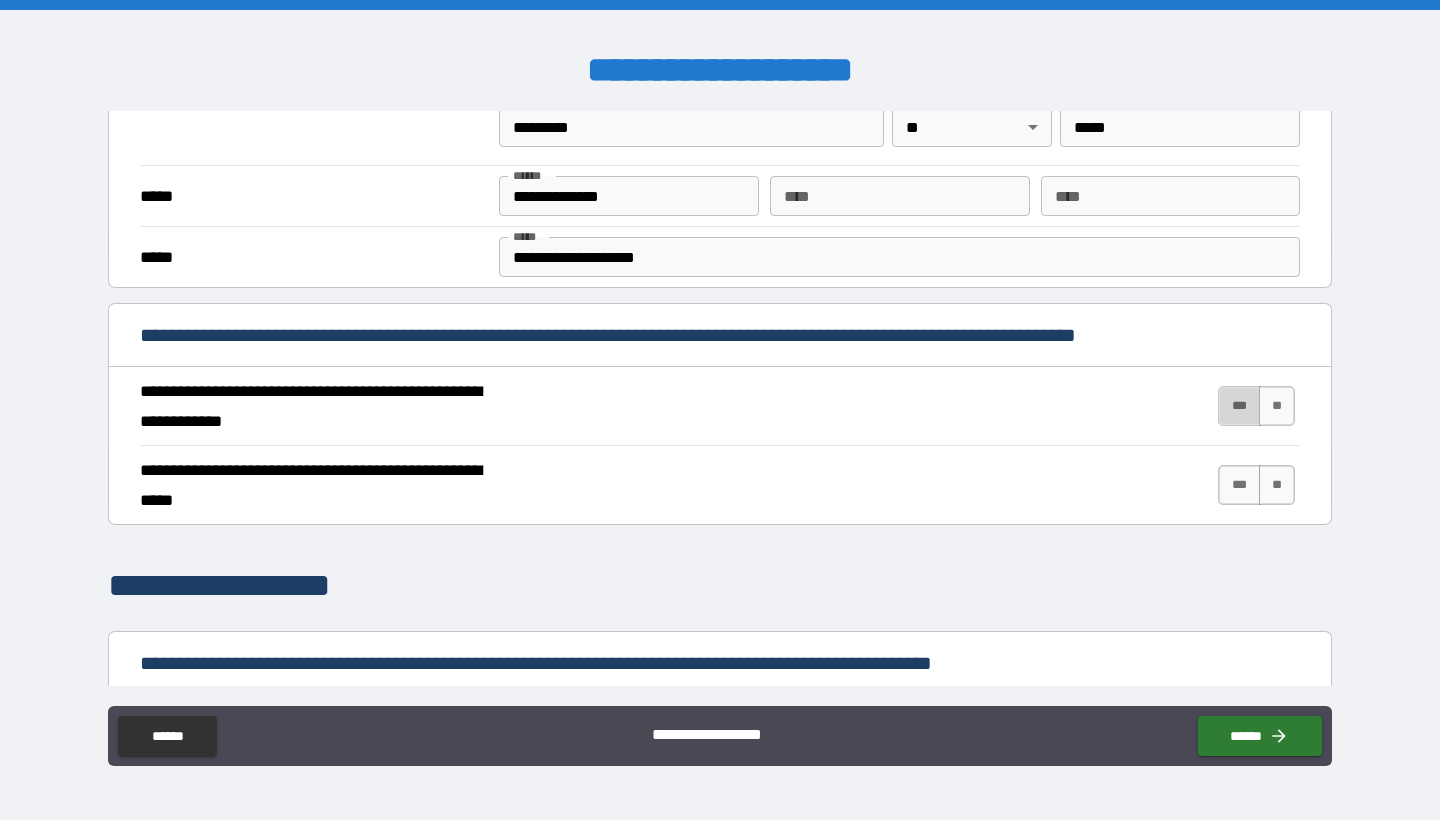click on "***" at bounding box center (1239, 406) 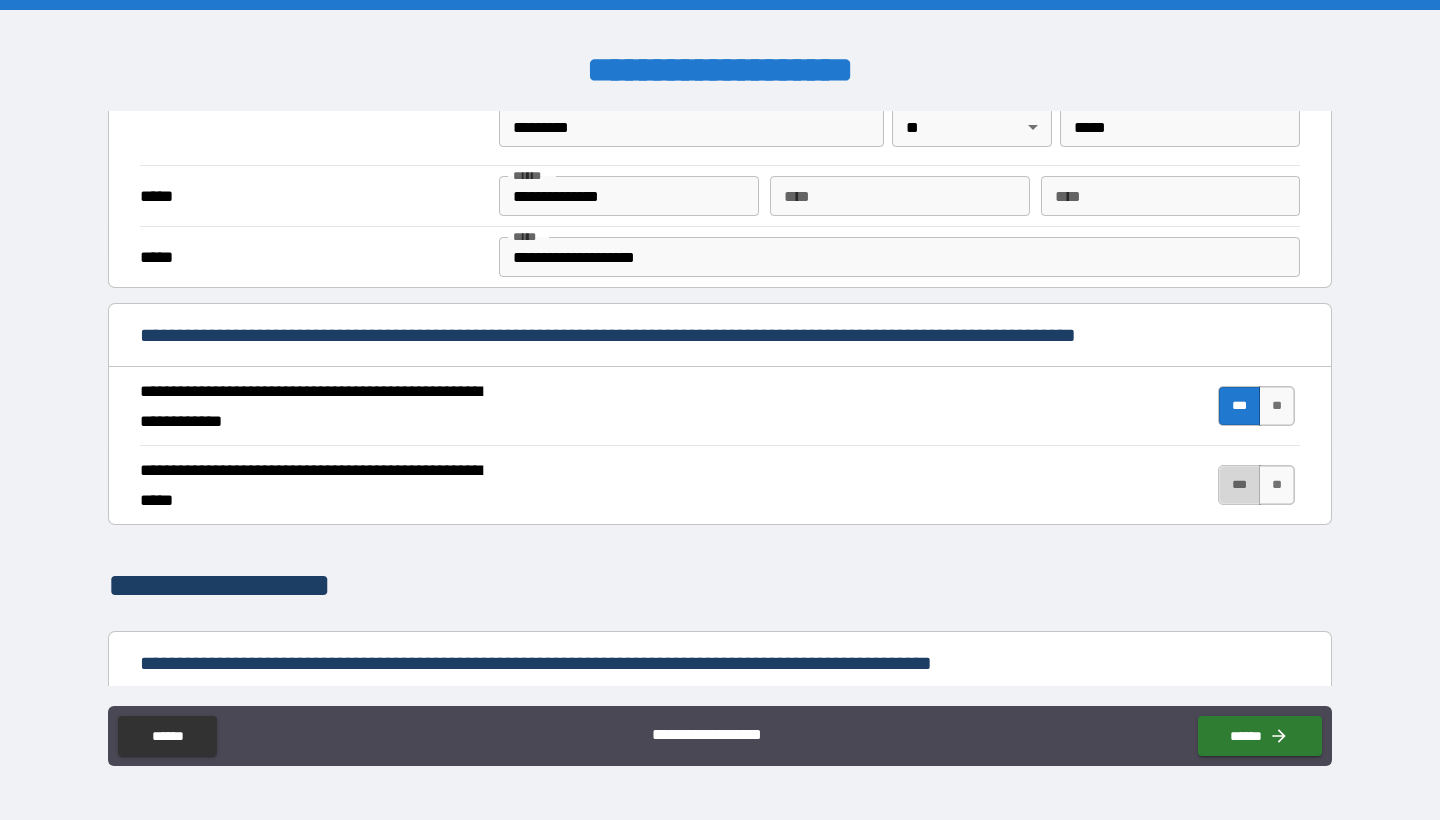 click on "***" at bounding box center (1239, 485) 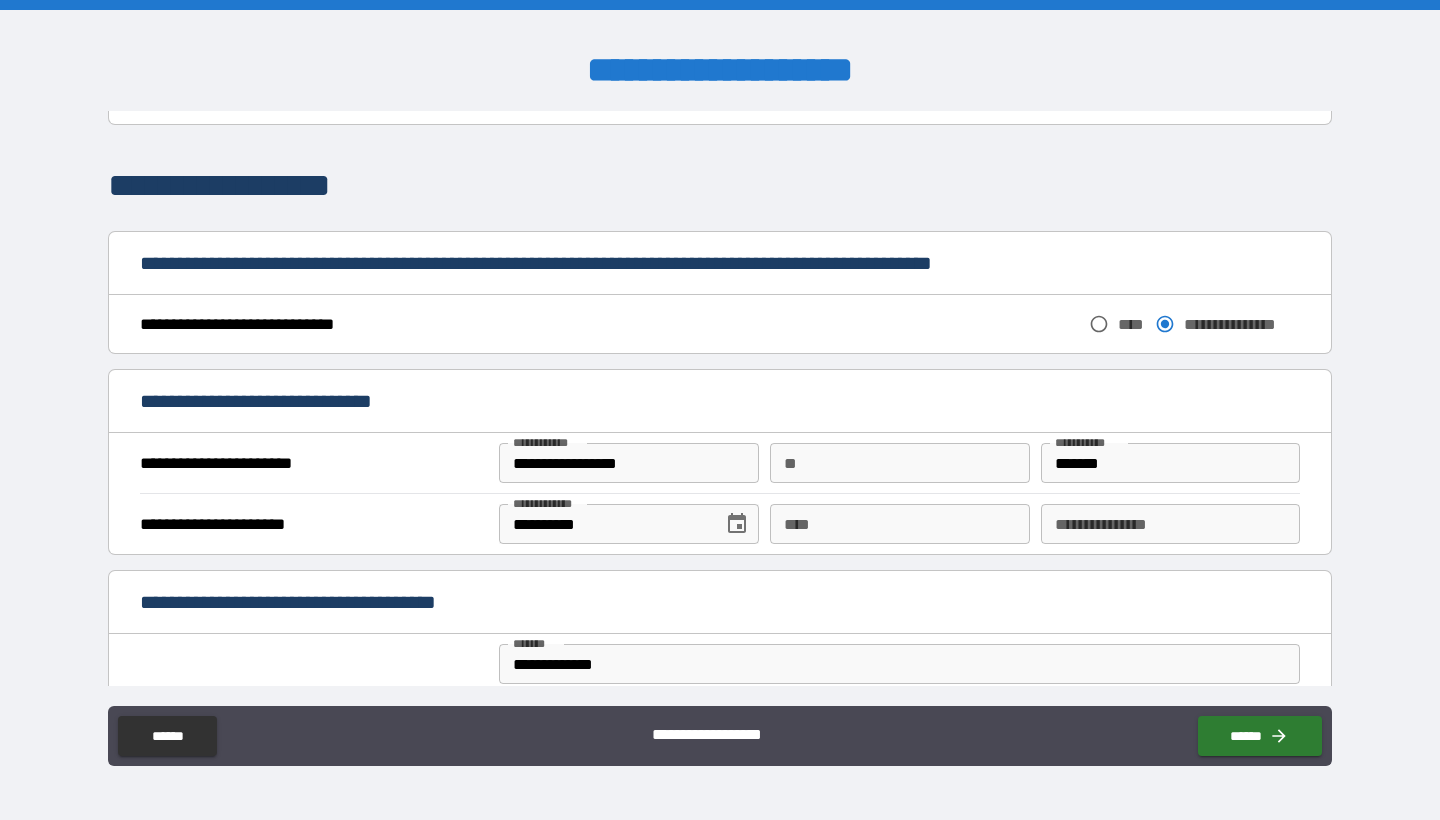 scroll, scrollTop: 979, scrollLeft: 0, axis: vertical 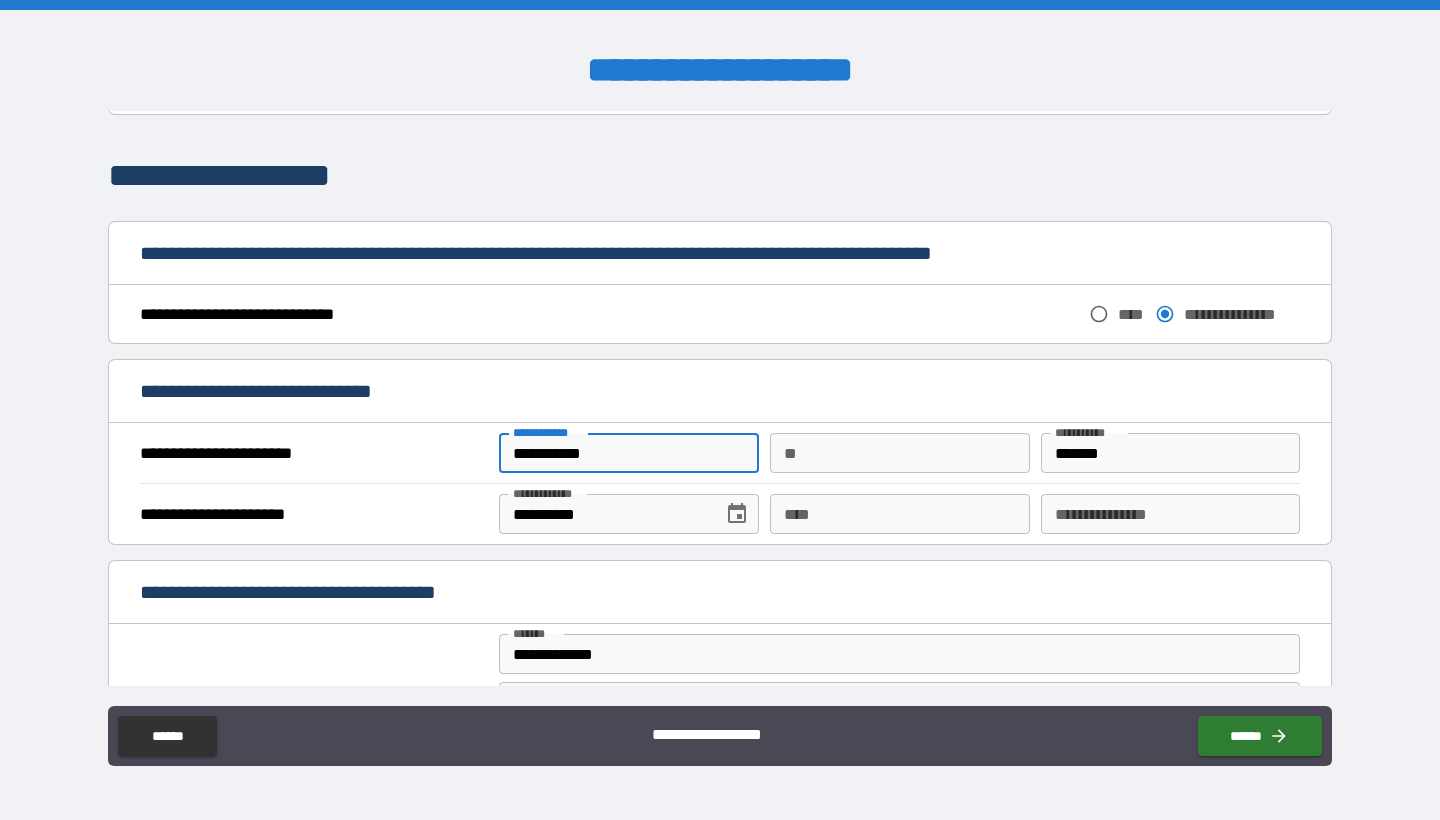 type on "**********" 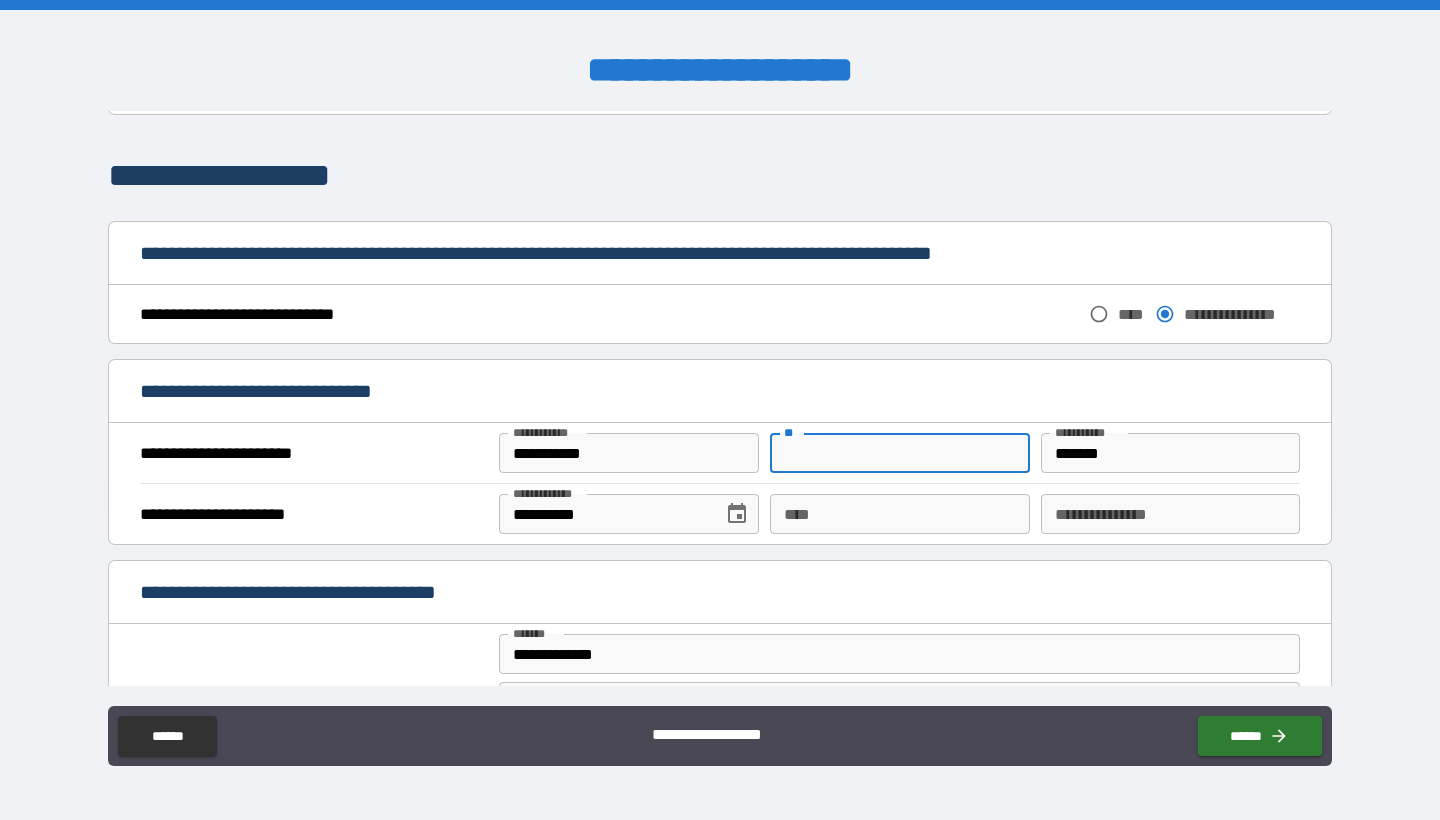 click on "**" at bounding box center [899, 453] 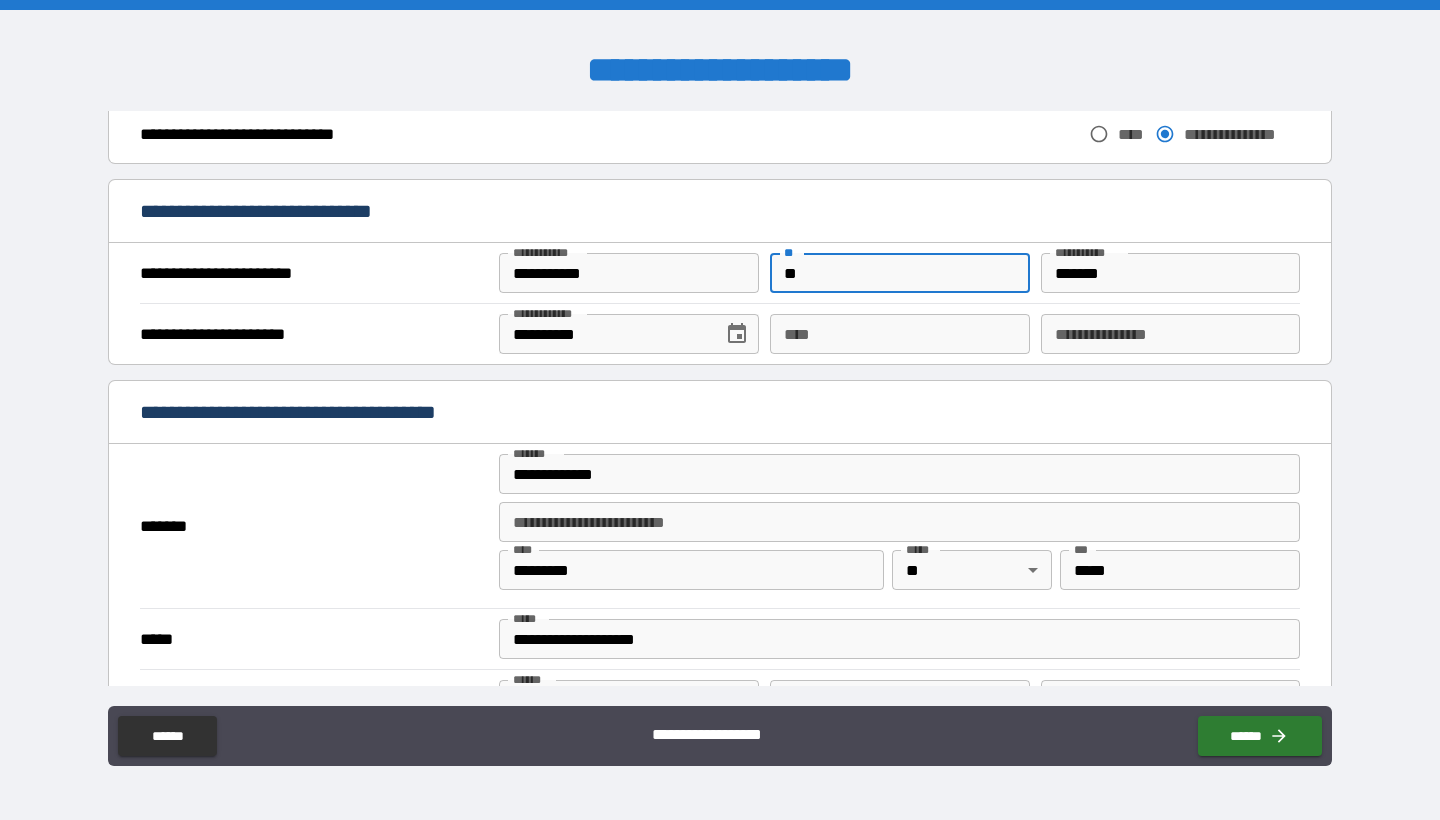 scroll, scrollTop: 1217, scrollLeft: 0, axis: vertical 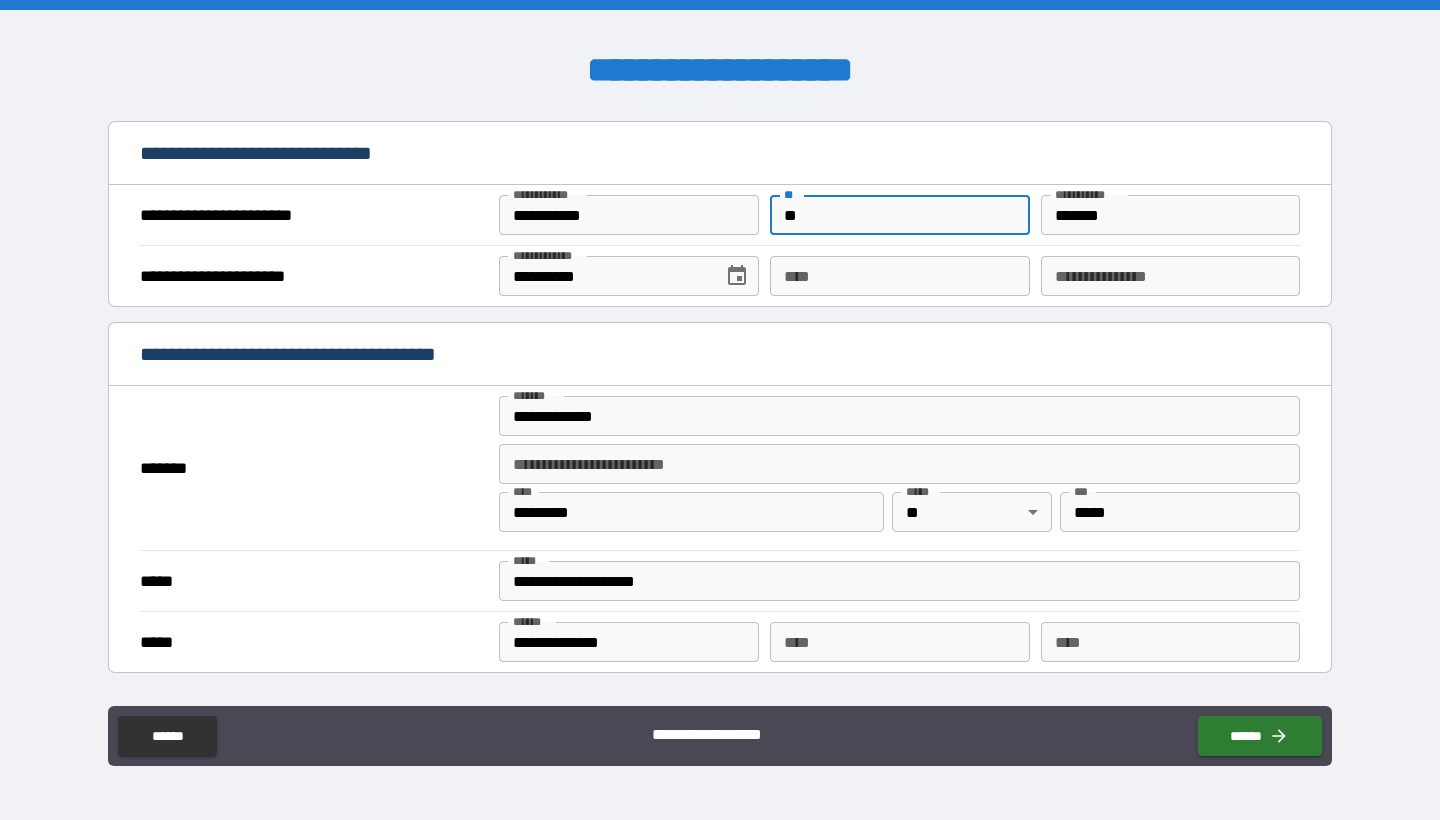 type on "**" 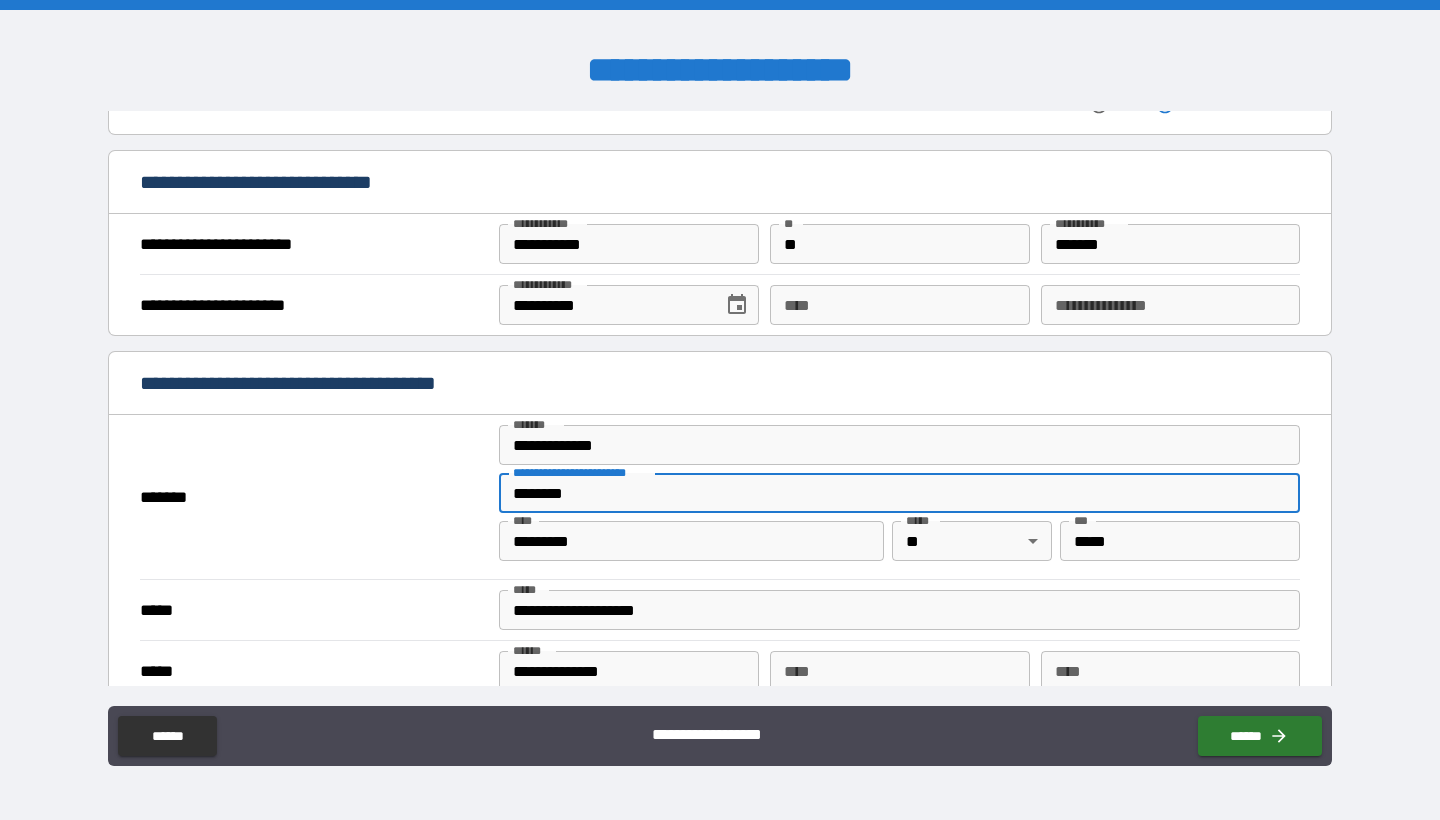 scroll, scrollTop: 1282, scrollLeft: 0, axis: vertical 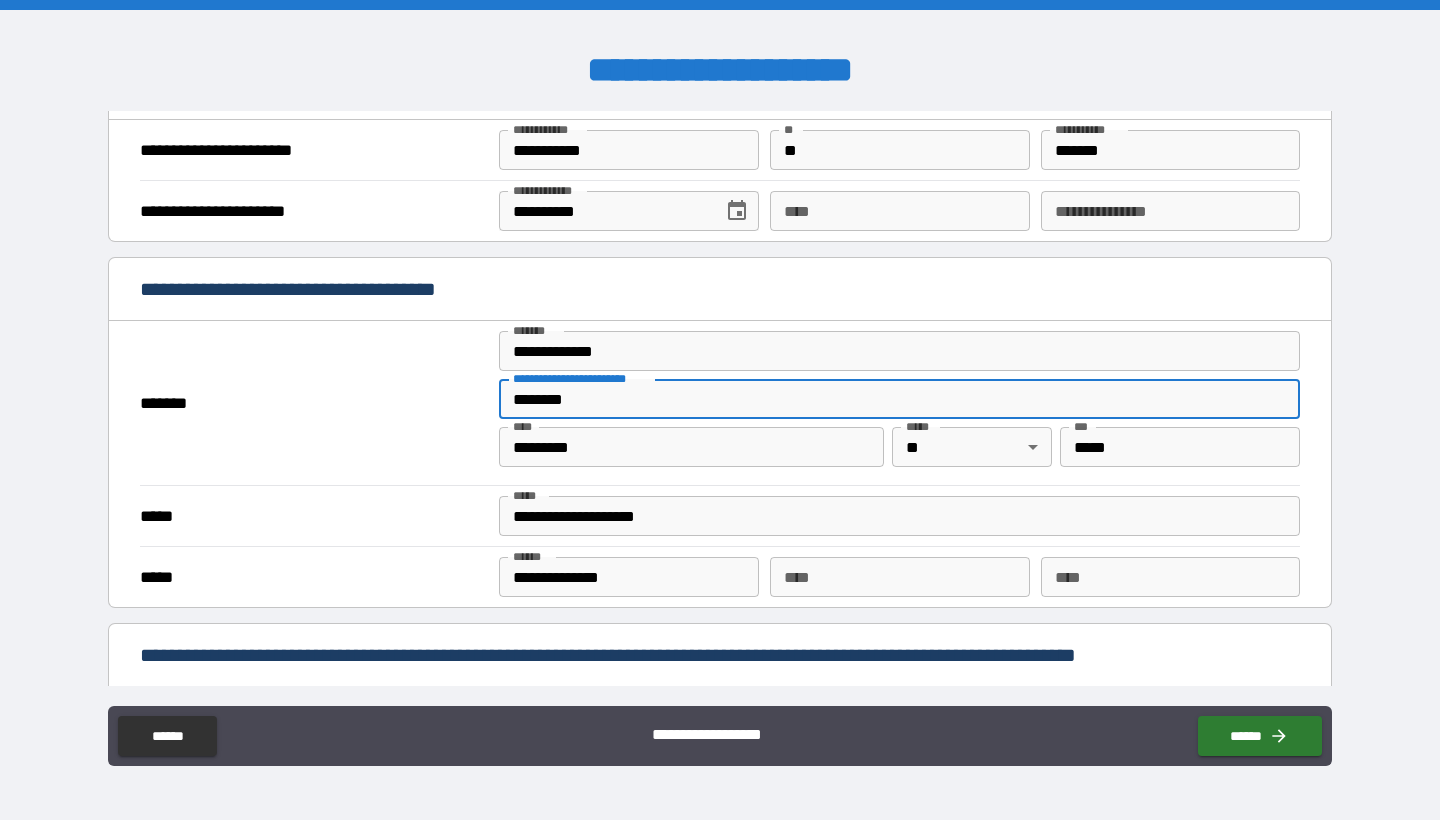 type on "********" 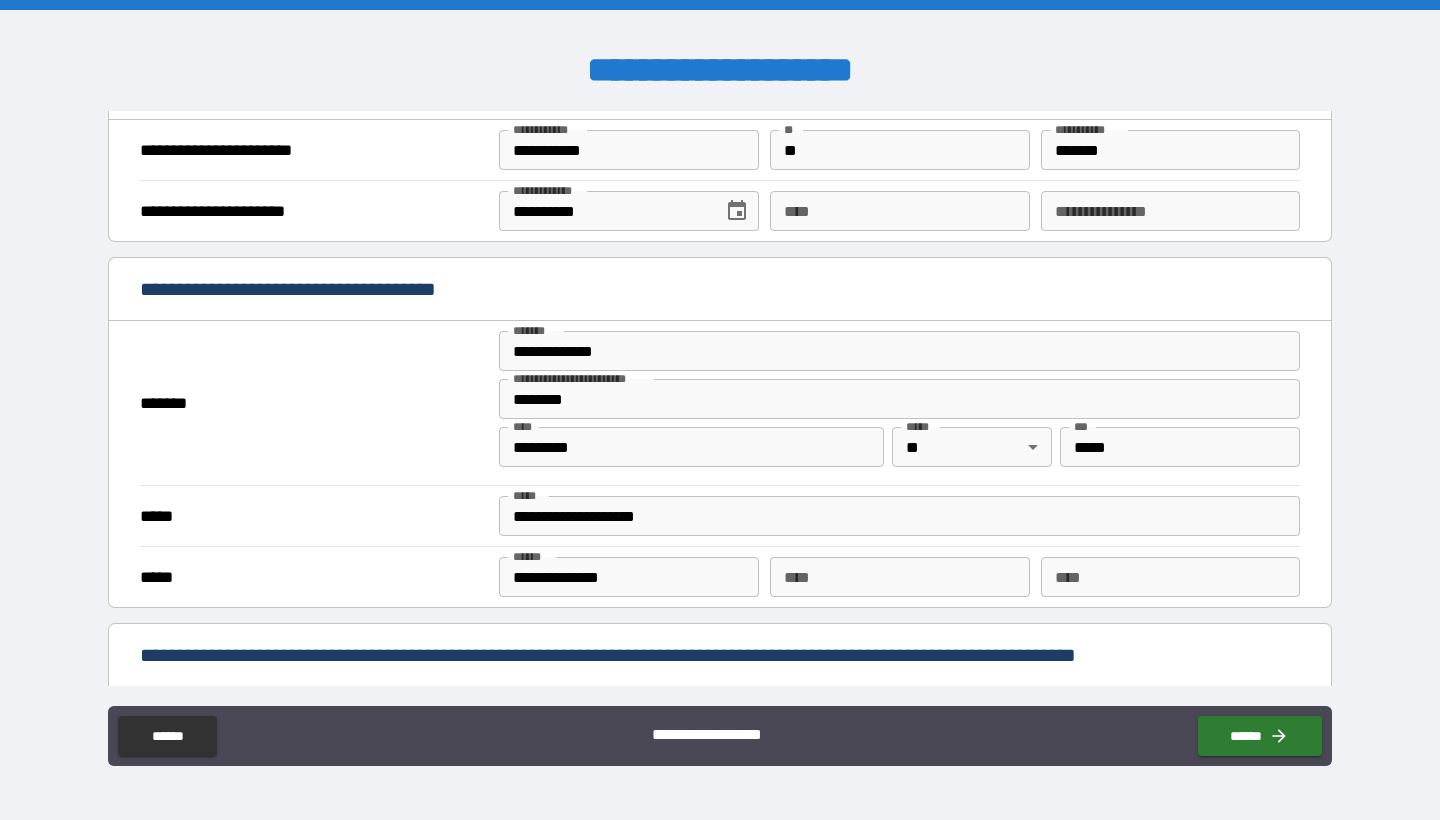 click on "*******" at bounding box center (314, 403) 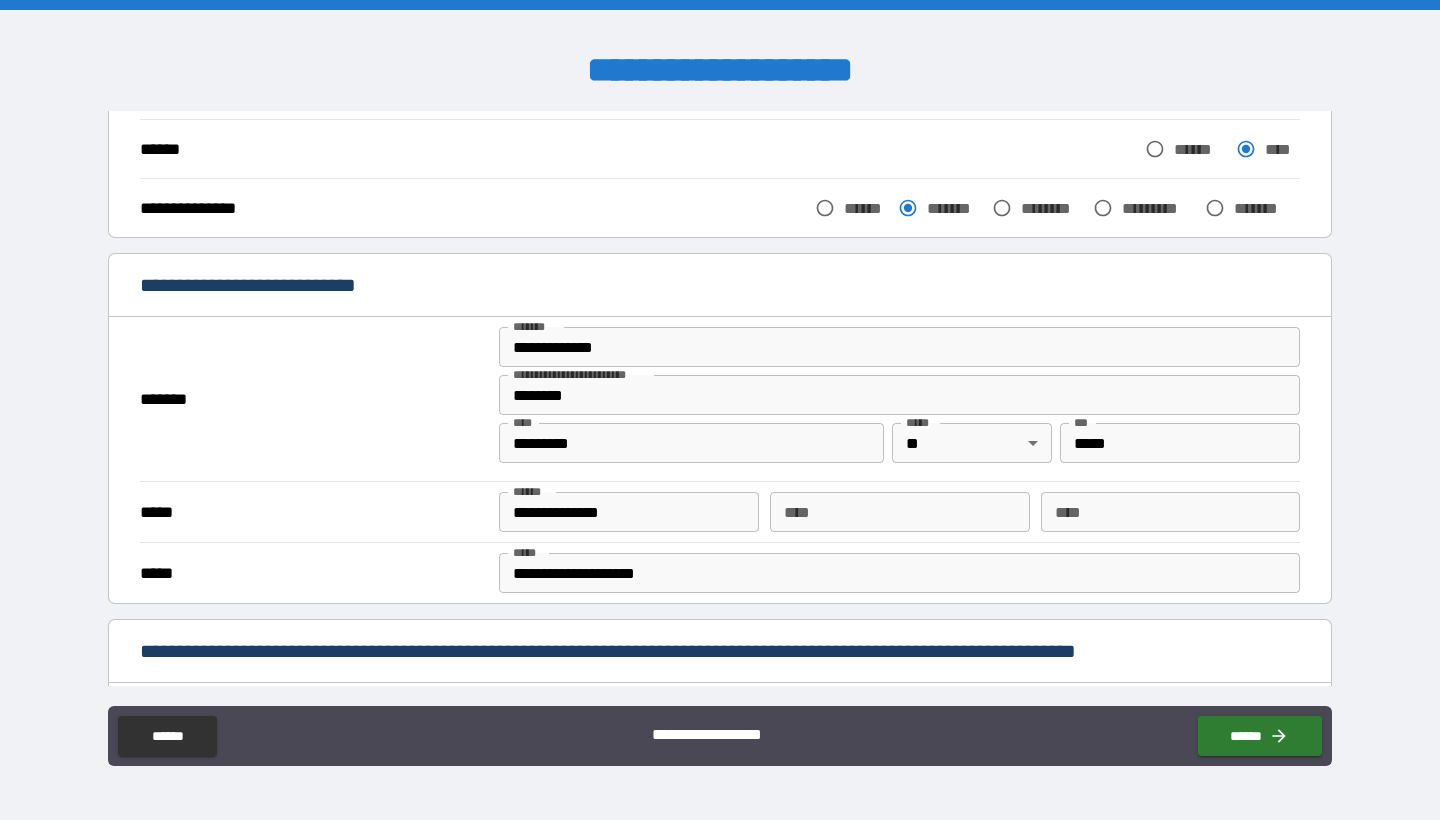 scroll, scrollTop: 18, scrollLeft: 0, axis: vertical 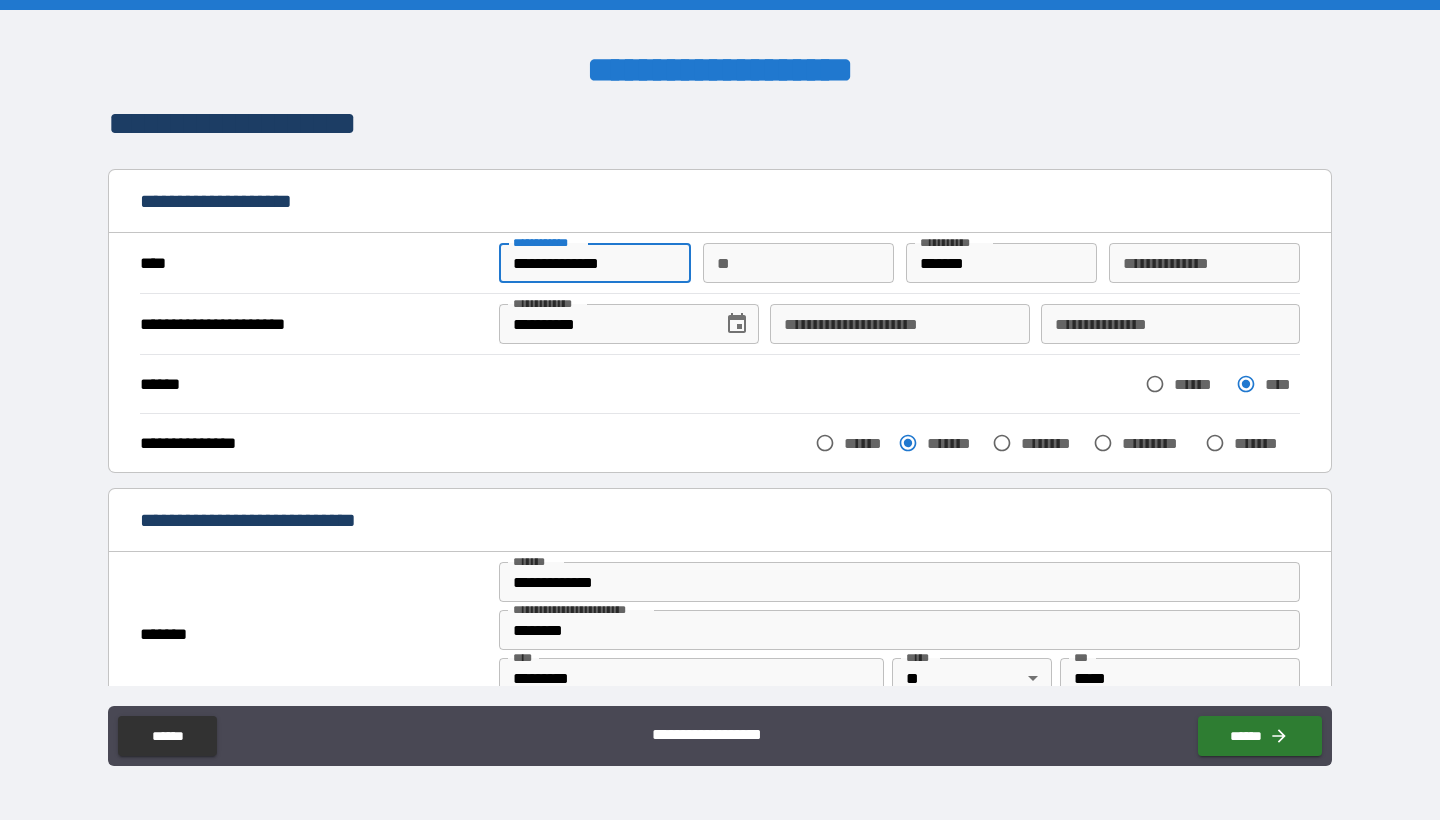 type on "**********" 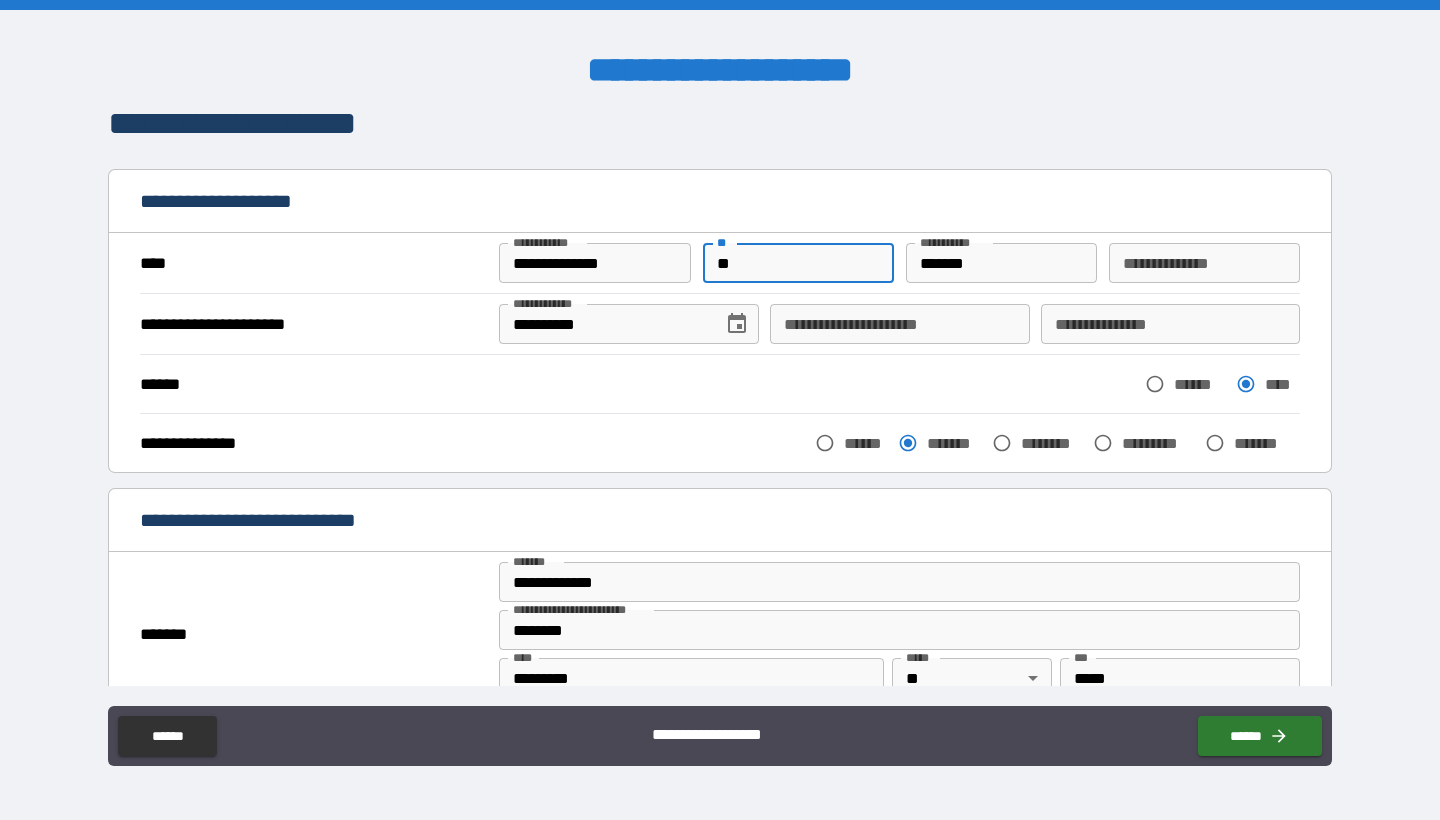 type on "**" 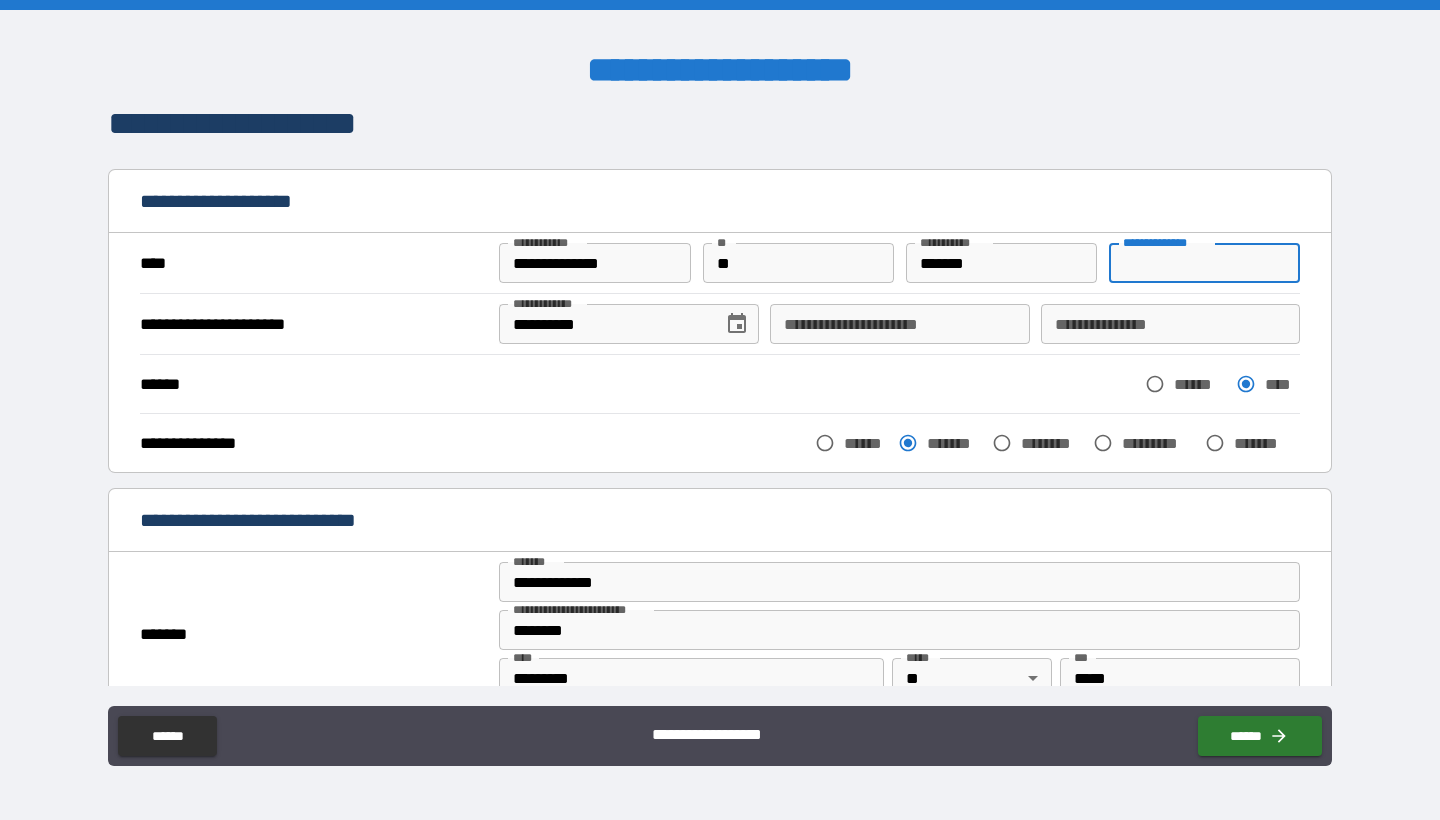 click on "**********" at bounding box center (1205, 263) 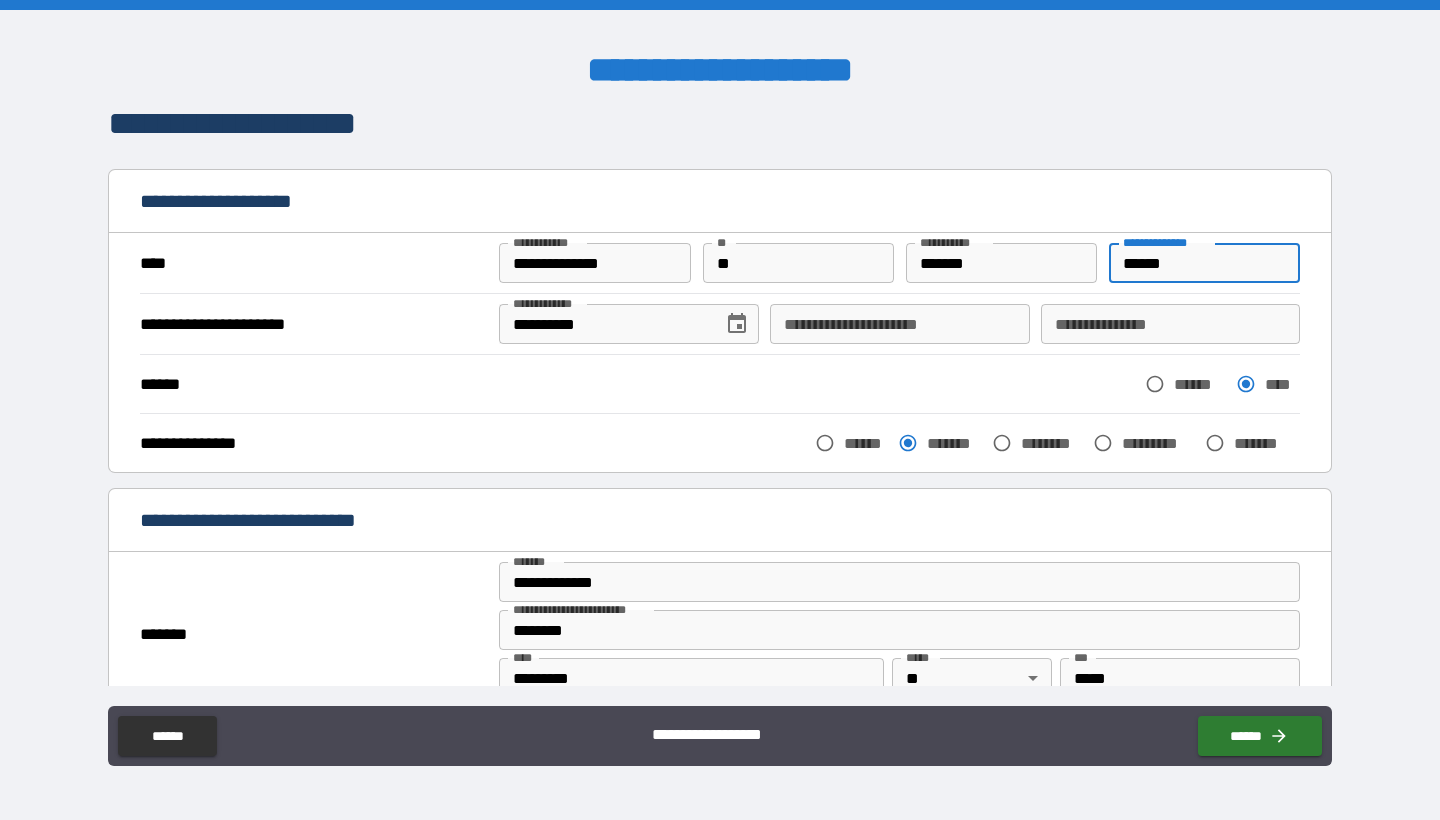 type on "******" 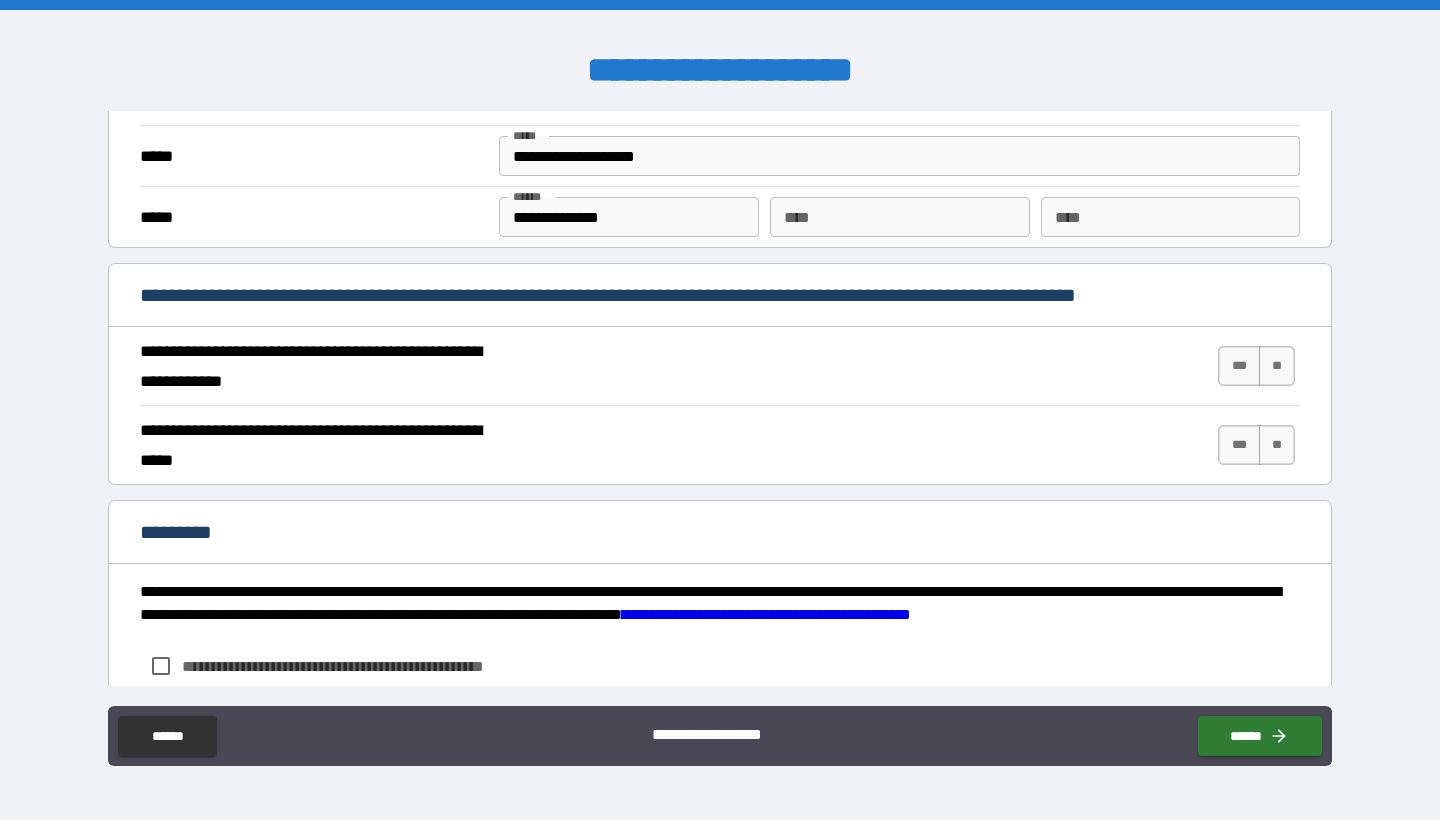 scroll, scrollTop: 1761, scrollLeft: 0, axis: vertical 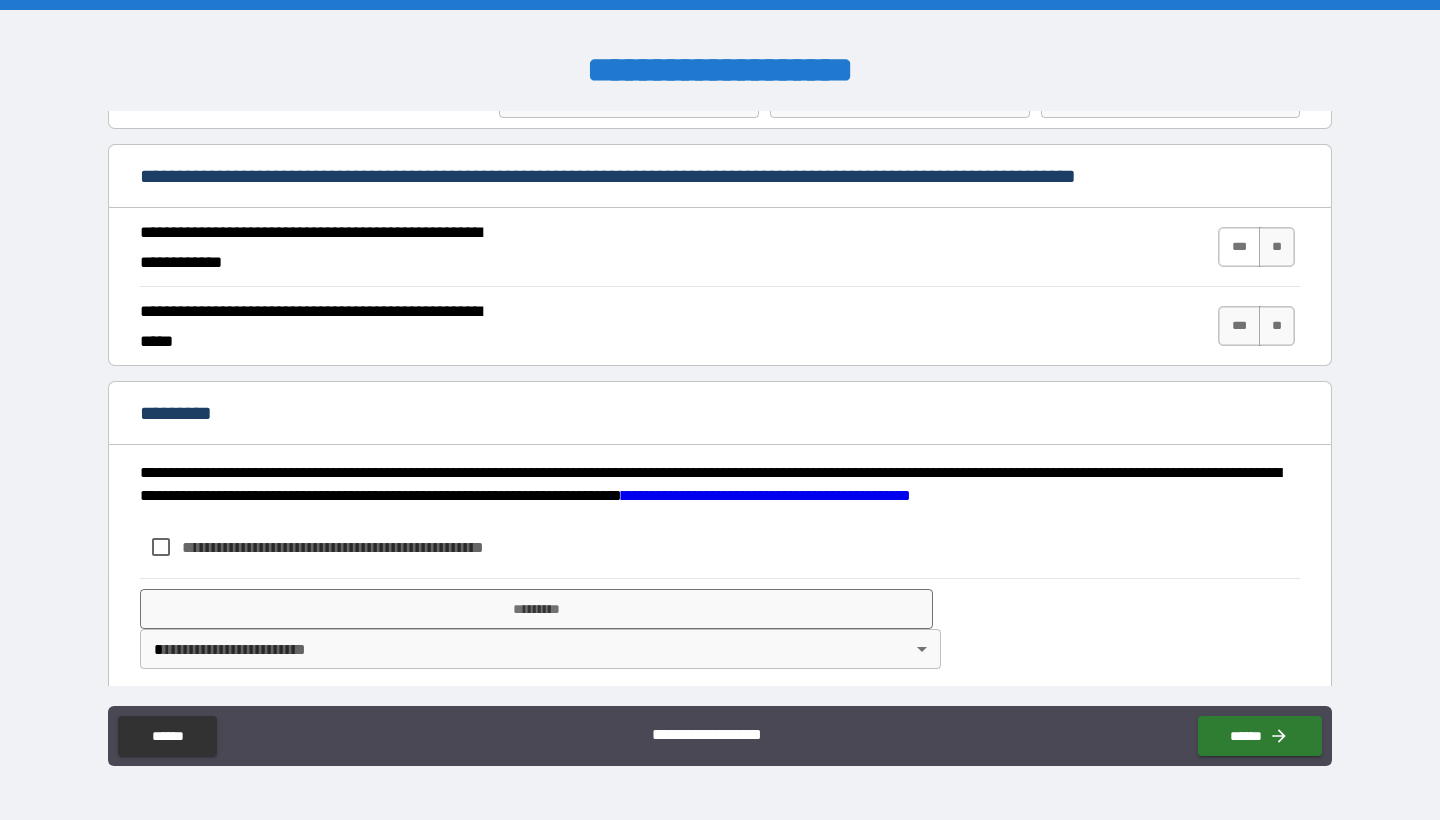 click on "***" at bounding box center [1239, 247] 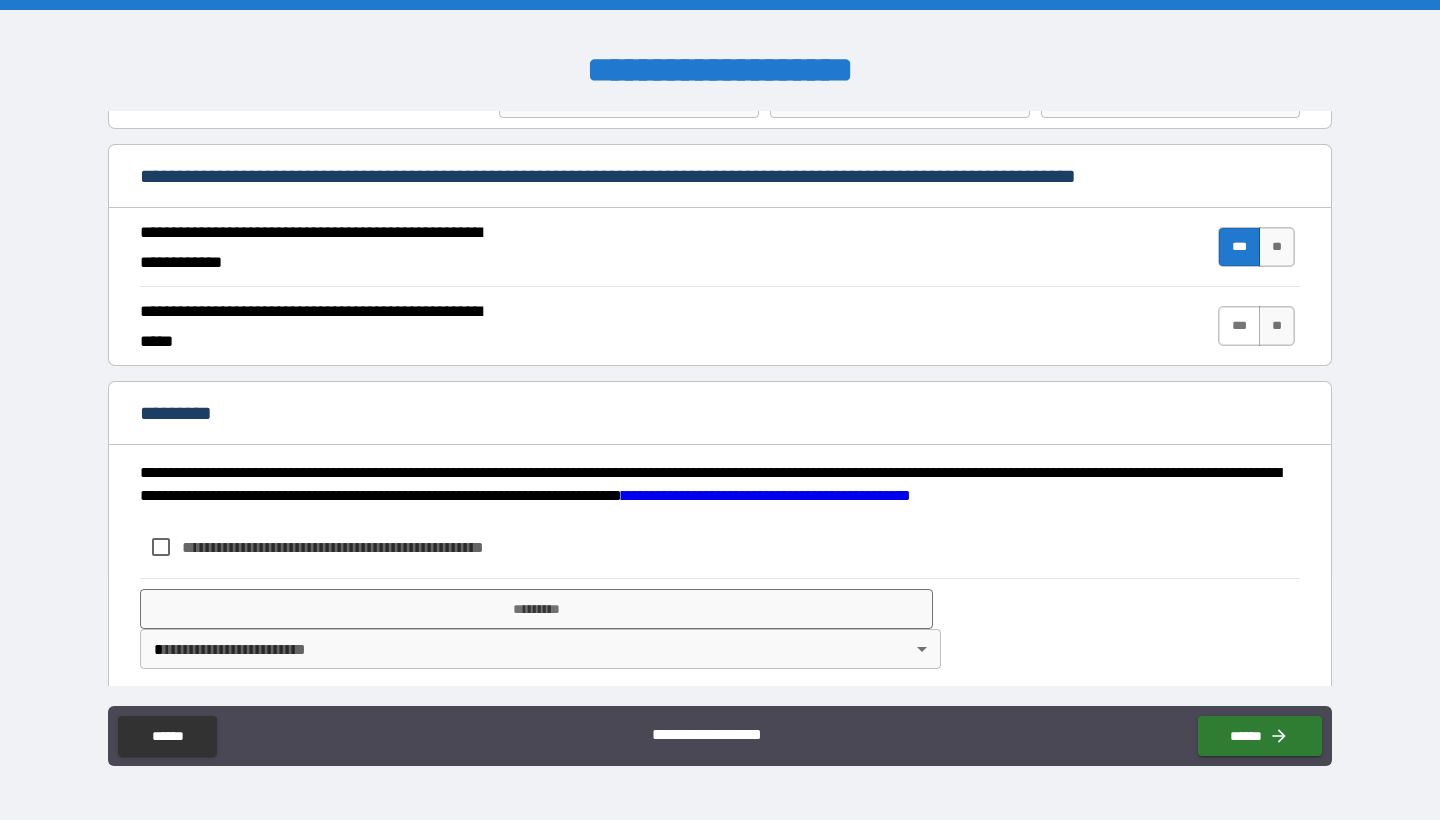 click on "***" at bounding box center [1239, 326] 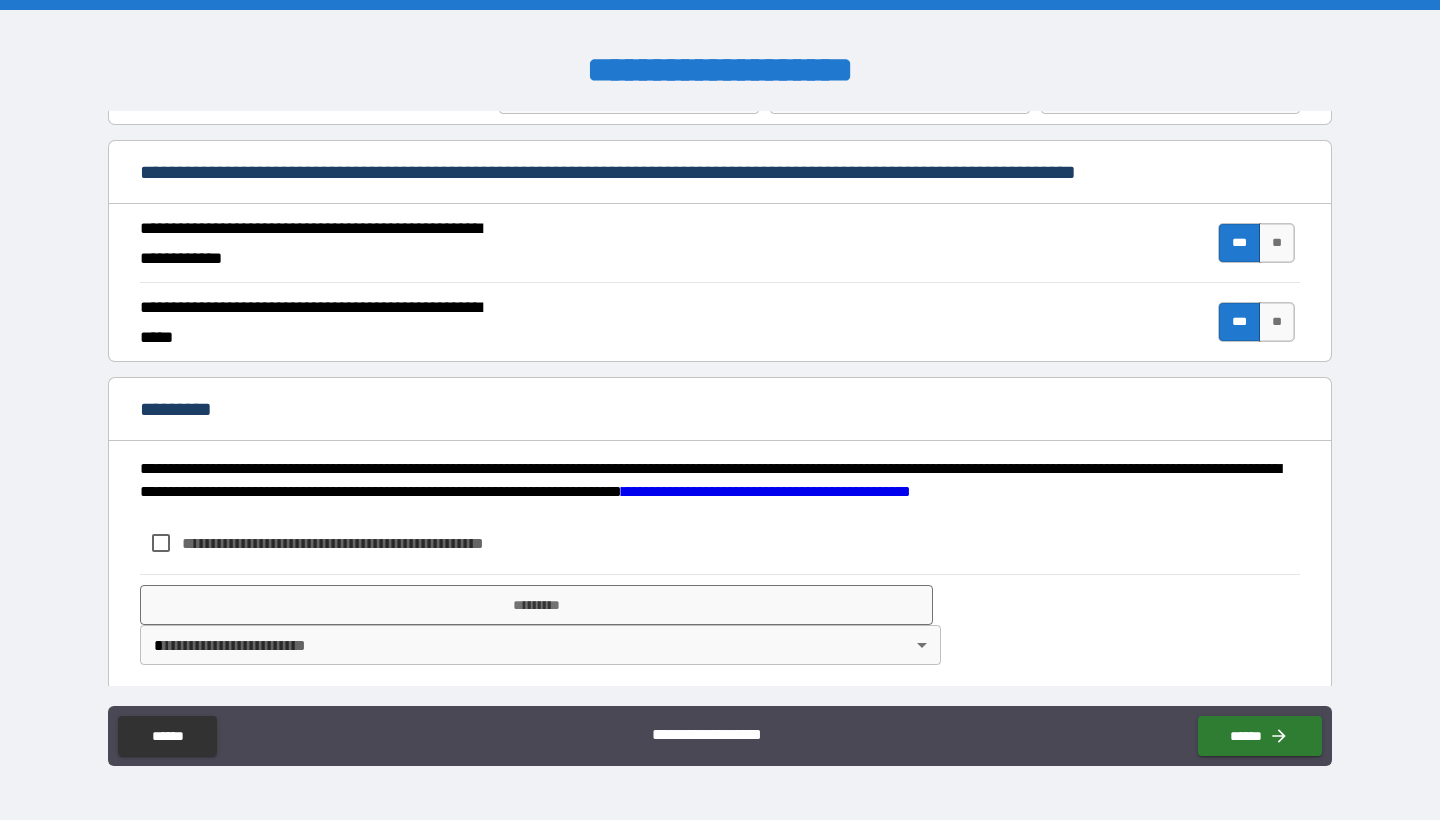 scroll, scrollTop: 1775, scrollLeft: 0, axis: vertical 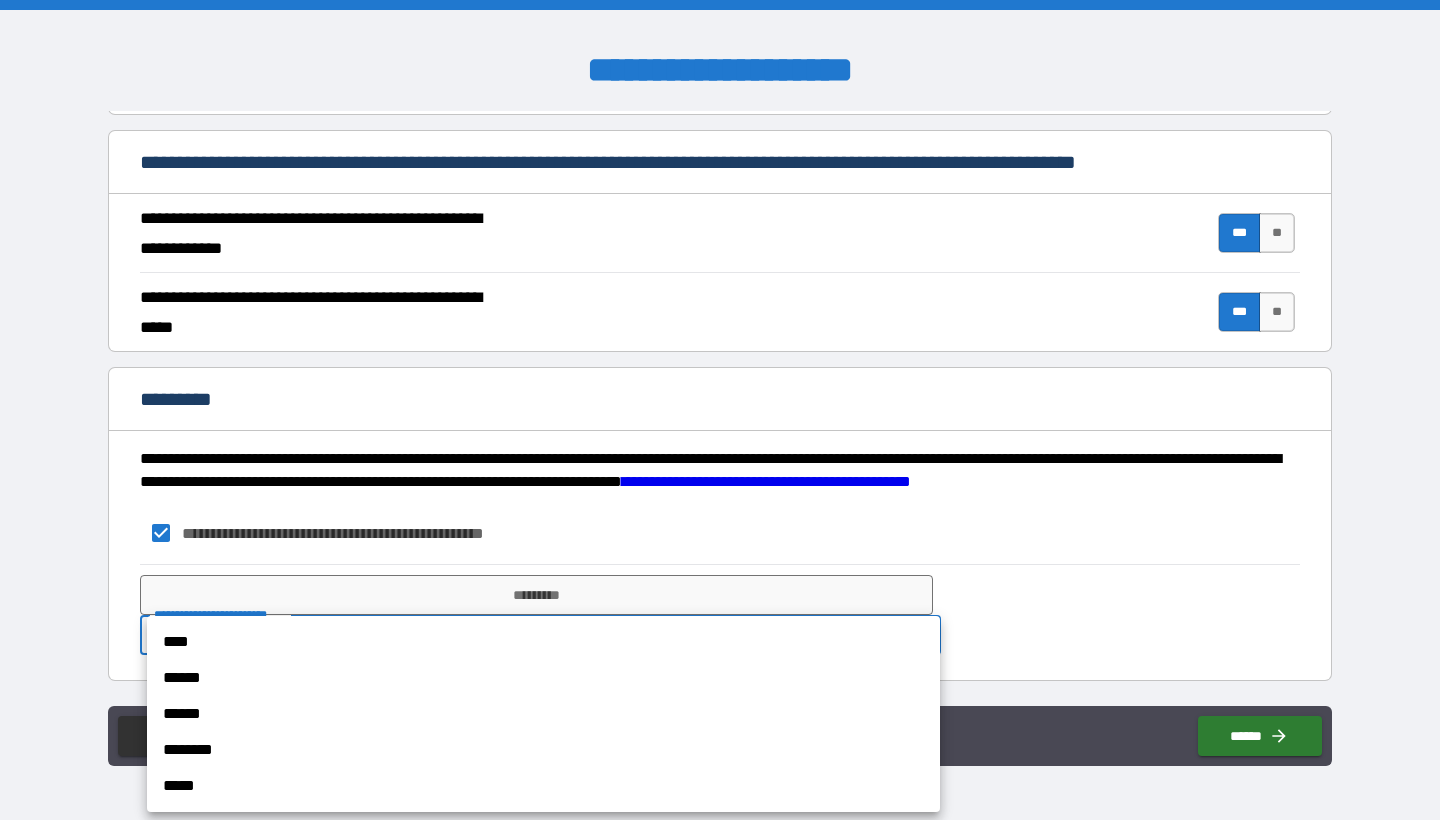 click on "**********" at bounding box center (720, 410) 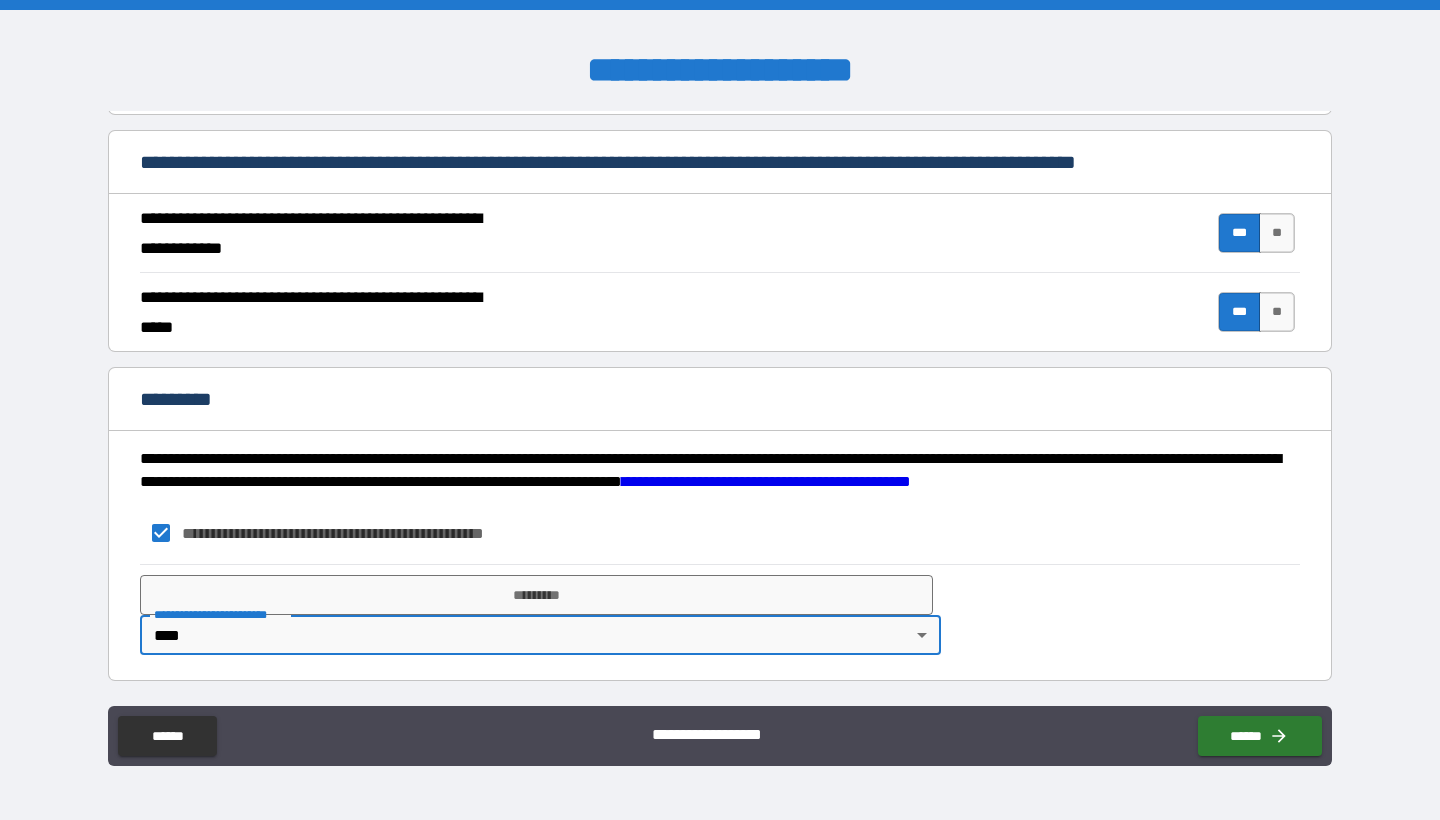 type on "*" 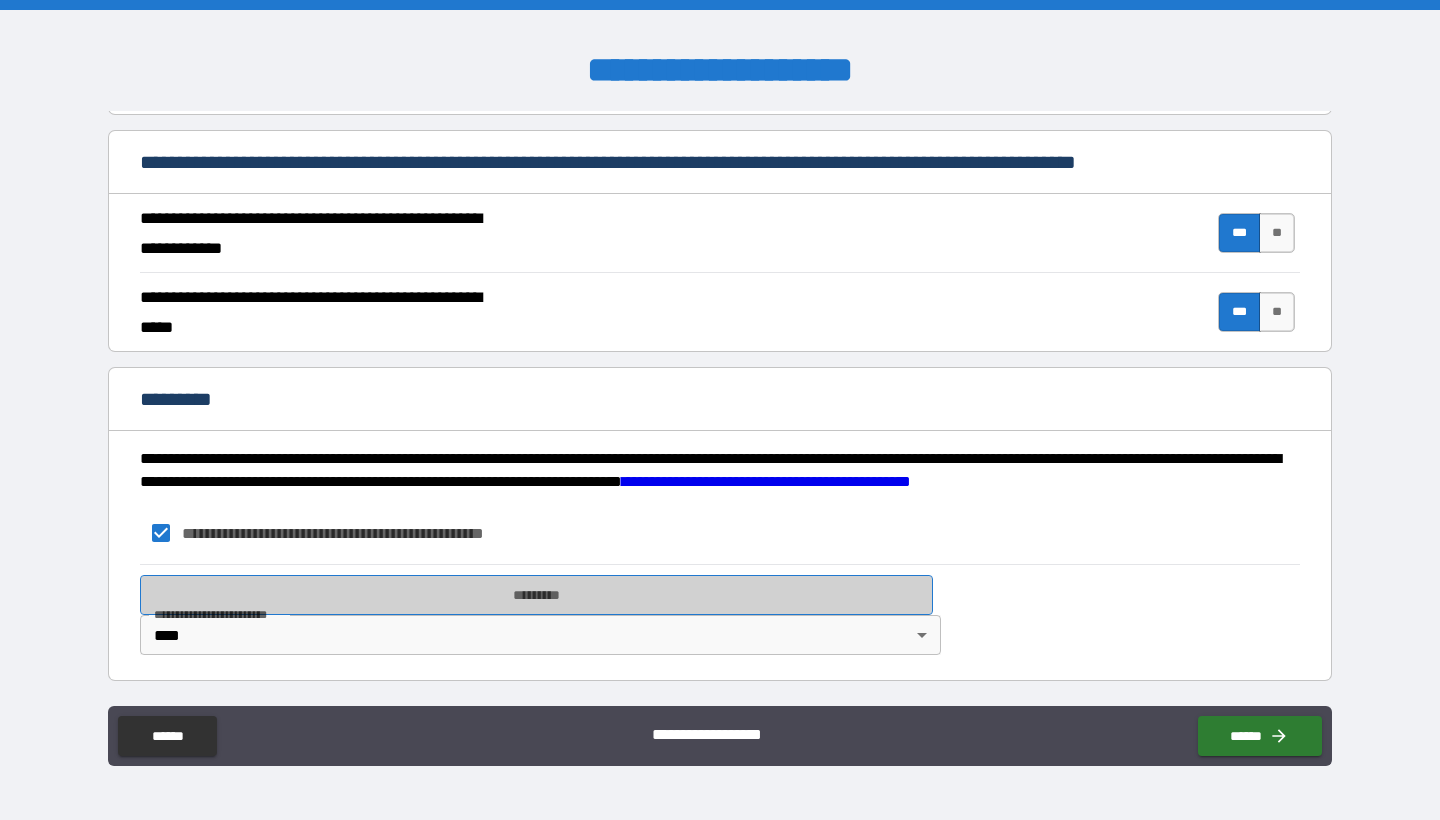 click on "*********" at bounding box center (536, 595) 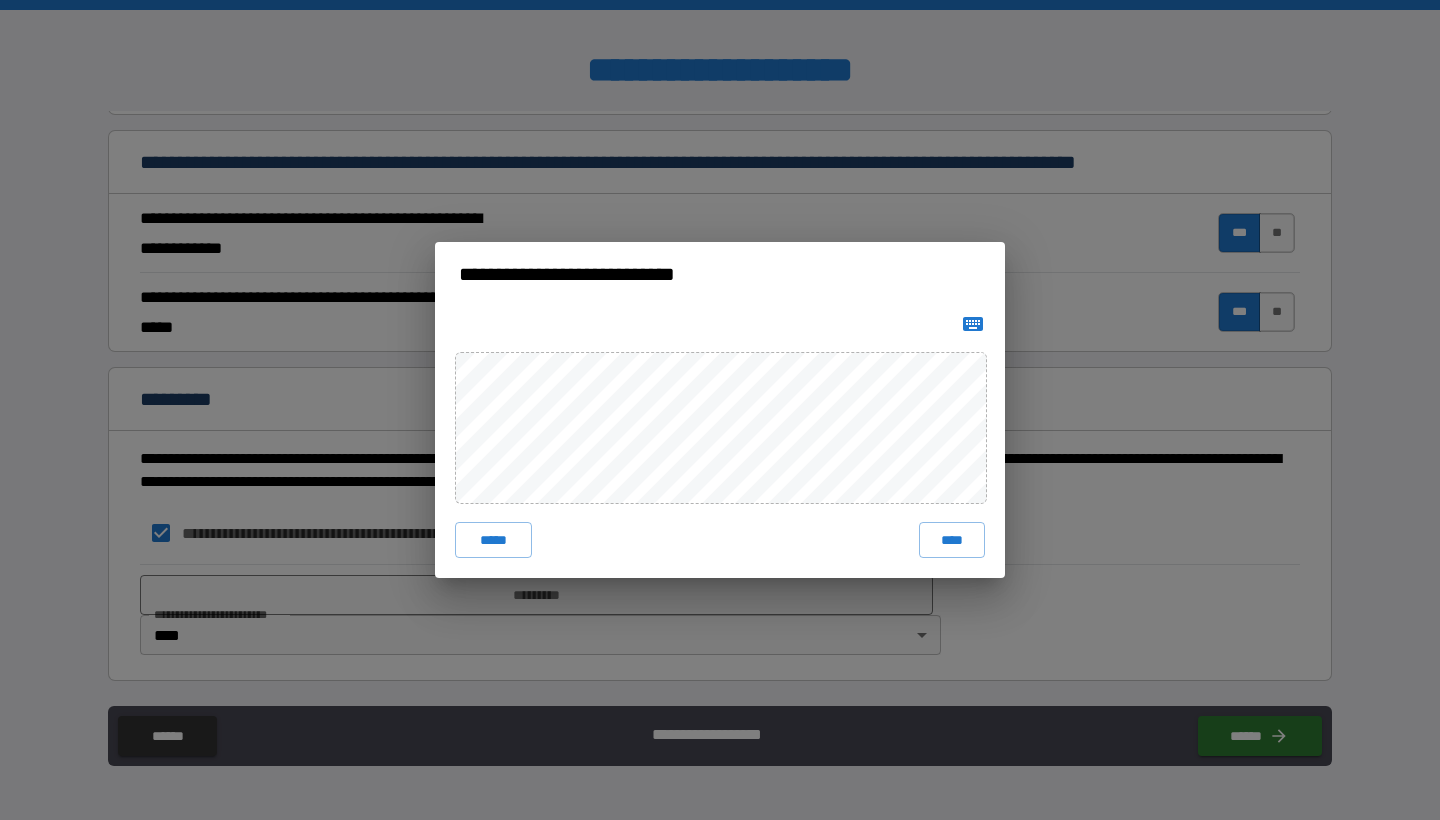 click 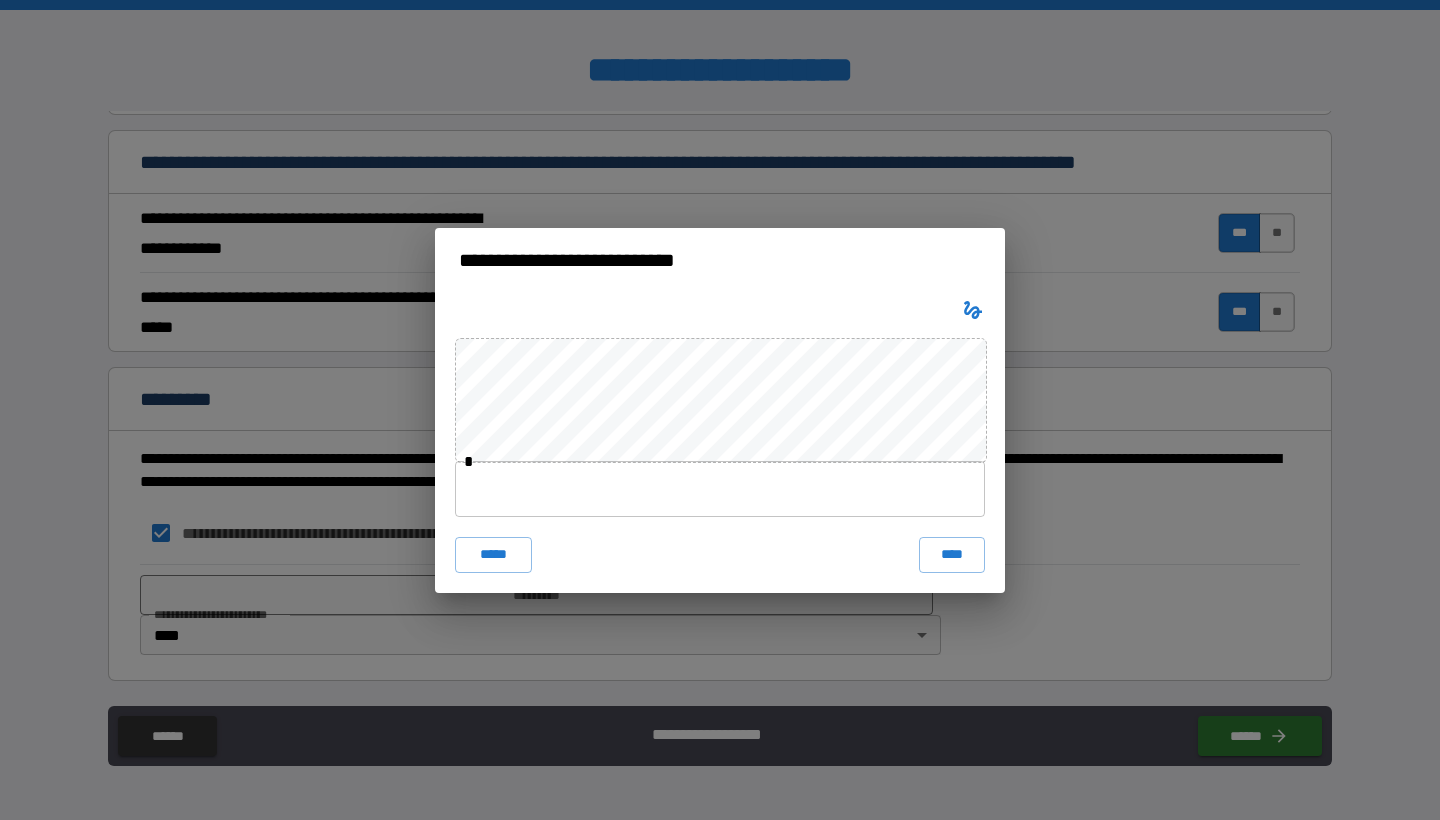 click at bounding box center (720, 489) 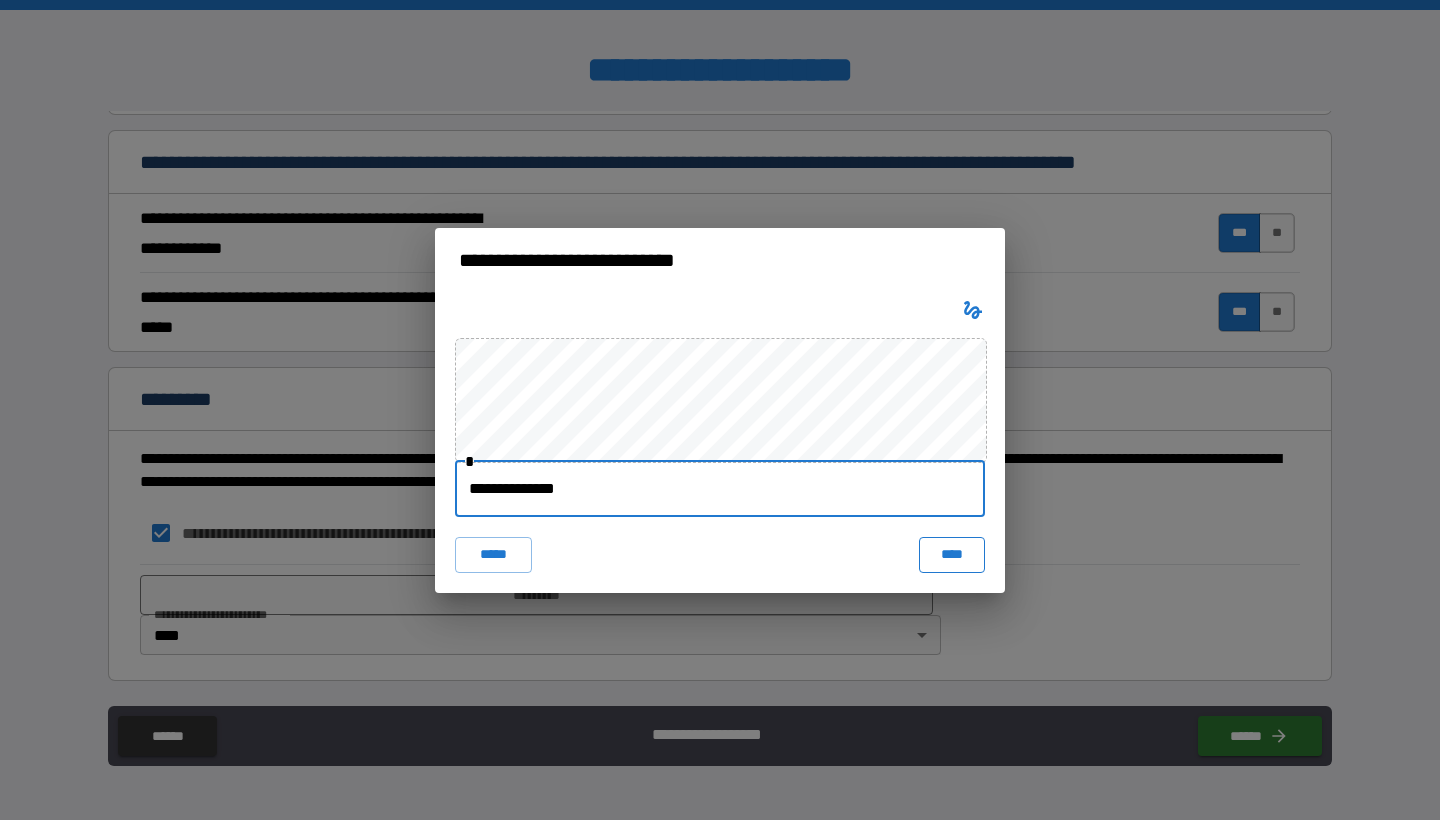 type on "**********" 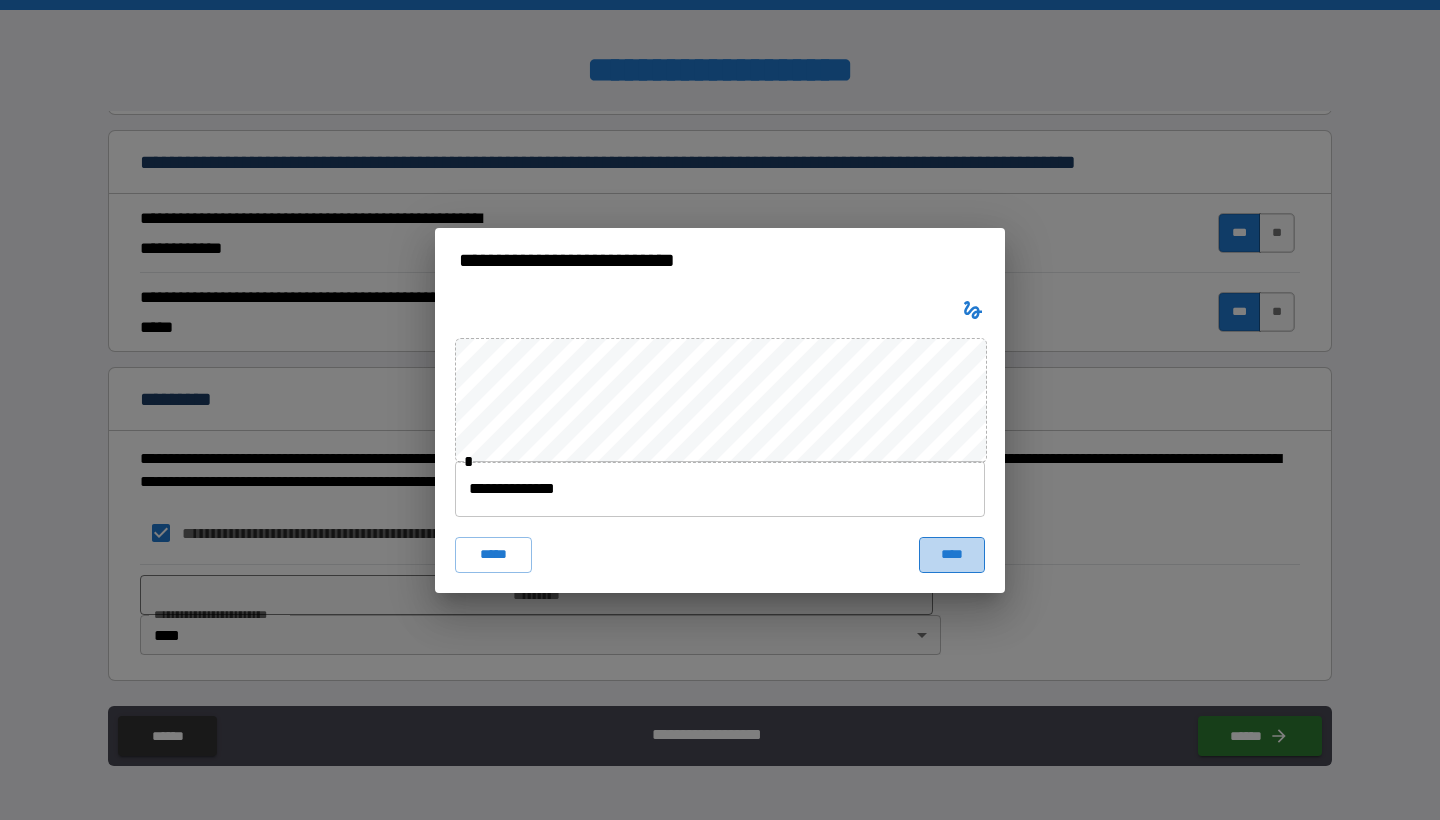 click on "****" at bounding box center [952, 555] 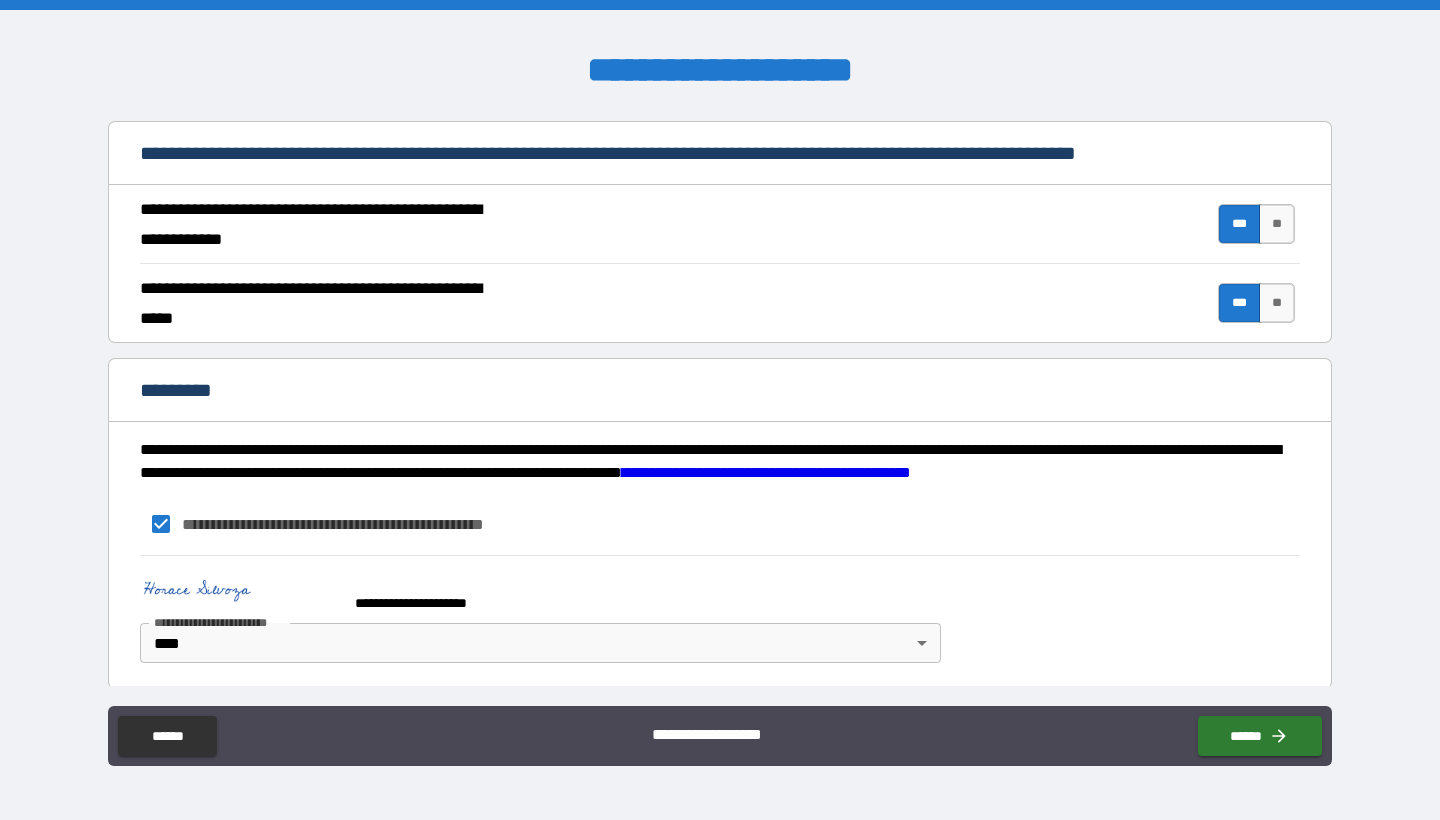 scroll, scrollTop: 1792, scrollLeft: 0, axis: vertical 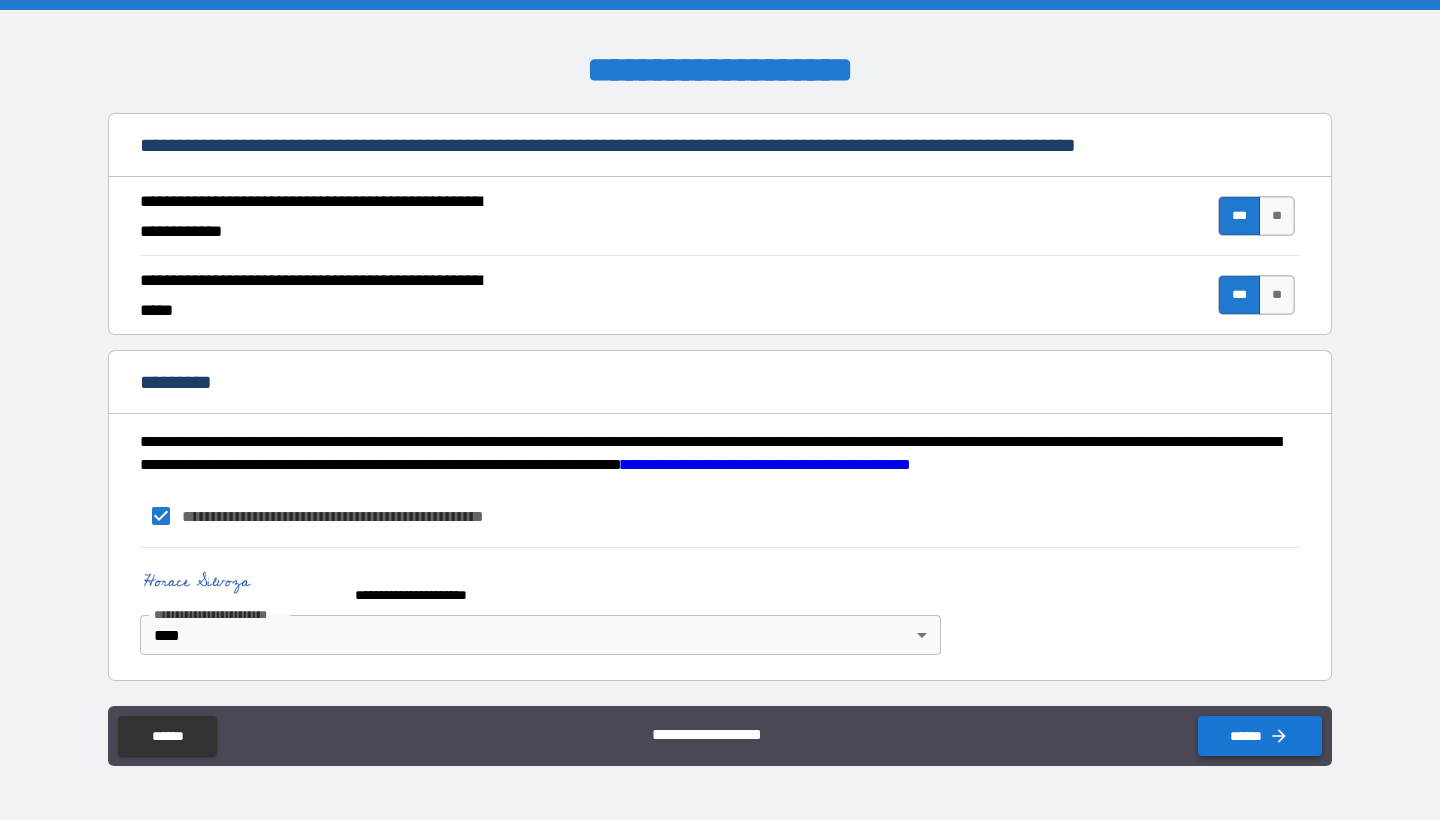 click on "******" at bounding box center [1260, 736] 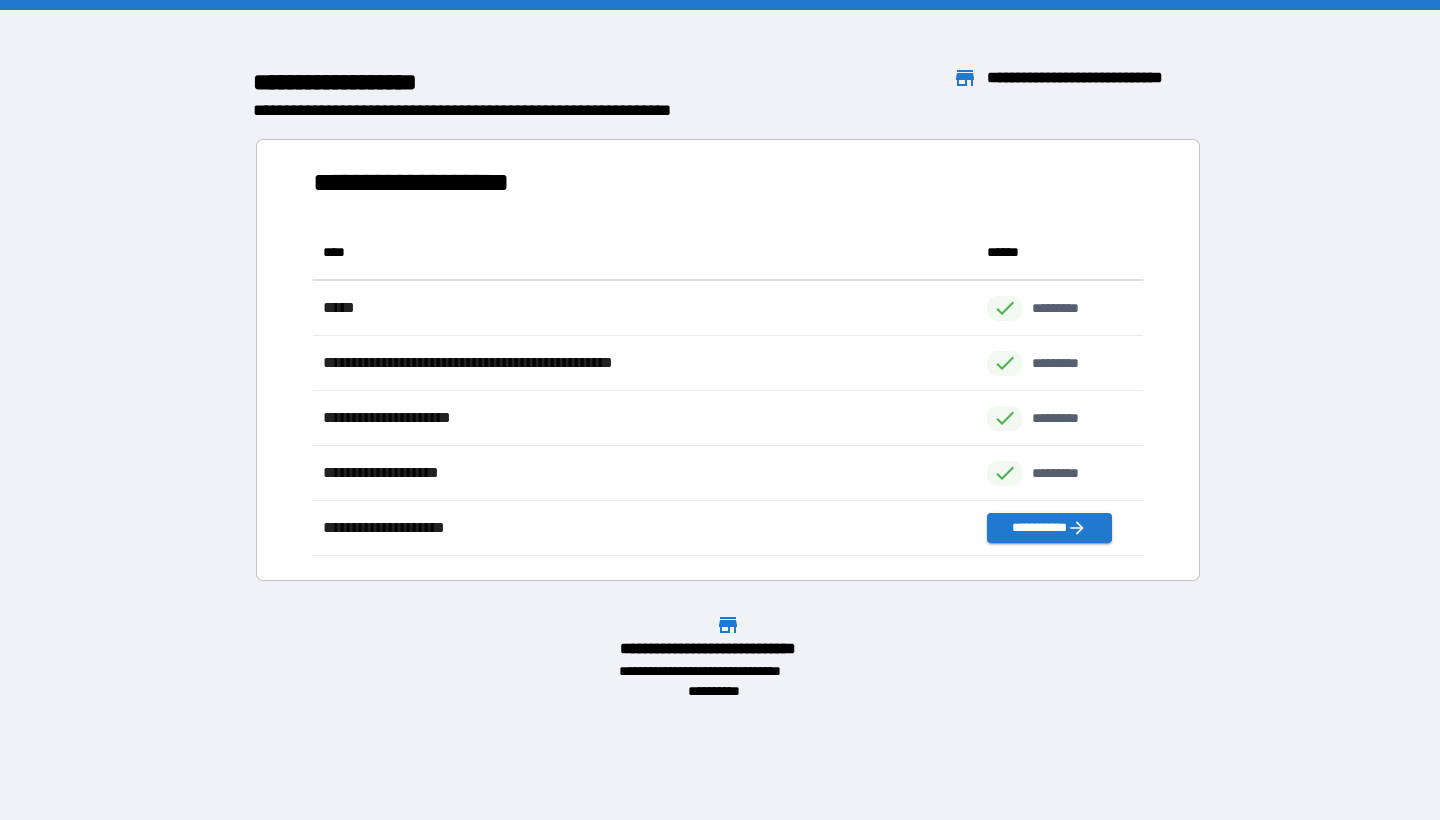 scroll, scrollTop: 16, scrollLeft: 16, axis: both 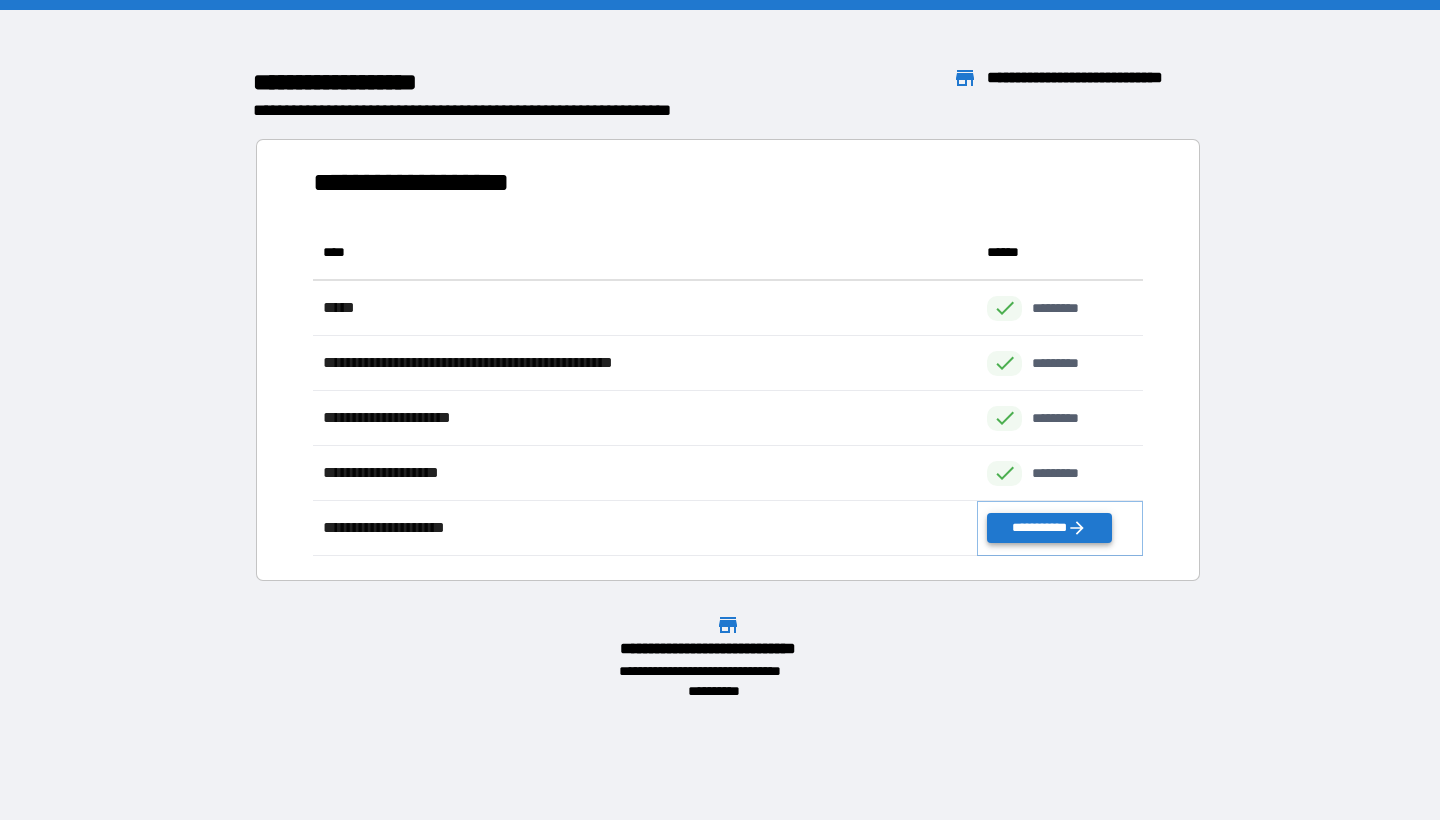 click on "**********" at bounding box center (1049, 528) 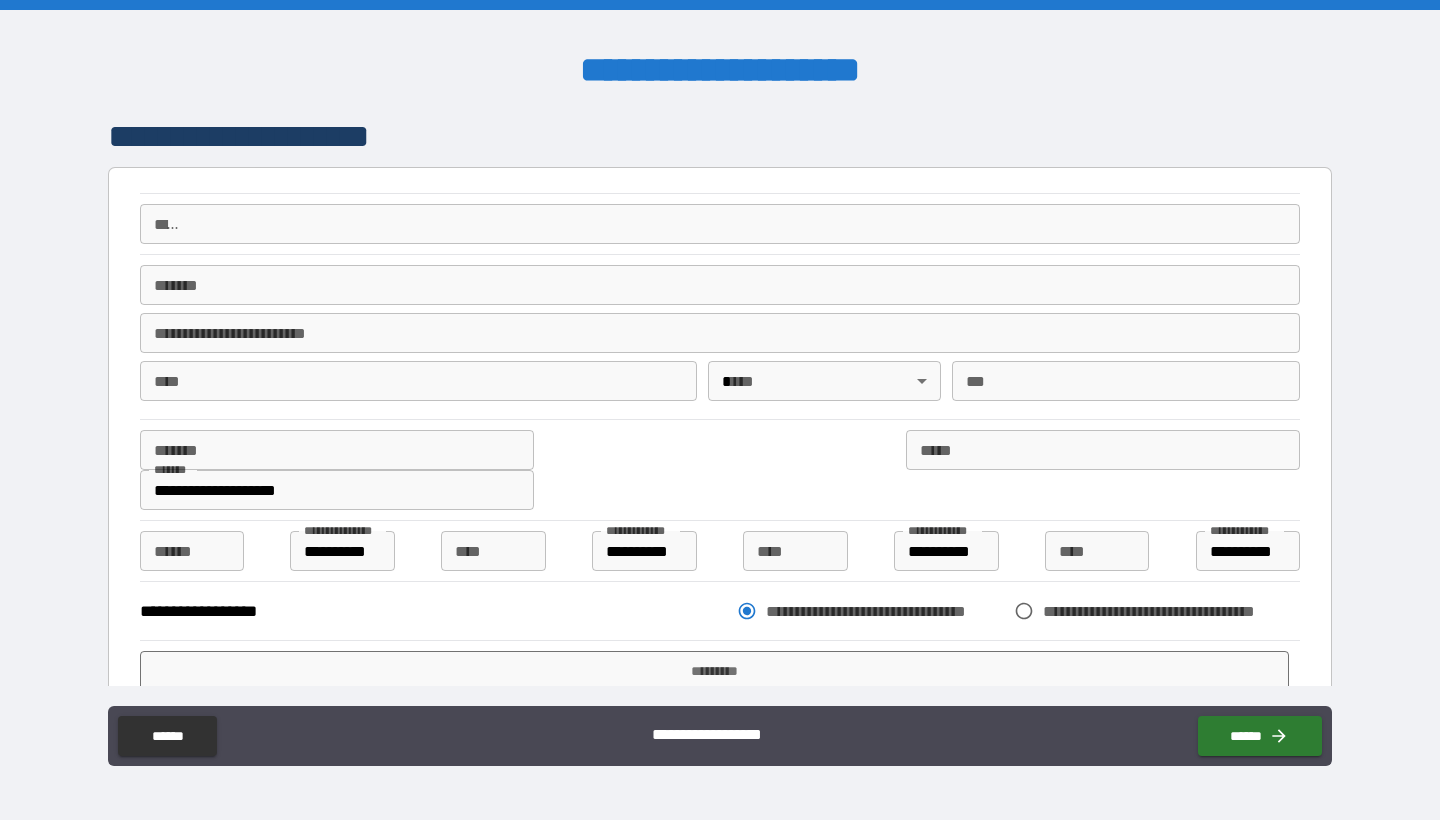scroll, scrollTop: 1, scrollLeft: 0, axis: vertical 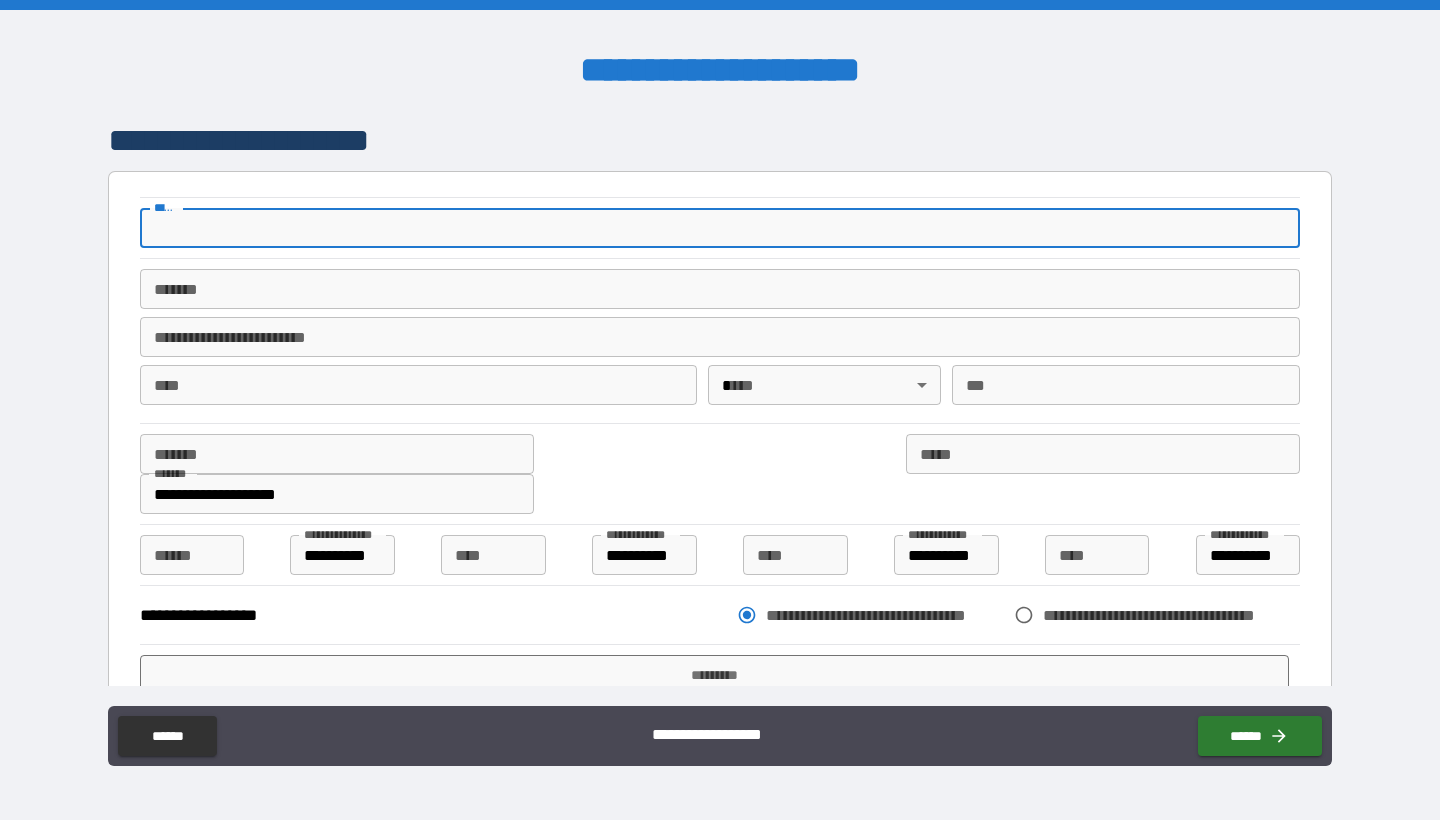 click on "***   *" at bounding box center (720, 228) 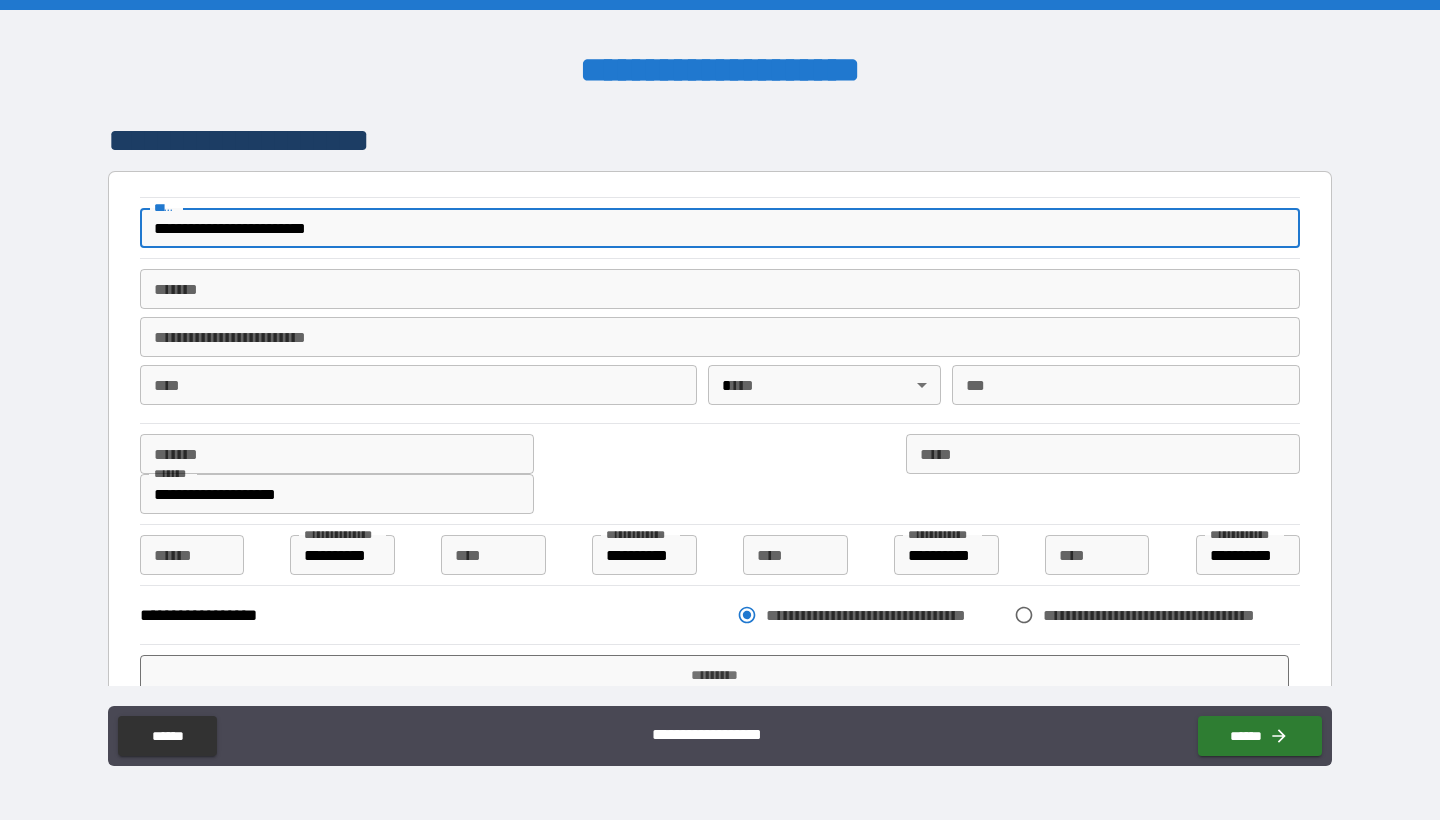 type on "**********" 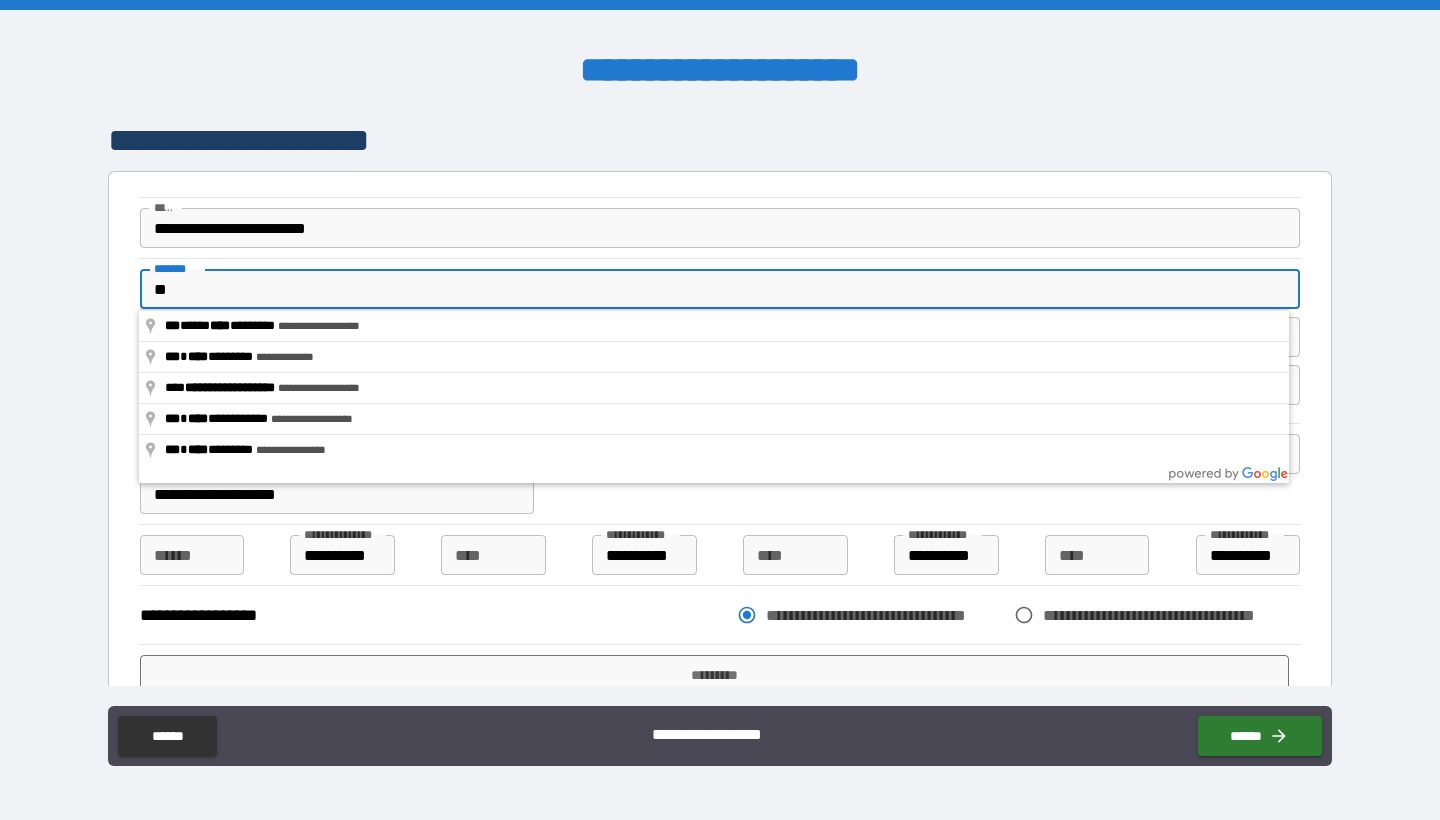 type on "*" 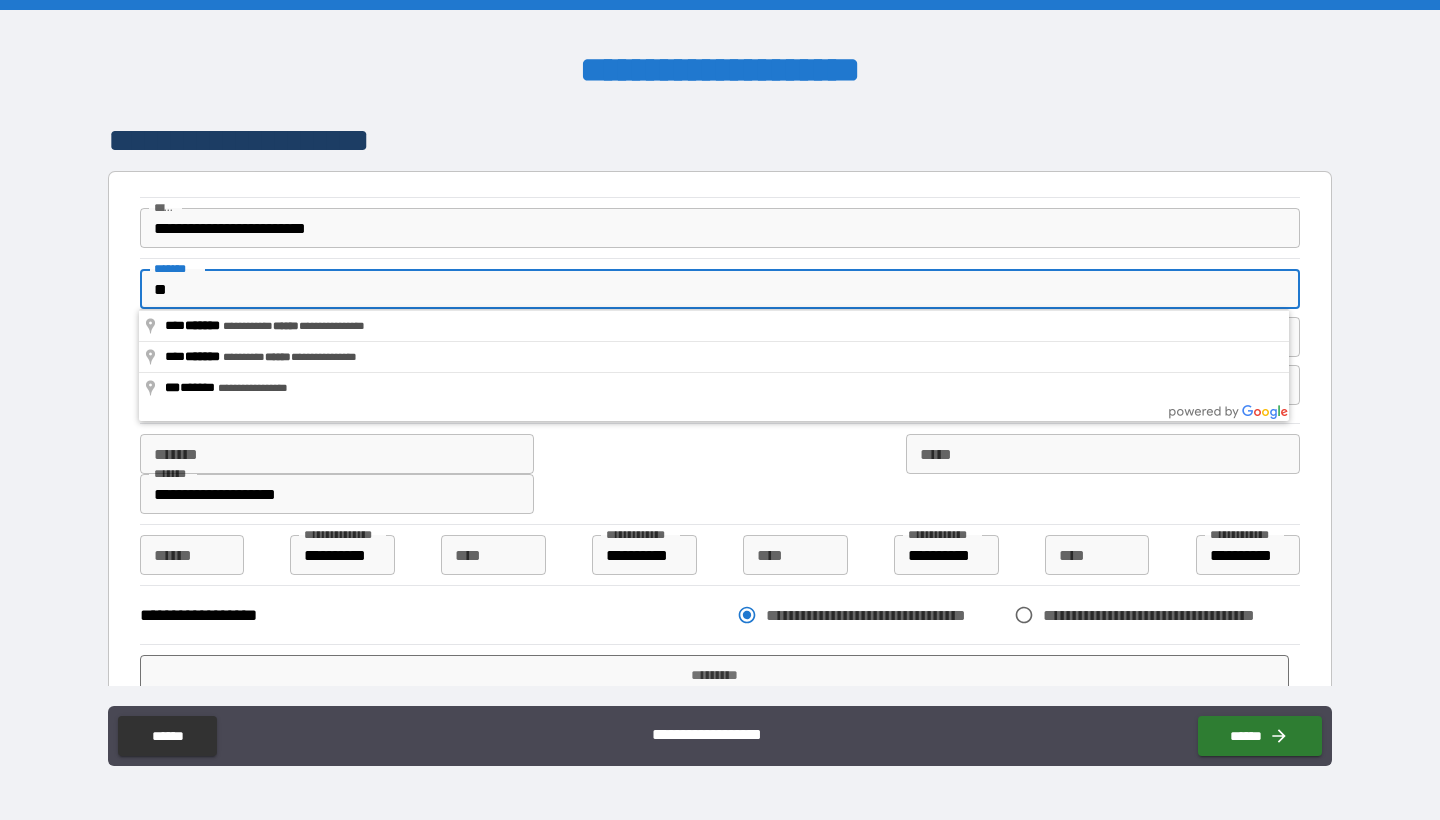 type on "*" 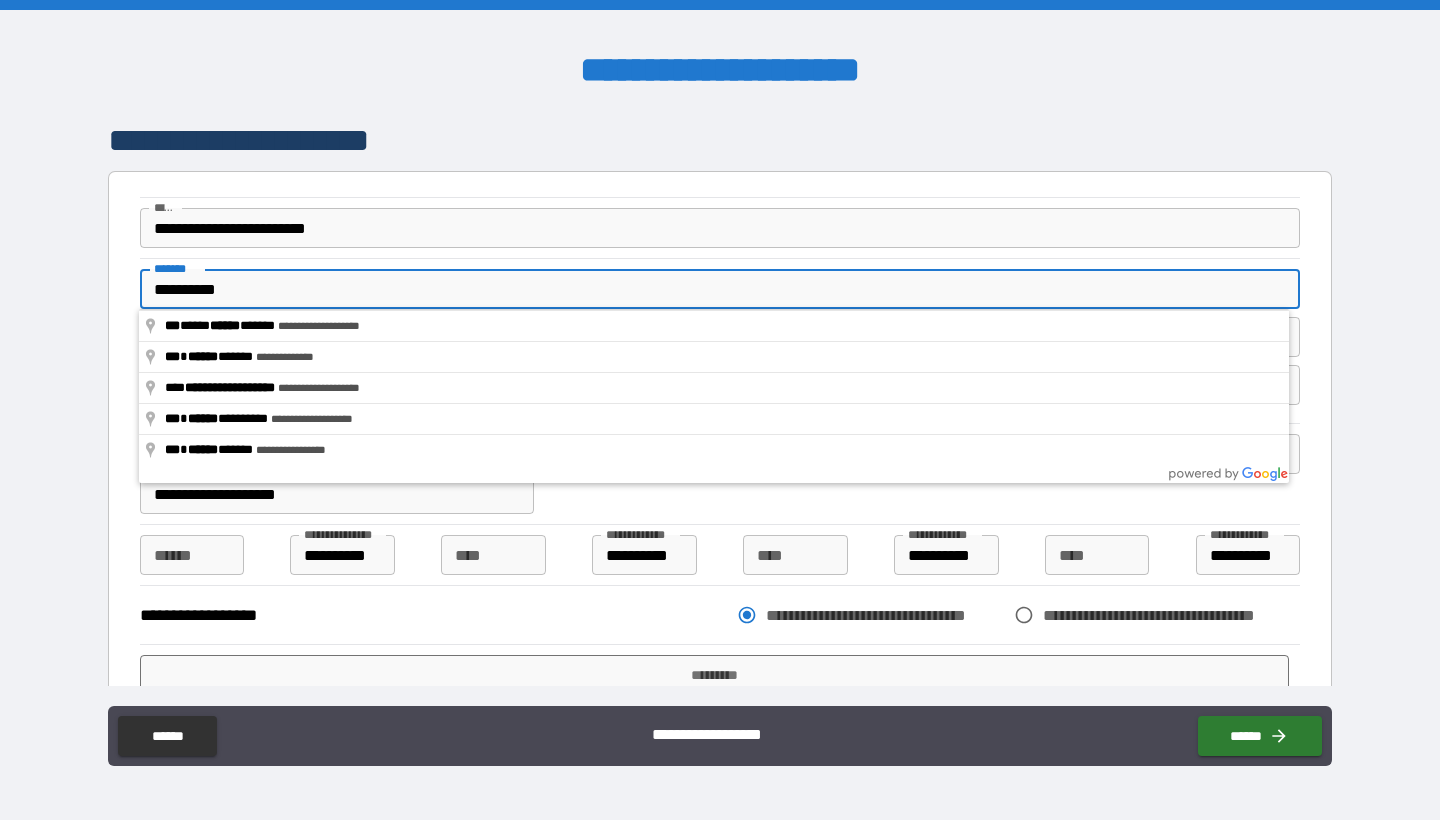 drag, startPoint x: 194, startPoint y: 290, endPoint x: 482, endPoint y: 250, distance: 290.7645 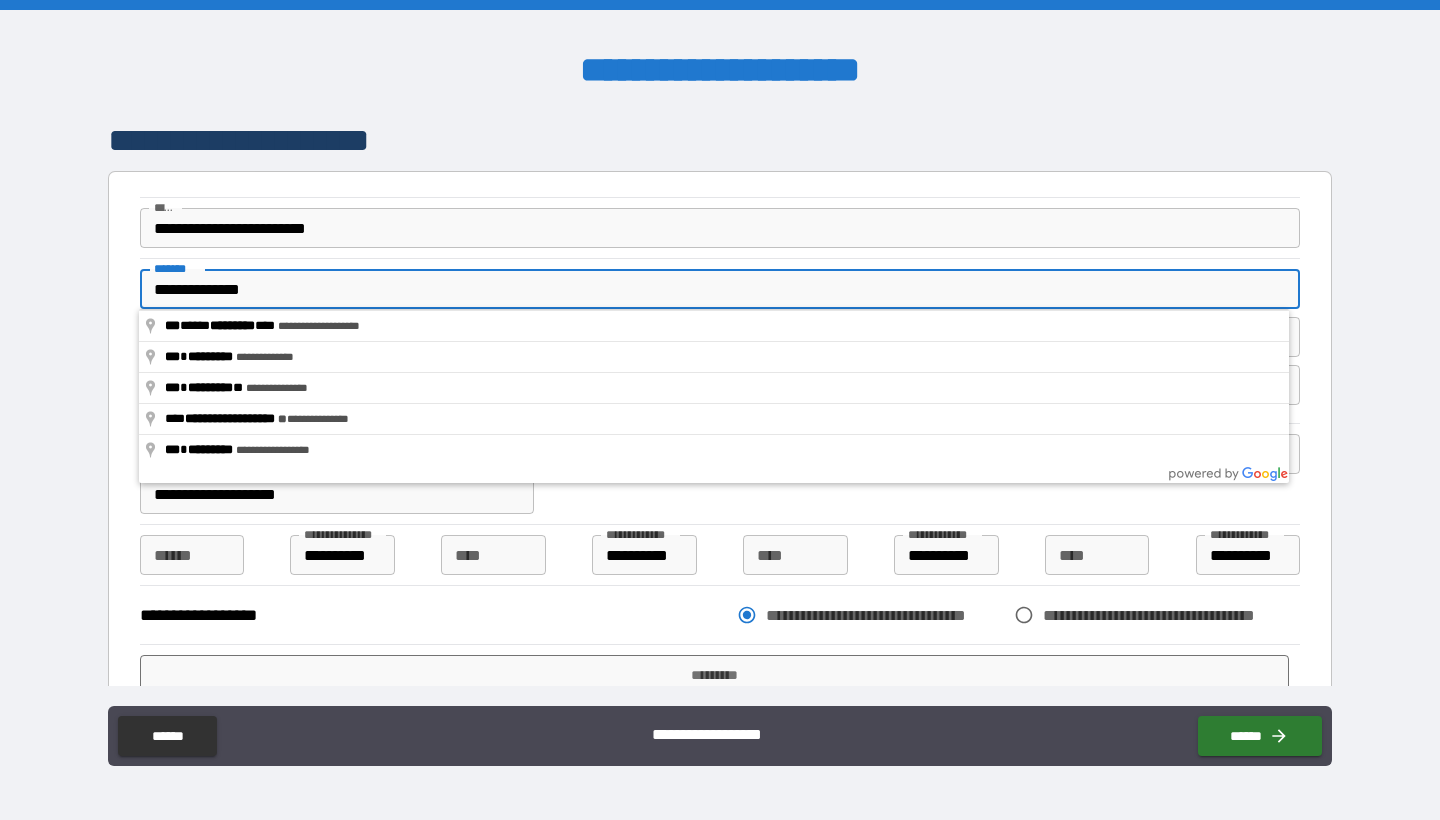 type on "**********" 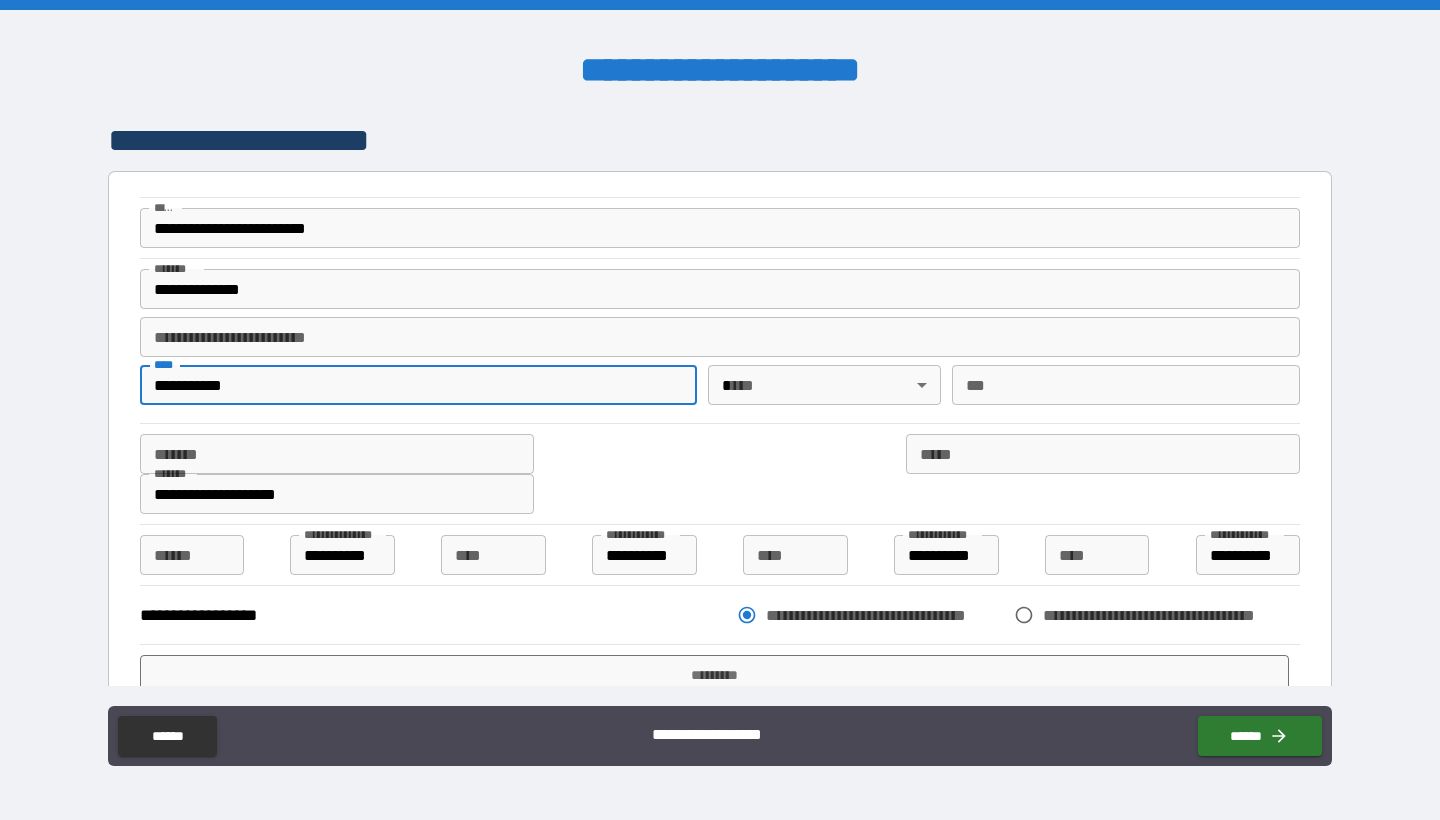 type on "**********" 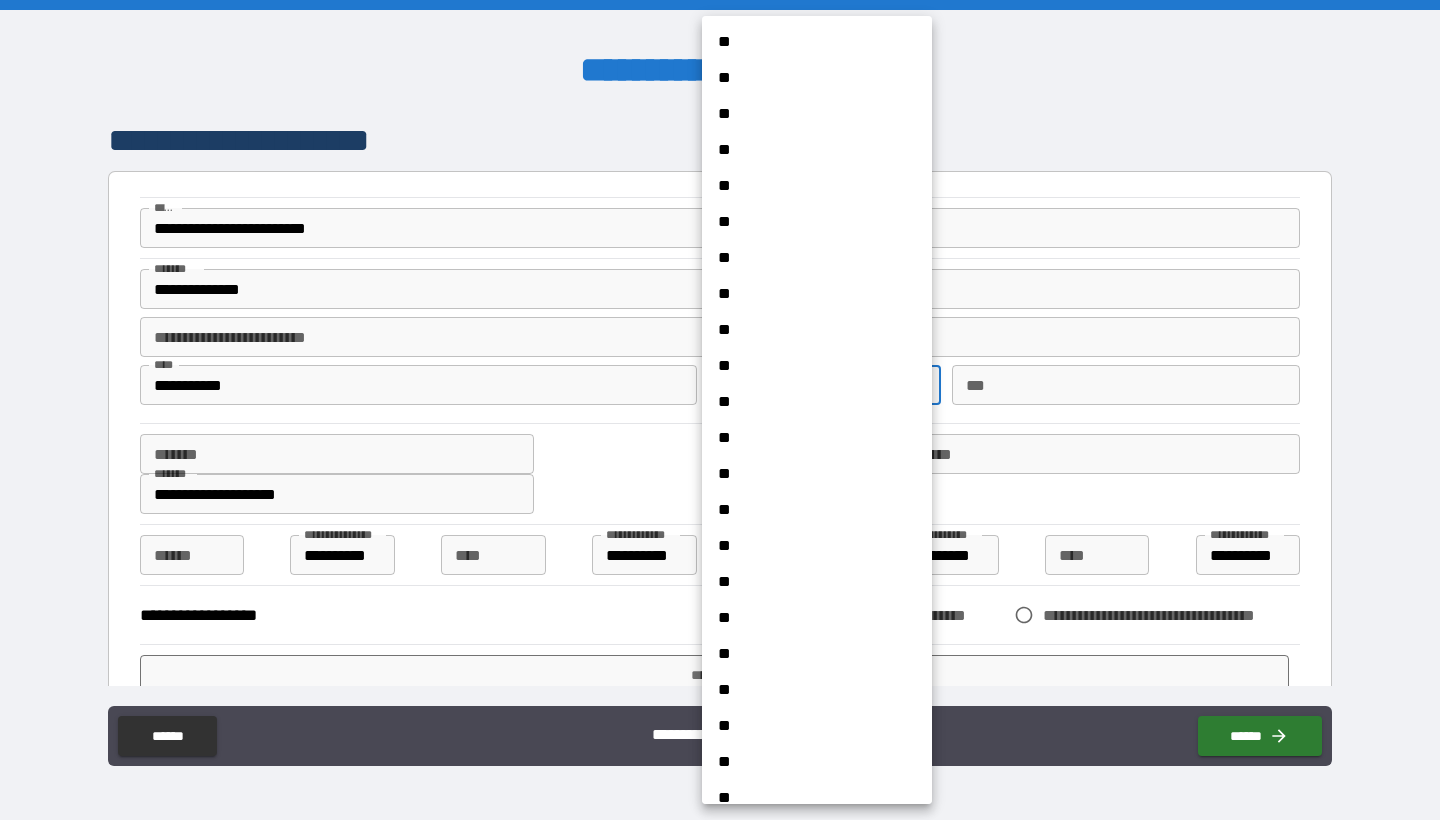 click on "**********" at bounding box center (720, 410) 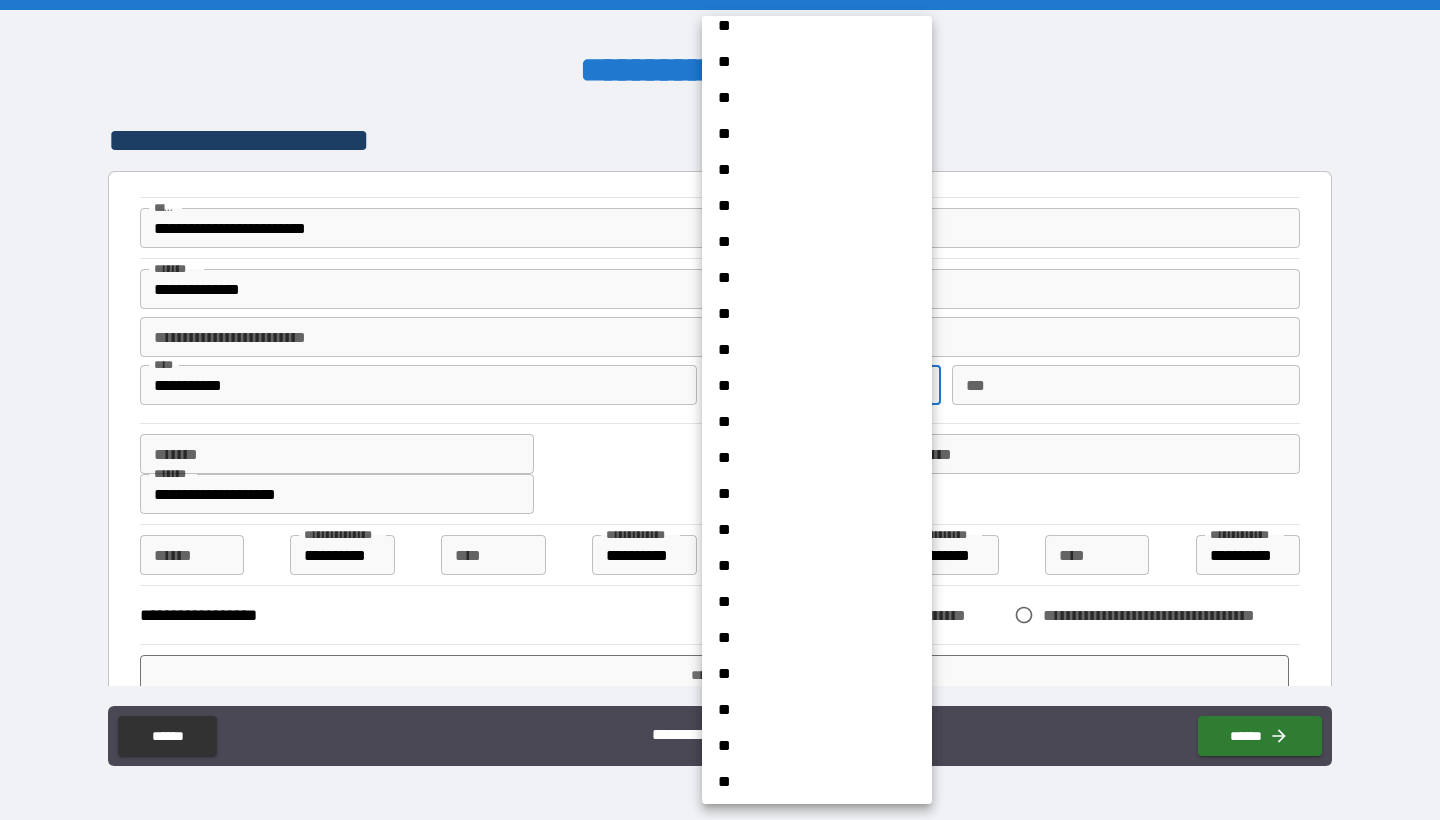 scroll, scrollTop: 978, scrollLeft: 0, axis: vertical 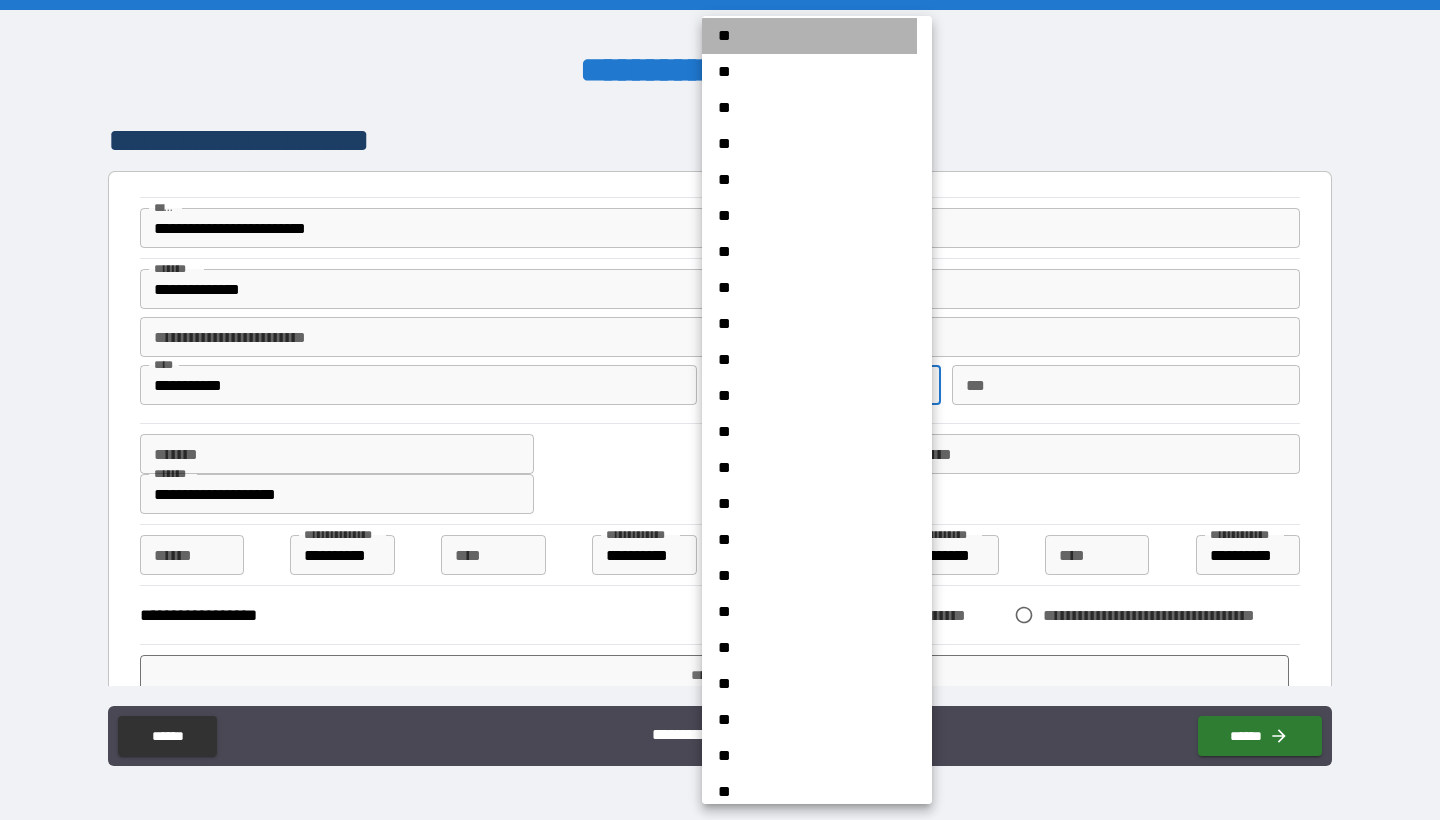 click on "**" at bounding box center [809, 36] 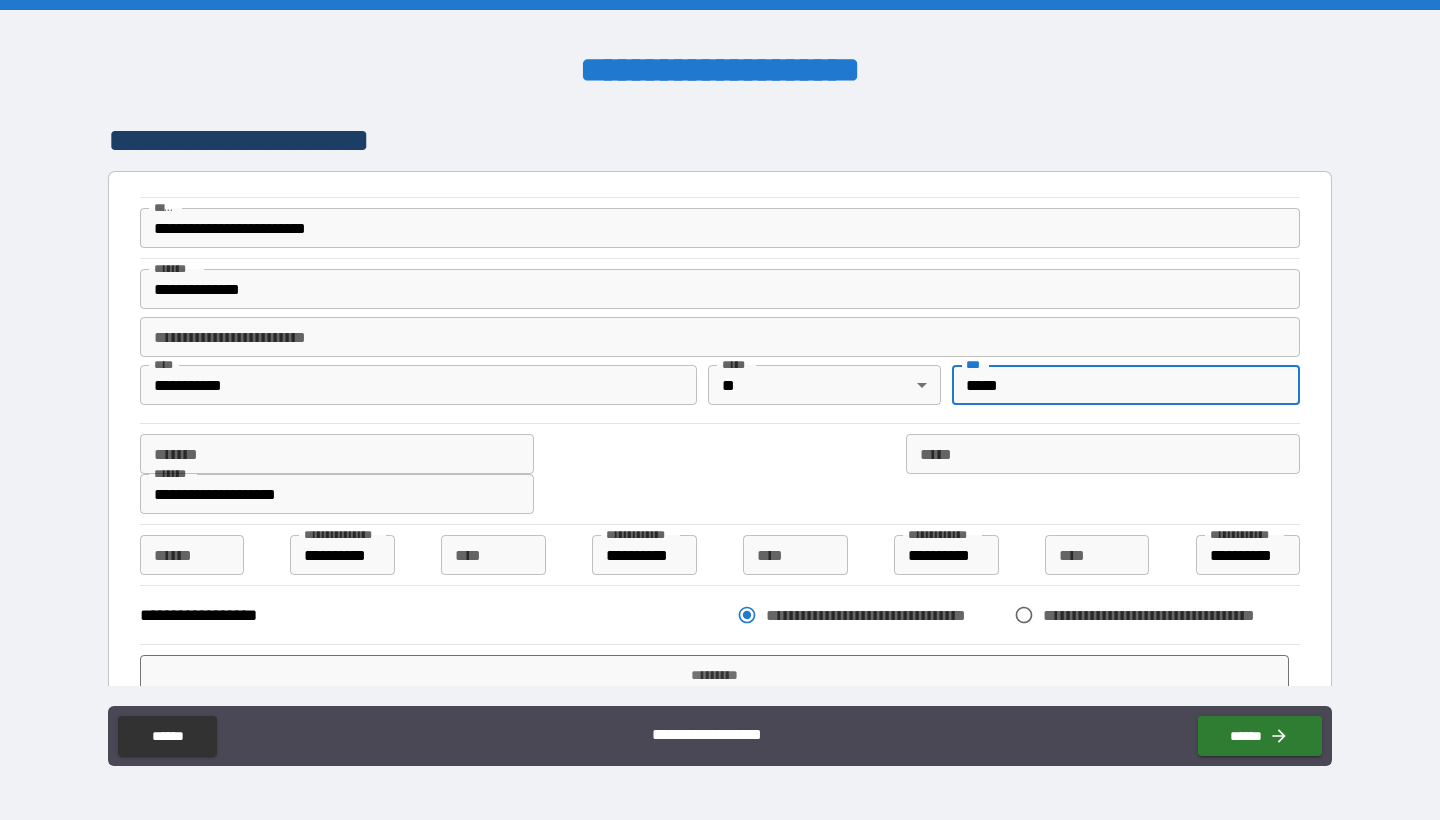 type on "*****" 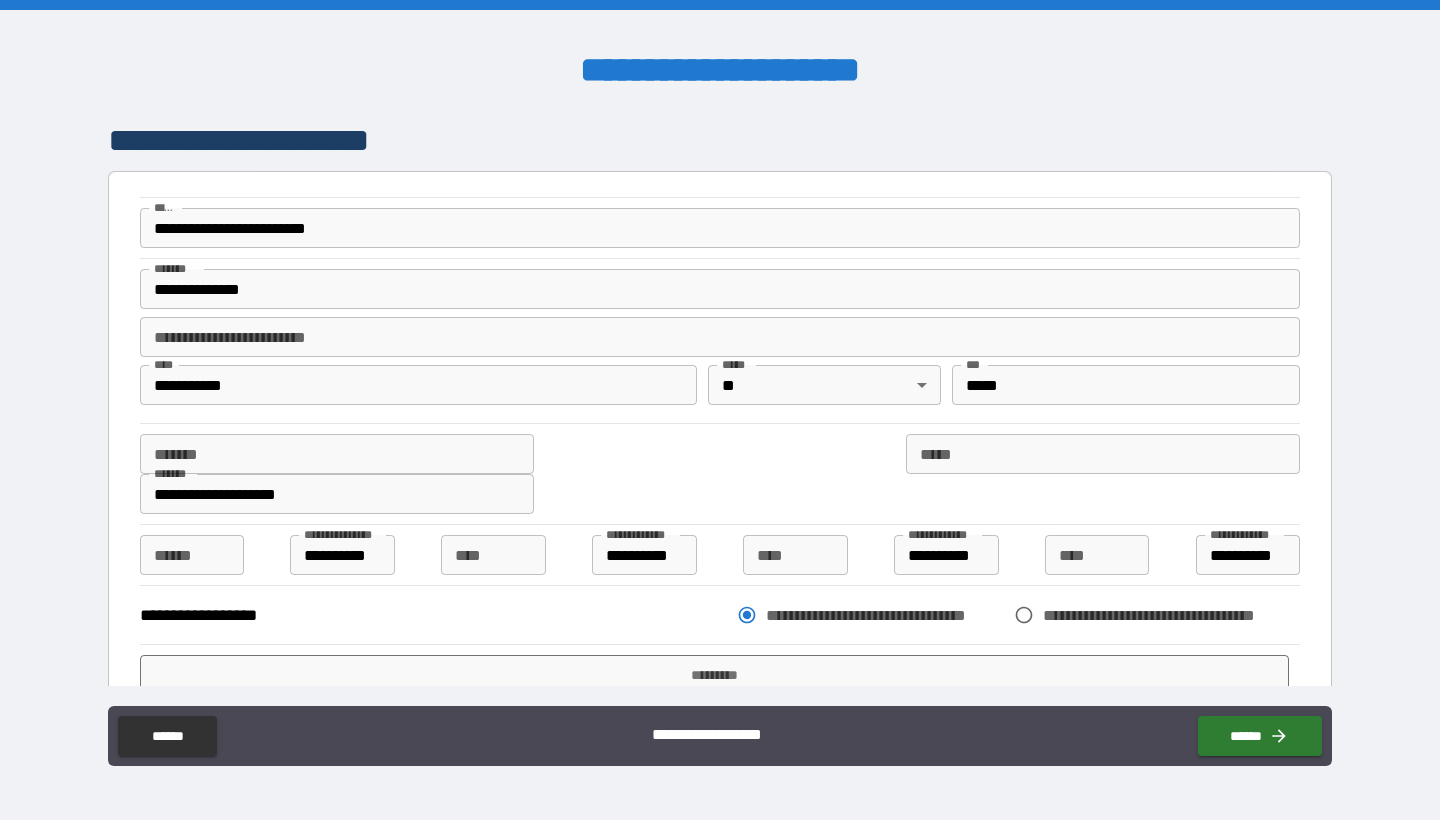 click on "**********" at bounding box center (720, 474) 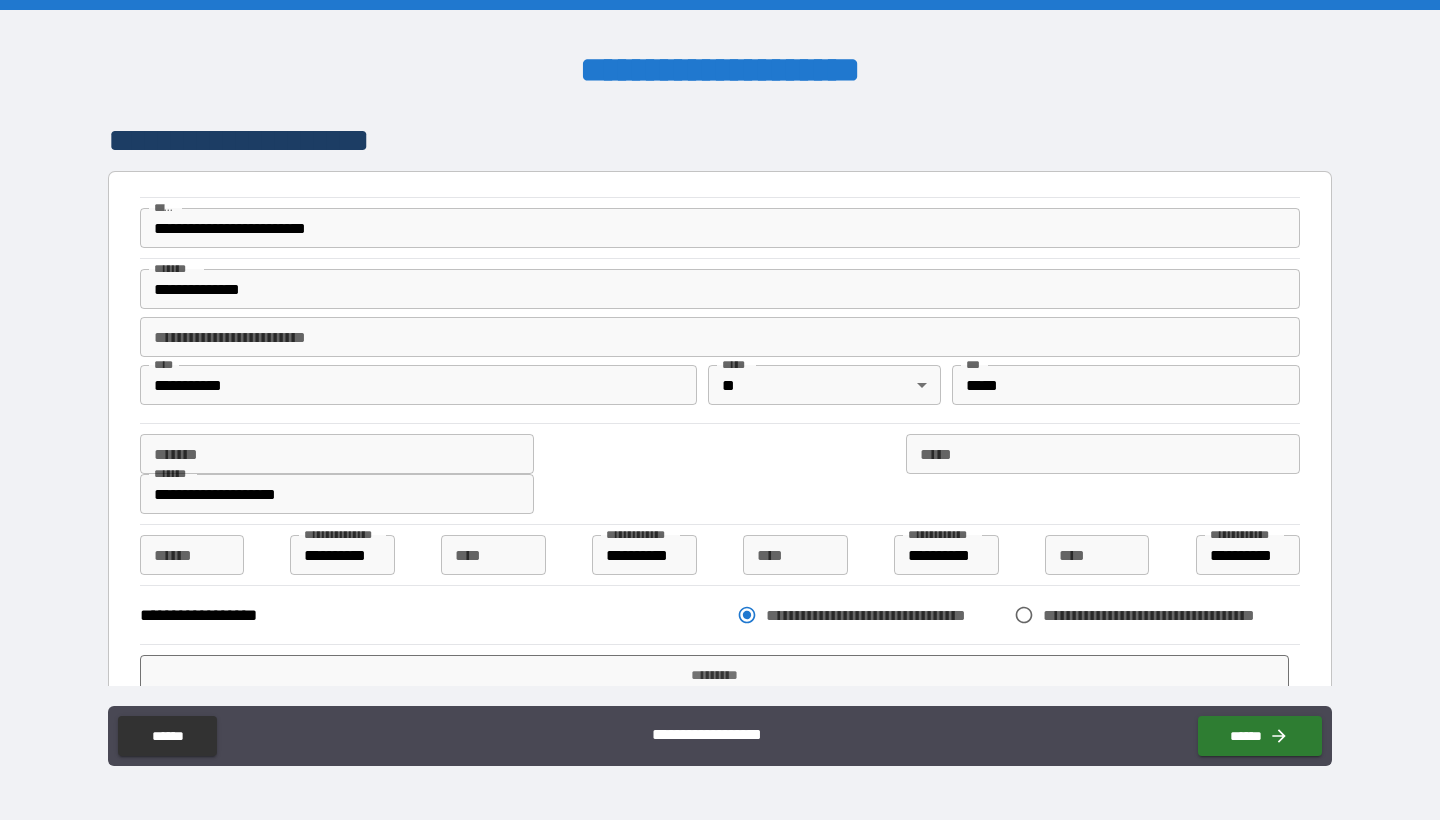 type on "*" 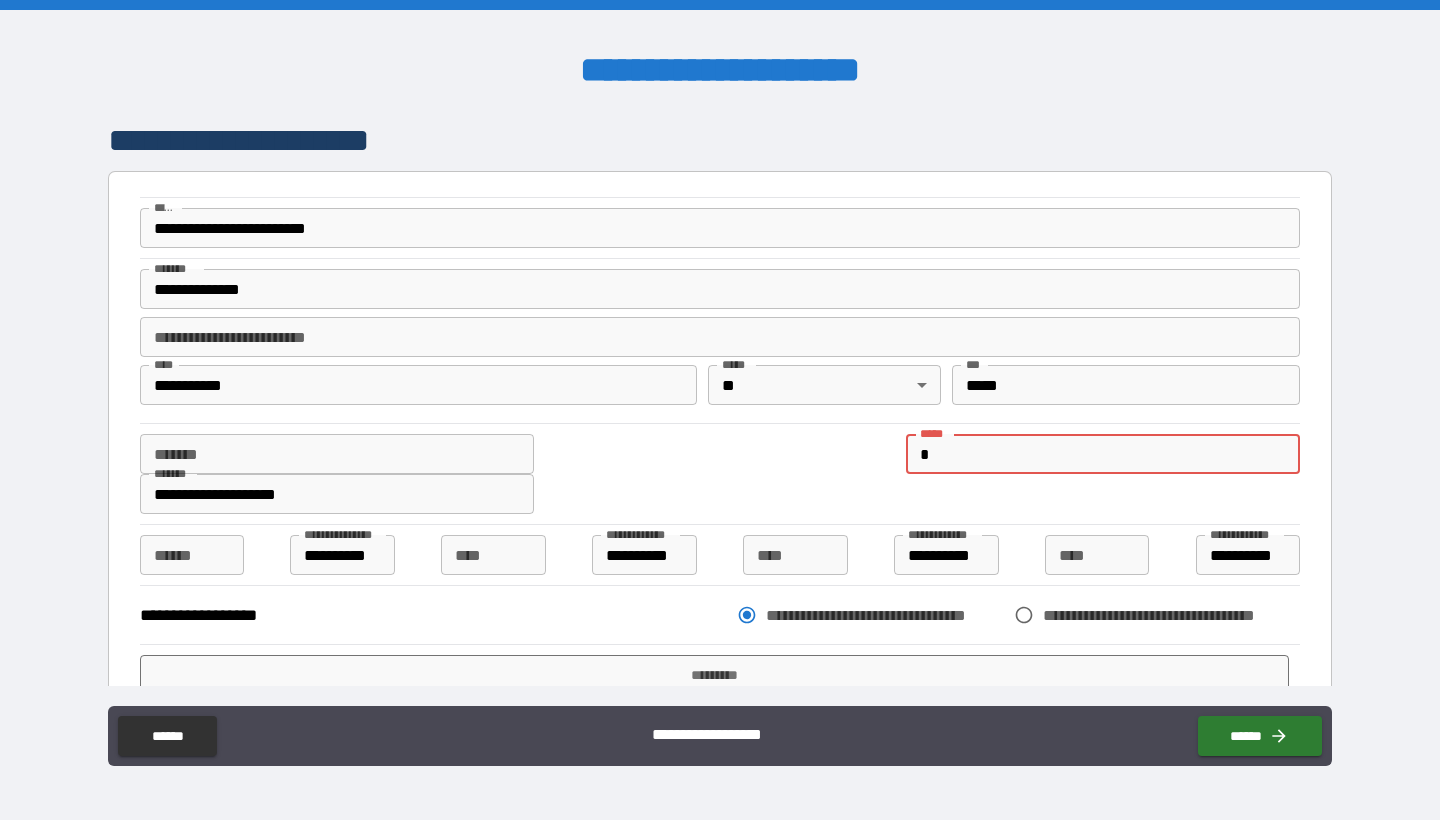 type on "*" 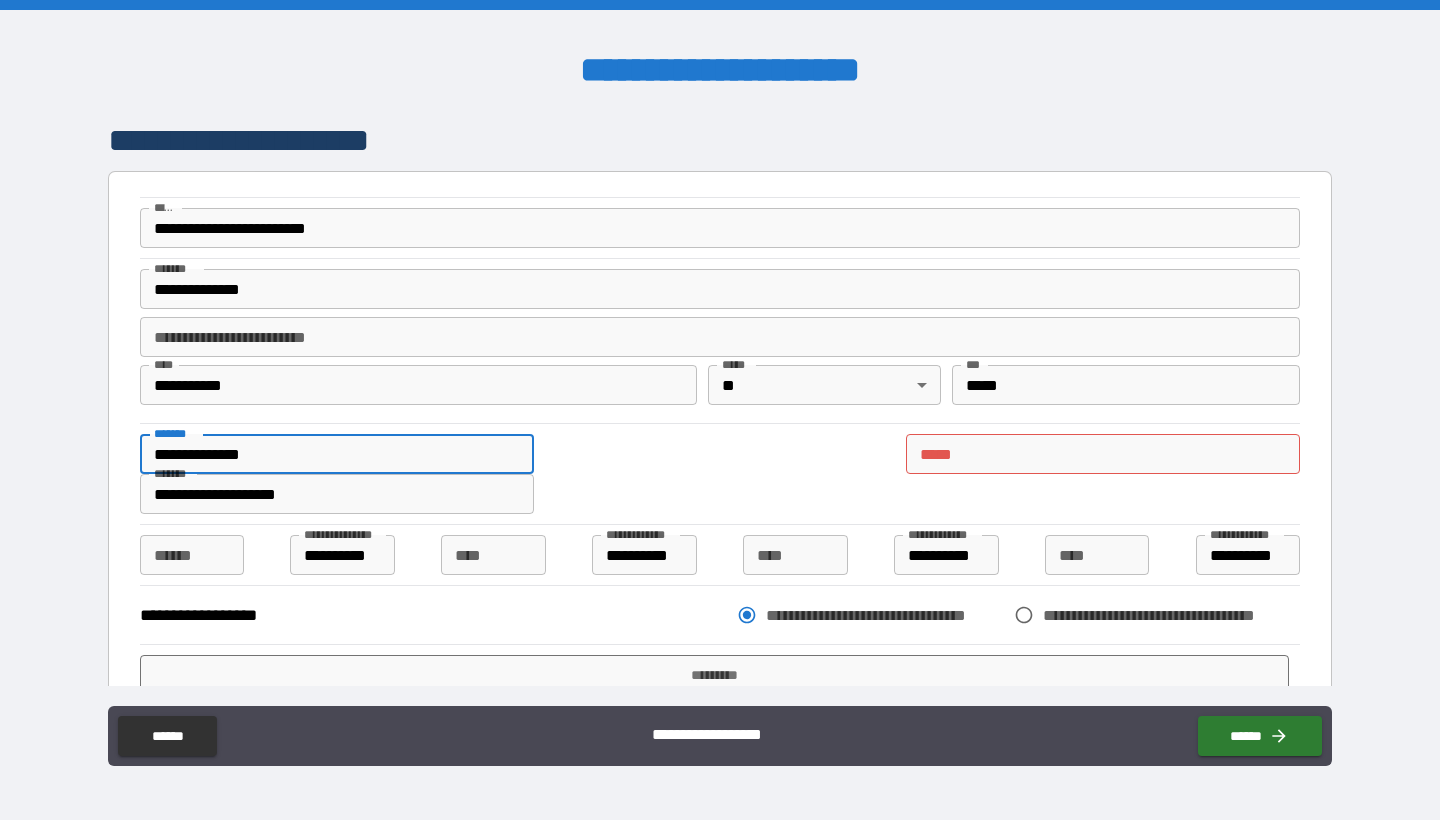 type on "**********" 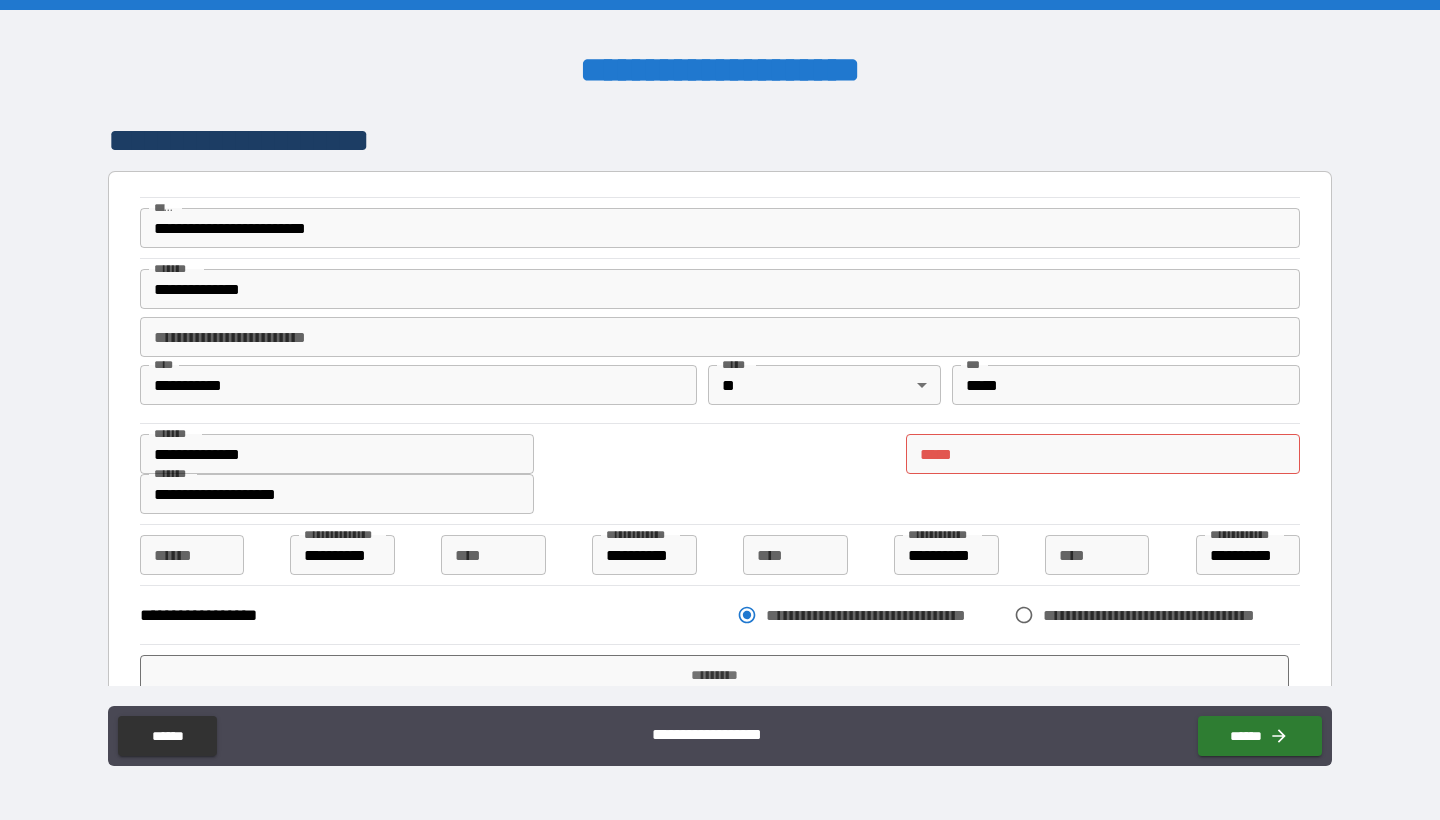 click on "**********" at bounding box center [720, 474] 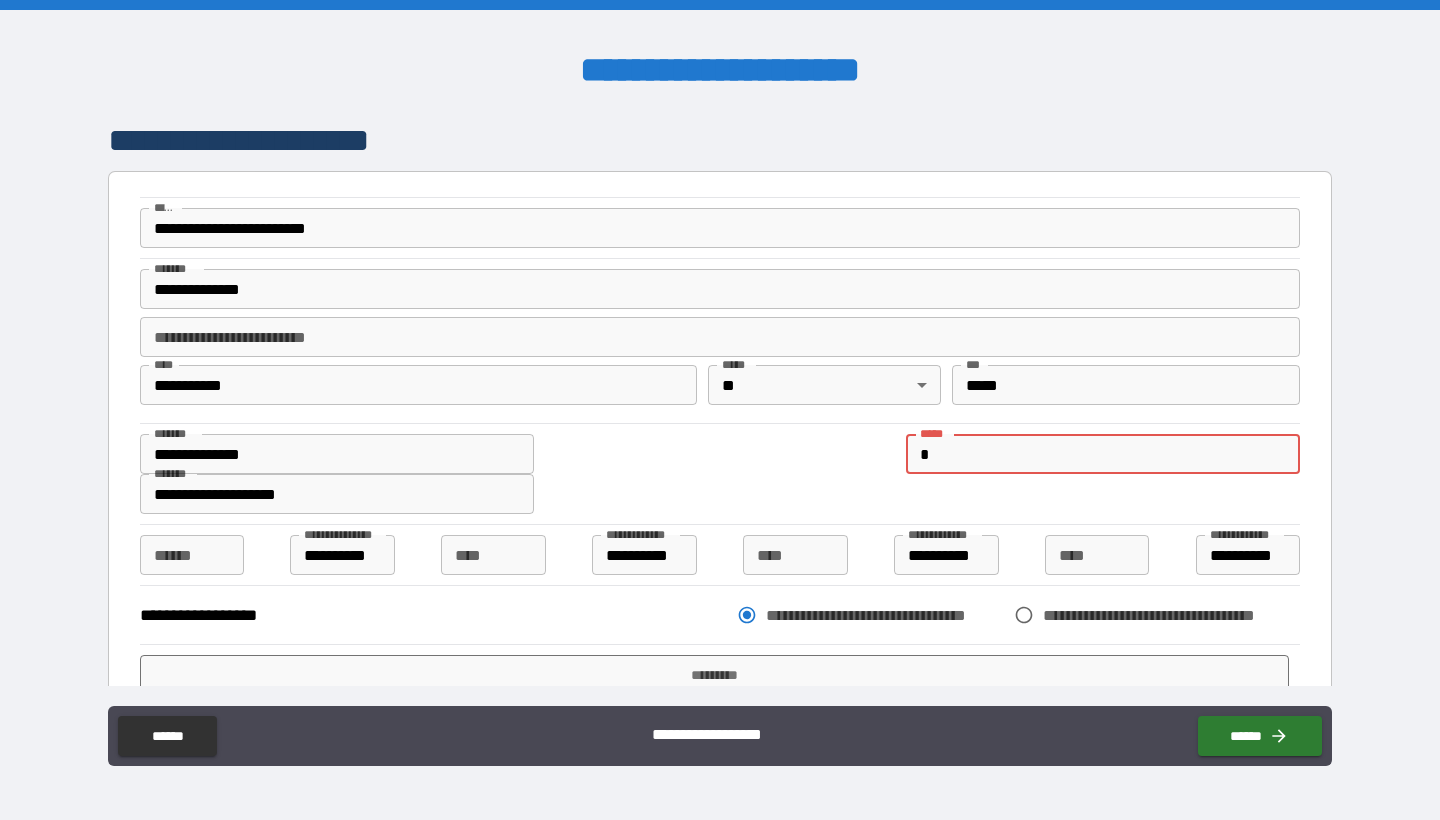 click on "*" at bounding box center [1103, 454] 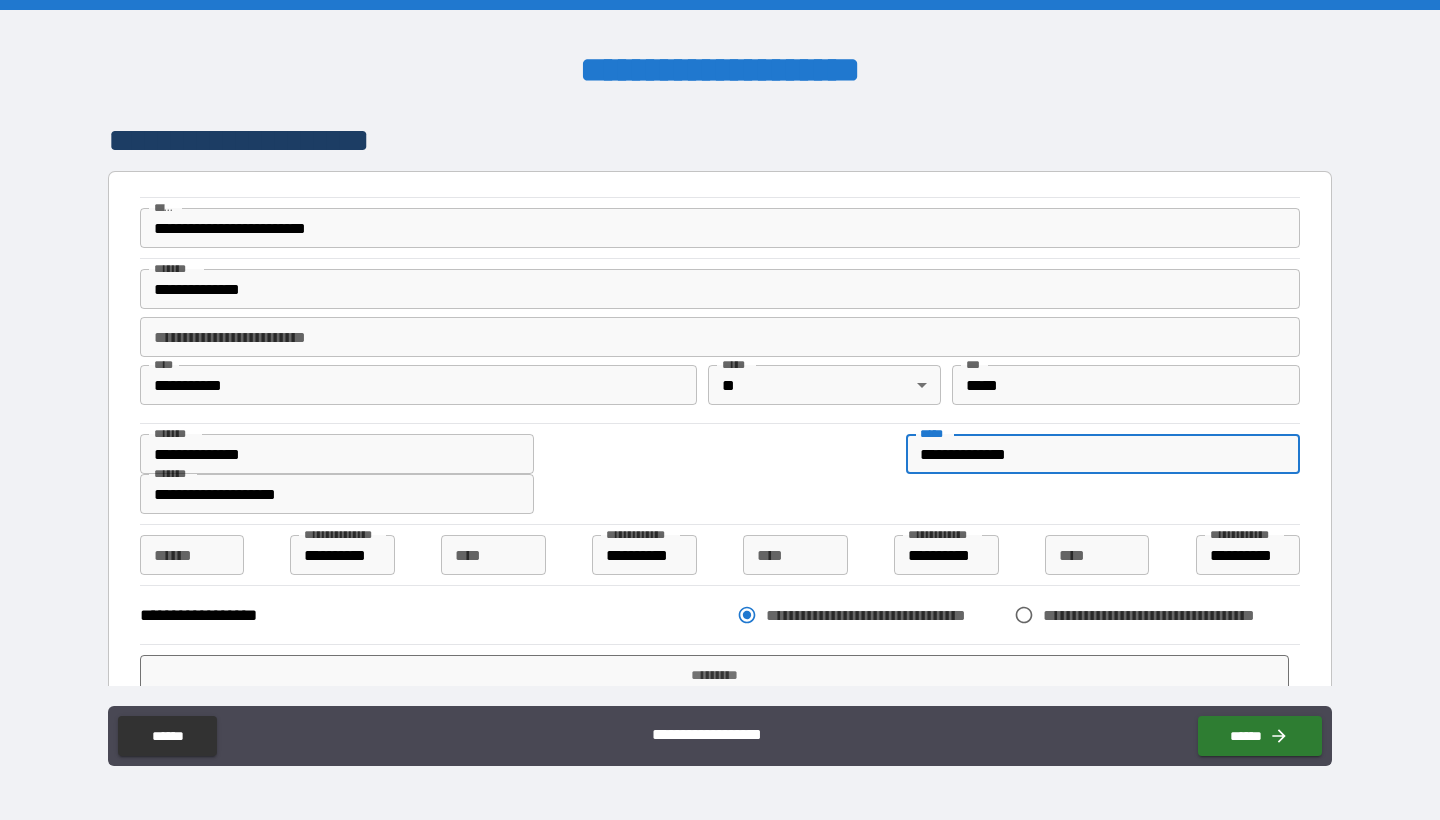 type on "**********" 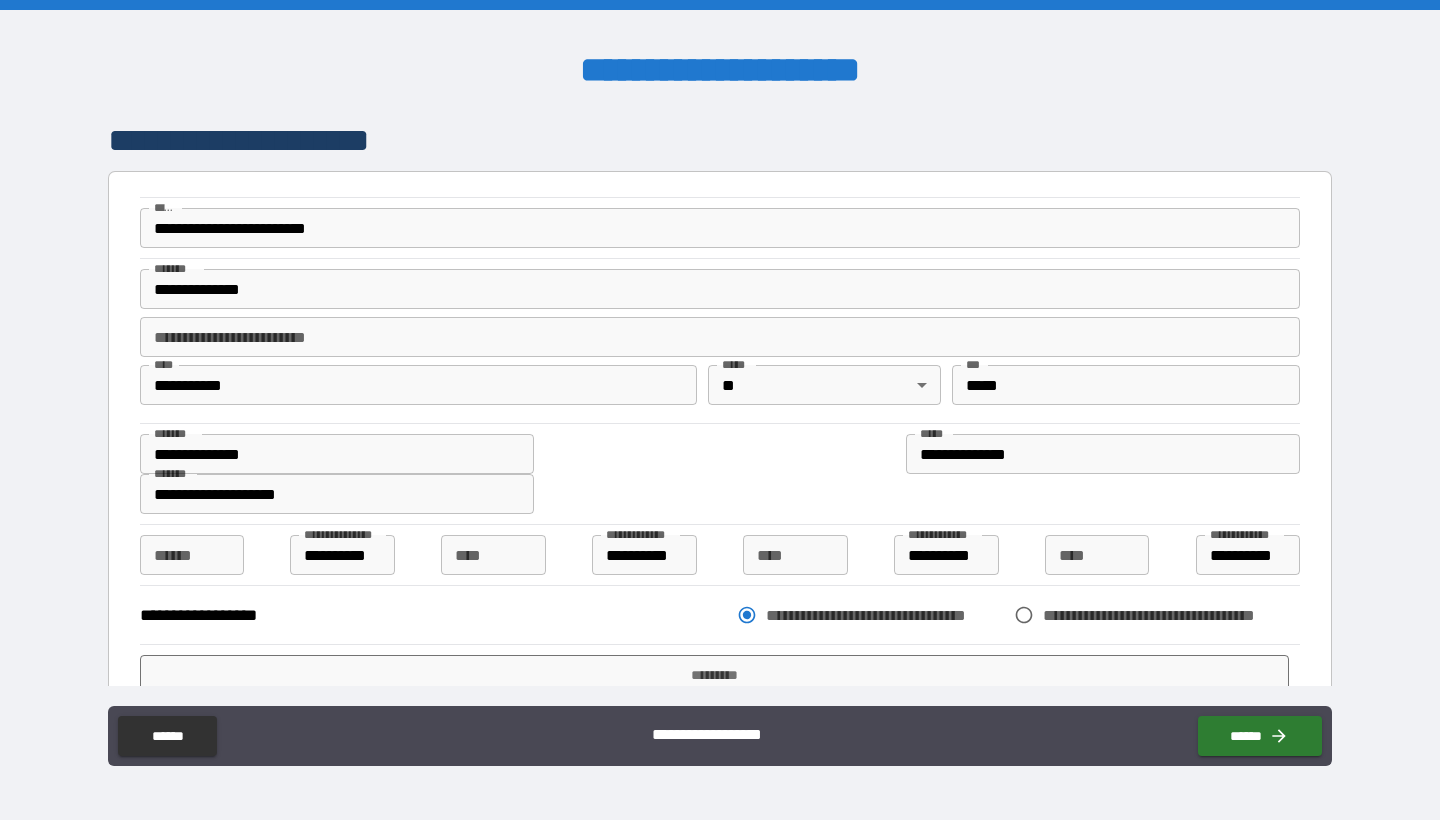 click on "**********" at bounding box center [720, 474] 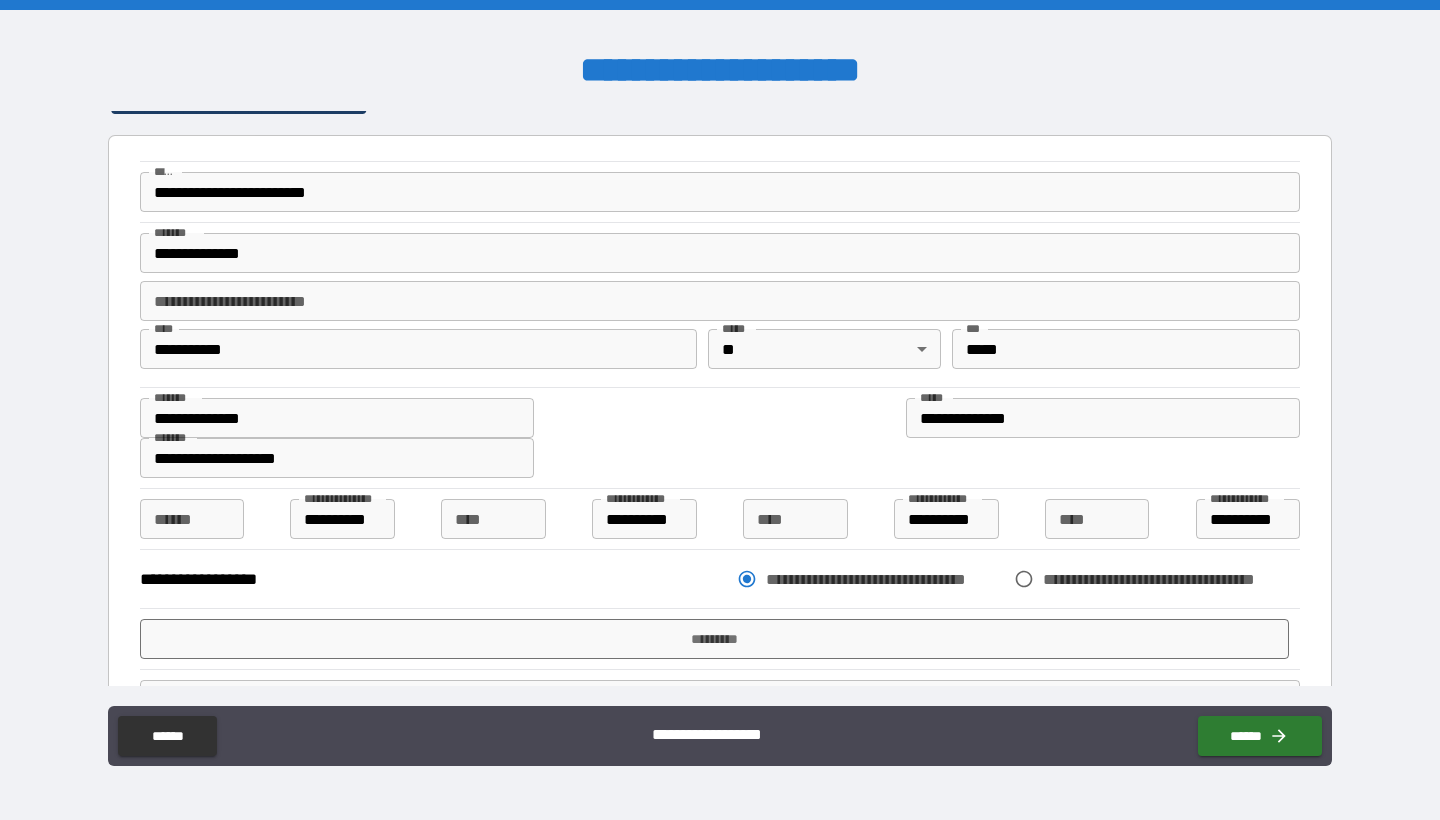 scroll, scrollTop: 123, scrollLeft: 0, axis: vertical 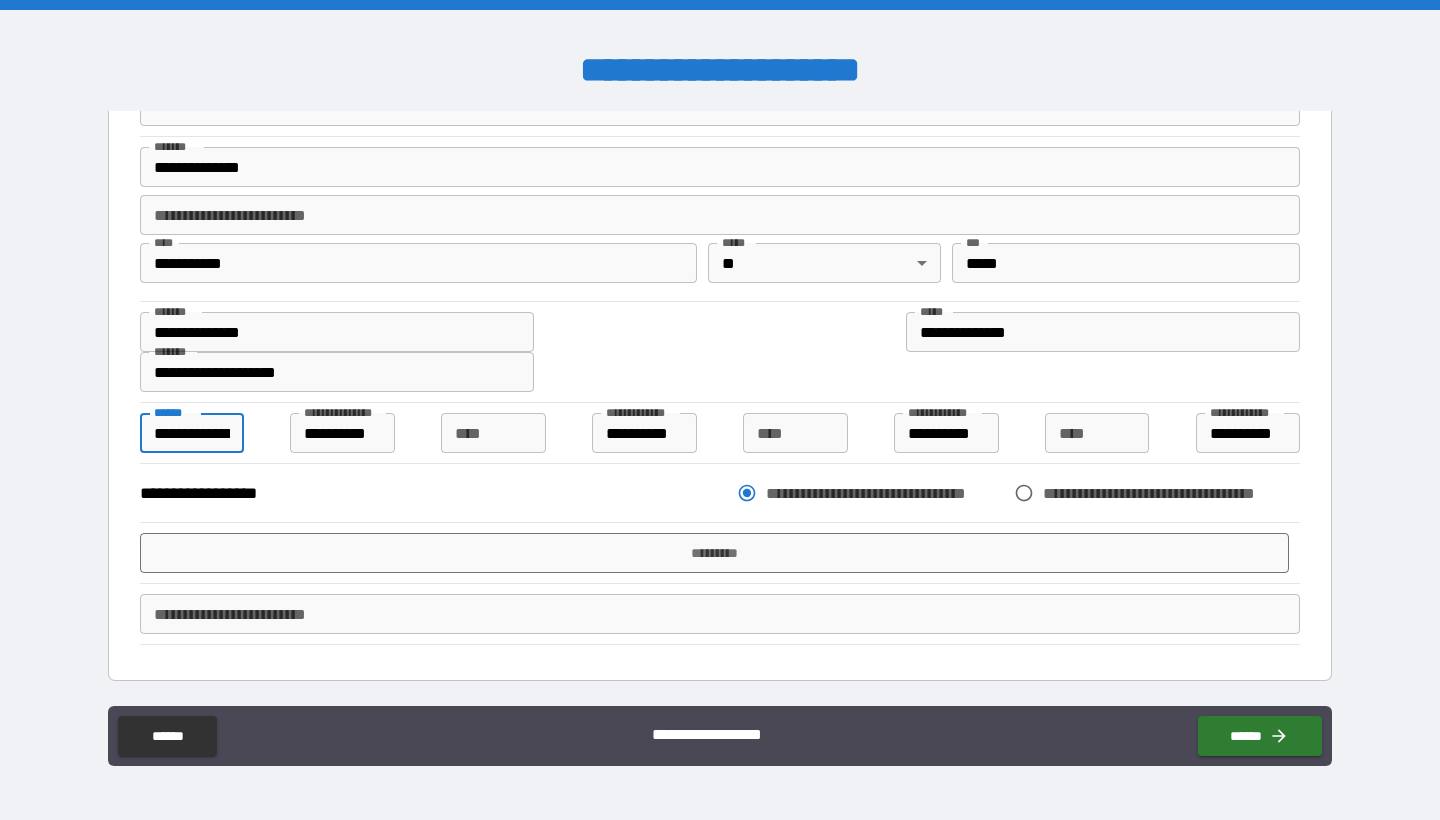 type on "**********" 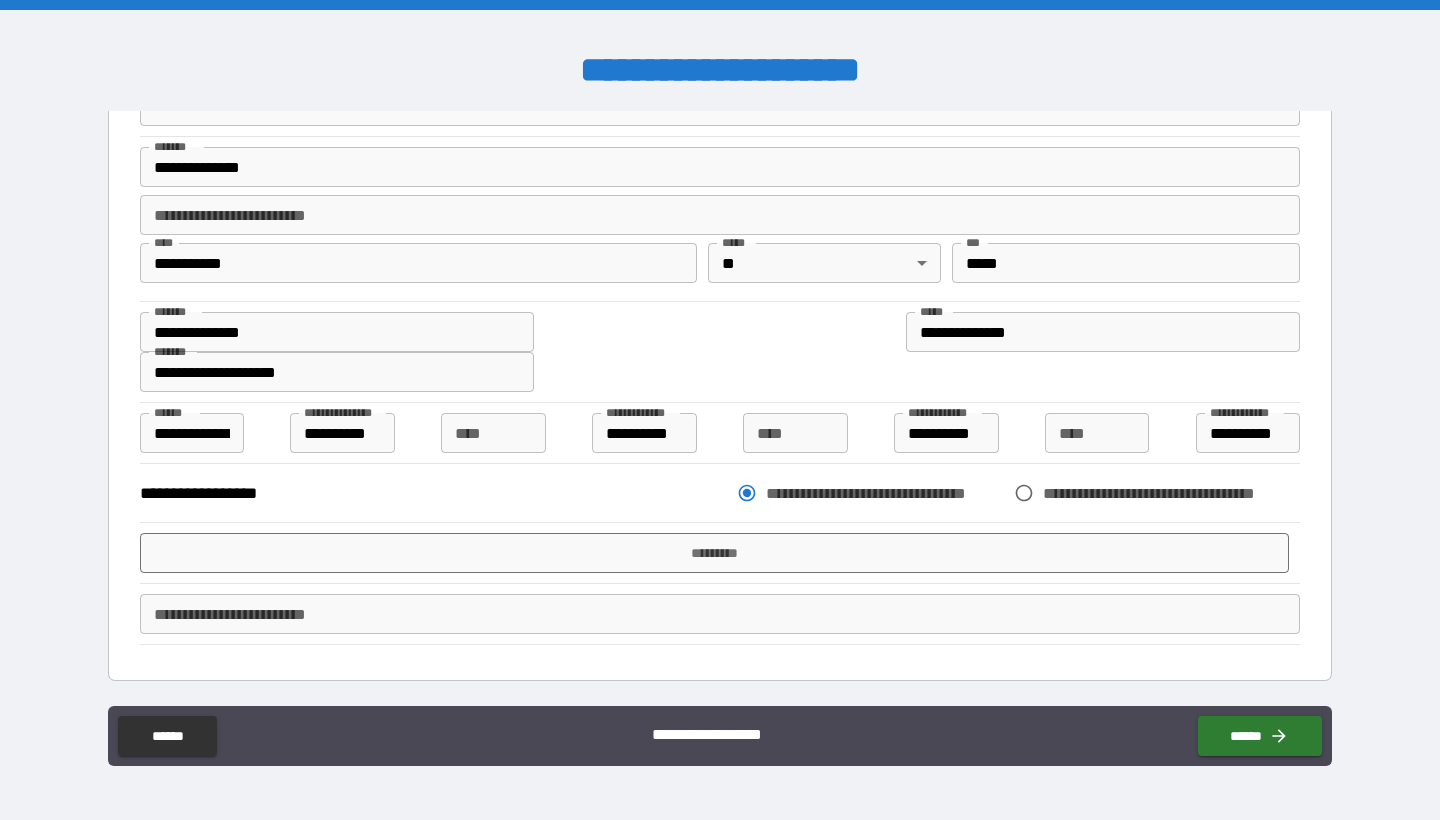 click at bounding box center (720, 654) 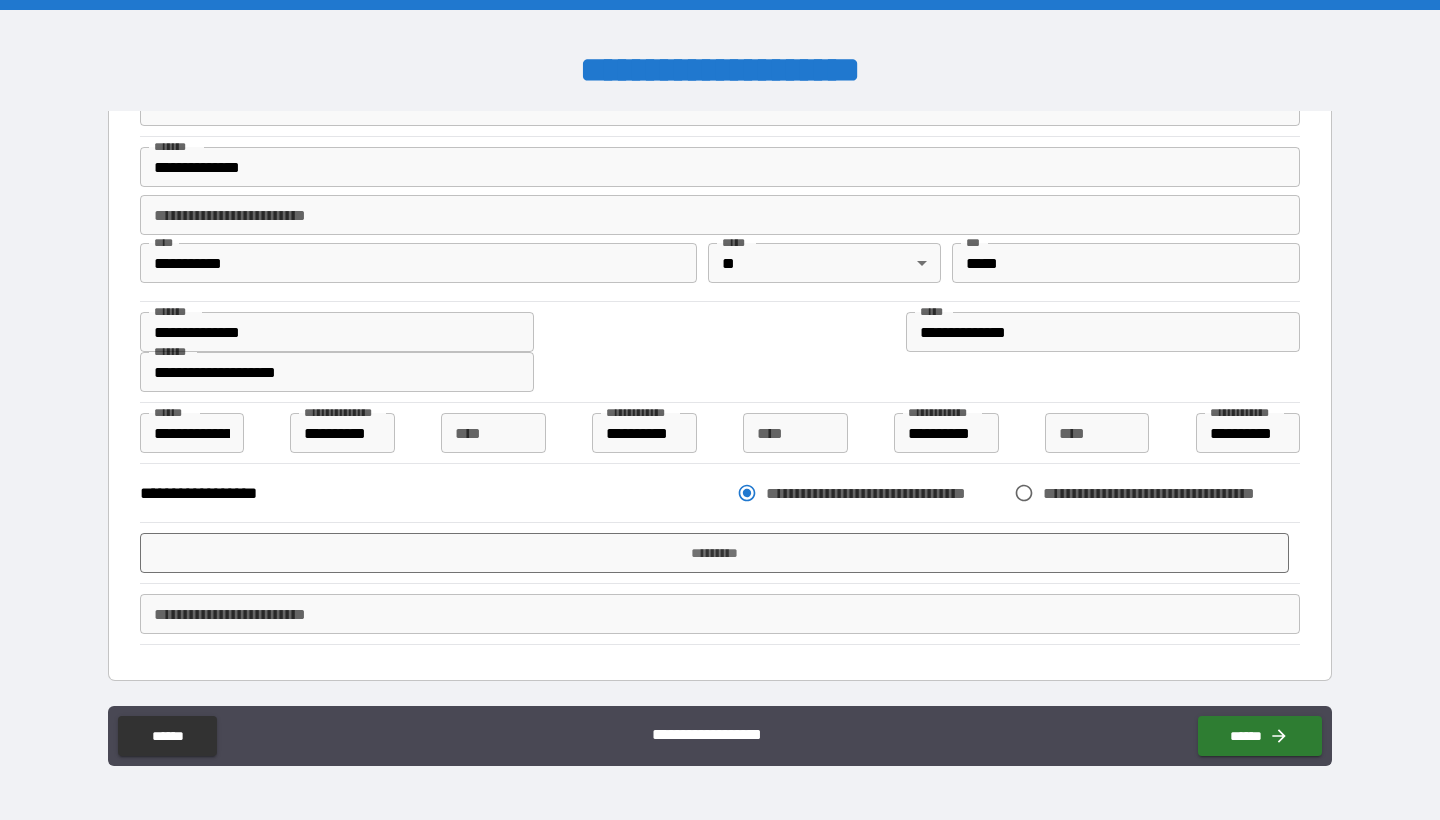 click on "**********" at bounding box center [720, 614] 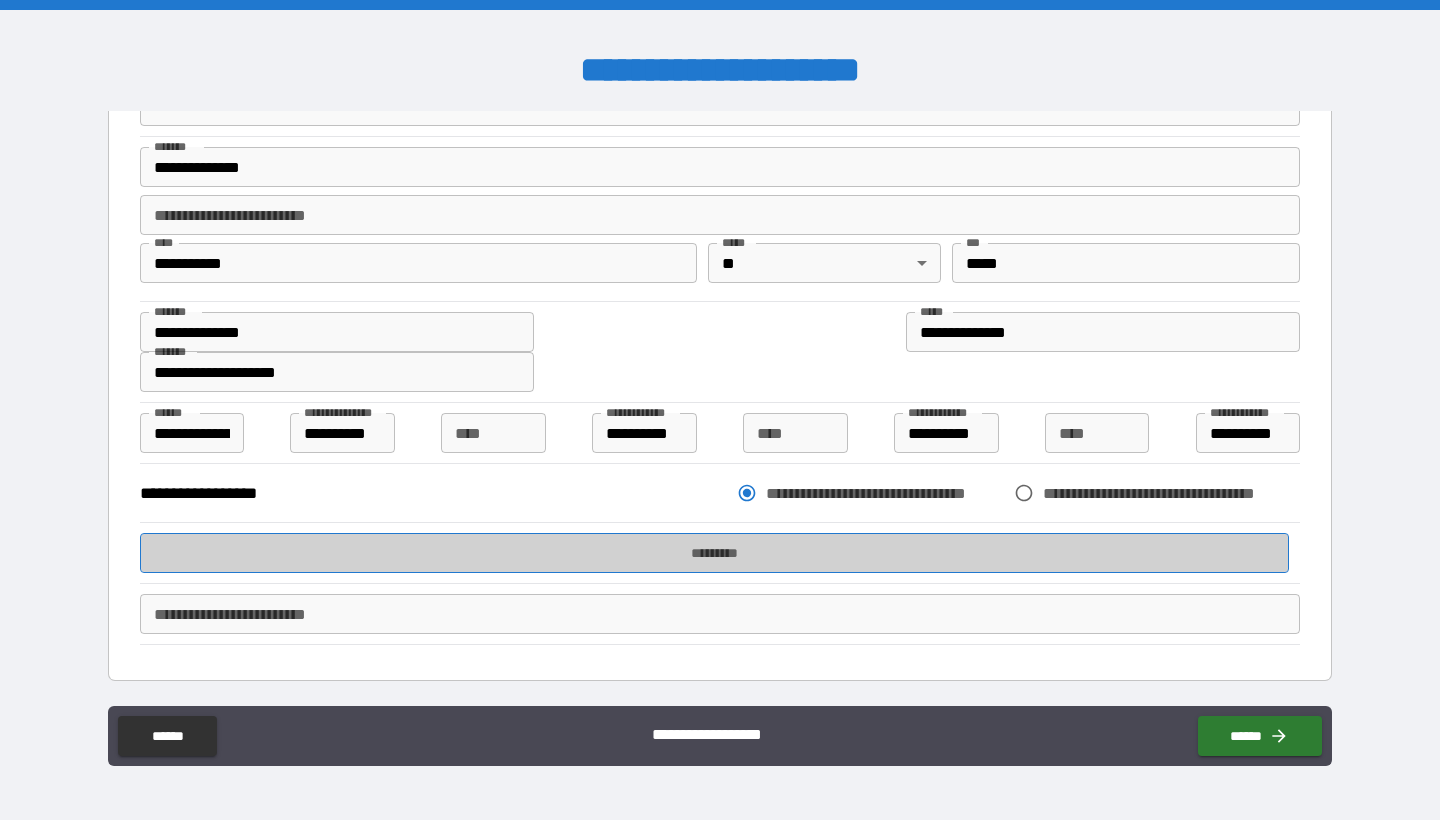 click on "*********" at bounding box center [715, 553] 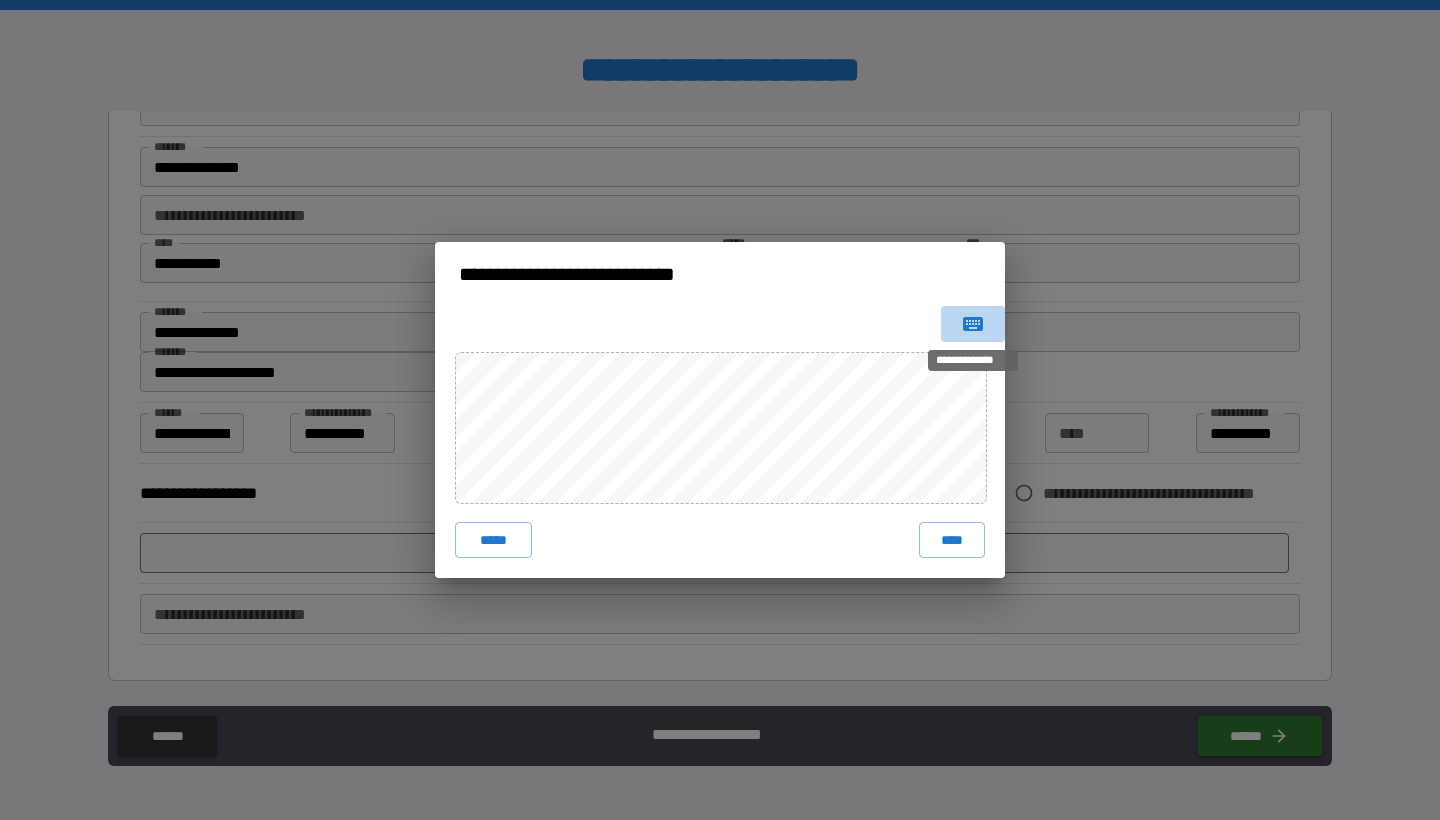 click 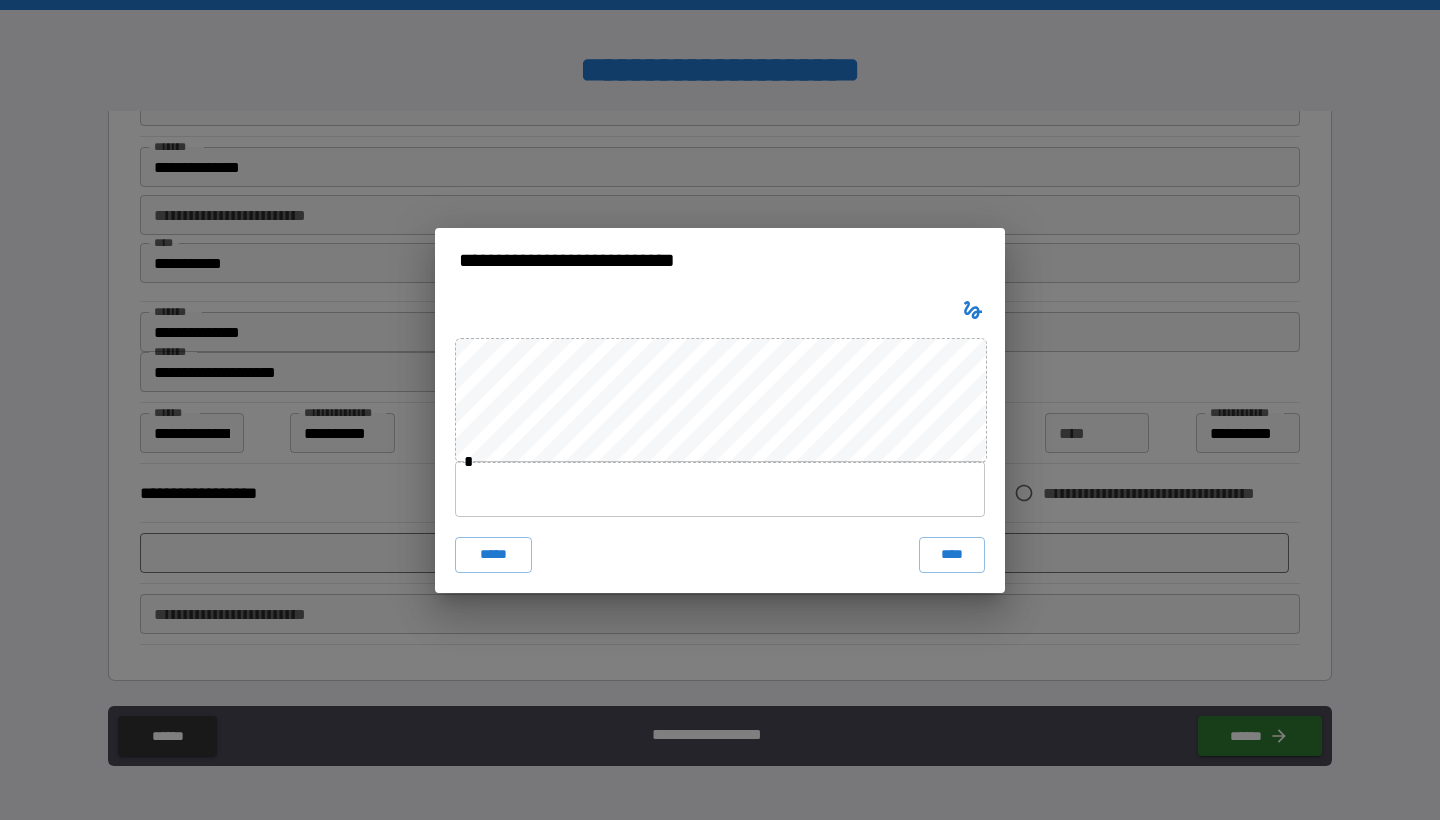 click at bounding box center (720, 489) 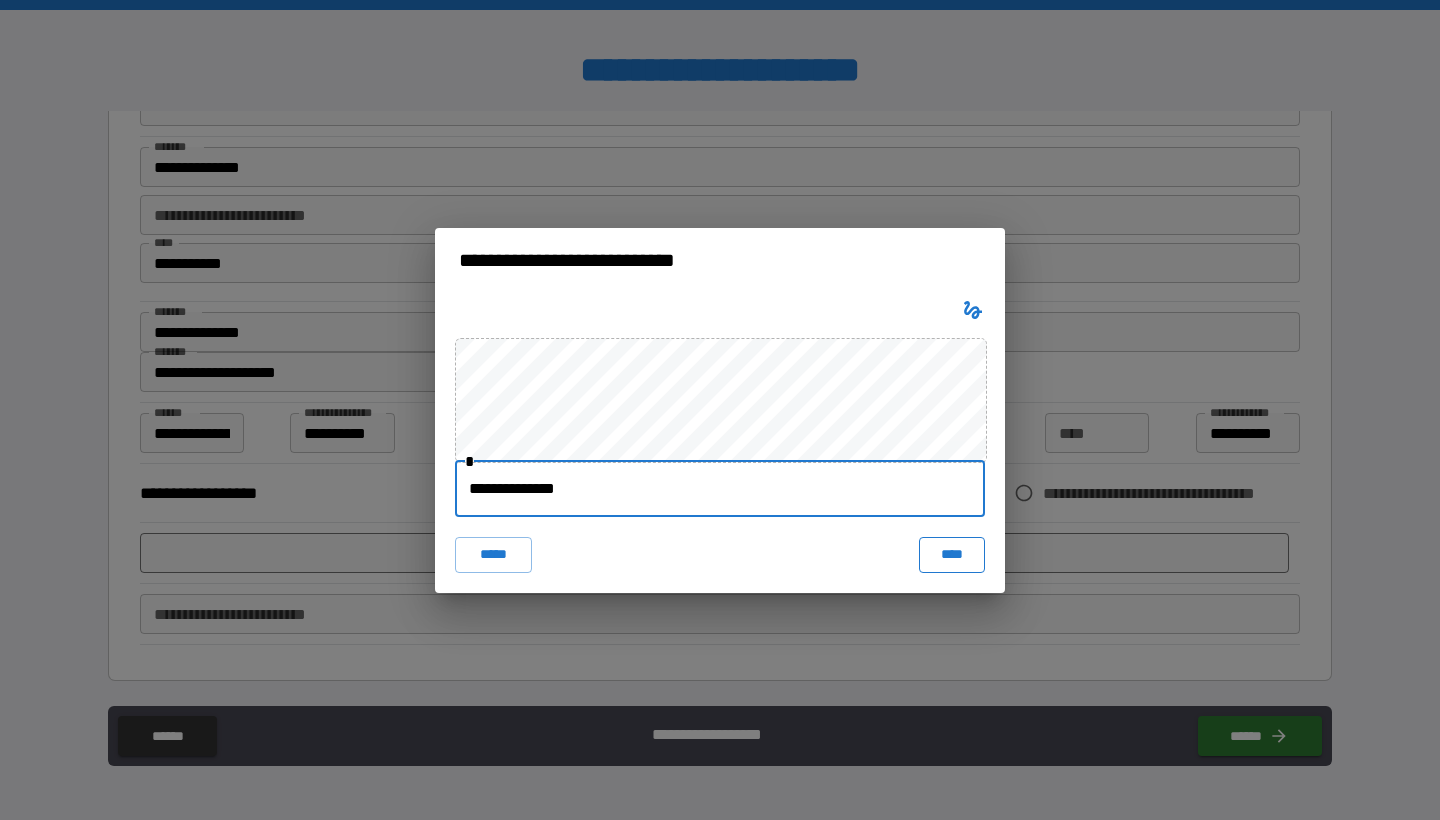 type on "**********" 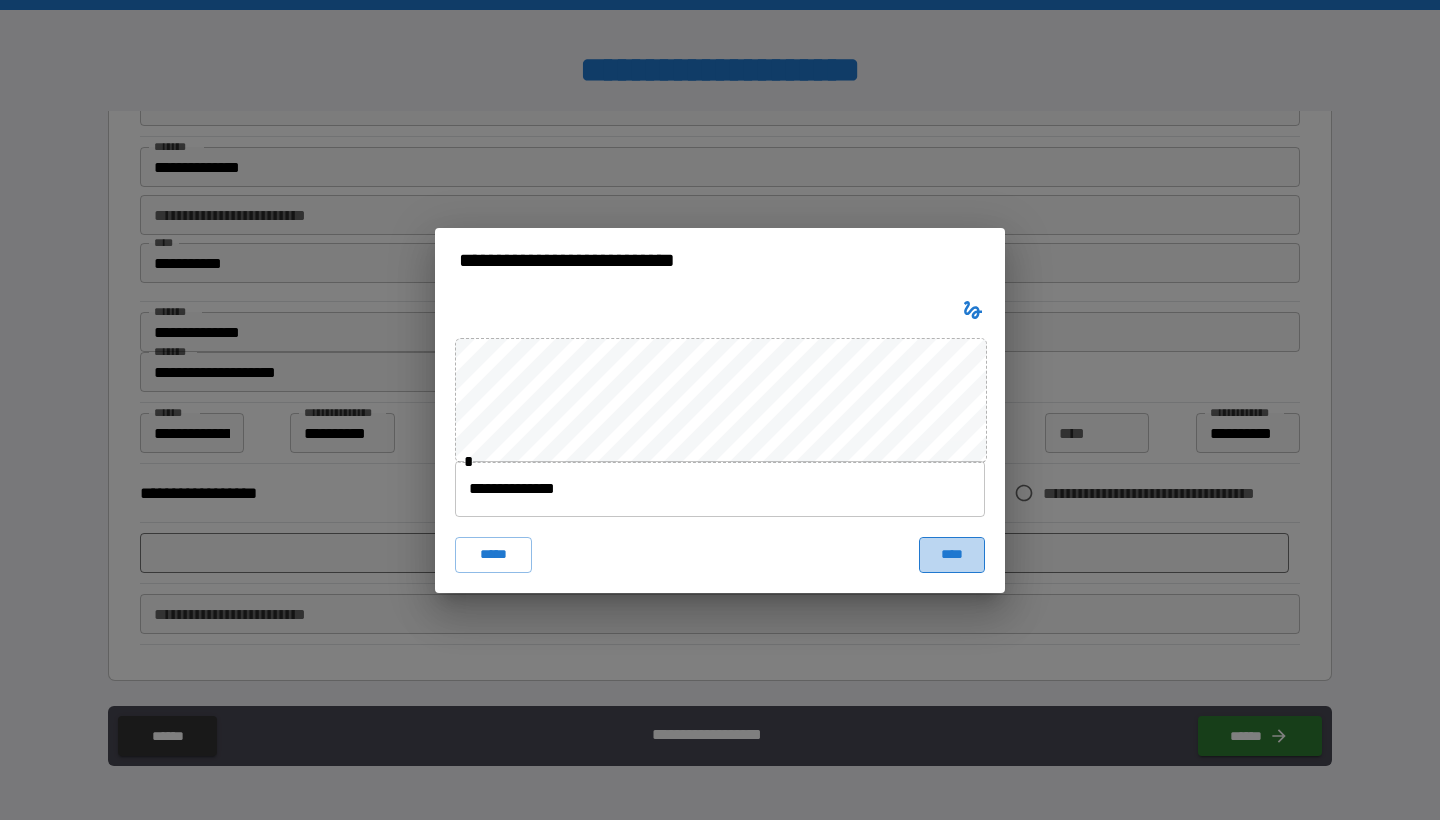 click on "****" at bounding box center (952, 555) 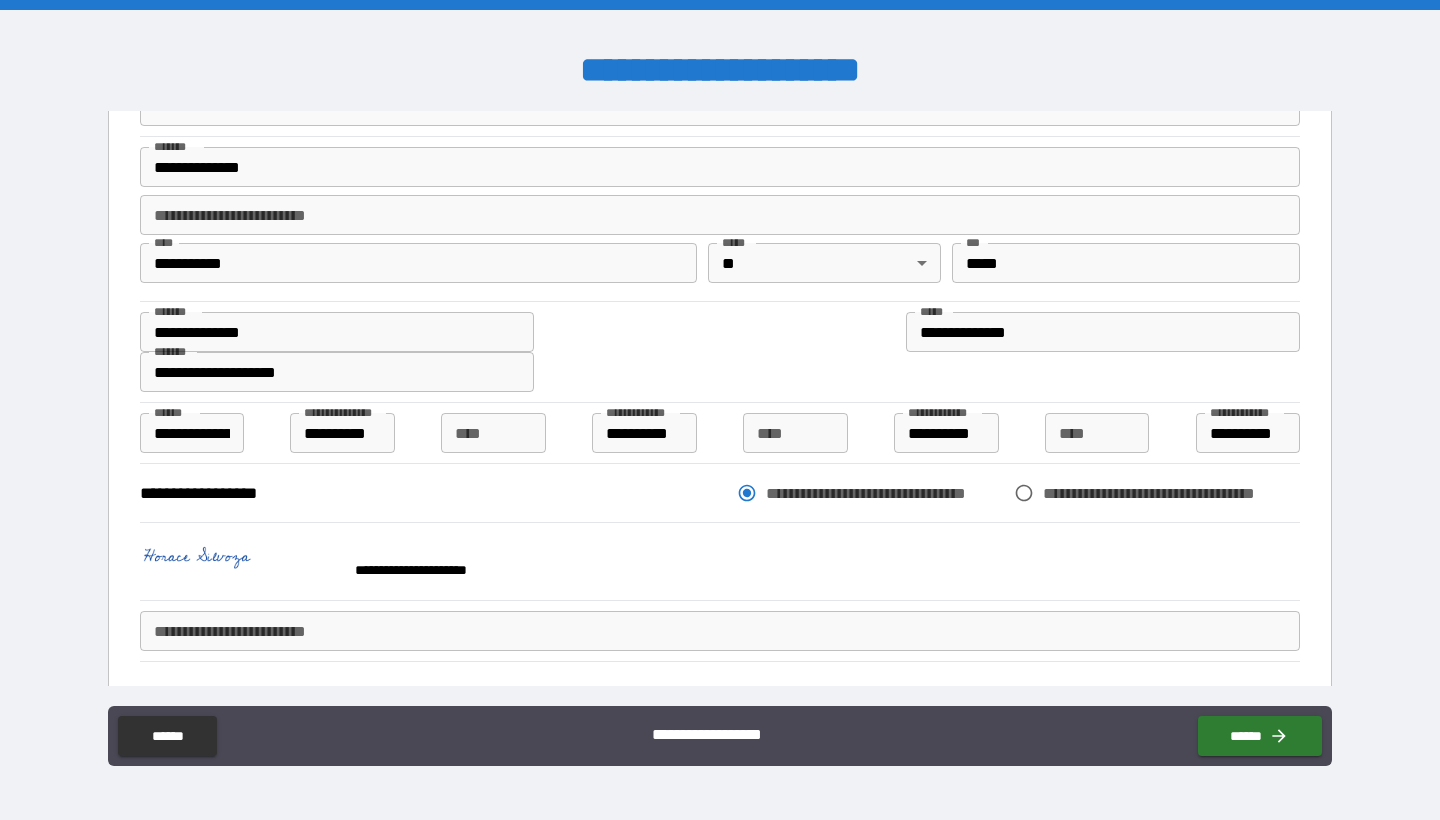 scroll, scrollTop: 140, scrollLeft: 0, axis: vertical 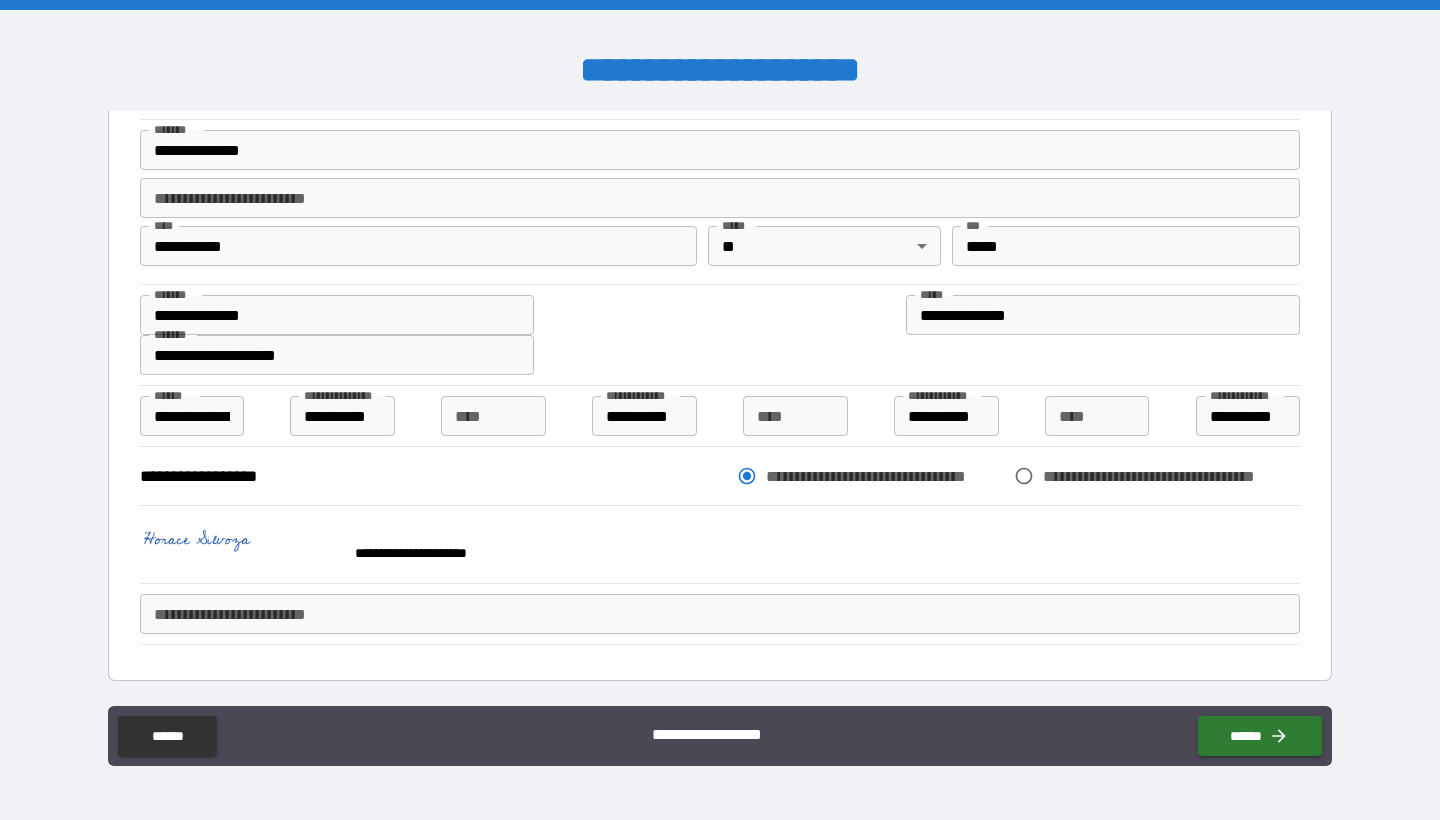 click on "**********" at bounding box center [720, 614] 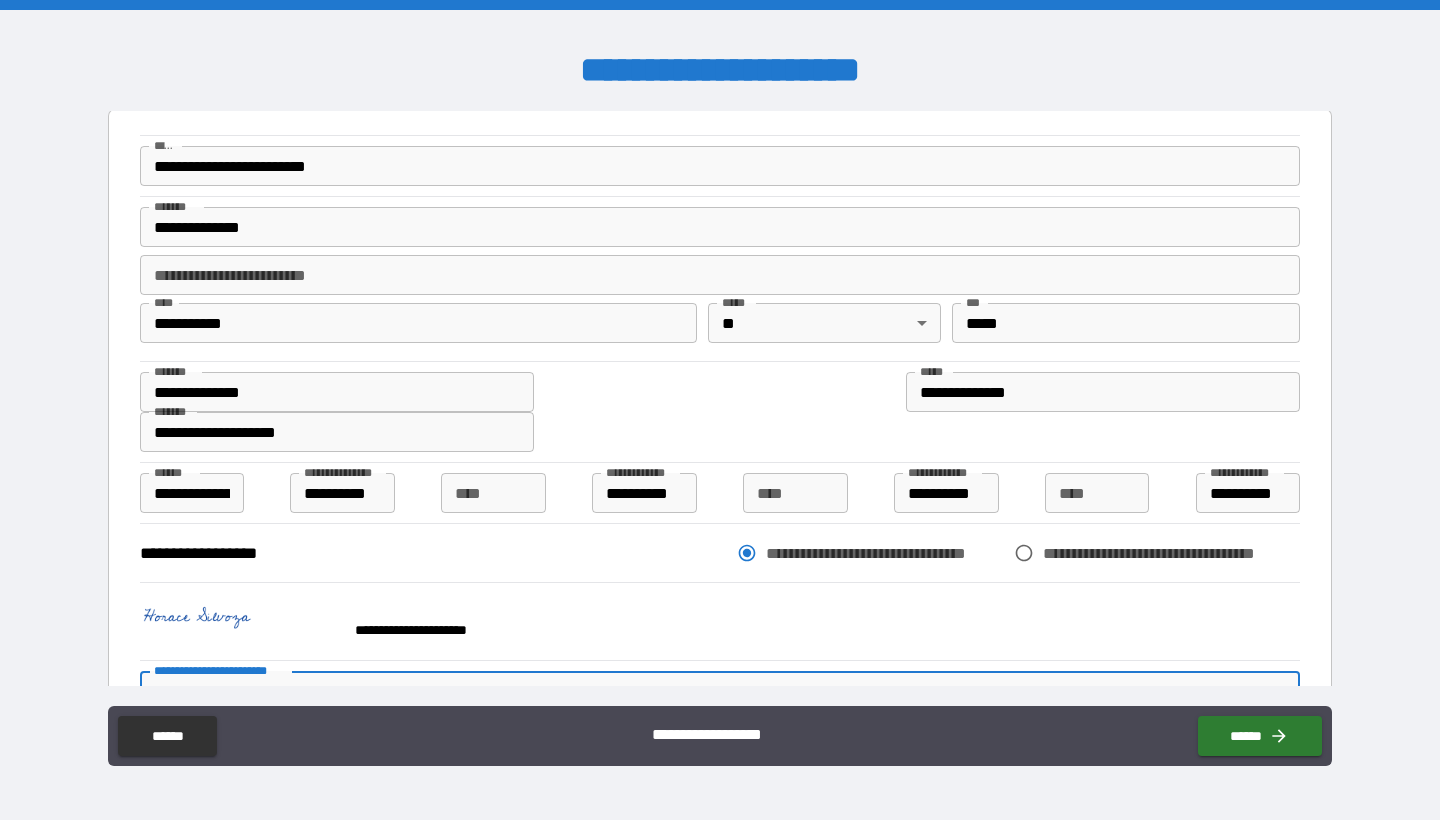 scroll, scrollTop: 140, scrollLeft: 0, axis: vertical 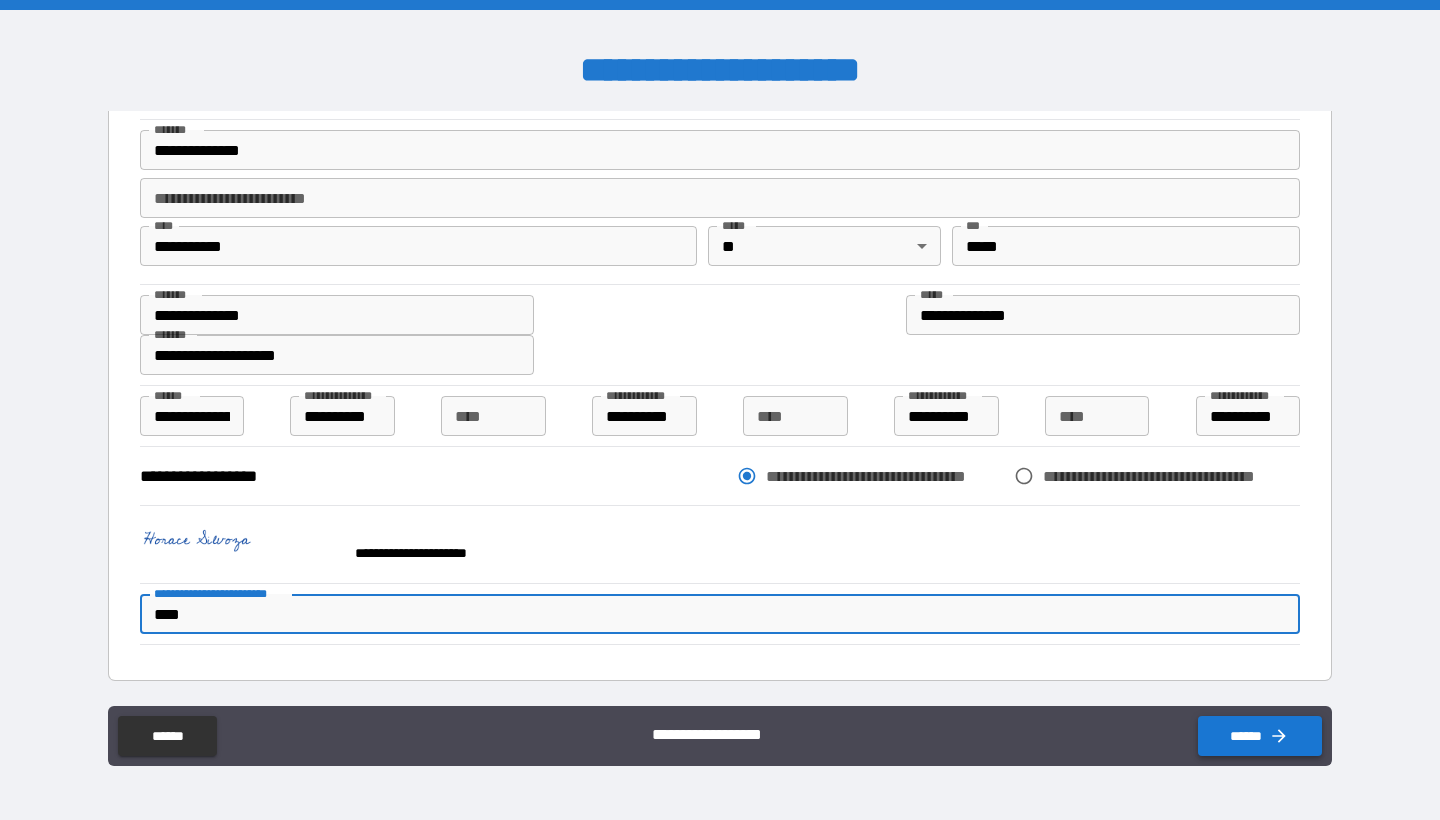 type on "****" 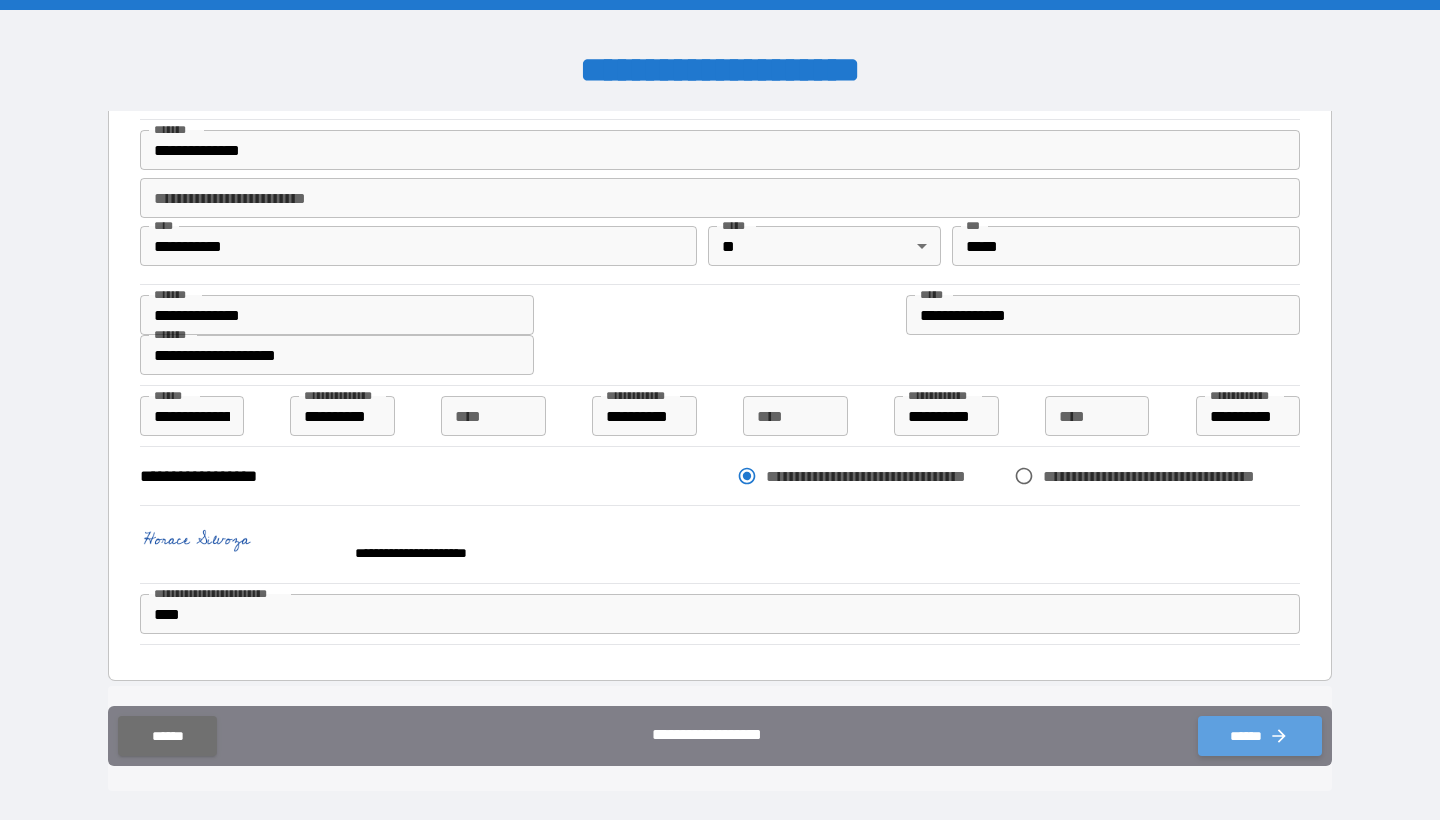 click on "******" at bounding box center [1260, 736] 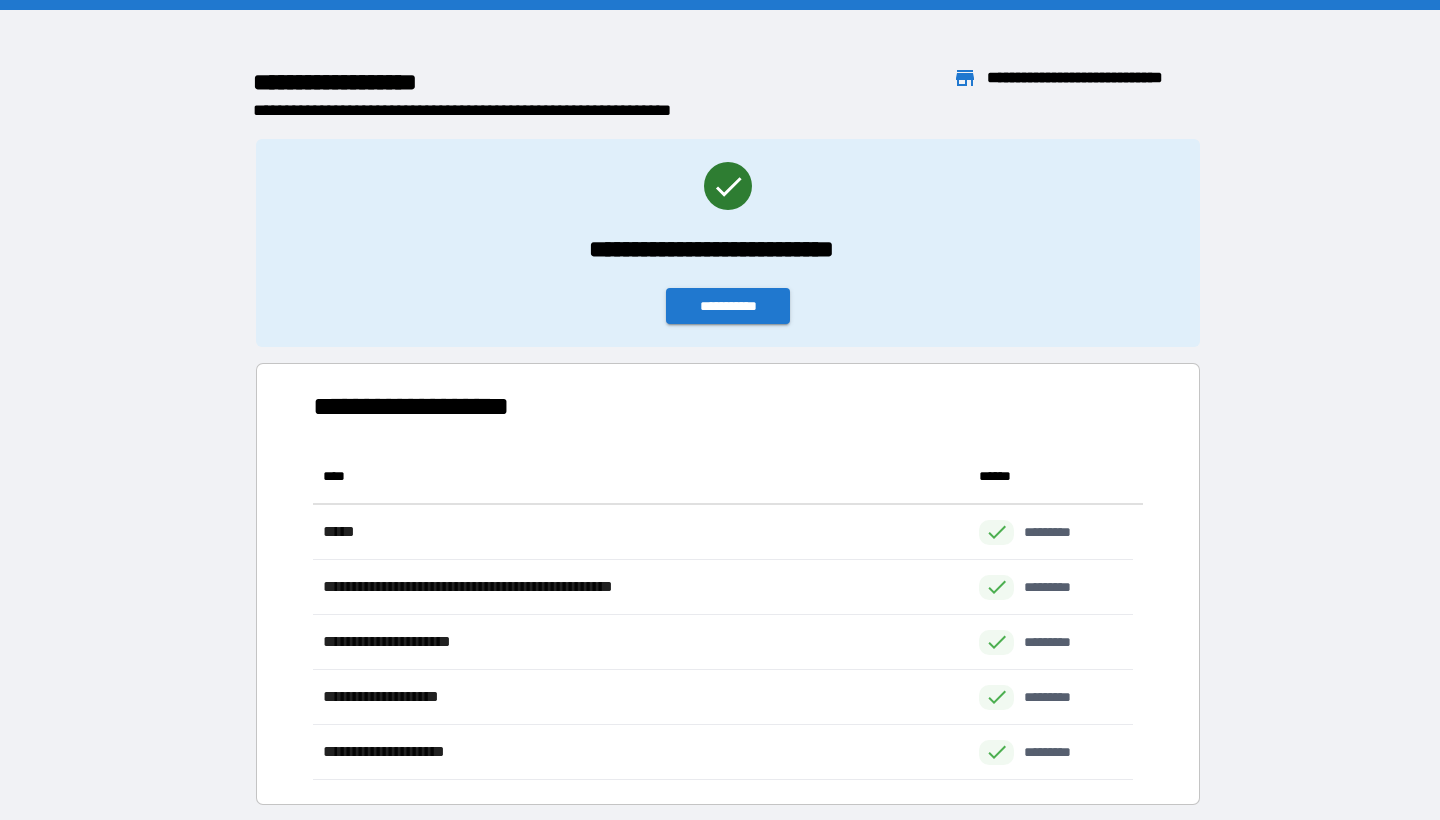 scroll, scrollTop: 16, scrollLeft: 16, axis: both 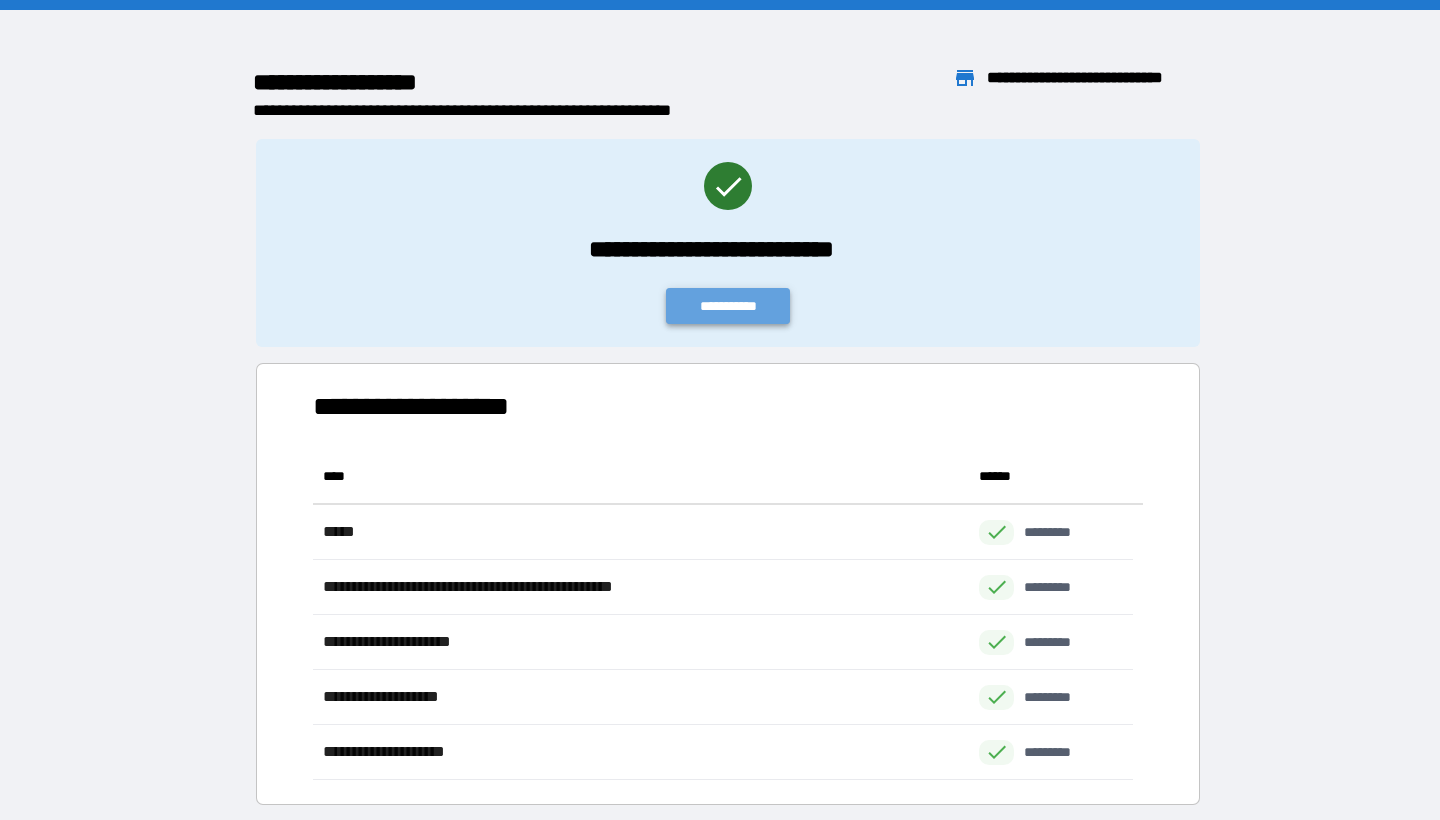 click on "**********" at bounding box center [728, 306] 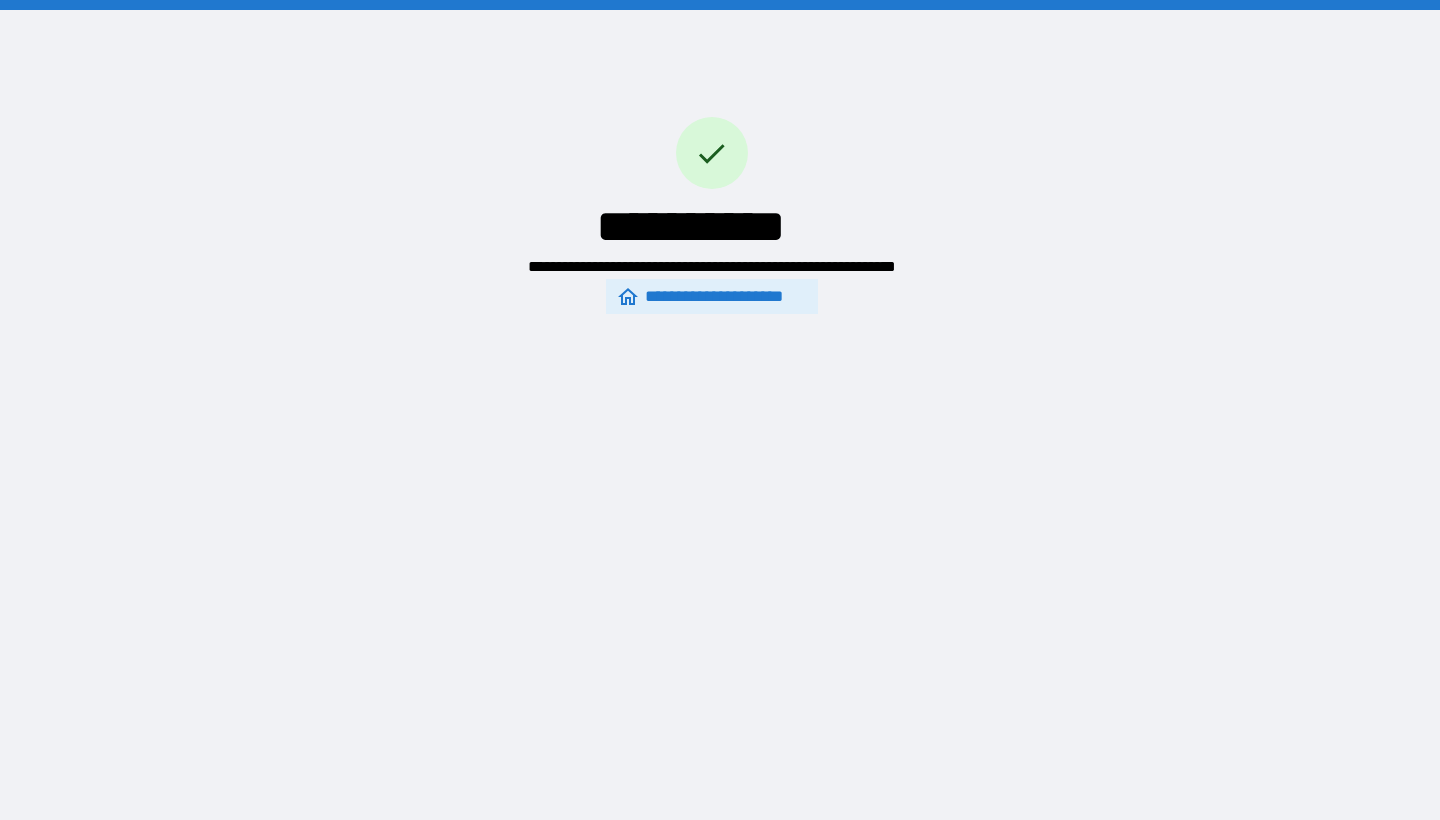 click on "**********" at bounding box center [712, 296] 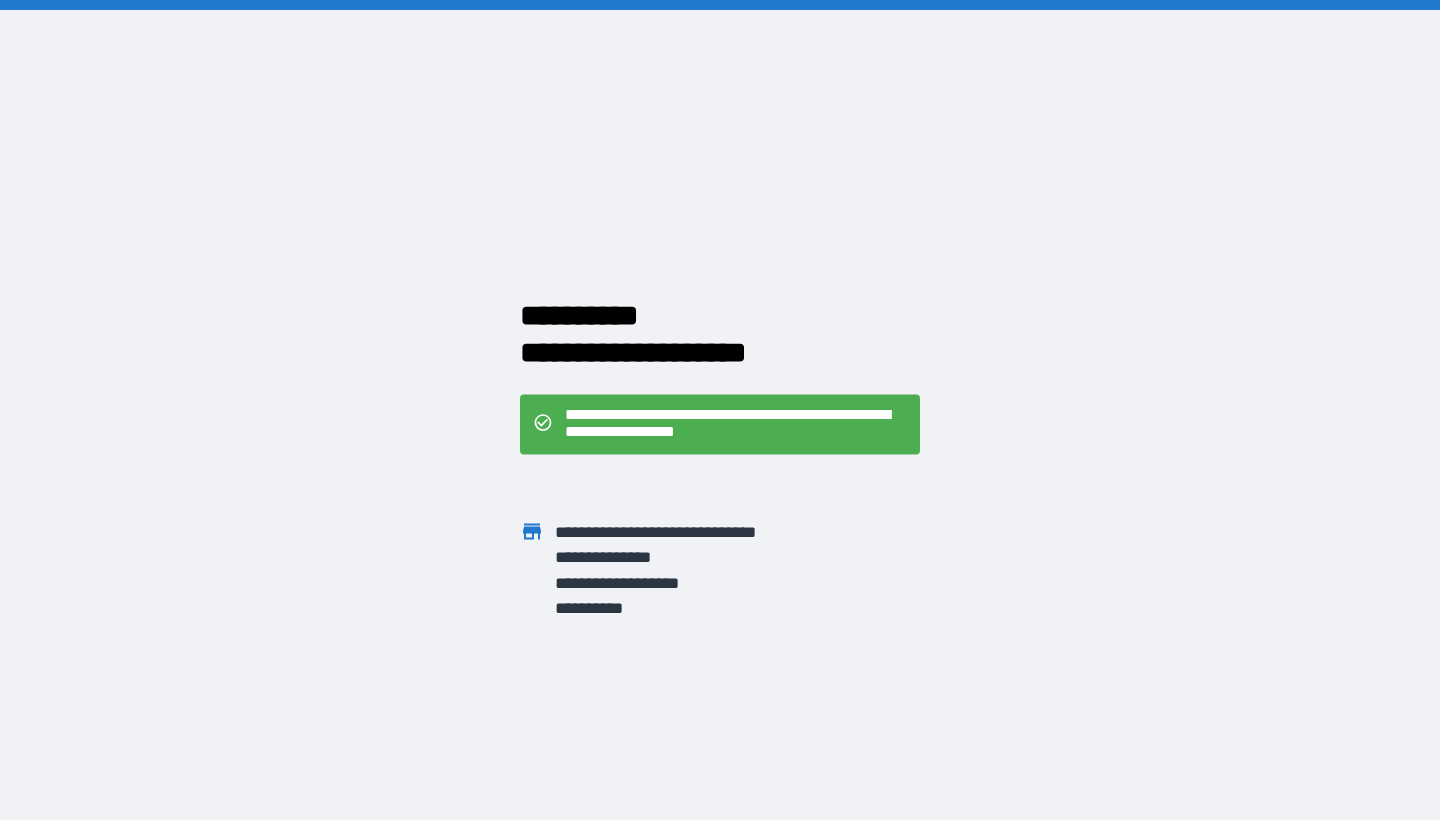 scroll, scrollTop: 0, scrollLeft: 0, axis: both 